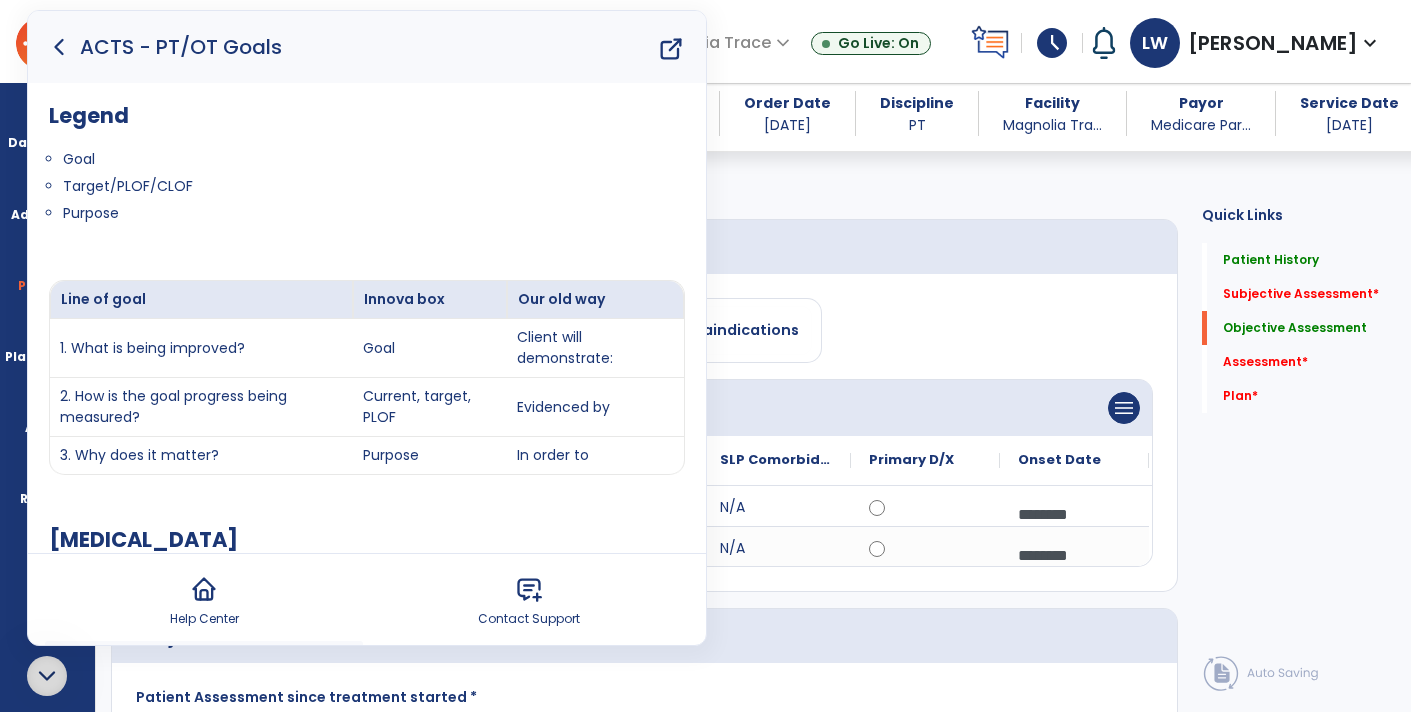 select on "**" 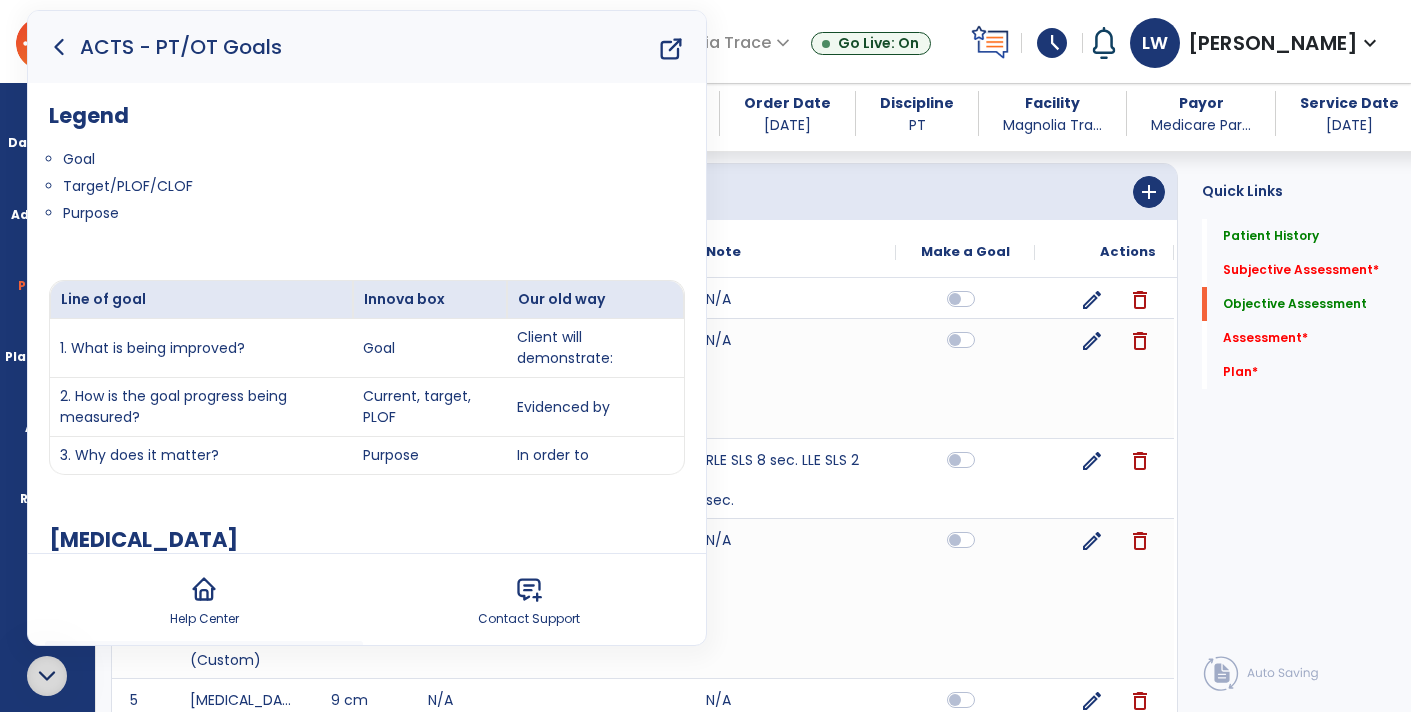 click 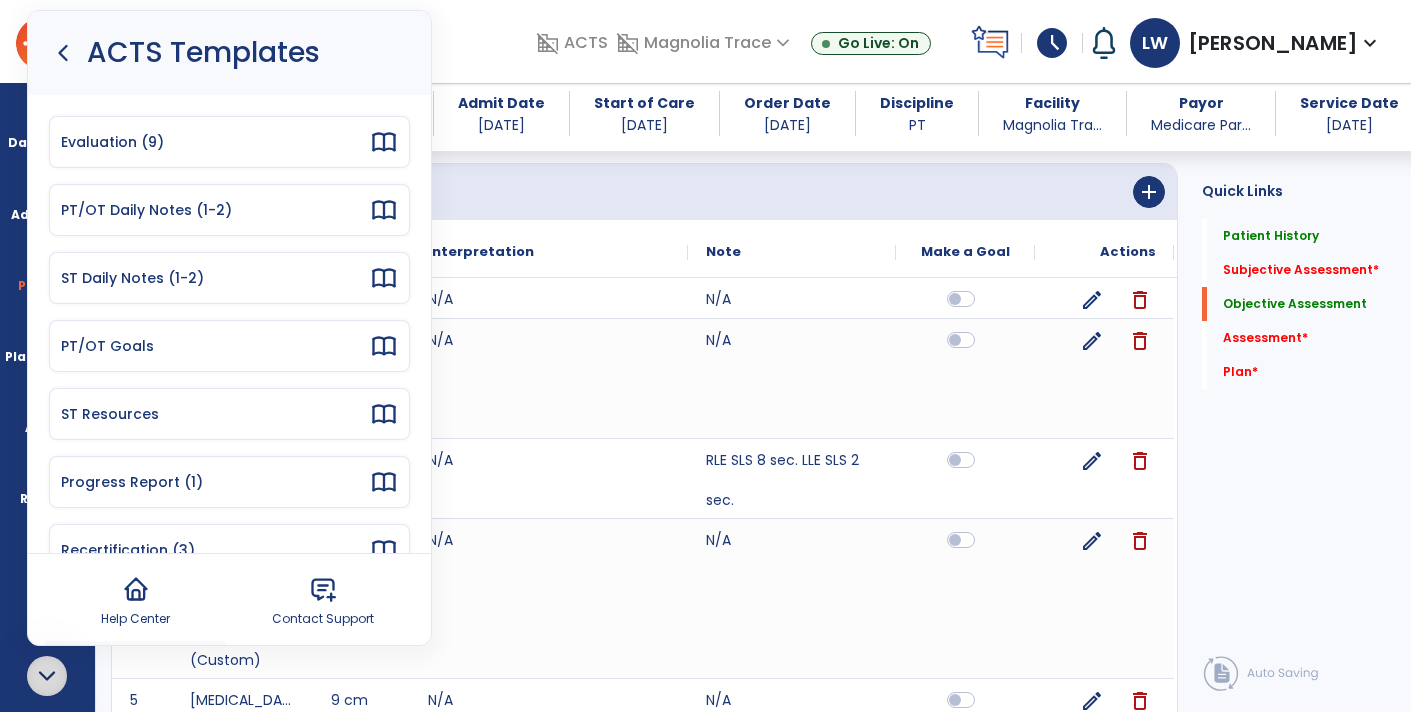 click on "Recertification (3)" at bounding box center (215, 550) 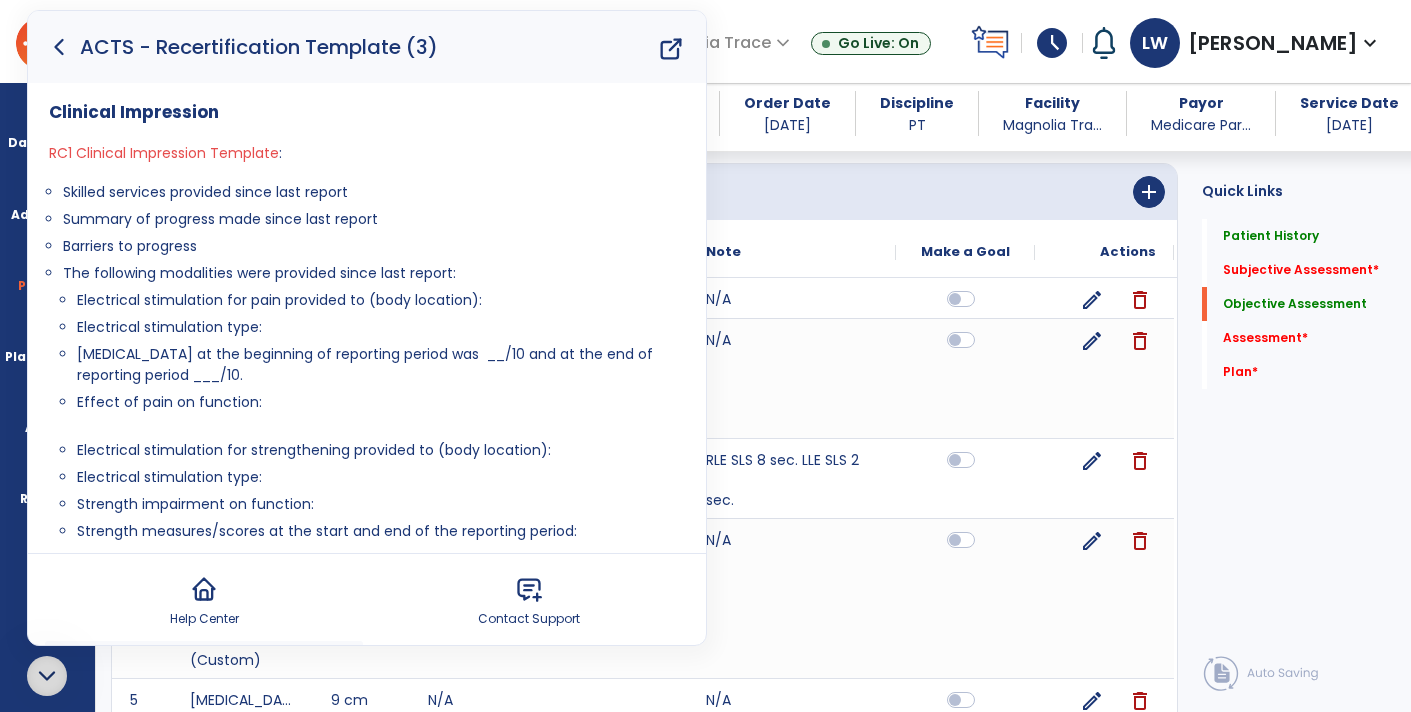 click 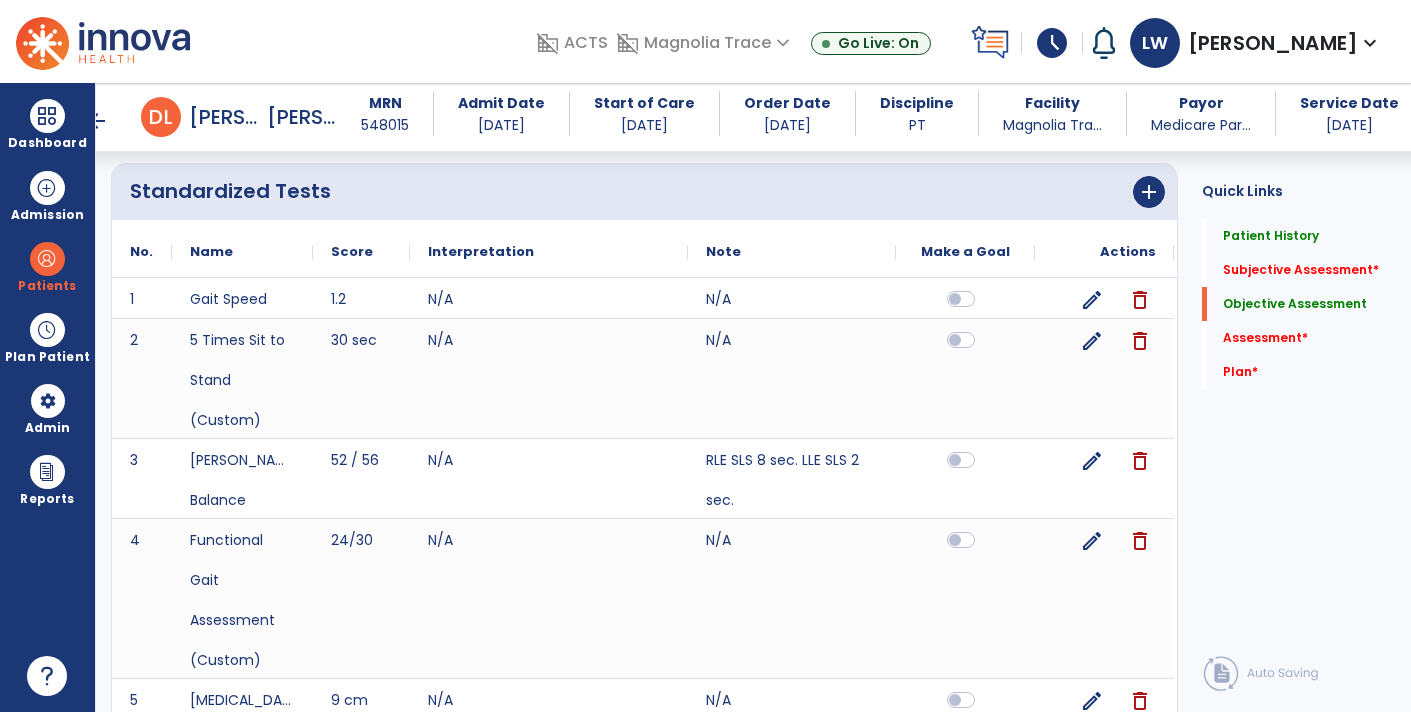 click on "arrow_back" at bounding box center [97, 121] 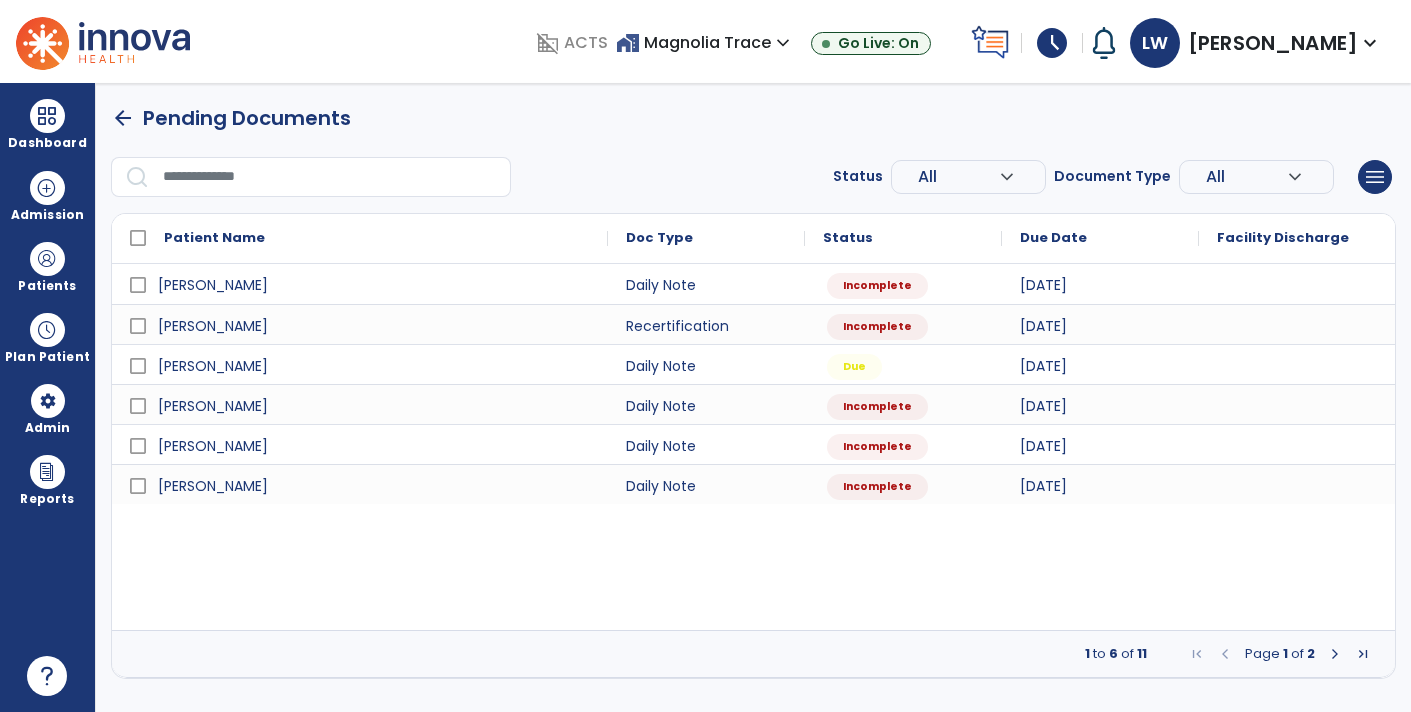 scroll, scrollTop: 0, scrollLeft: 0, axis: both 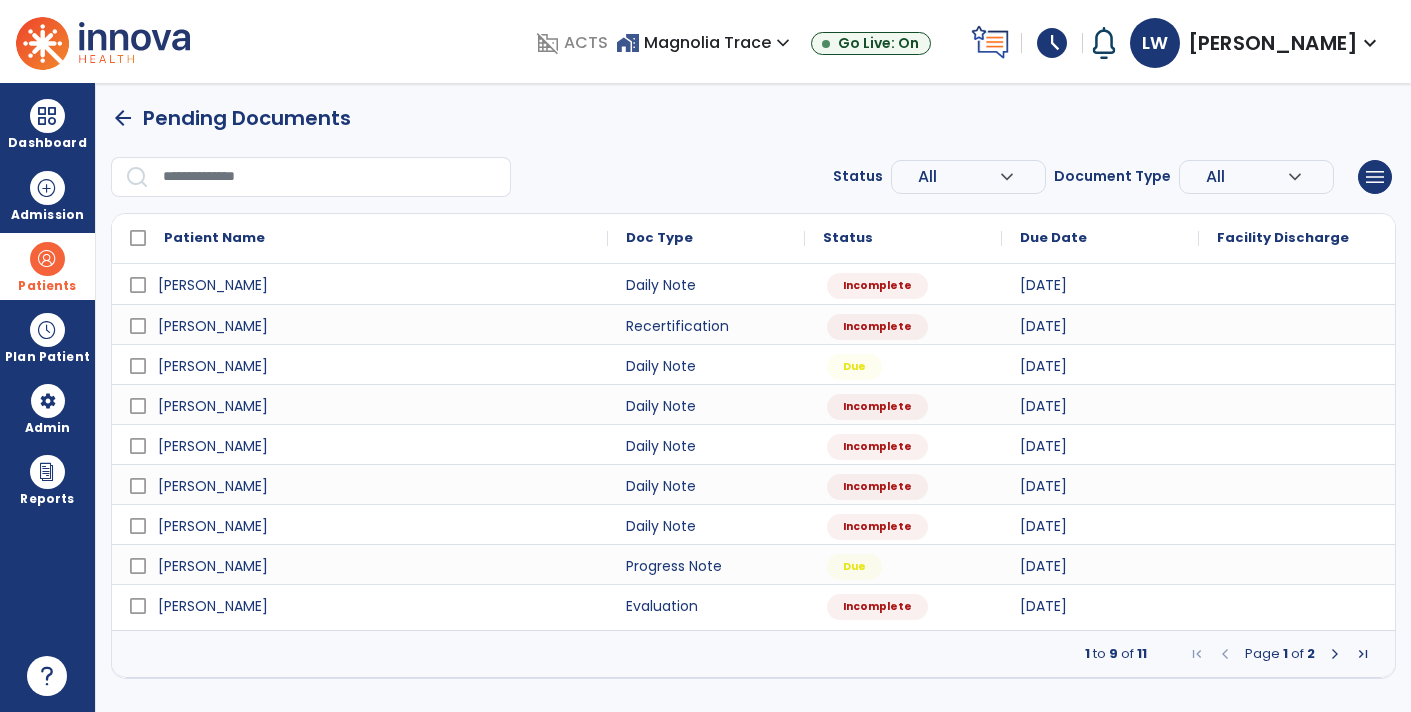 click on "Patients" at bounding box center [47, 286] 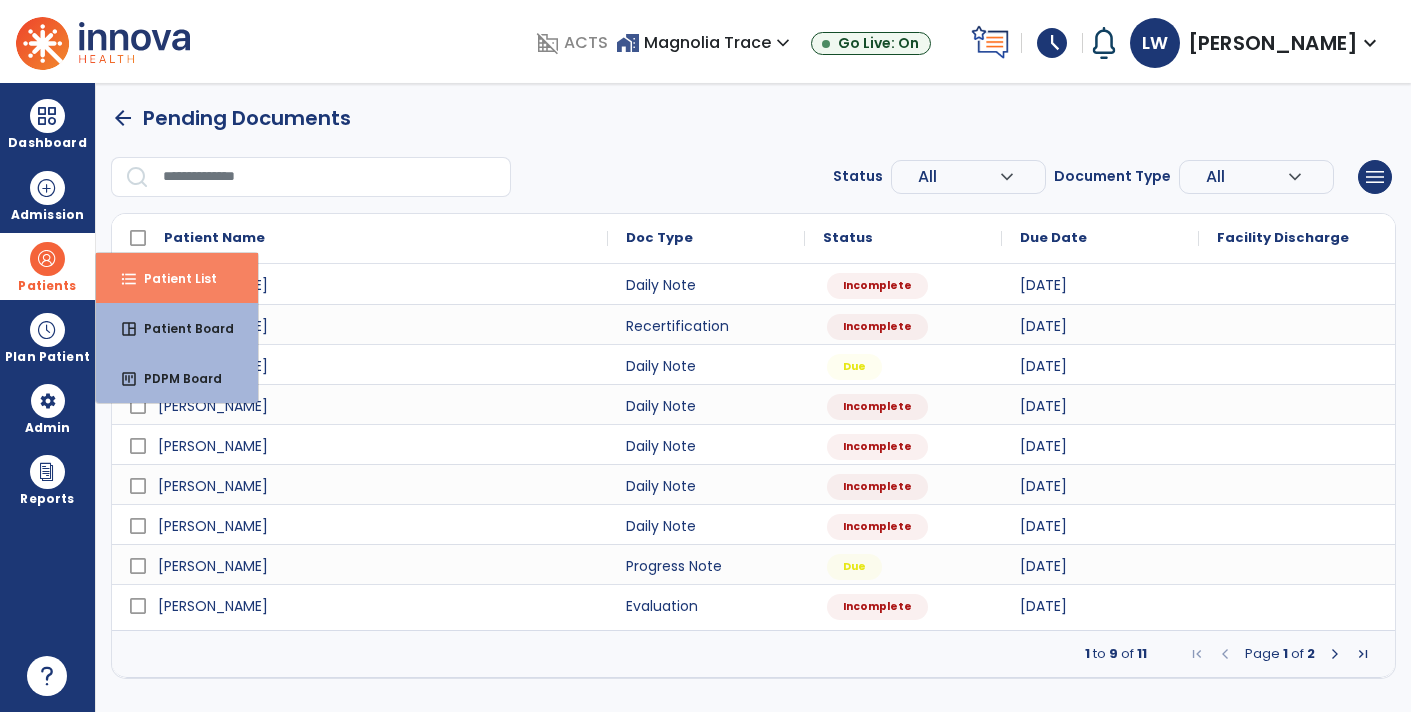 click on "format_list_bulleted  Patient List" at bounding box center [177, 278] 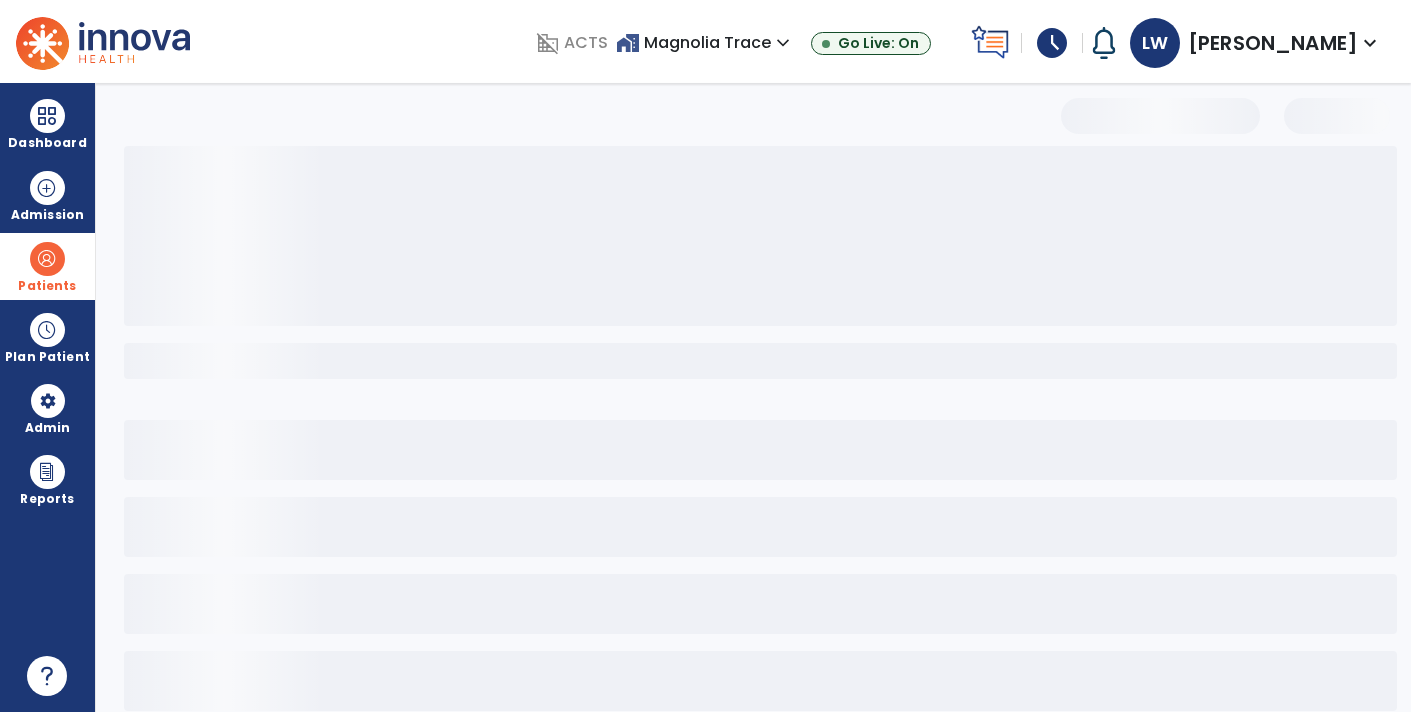 select on "***" 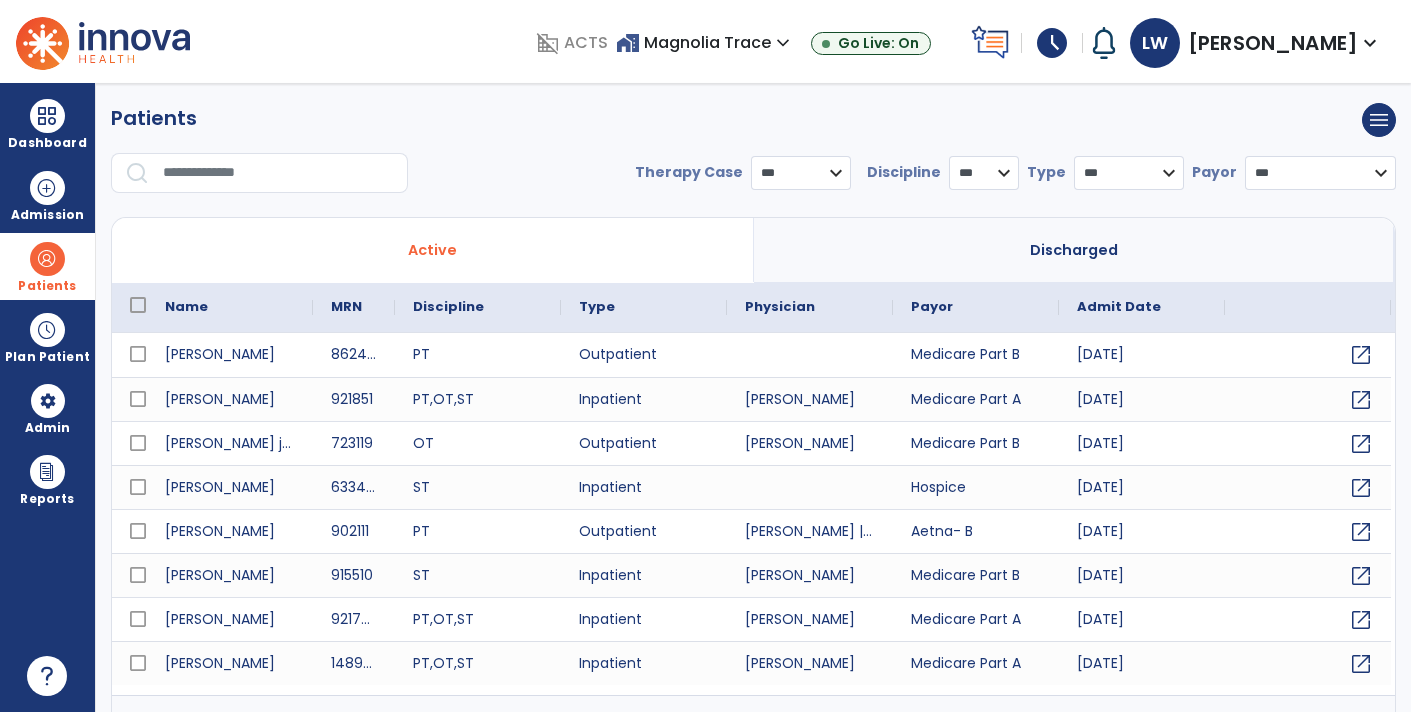 click at bounding box center [278, 173] 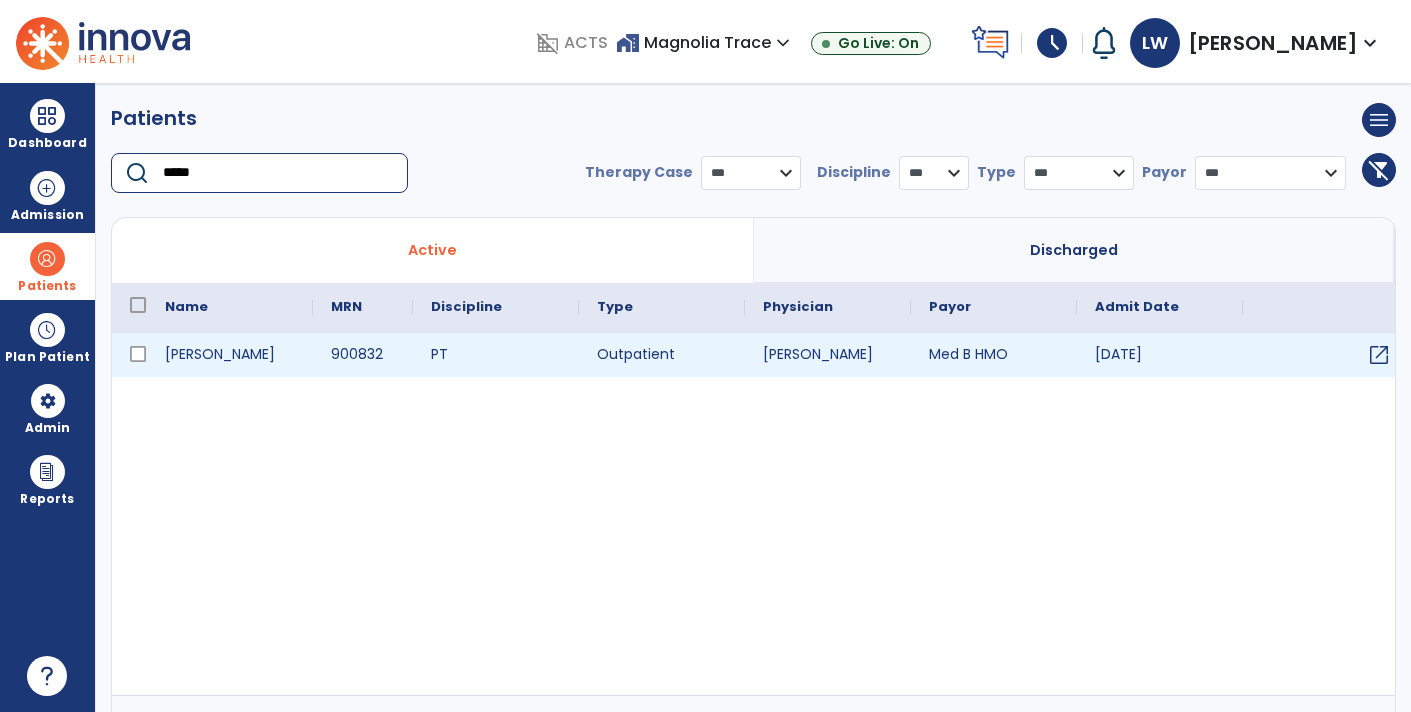 type on "*****" 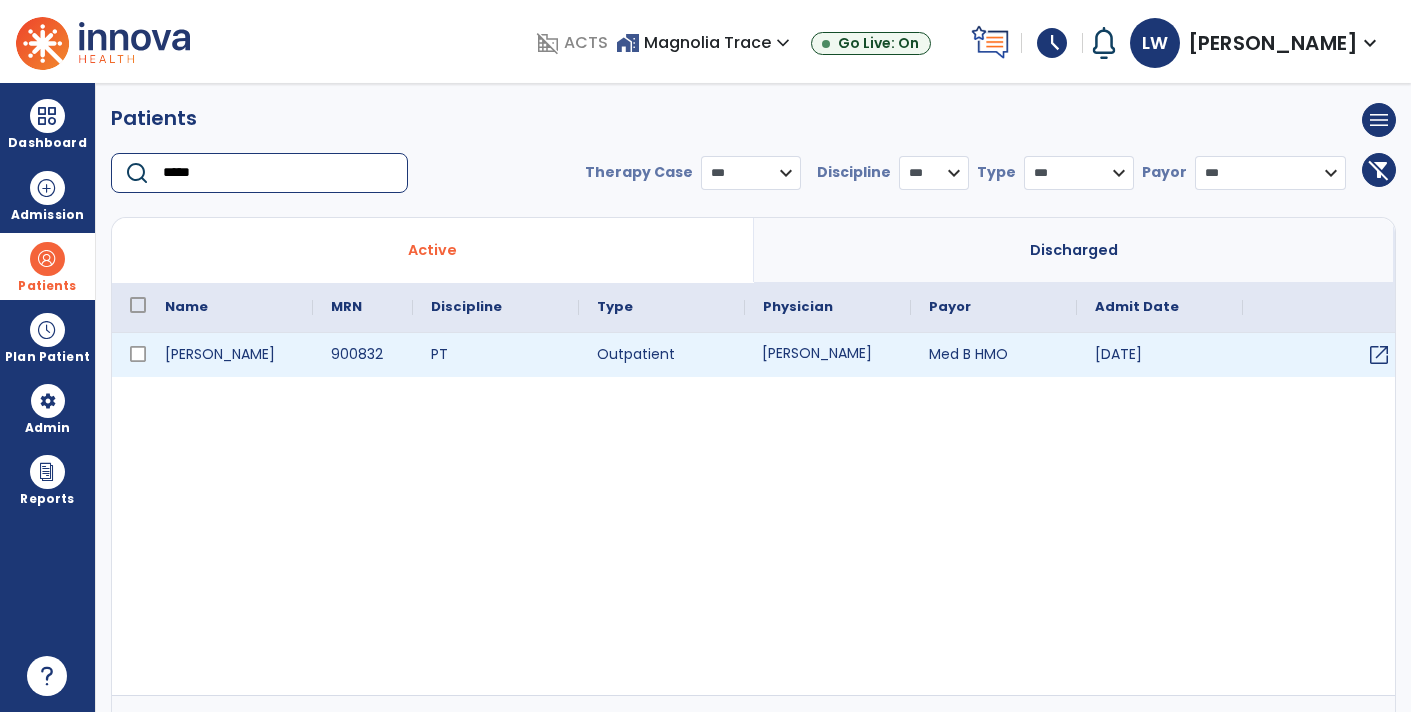 click on "[PERSON_NAME]" at bounding box center [828, 355] 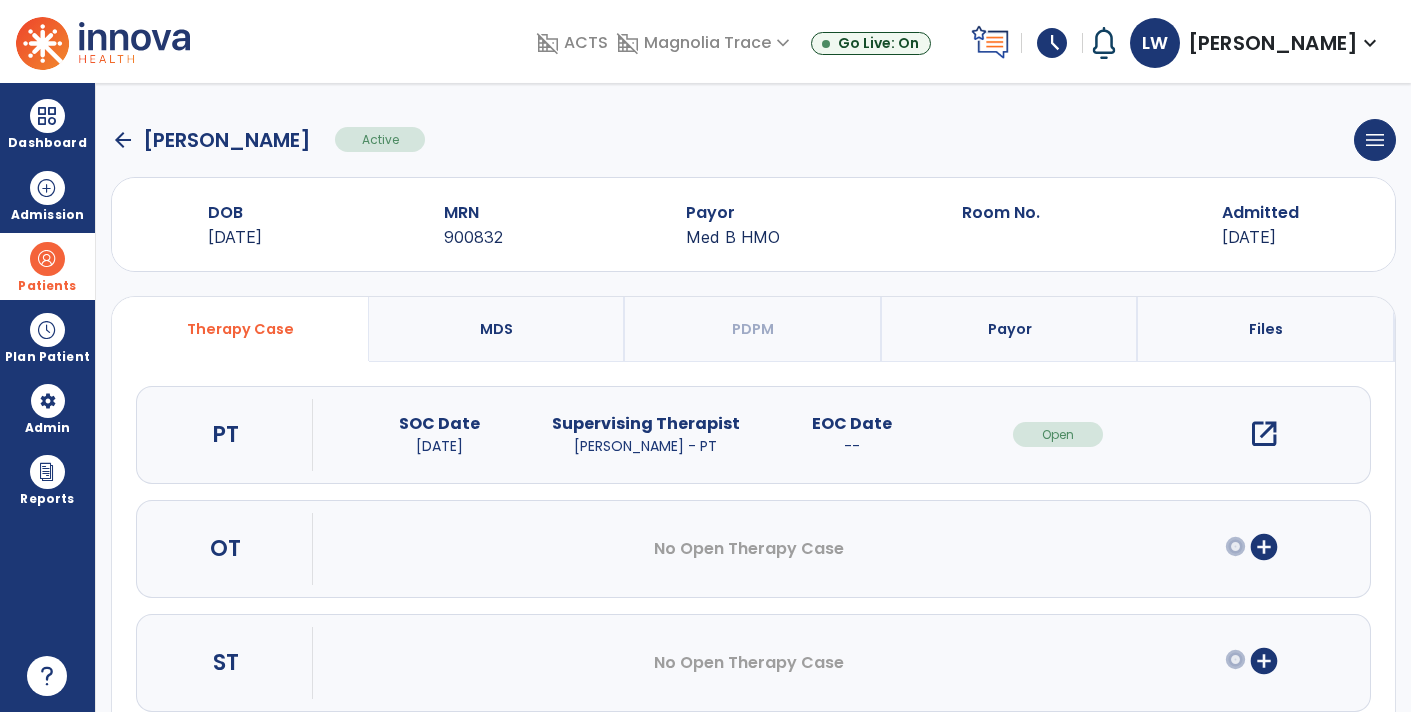 click on "open_in_new" at bounding box center (1264, 434) 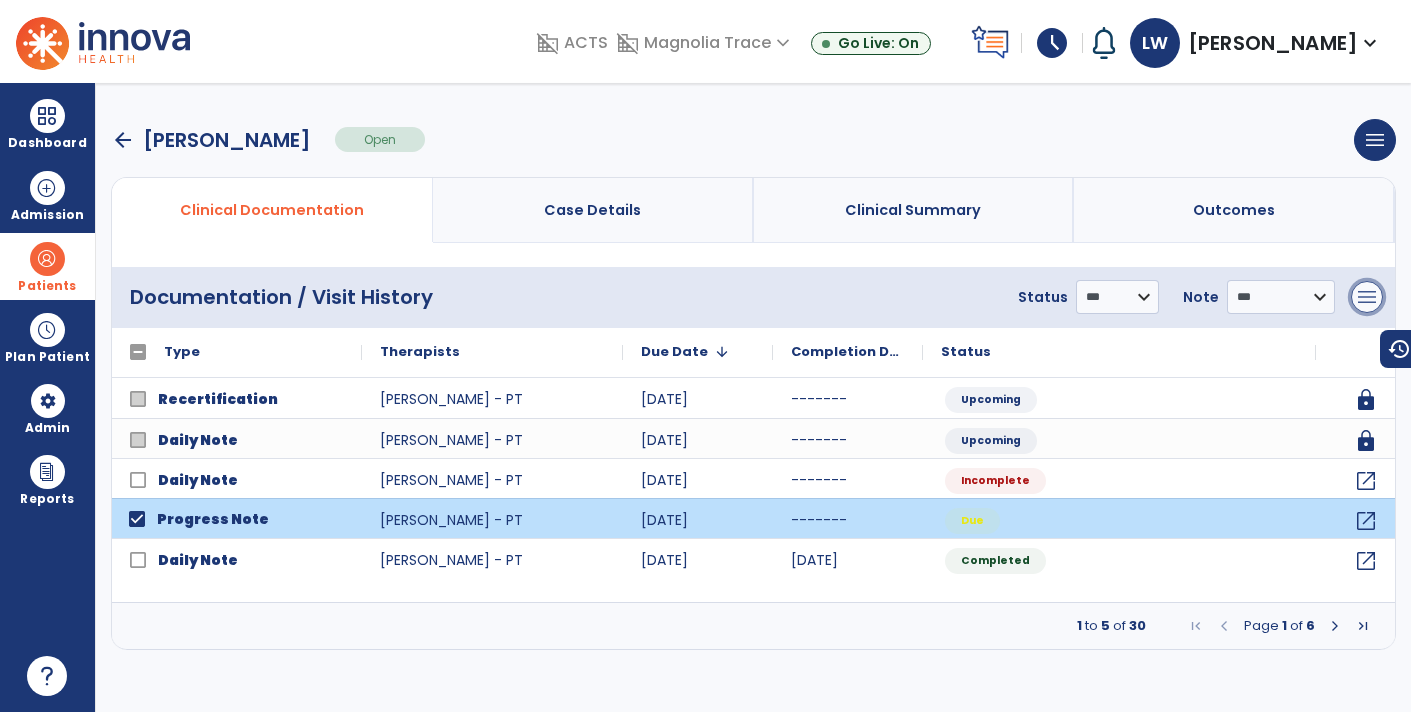 click on "menu" at bounding box center (1367, 297) 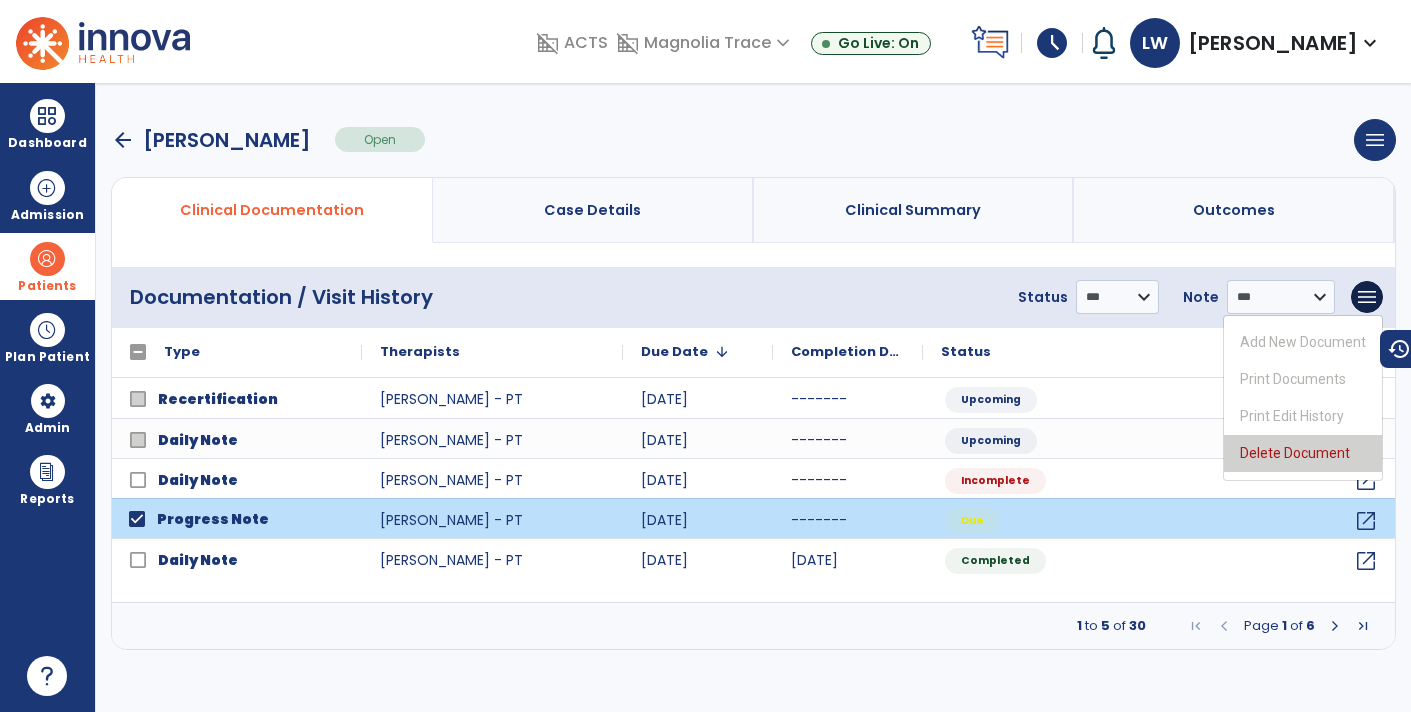 click on "Delete Document" at bounding box center (1303, 453) 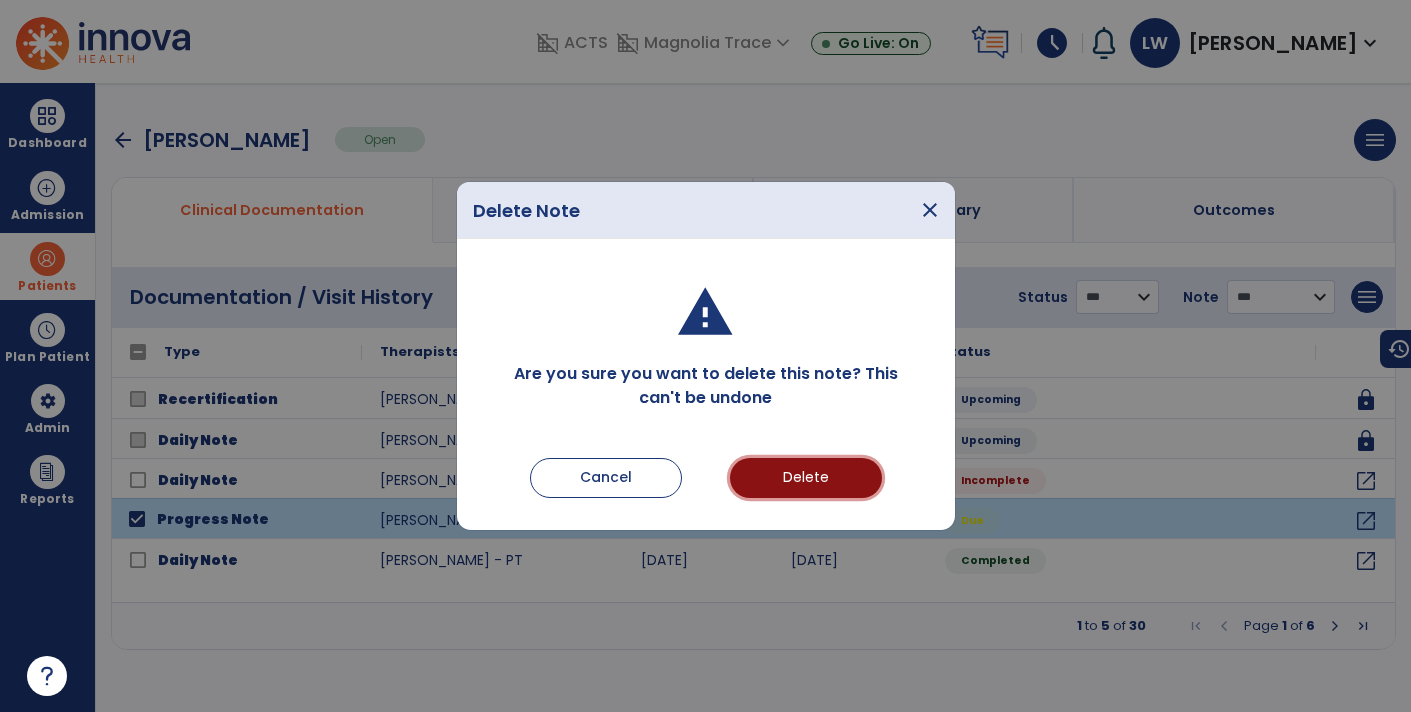 click on "Delete" at bounding box center [806, 478] 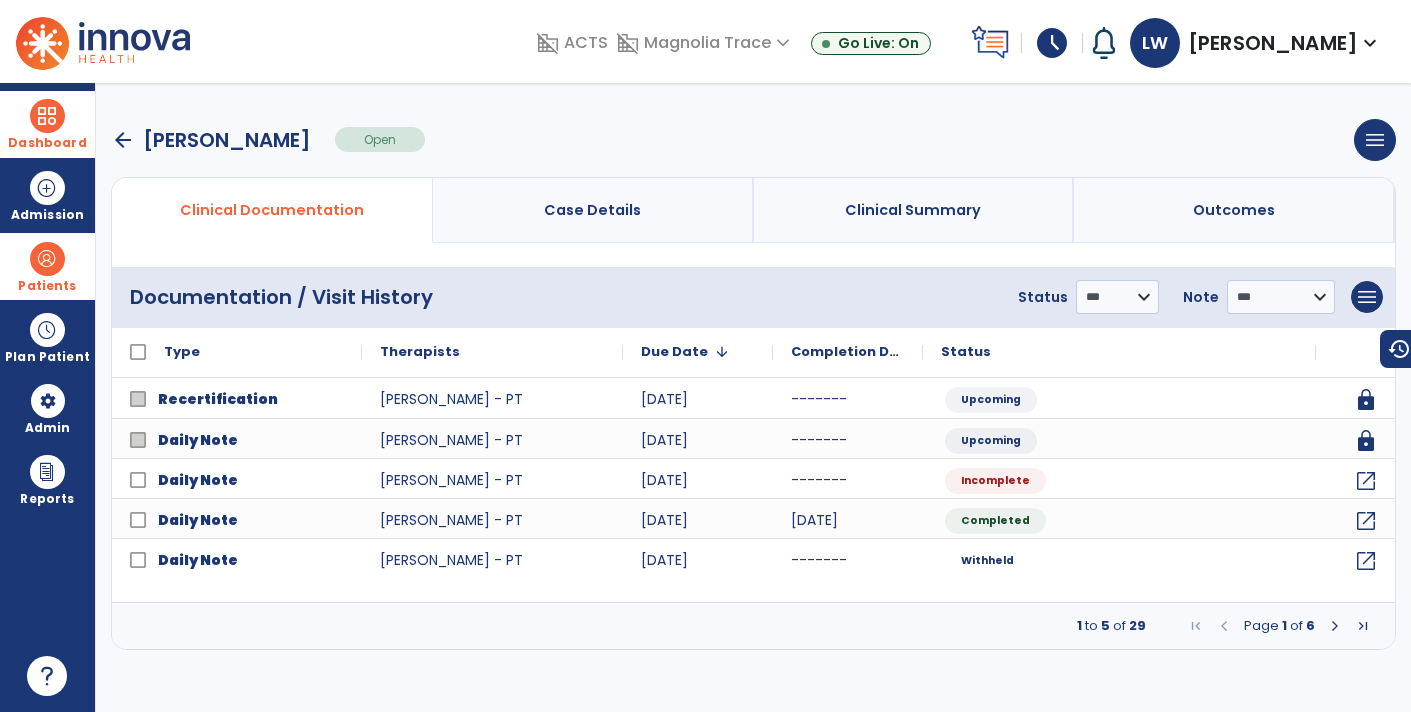 click at bounding box center (47, 116) 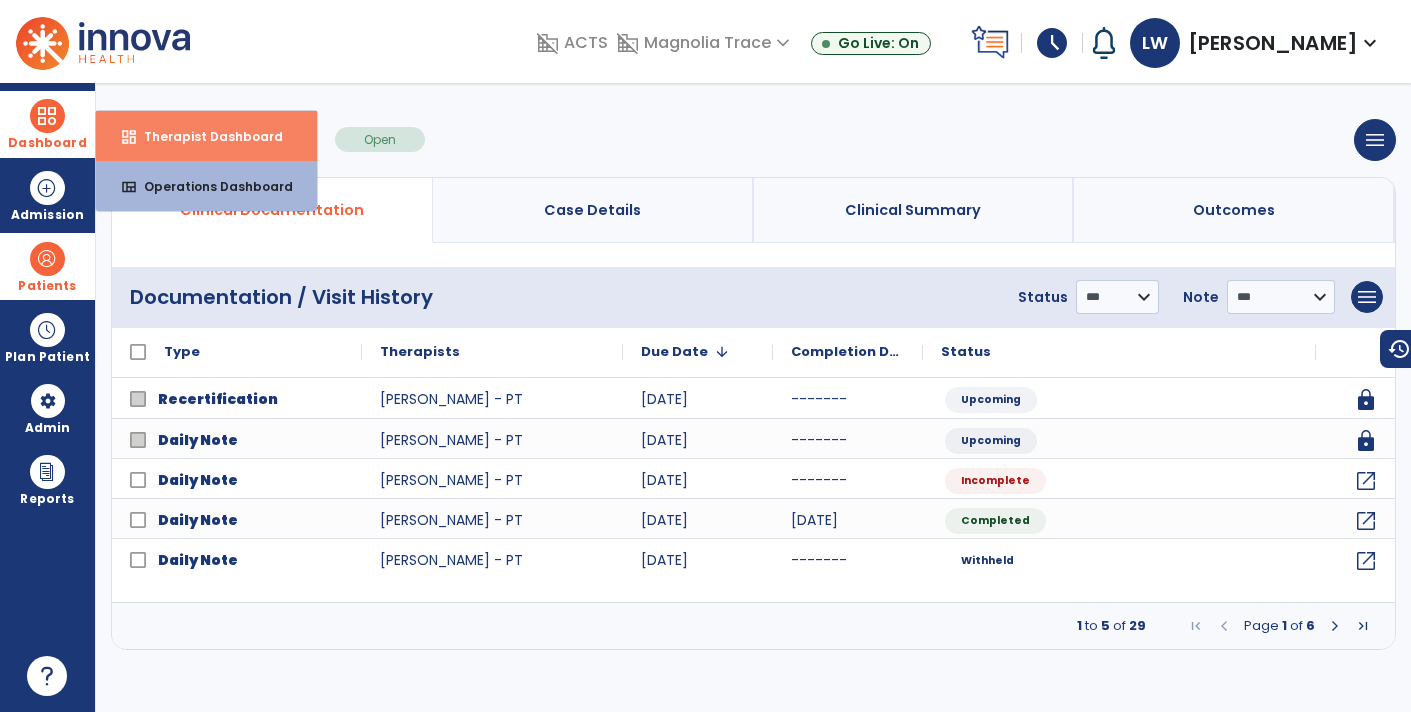 click on "Therapist Dashboard" at bounding box center [205, 136] 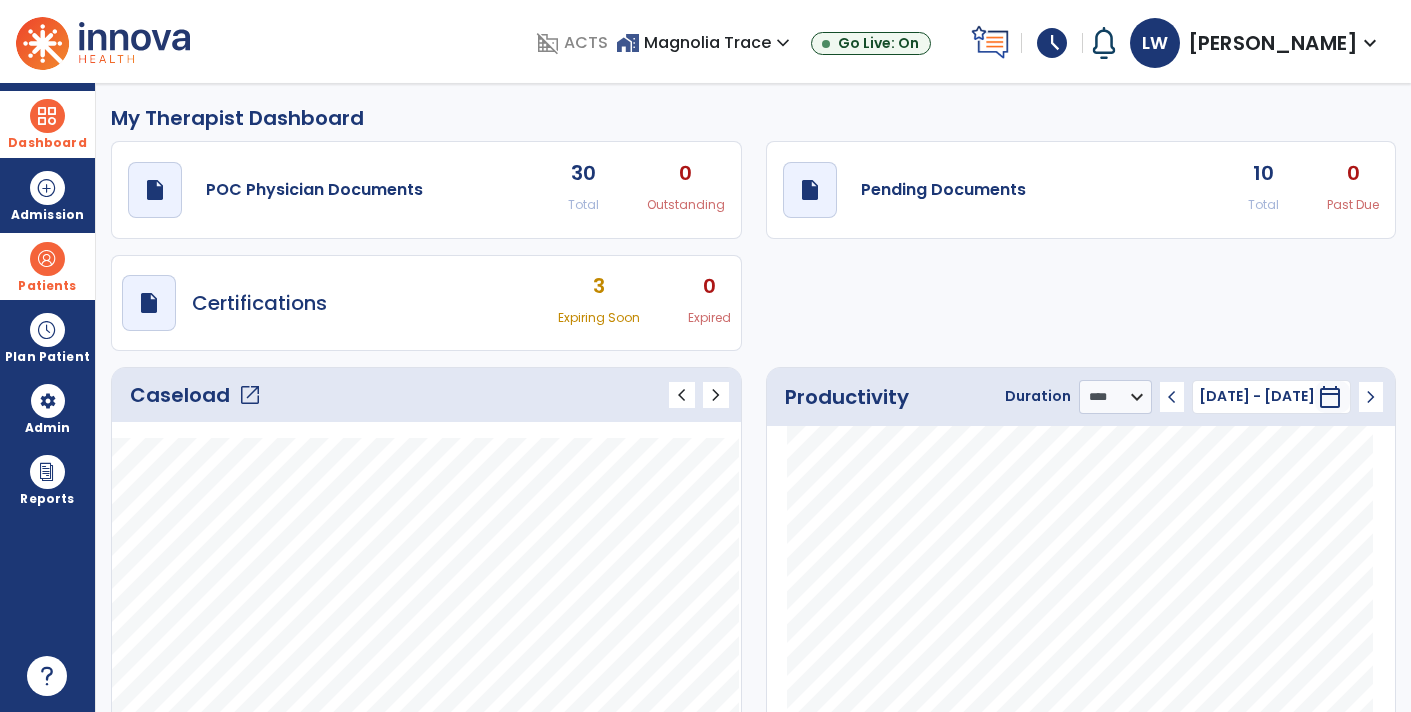 click on "draft   open_in_new  Pending Documents 10 Total 0 Past Due" 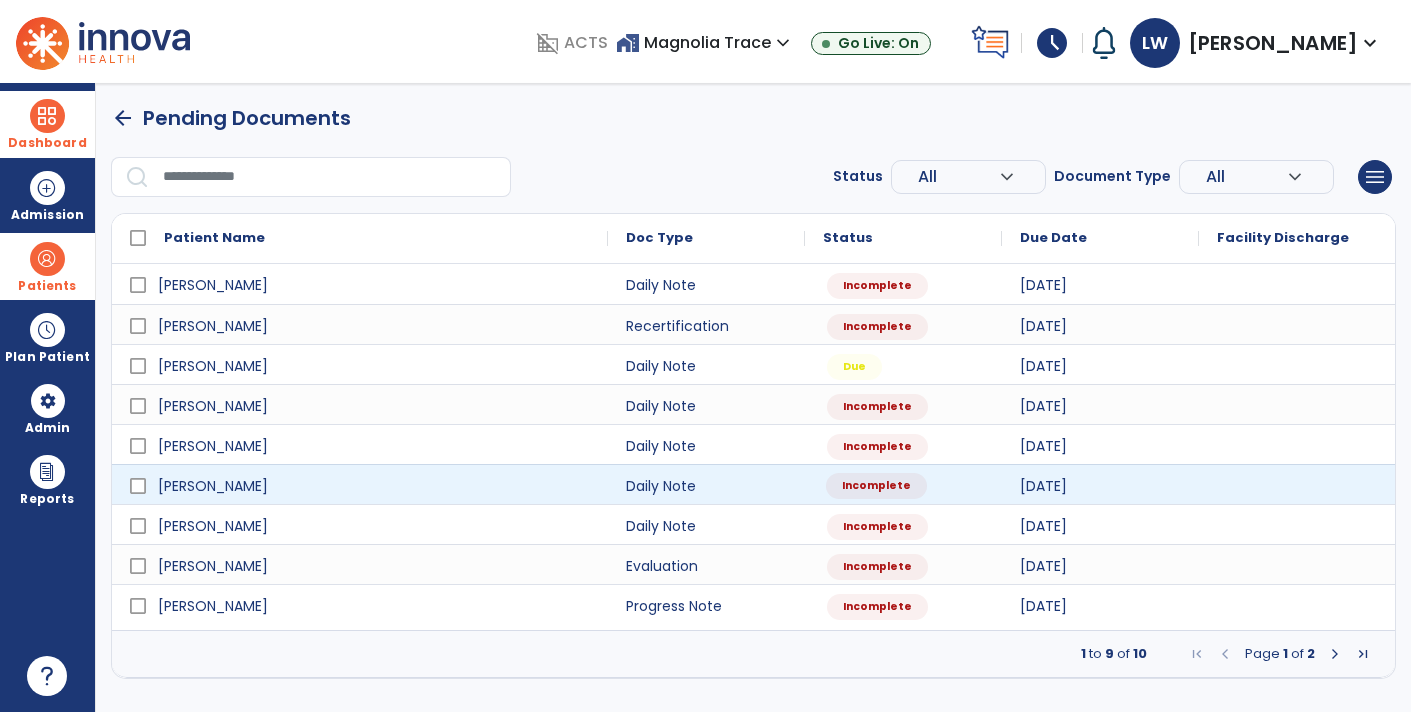 click on "Incomplete" at bounding box center (903, 484) 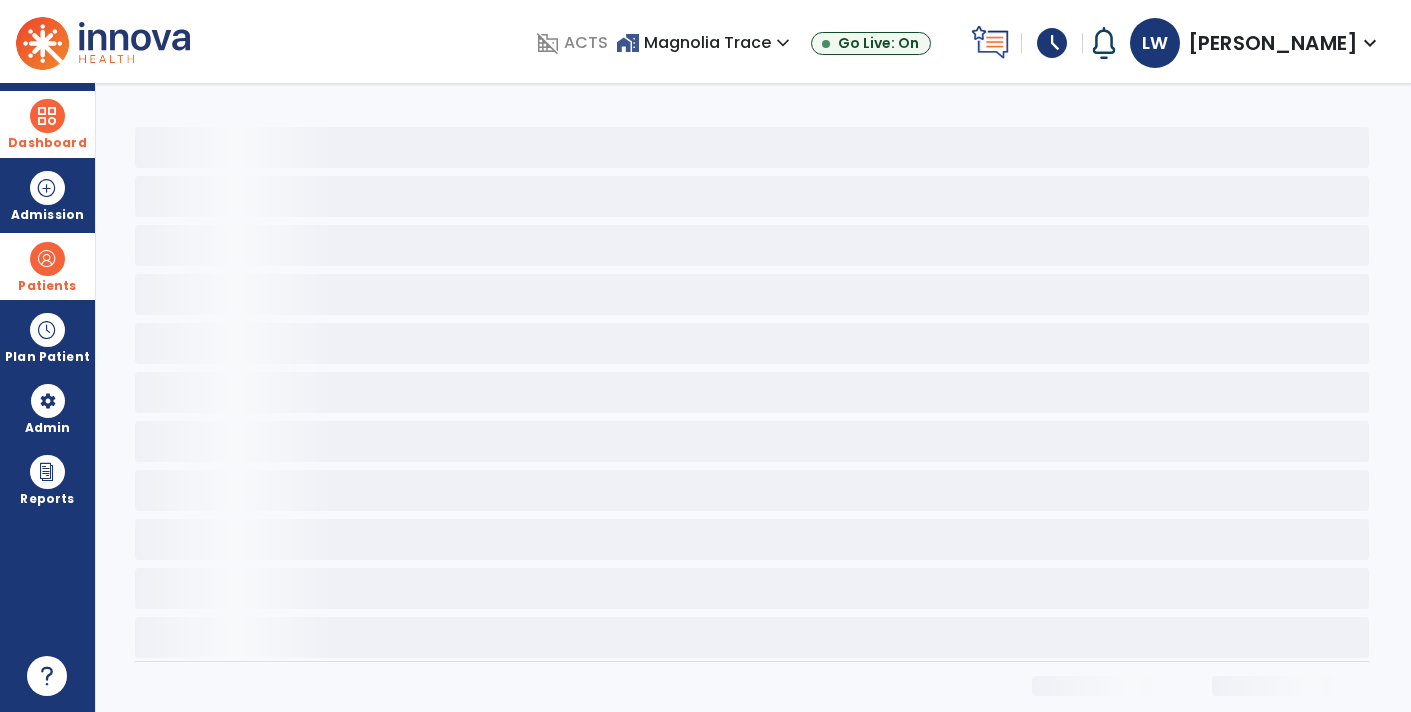 select on "*" 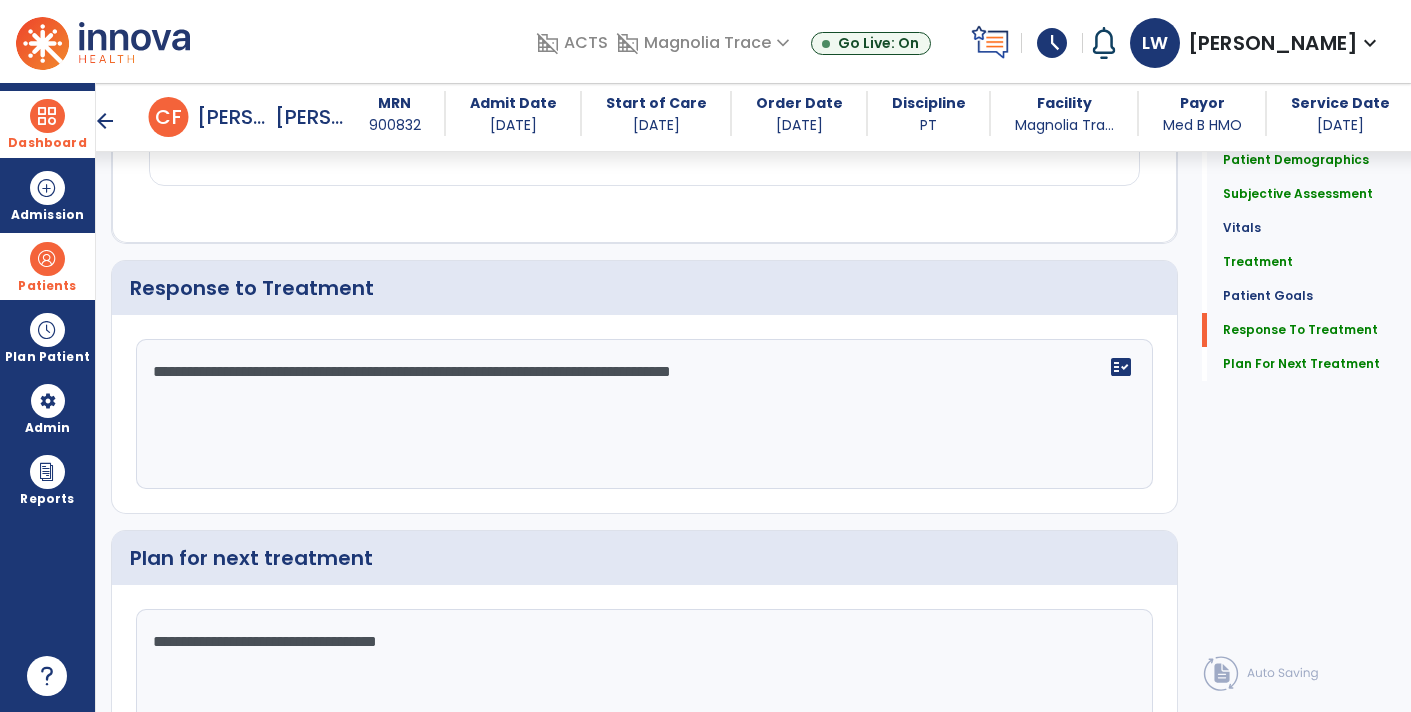 scroll, scrollTop: 3530, scrollLeft: 0, axis: vertical 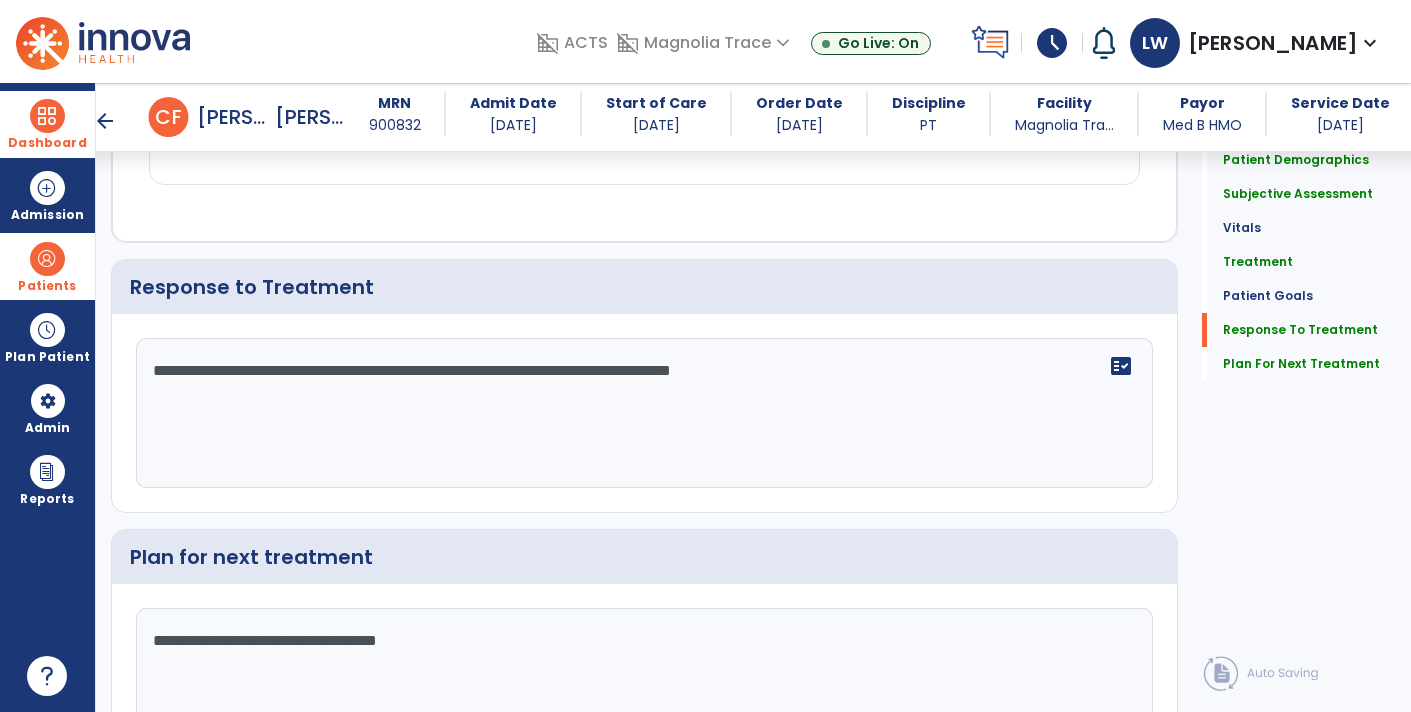 click on "**********" 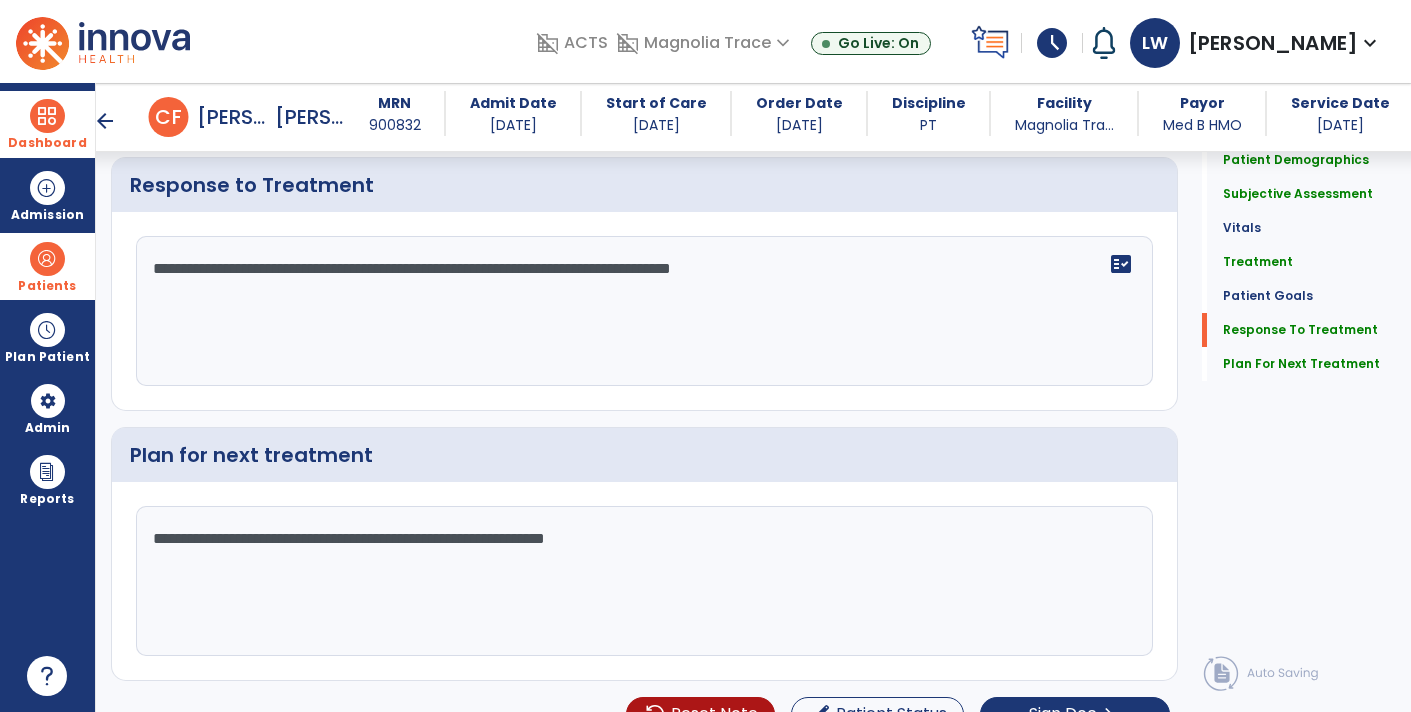 scroll, scrollTop: 3633, scrollLeft: 0, axis: vertical 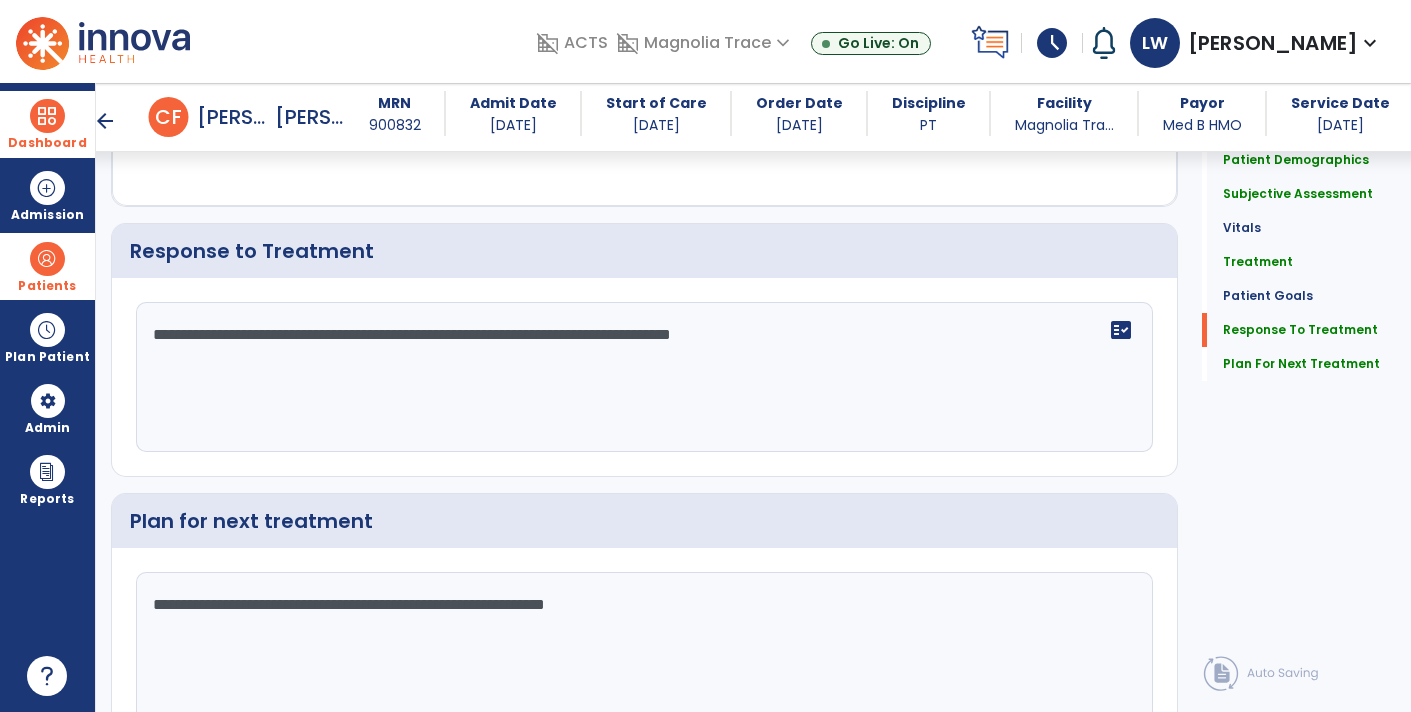 click on "**********" 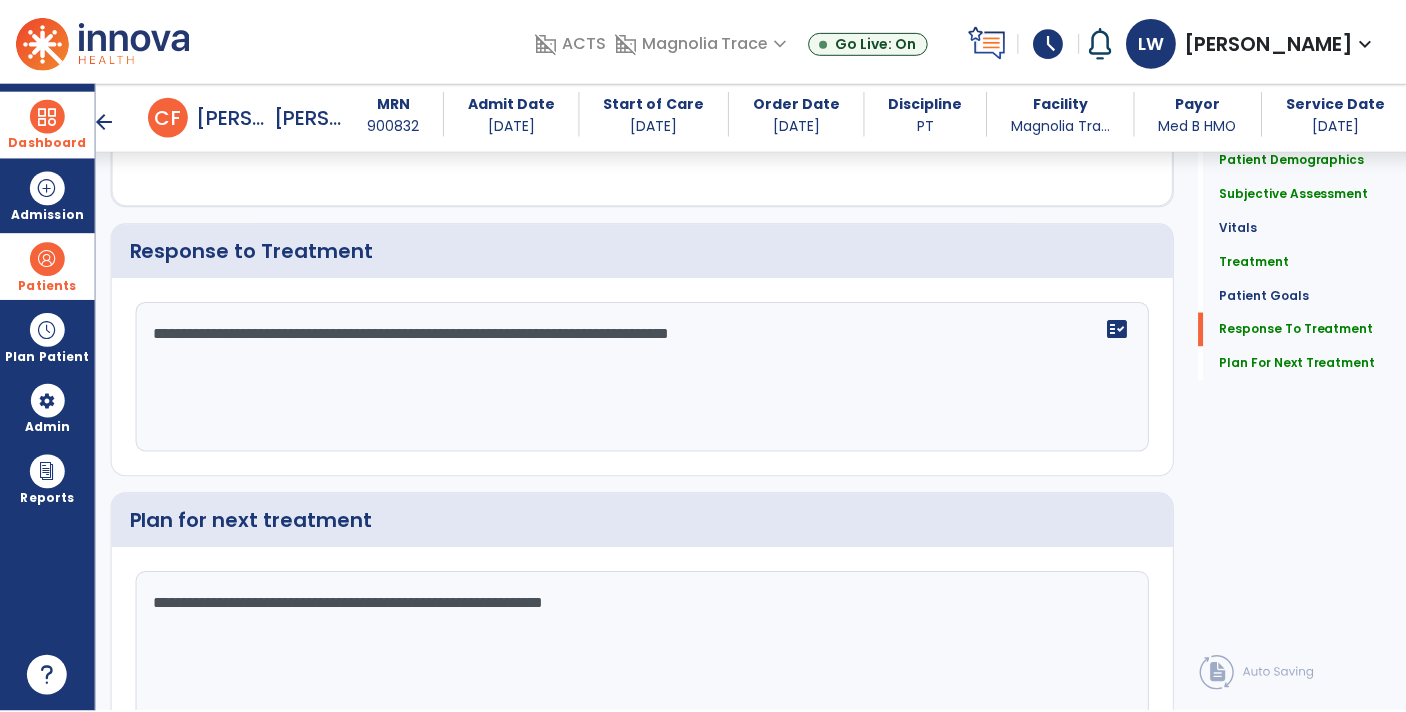 scroll, scrollTop: 3633, scrollLeft: 0, axis: vertical 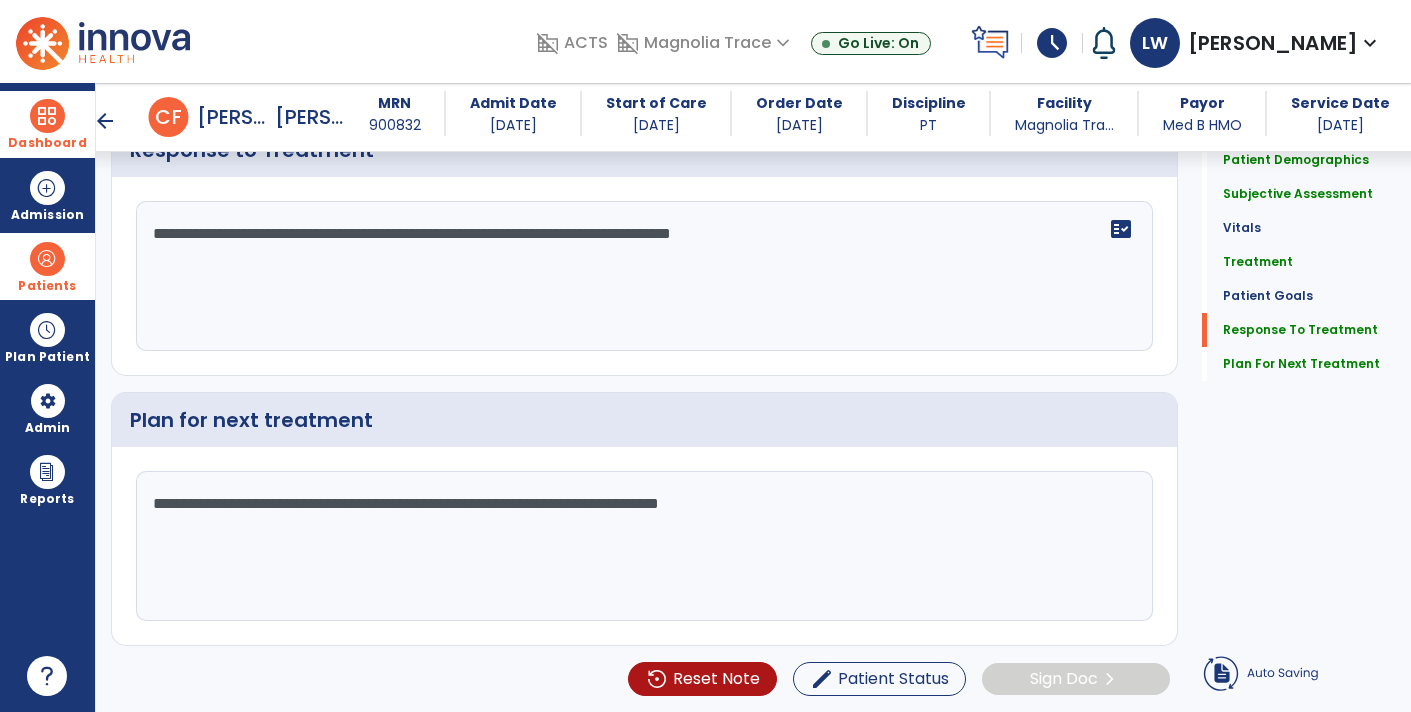 type on "**********" 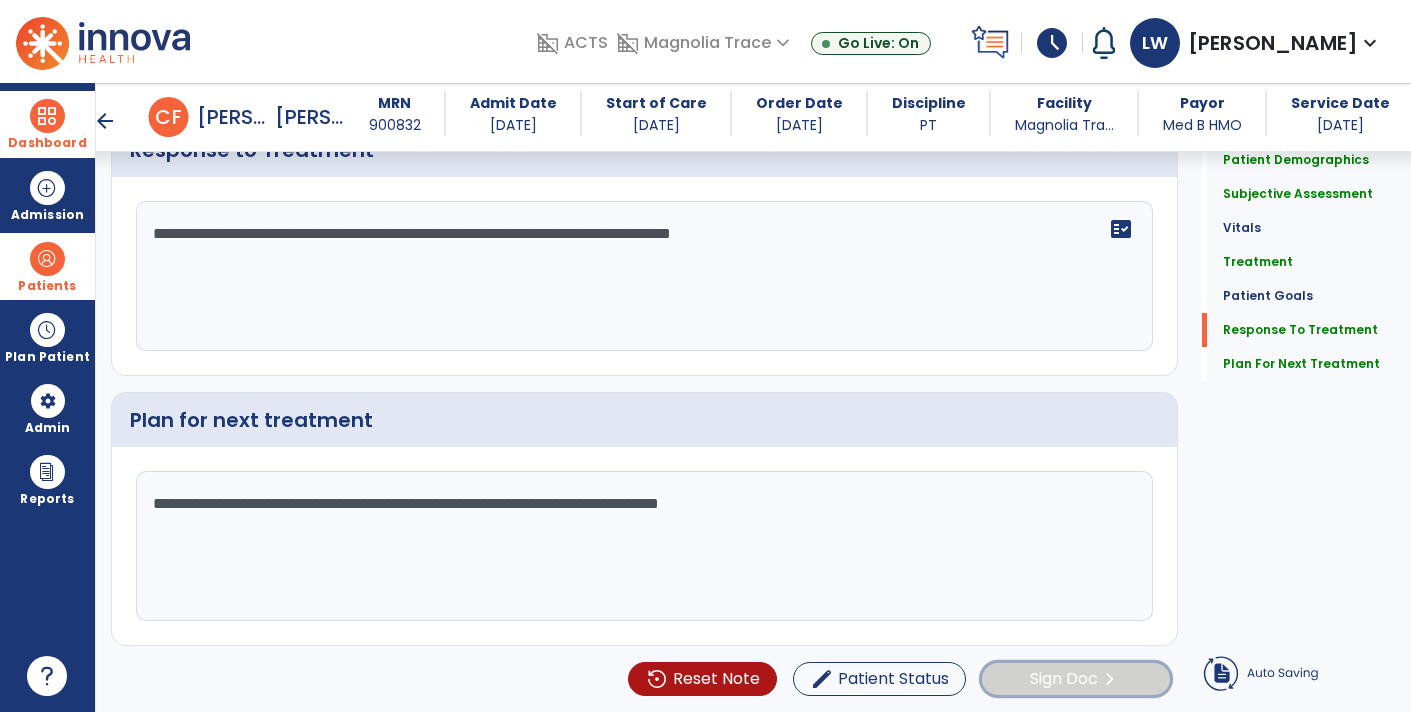 click on "Sign Doc  chevron_right" 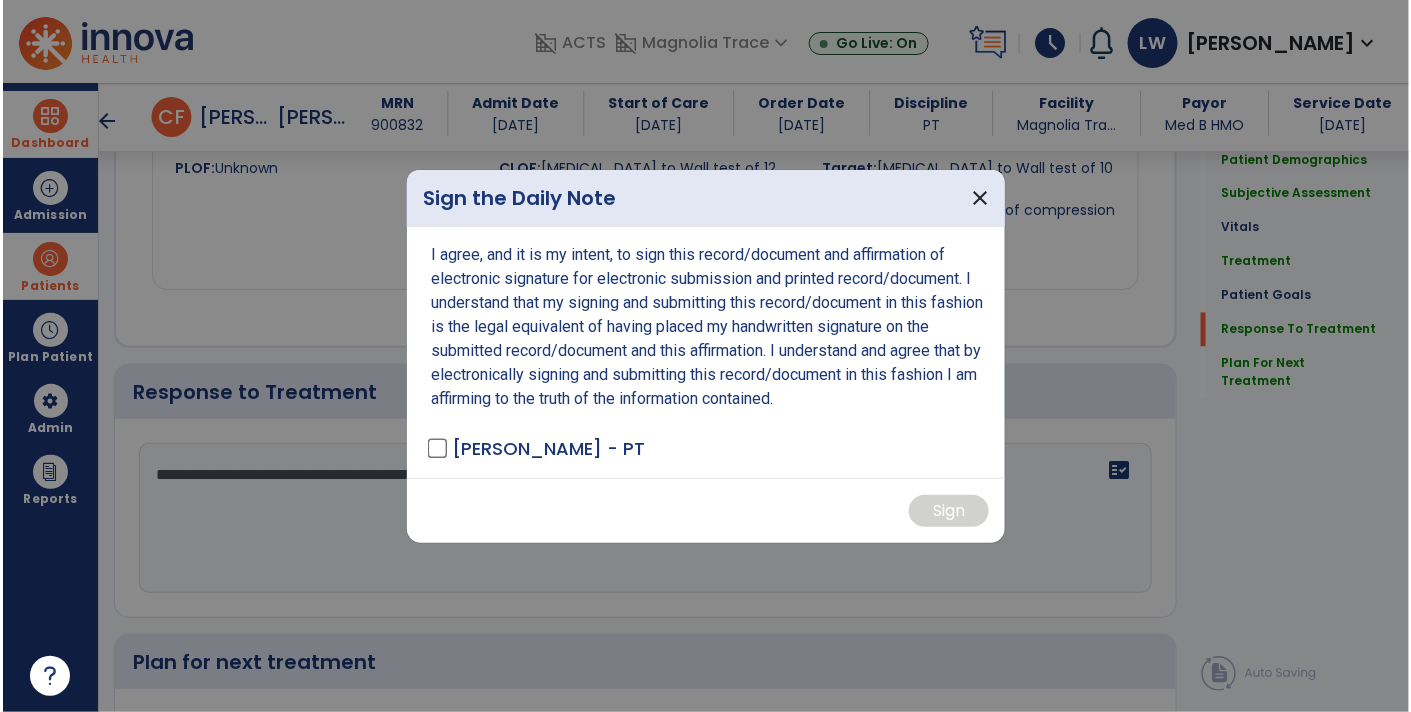 scroll, scrollTop: 3654, scrollLeft: 0, axis: vertical 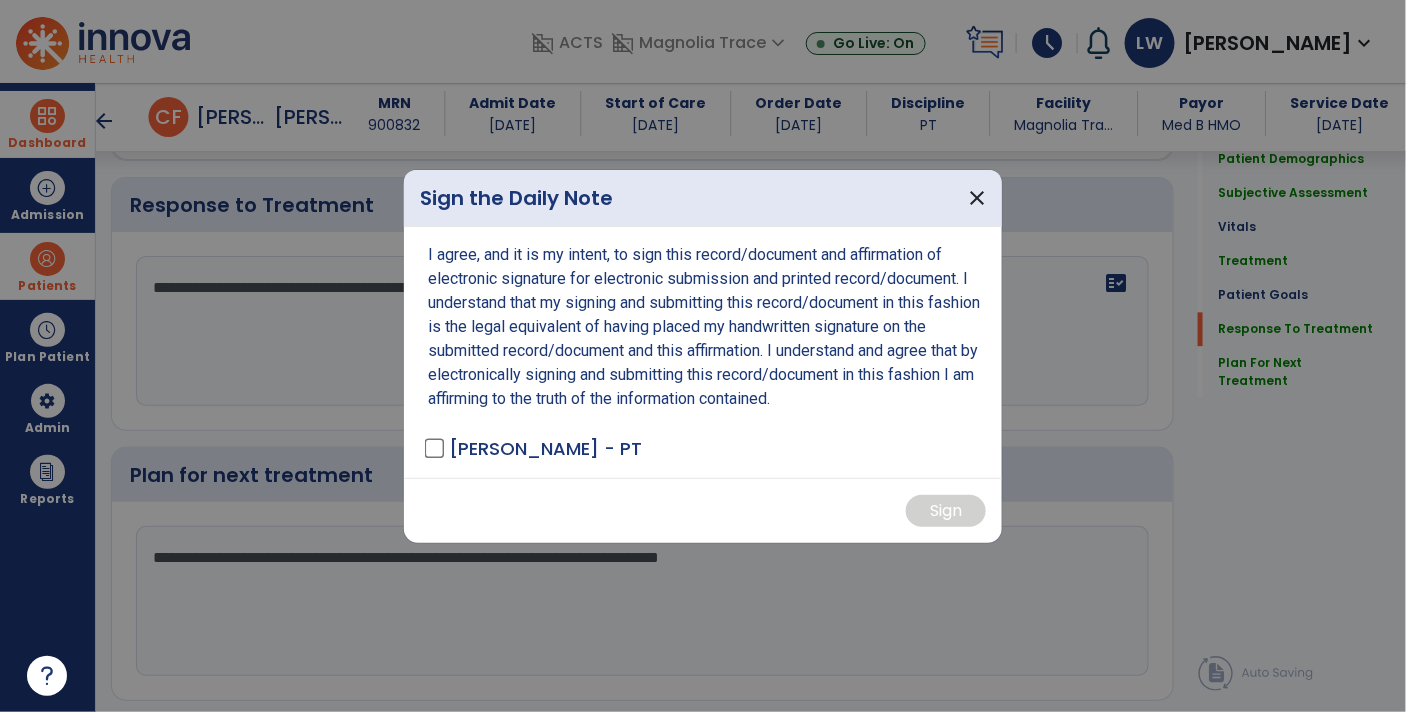 click on "[PERSON_NAME]  - PT" at bounding box center (545, 448) 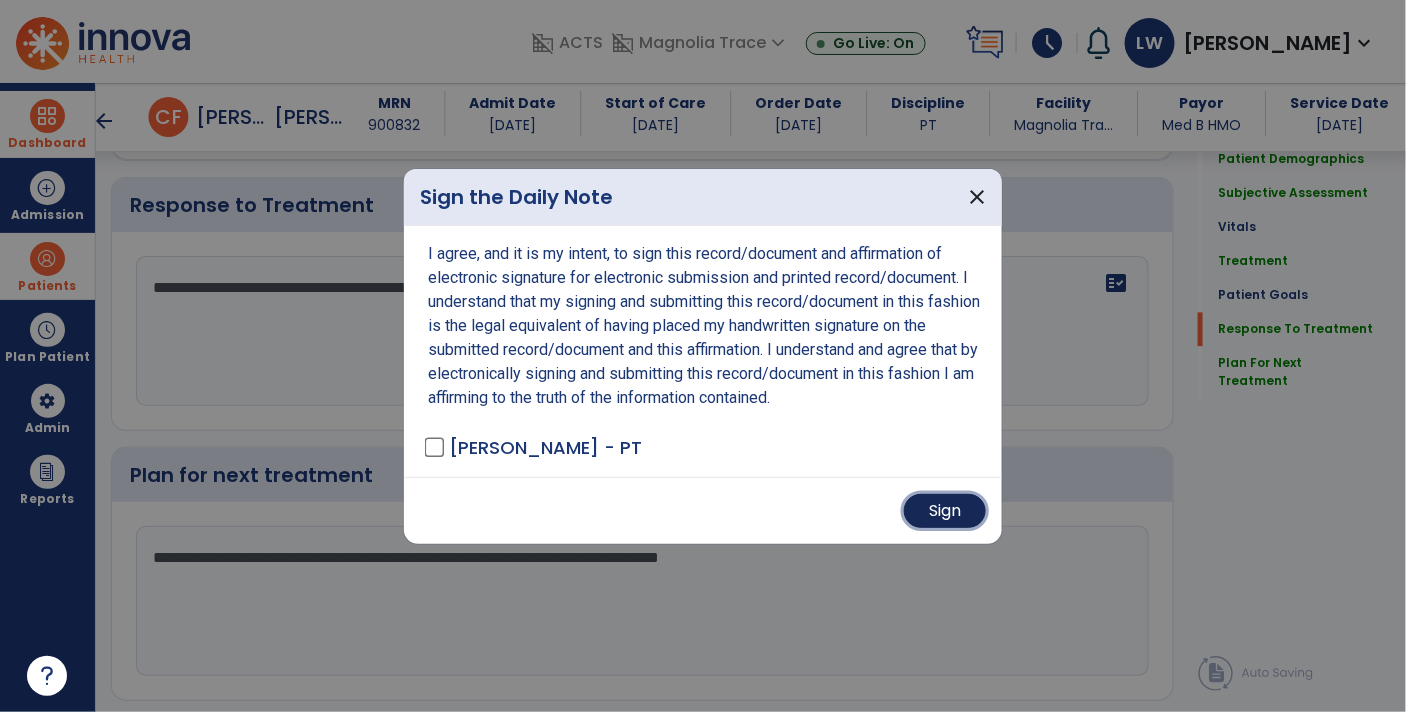click on "Sign" at bounding box center (945, 511) 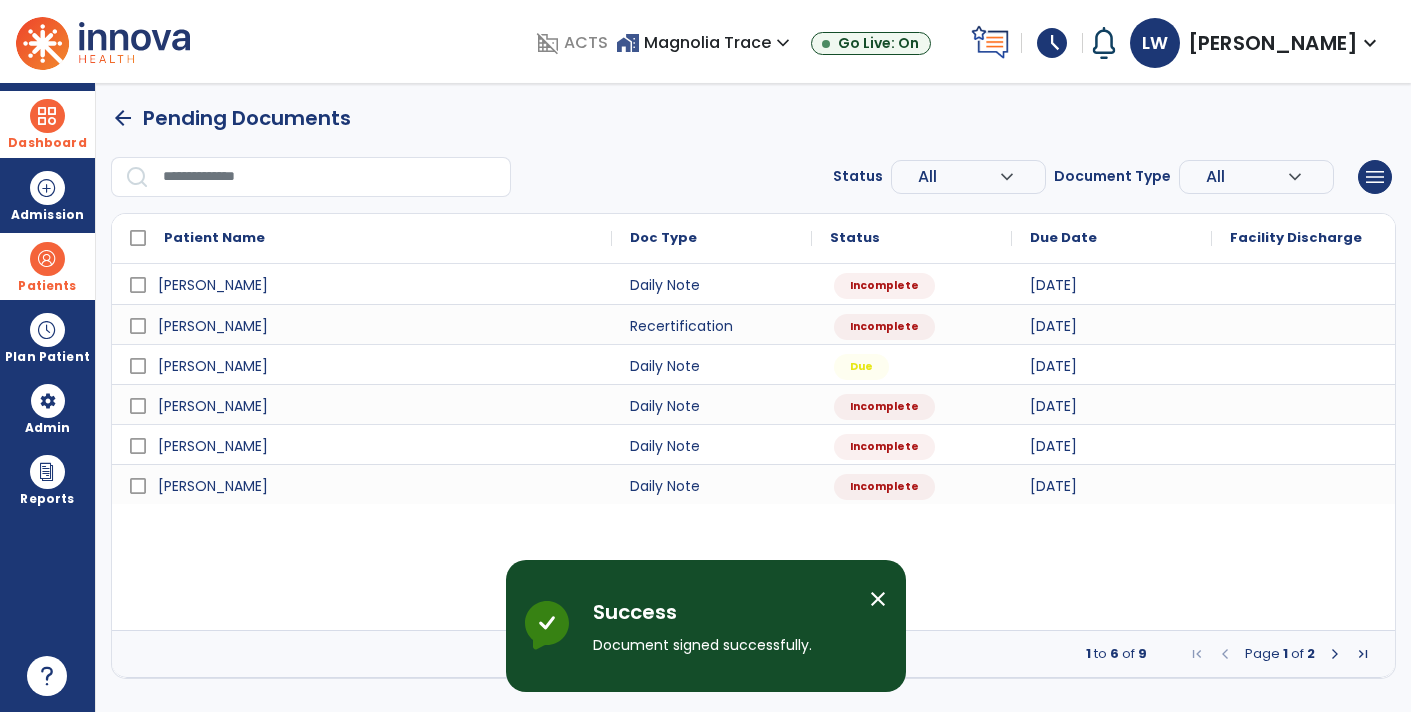 scroll, scrollTop: 0, scrollLeft: 0, axis: both 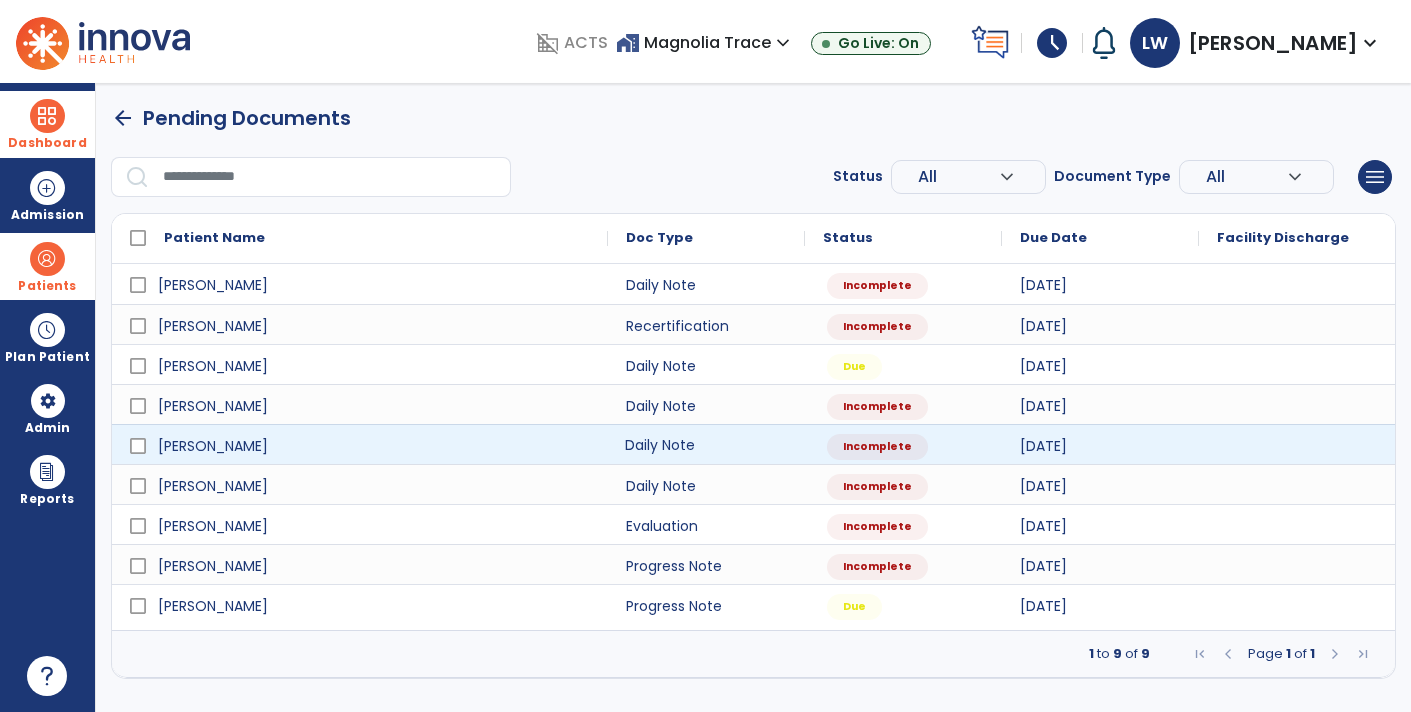 click on "Daily Note" at bounding box center [706, 444] 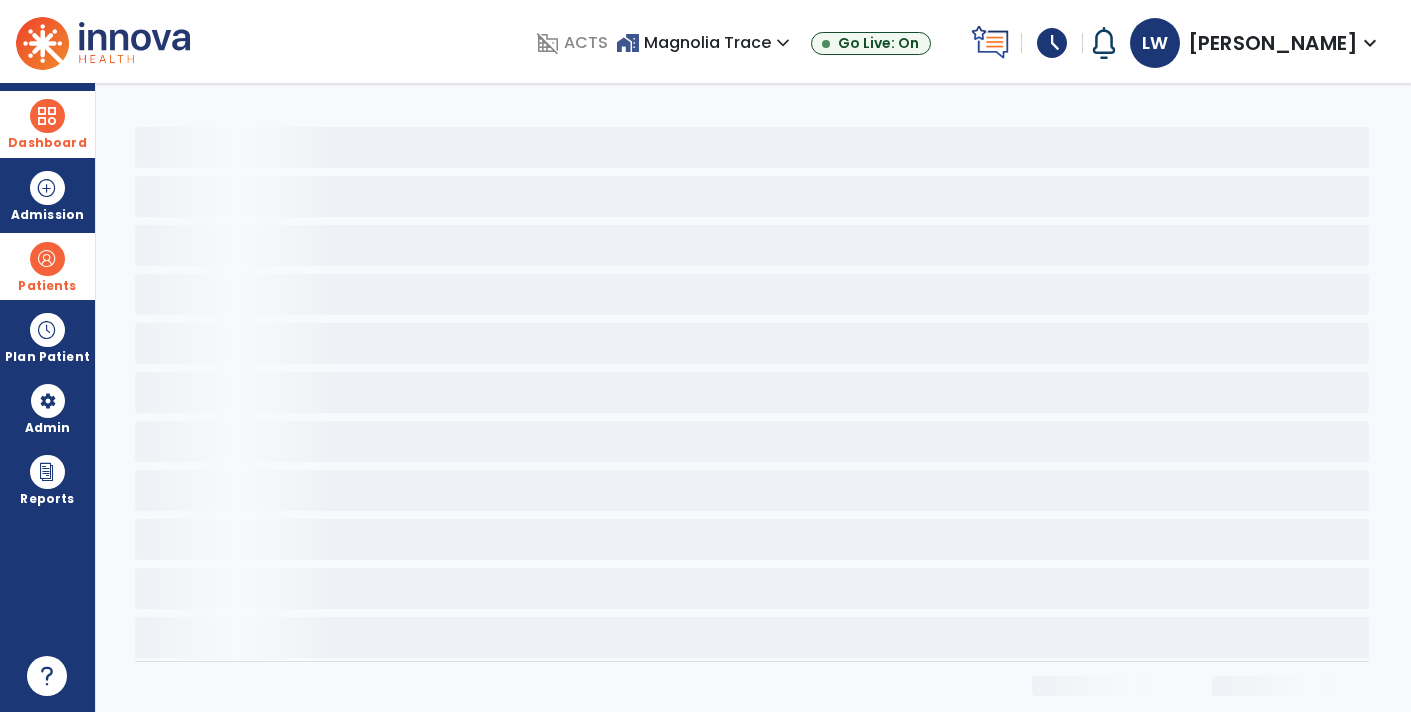 select on "*" 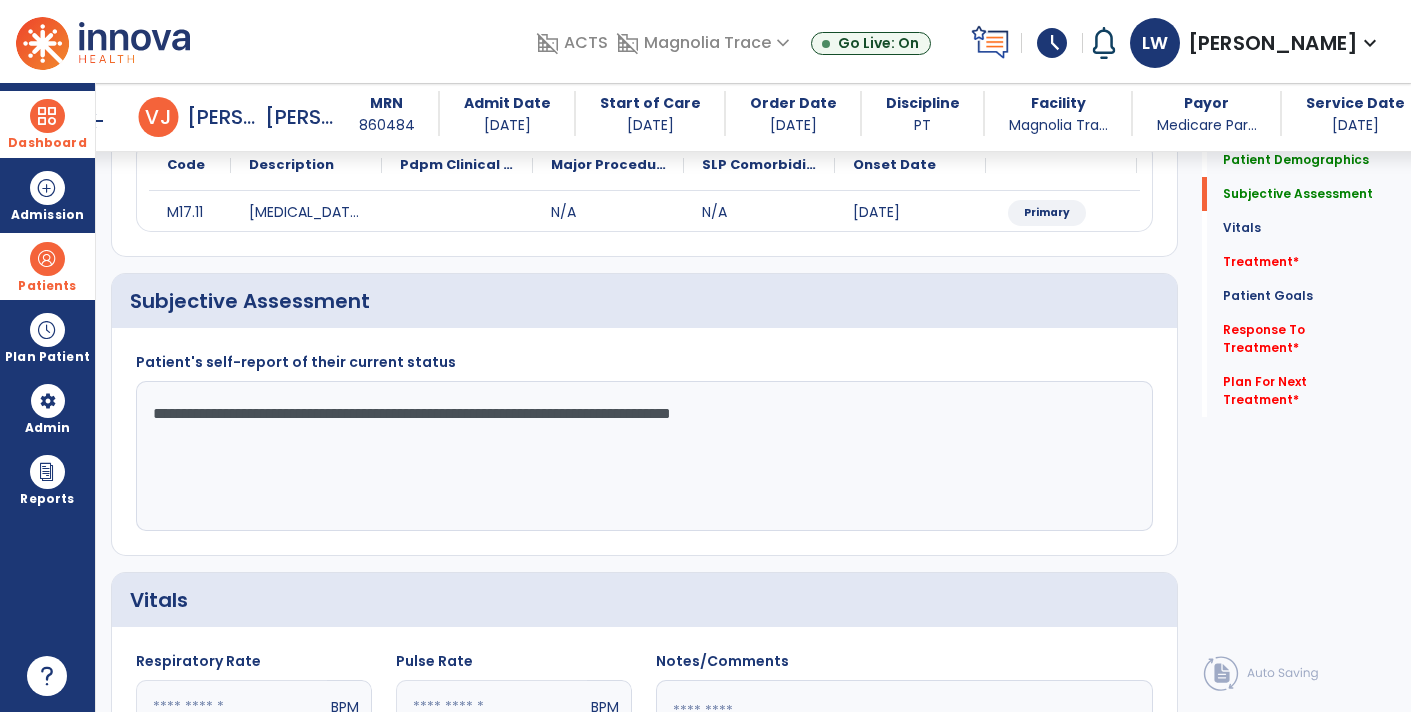 scroll, scrollTop: 257, scrollLeft: 0, axis: vertical 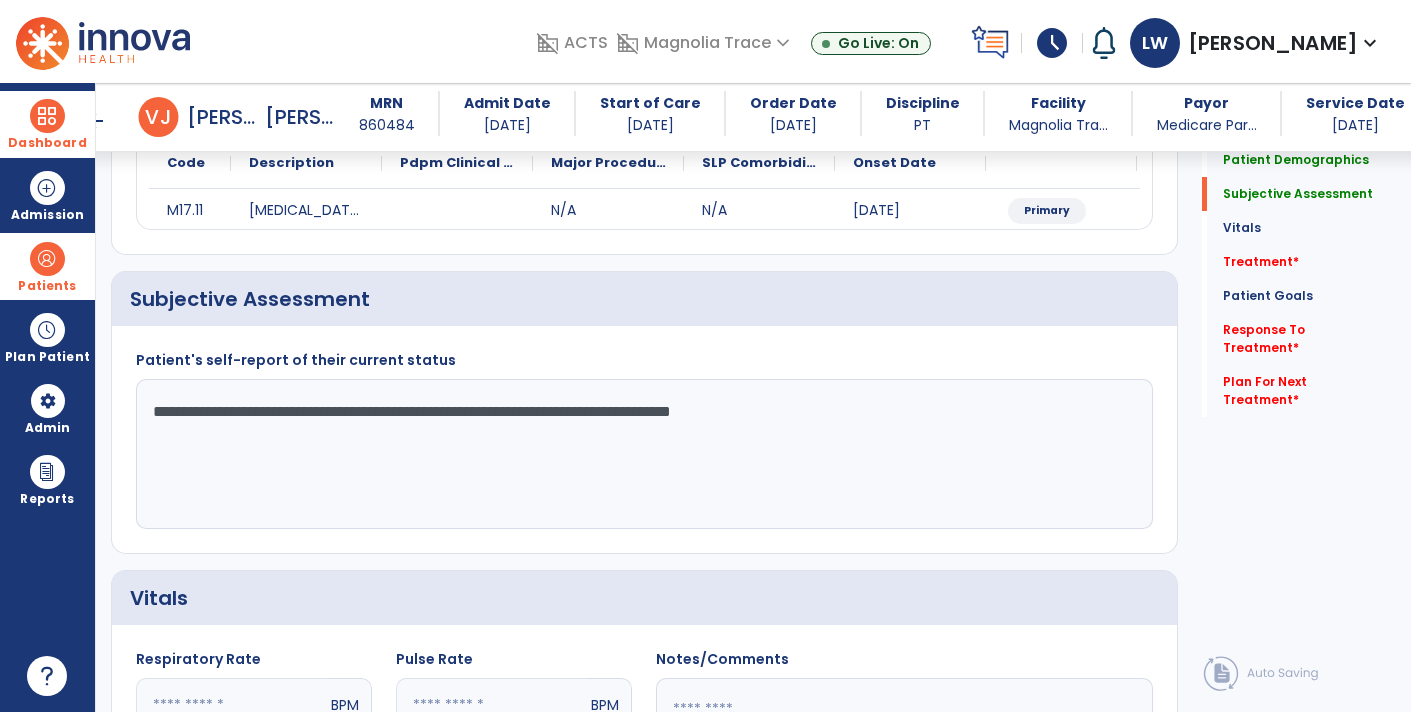 click on "**********" 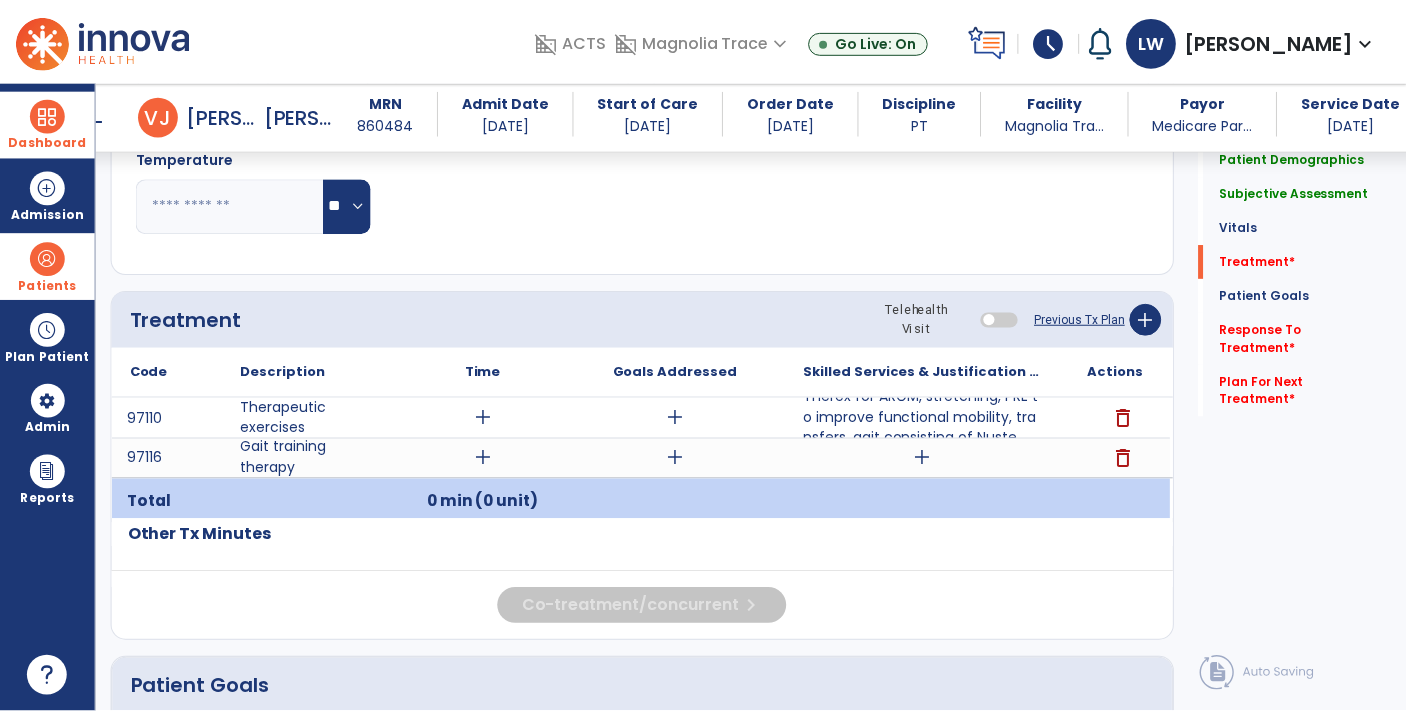 scroll, scrollTop: 1016, scrollLeft: 0, axis: vertical 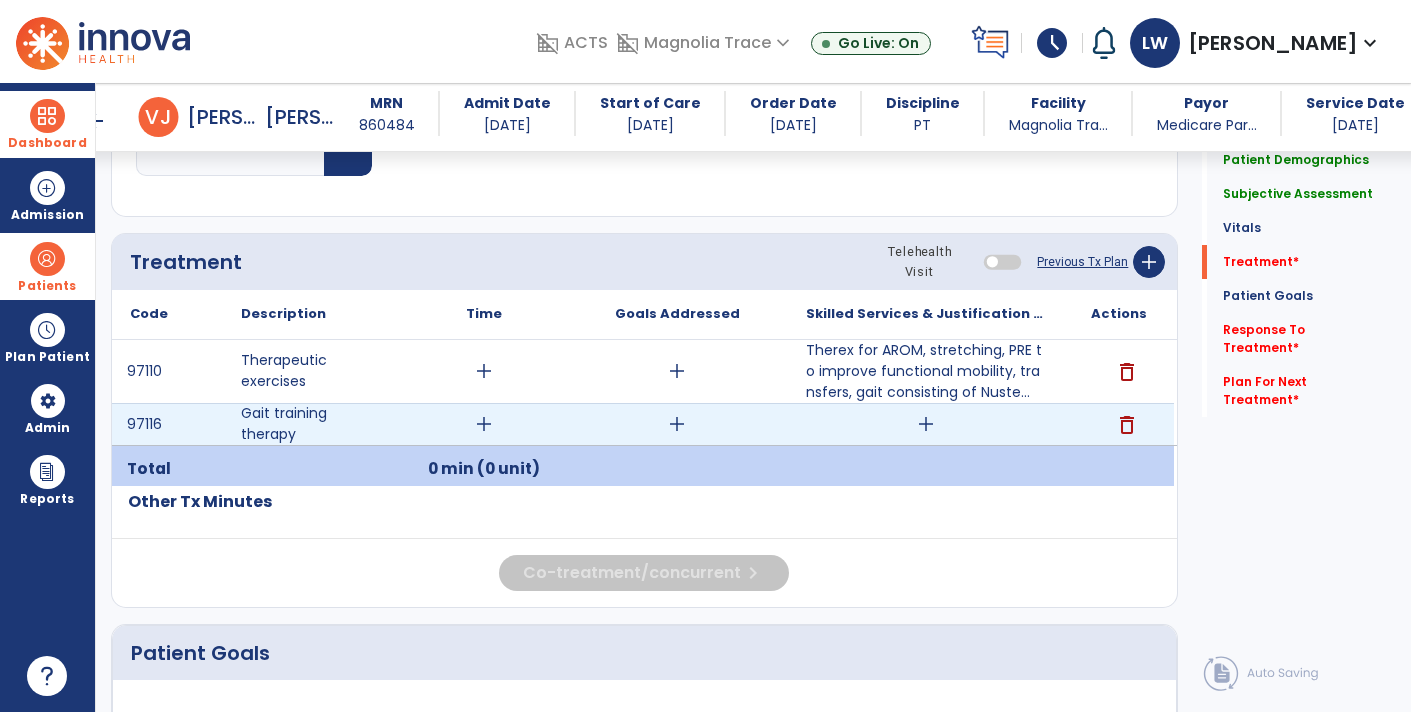 type on "**********" 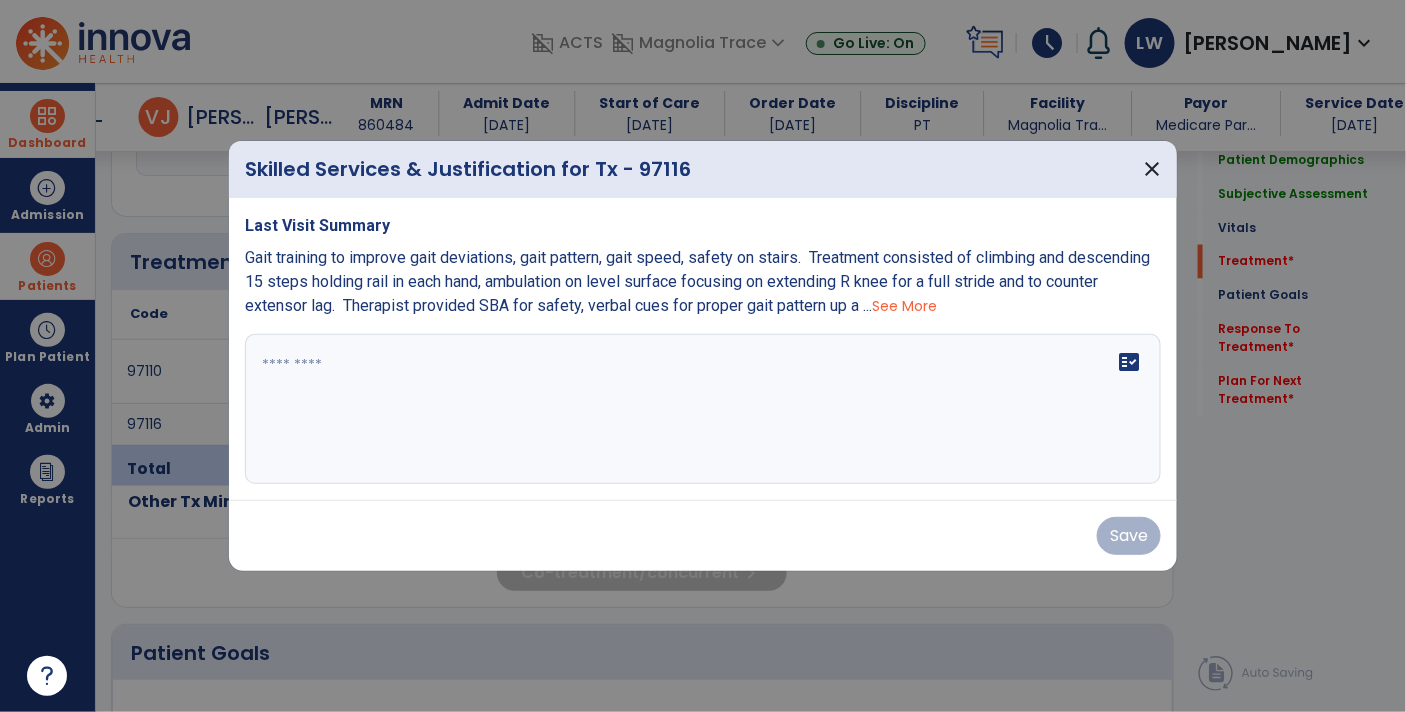scroll, scrollTop: 1016, scrollLeft: 0, axis: vertical 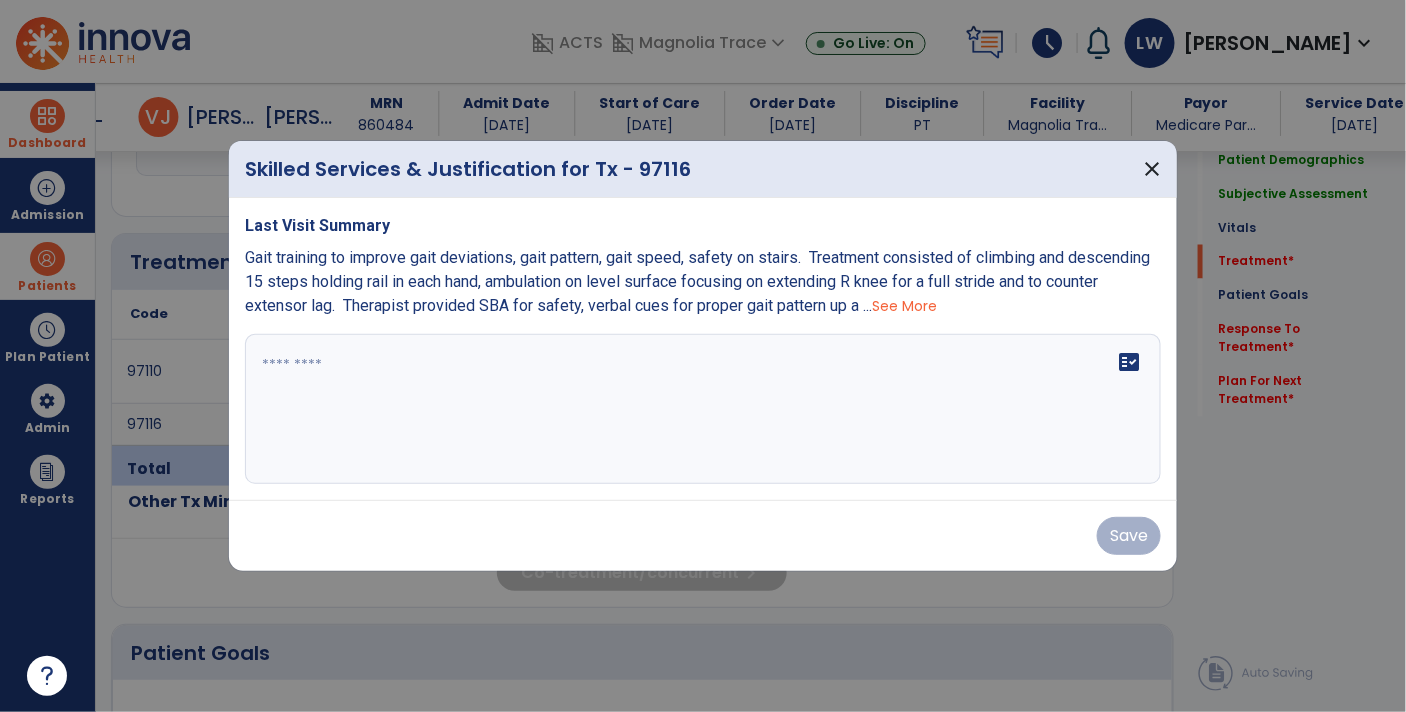 click on "See More" at bounding box center (904, 306) 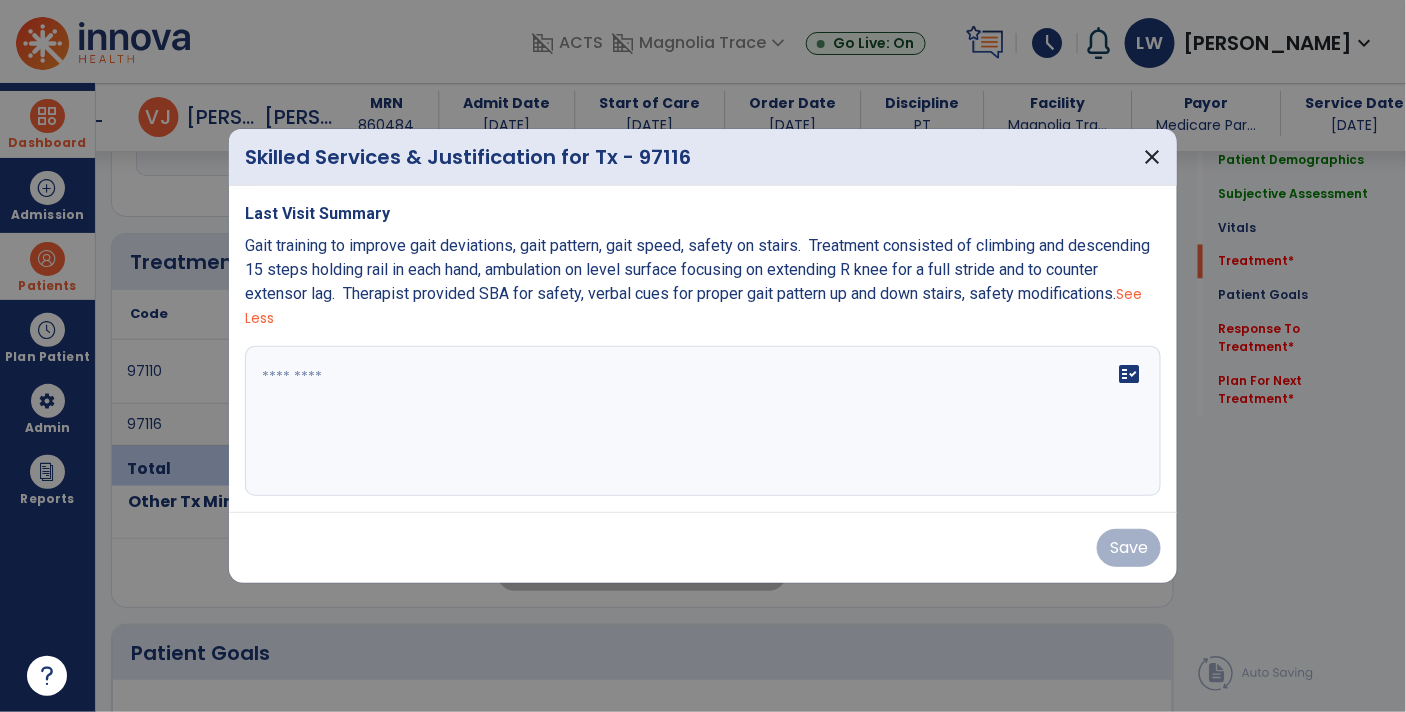 click on "Gait training to improve gait deviations, gait pattern, gait speed, safety on stairs.  Treatment consisted of climbing and descending 15 steps holding rail in each hand, ambulation on level surface focusing on extending R knee for a full stride and to counter extensor lag.  Therapist provided SBA for safety, verbal cues for proper gait pattern up and down stairs, safety modifications." at bounding box center (697, 269) 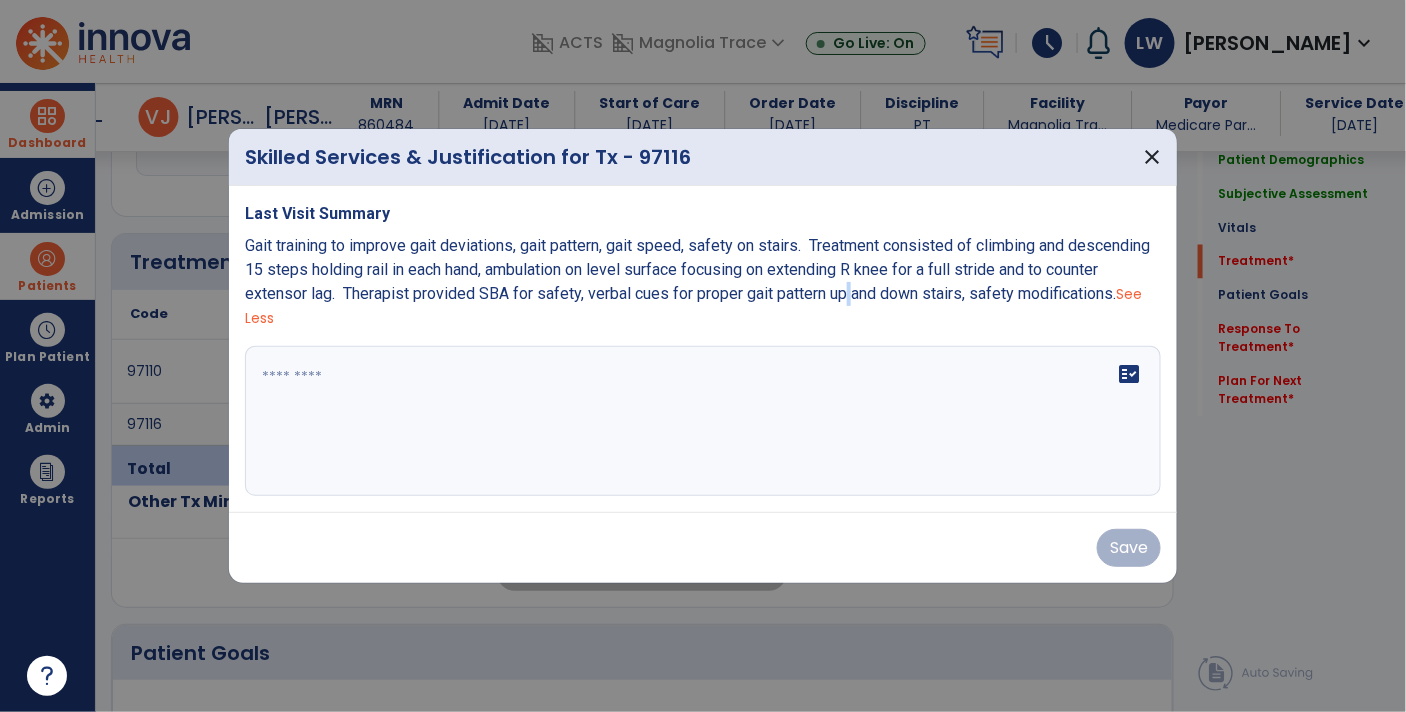 click on "Gait training to improve gait deviations, gait pattern, gait speed, safety on stairs.  Treatment consisted of climbing and descending 15 steps holding rail in each hand, ambulation on level surface focusing on extending R knee for a full stride and to counter extensor lag.  Therapist provided SBA for safety, verbal cues for proper gait pattern up and down stairs, safety modifications." at bounding box center [697, 269] 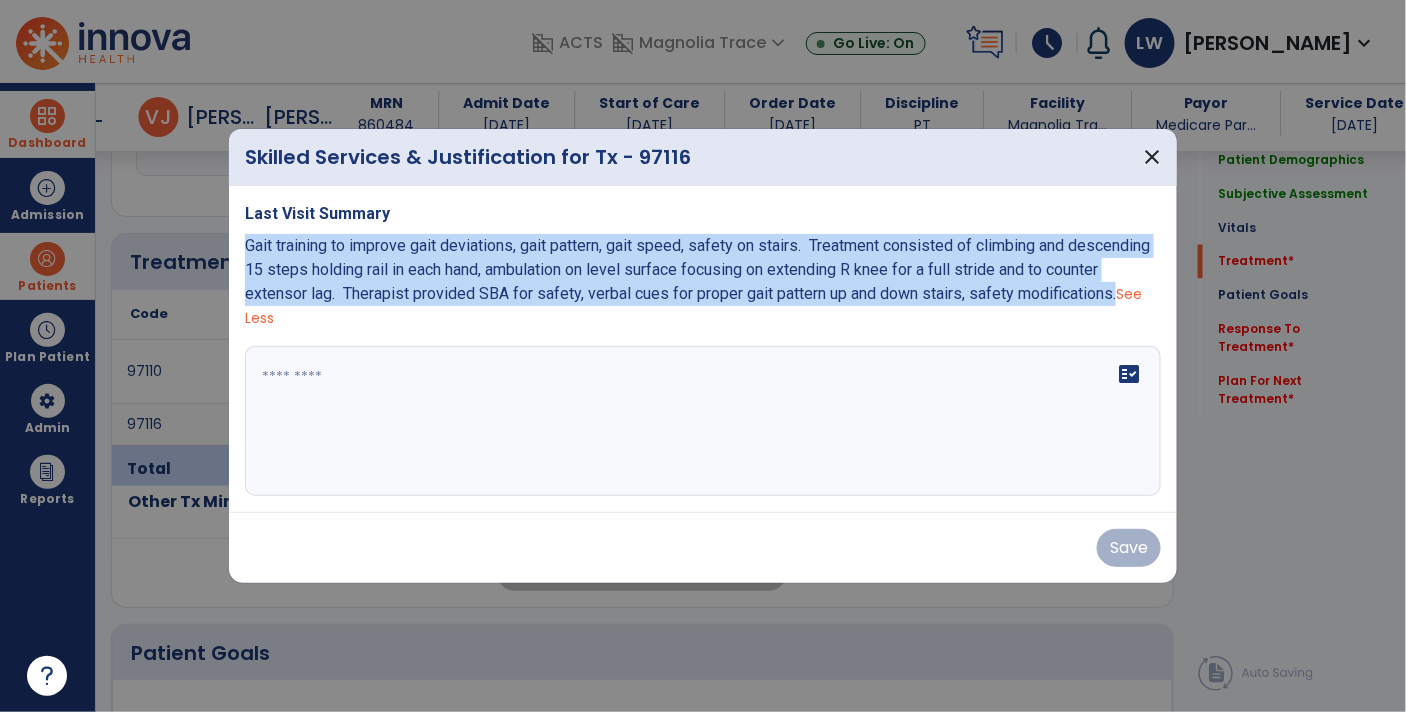 copy on "Gait training to improve gait deviations, gait pattern, gait speed, safety on stairs.  Treatment consisted of climbing and descending 15 steps holding rail in each hand, ambulation on level surface focusing on extending R knee for a full stride and to counter extensor lag.  Therapist provided SBA for safety, verbal cues for proper gait pattern up and down stairs, safety modifications." 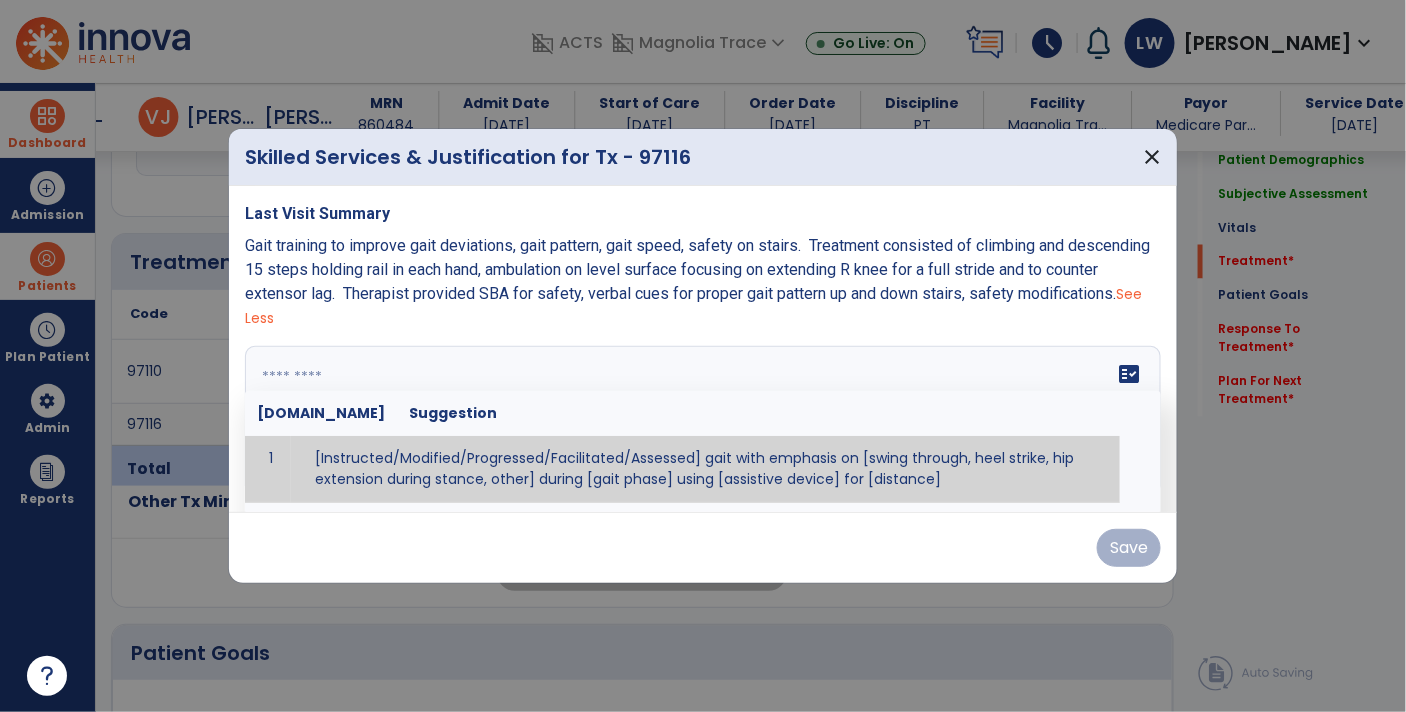 paste on "**********" 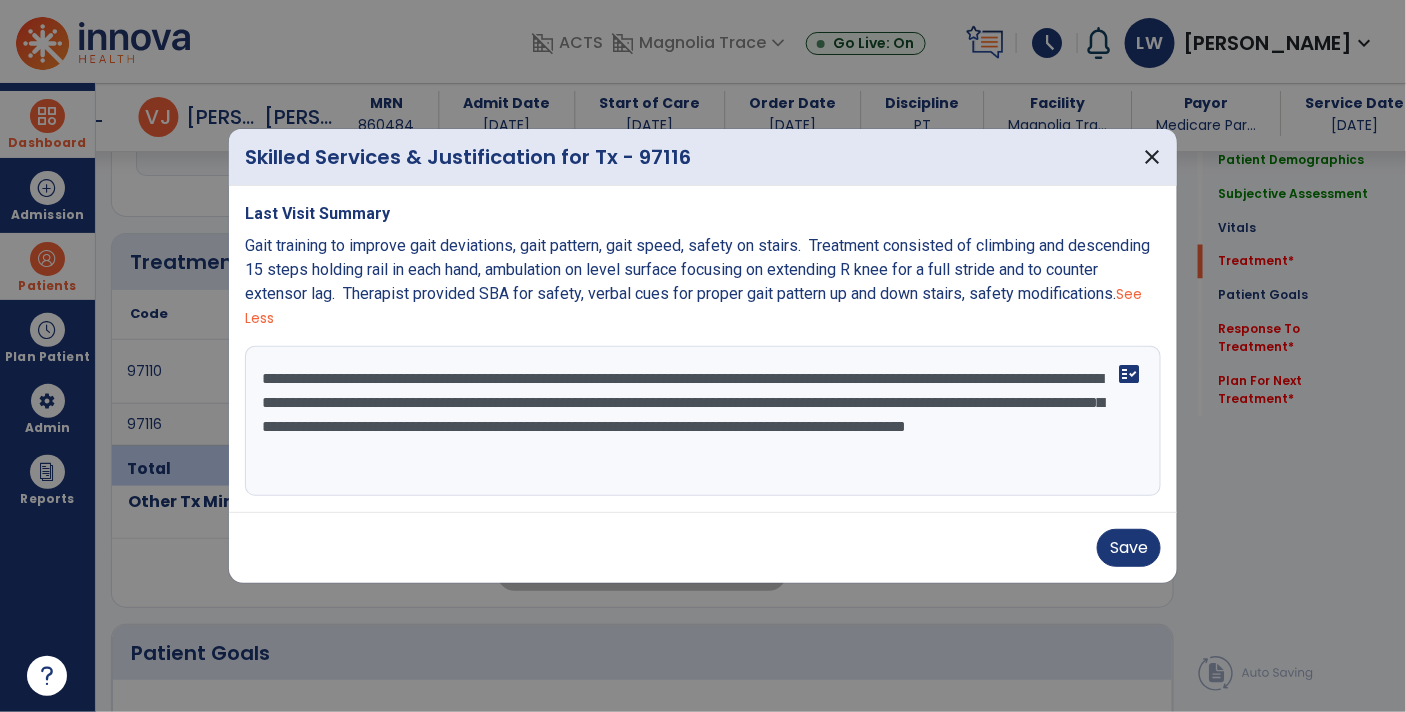 click on "**********" at bounding box center (703, 421) 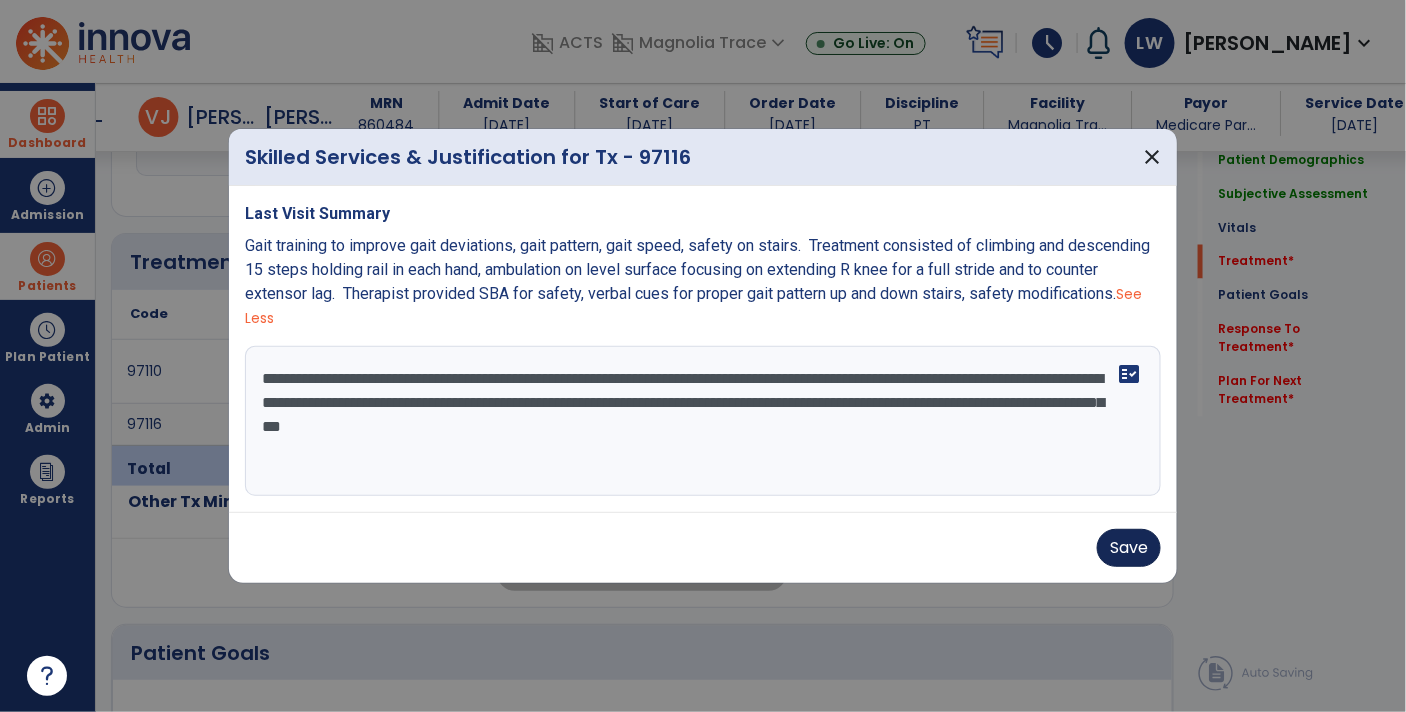 type on "**********" 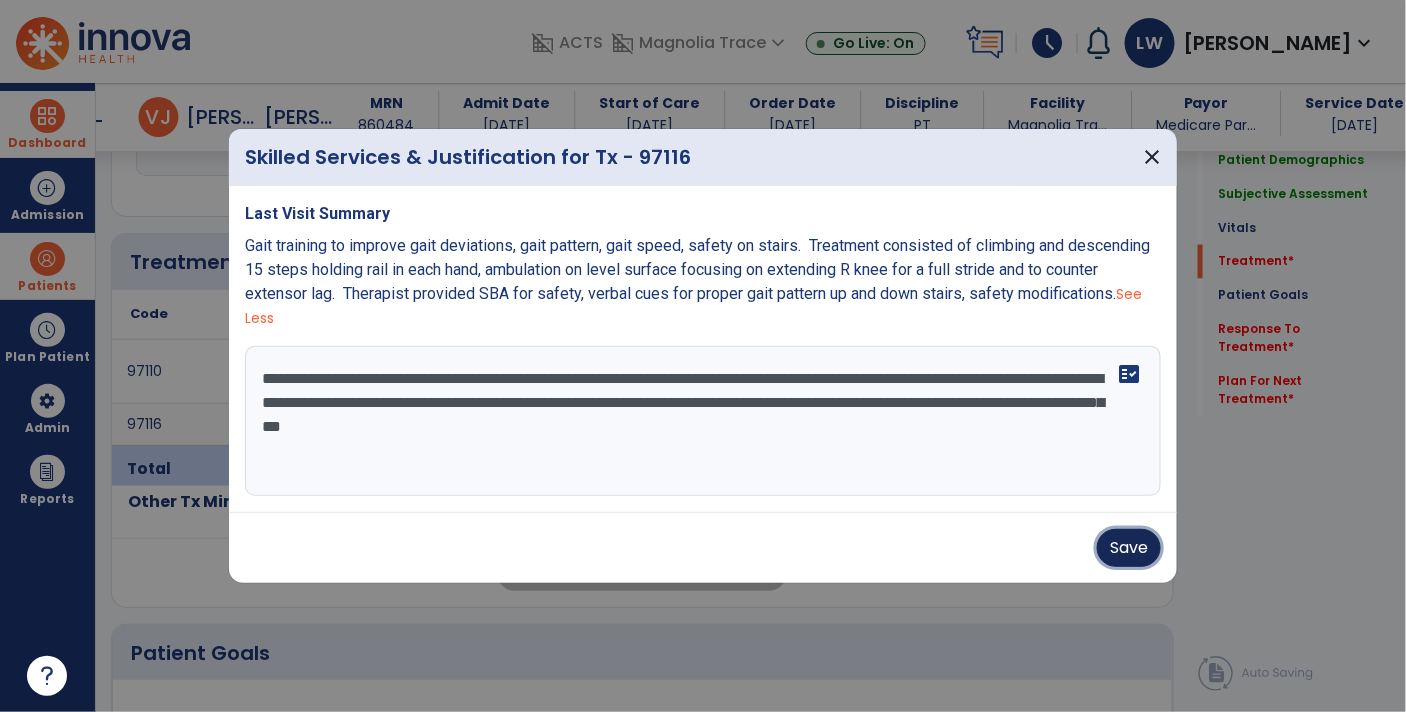 click on "Save" at bounding box center [1129, 548] 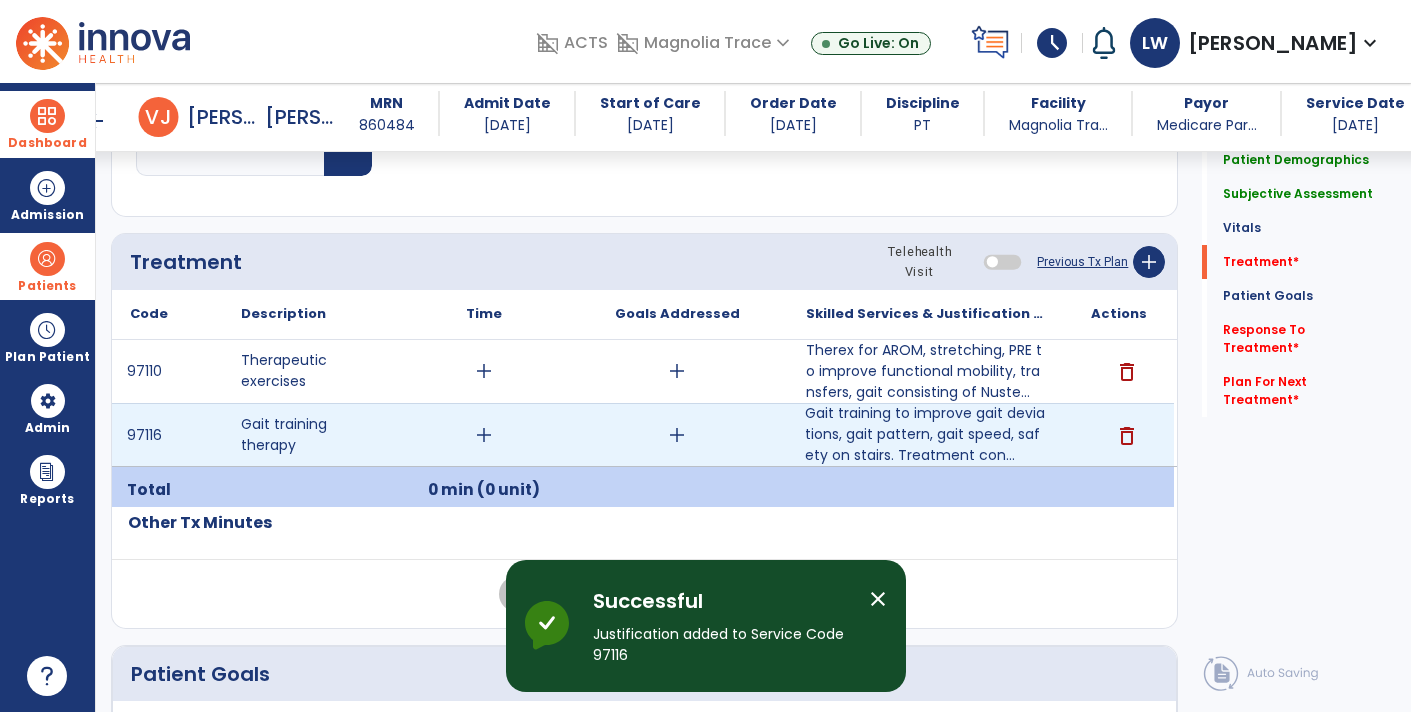 click on "add" at bounding box center (484, 435) 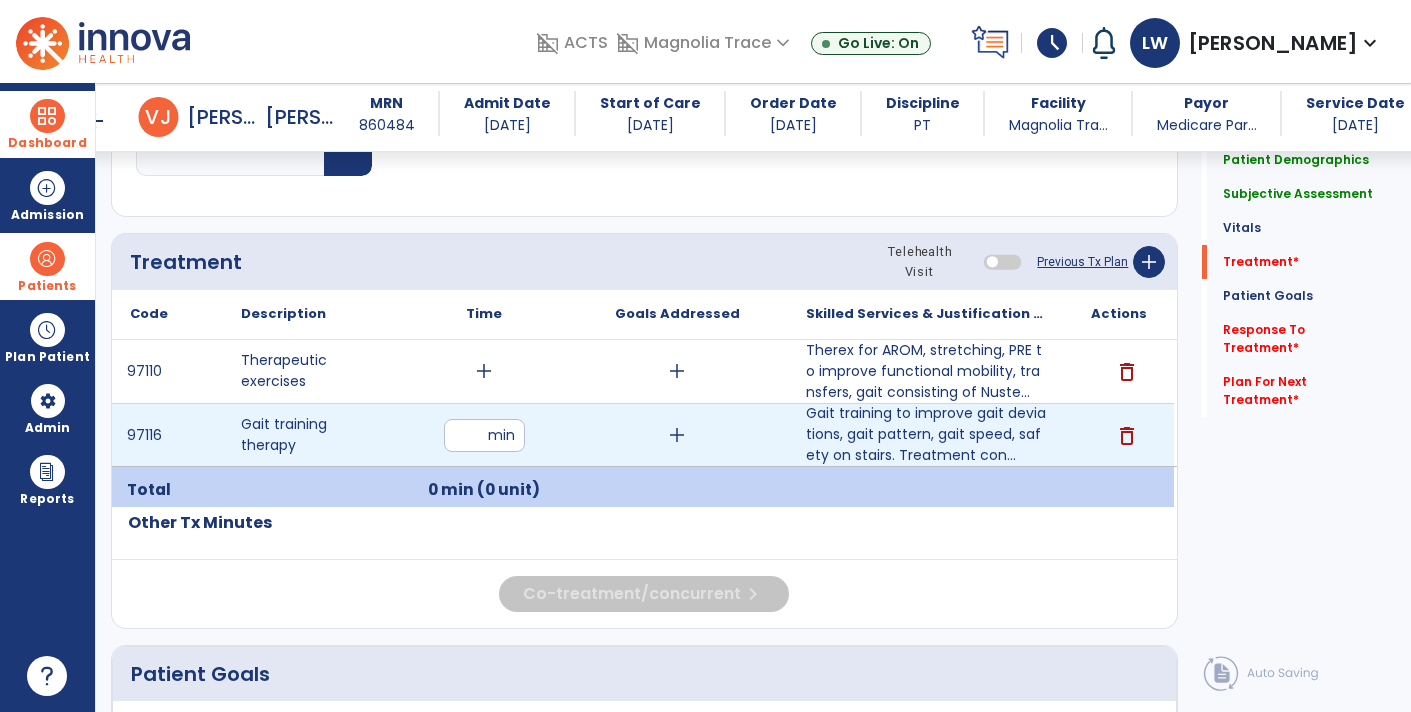 type on "*" 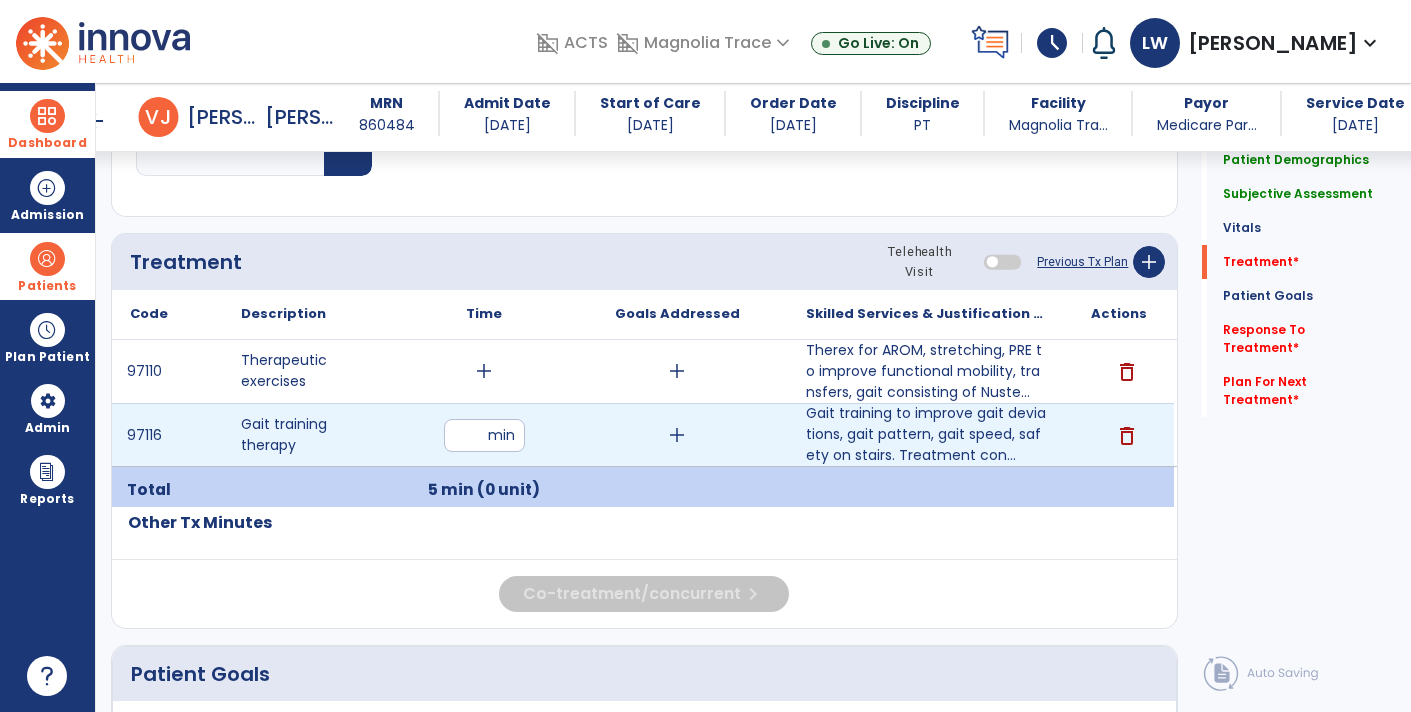 click on "*" at bounding box center [484, 435] 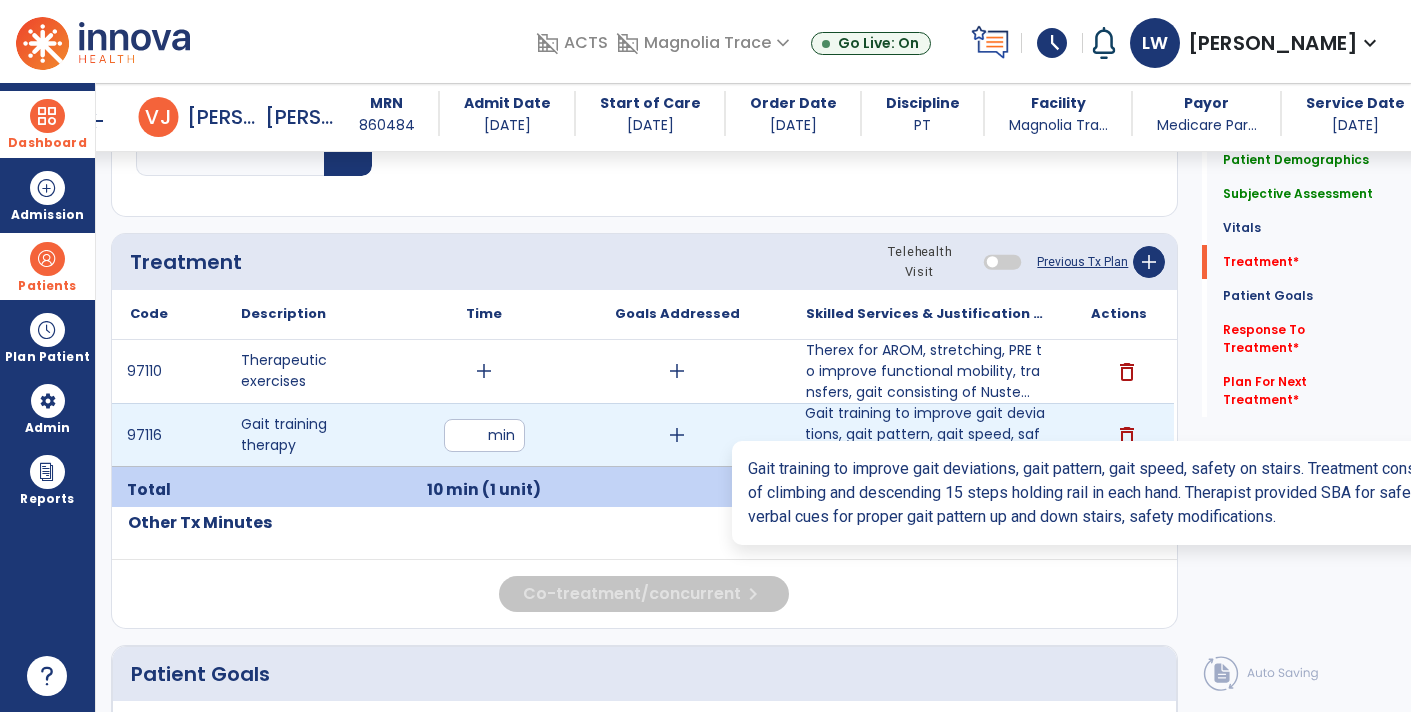 click on "Gait training to improve gait deviations, gait pattern, gait speed, safety on stairs.  Treatment con..." at bounding box center (926, 434) 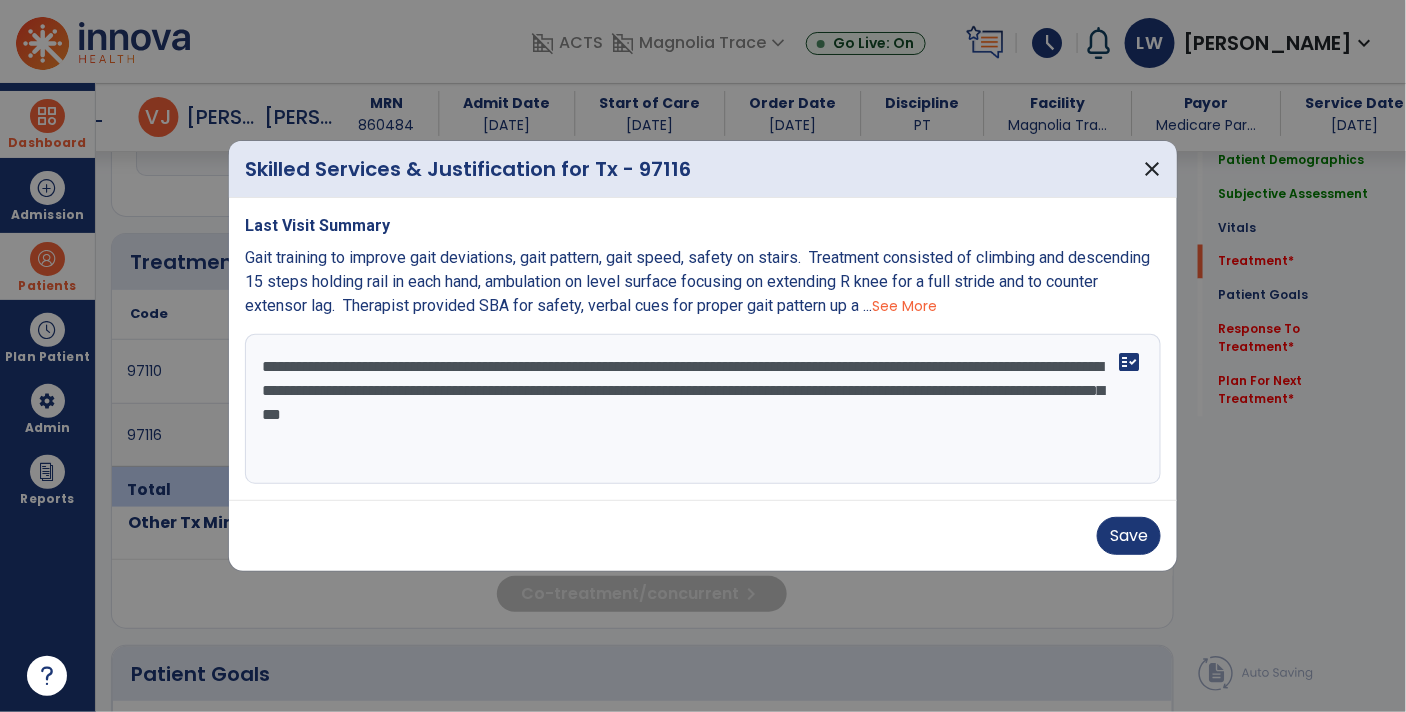 scroll, scrollTop: 1016, scrollLeft: 0, axis: vertical 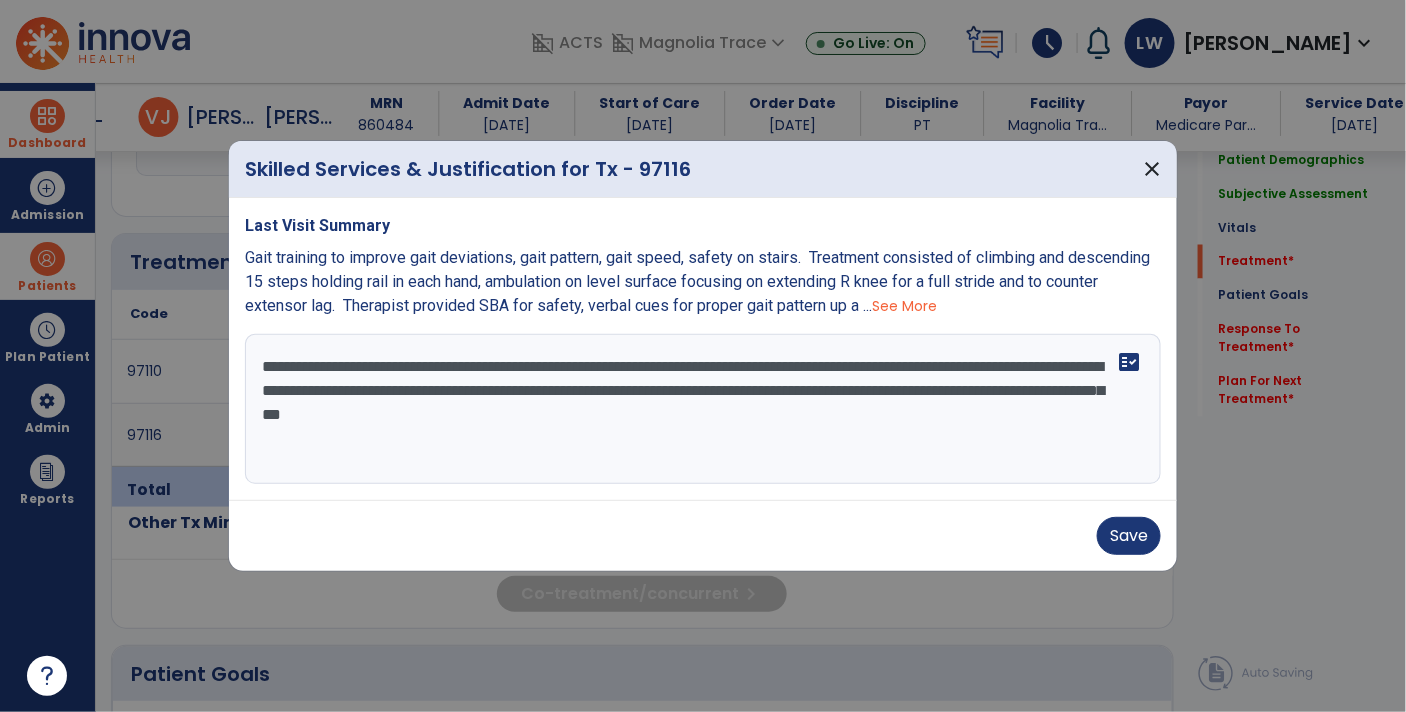 click on "**********" at bounding box center [703, 409] 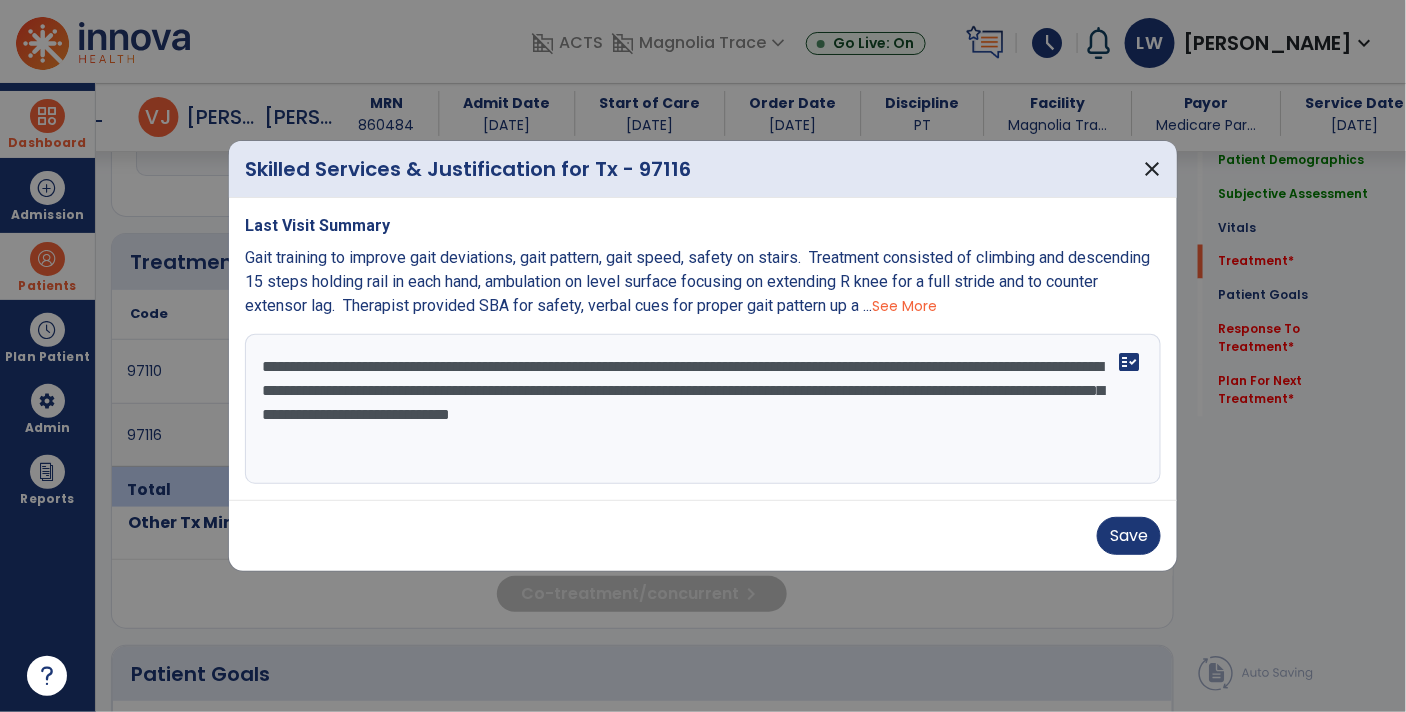 type on "**********" 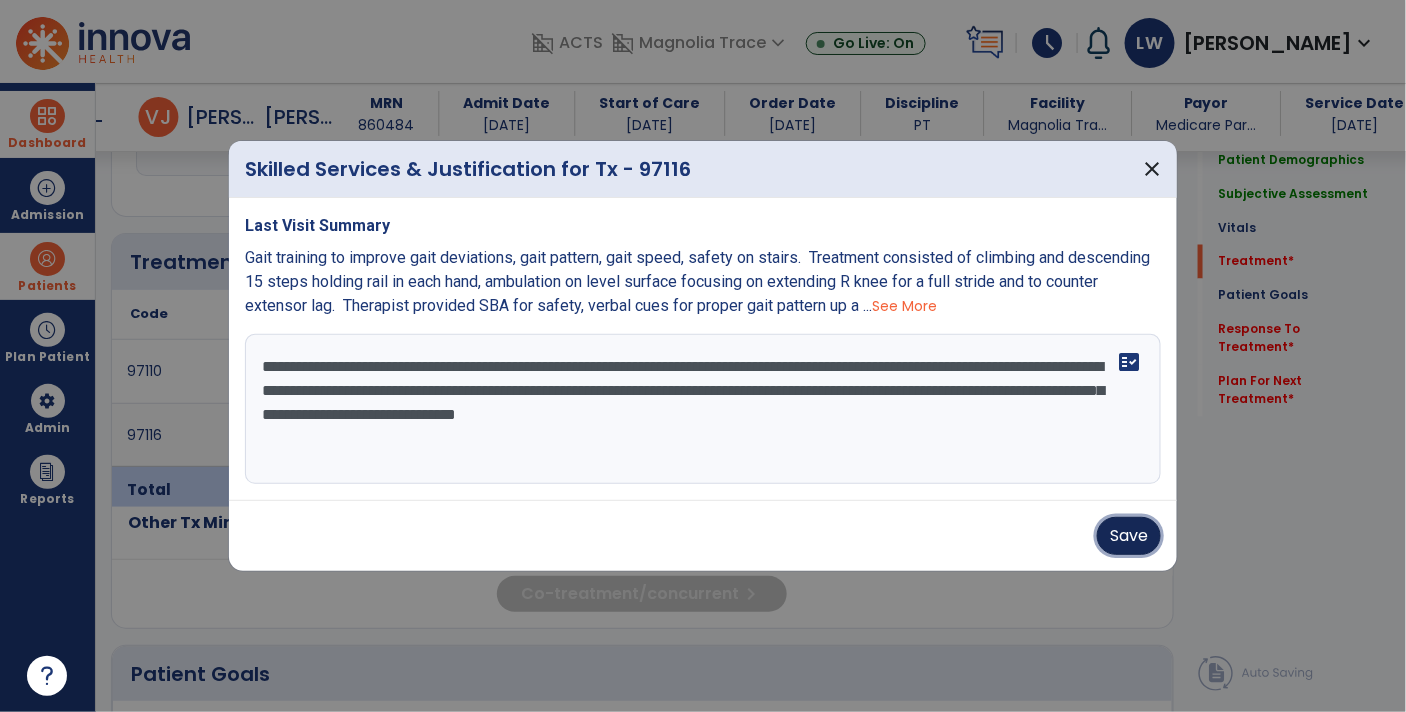 click on "Save" at bounding box center (1129, 536) 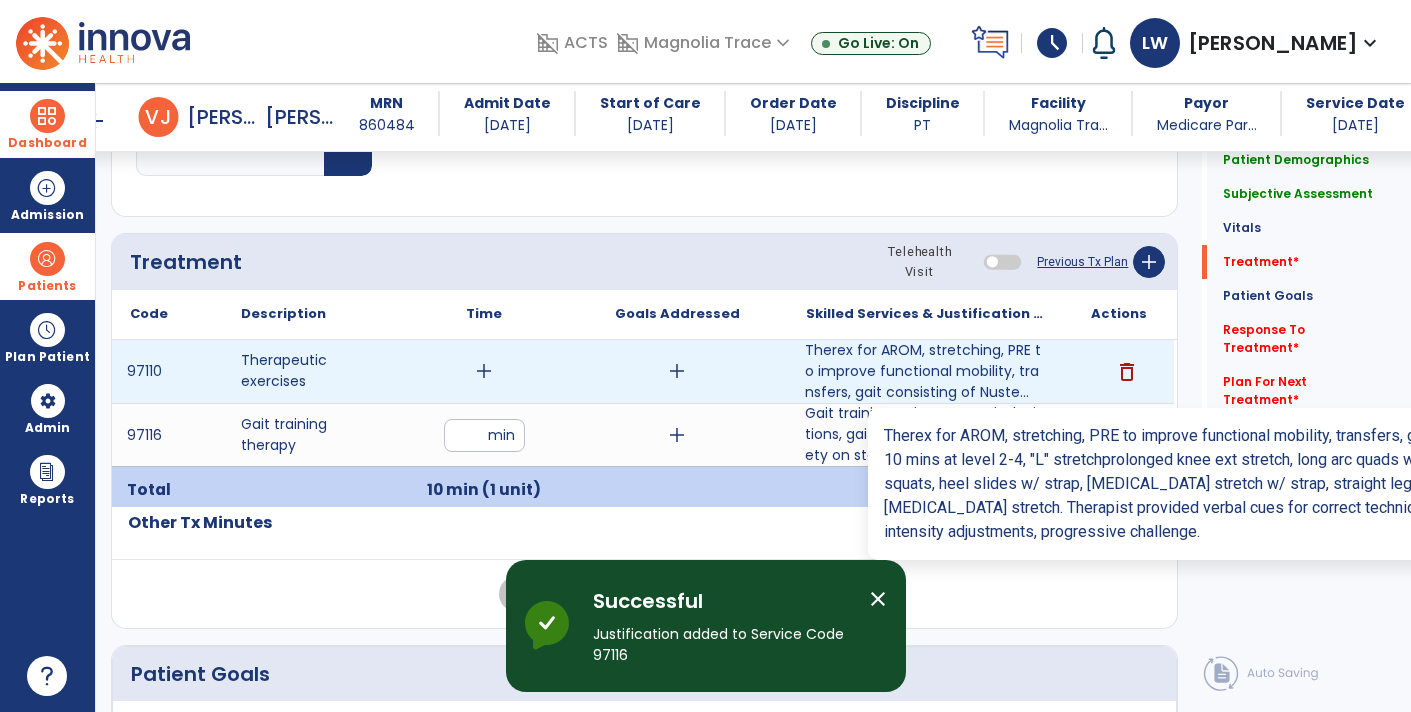 click on "Therex for AROM, stretching, PRE to improve functional mobility, transfers, gait consisting of Nuste..." at bounding box center [926, 371] 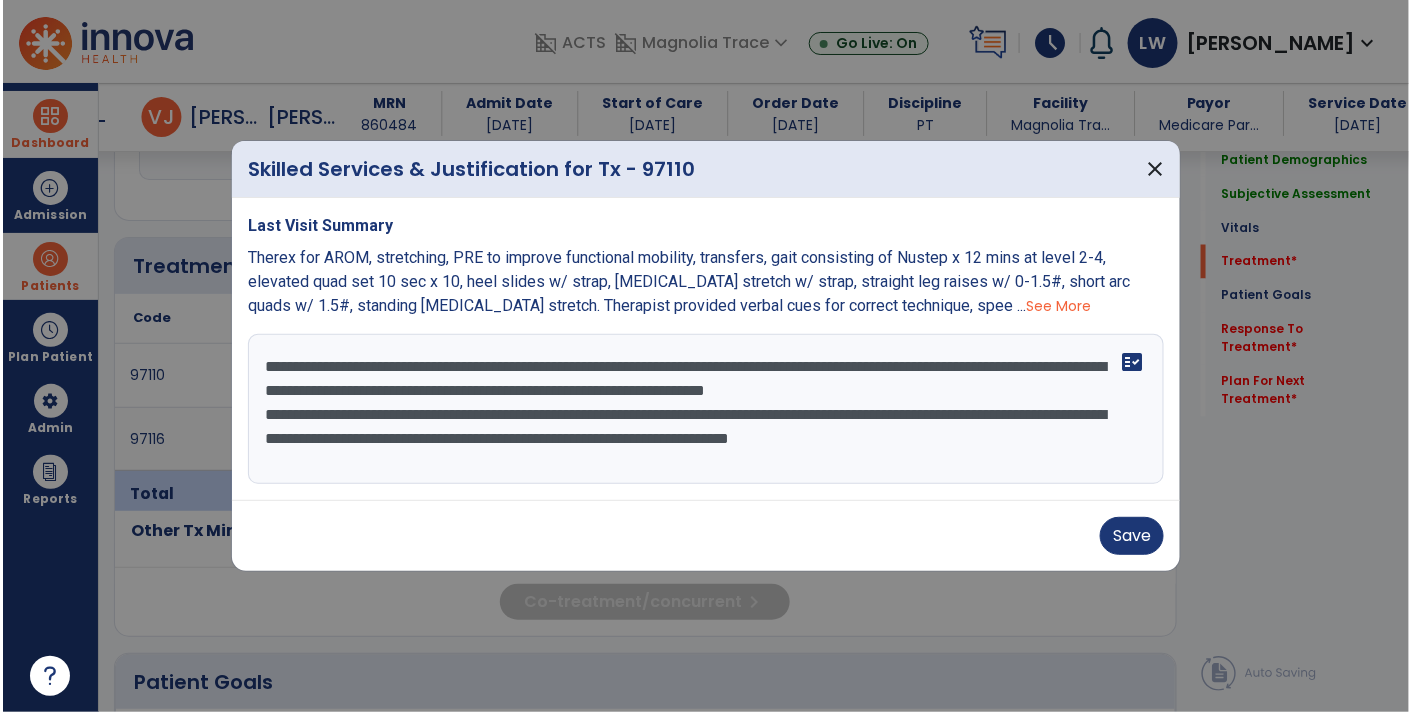scroll, scrollTop: 1016, scrollLeft: 0, axis: vertical 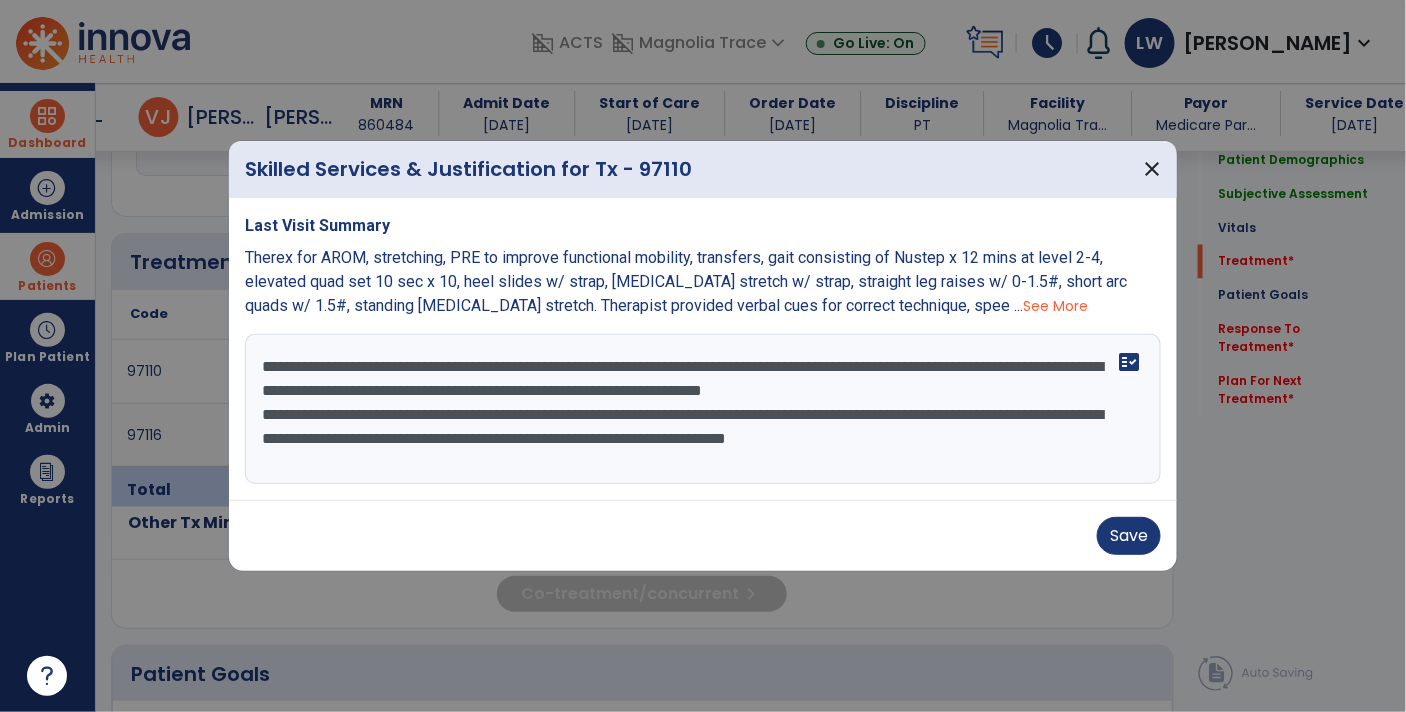 click on "**********" at bounding box center [703, 409] 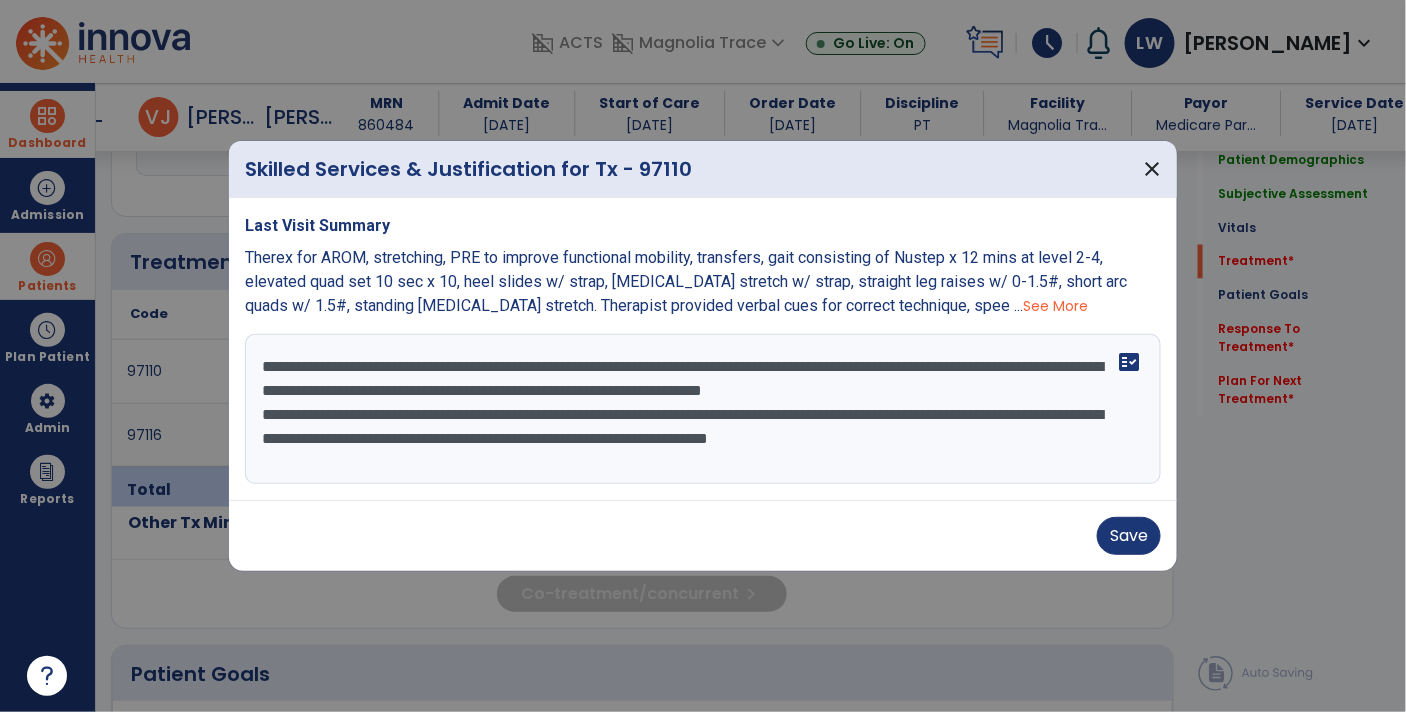 click on "**********" at bounding box center [703, 409] 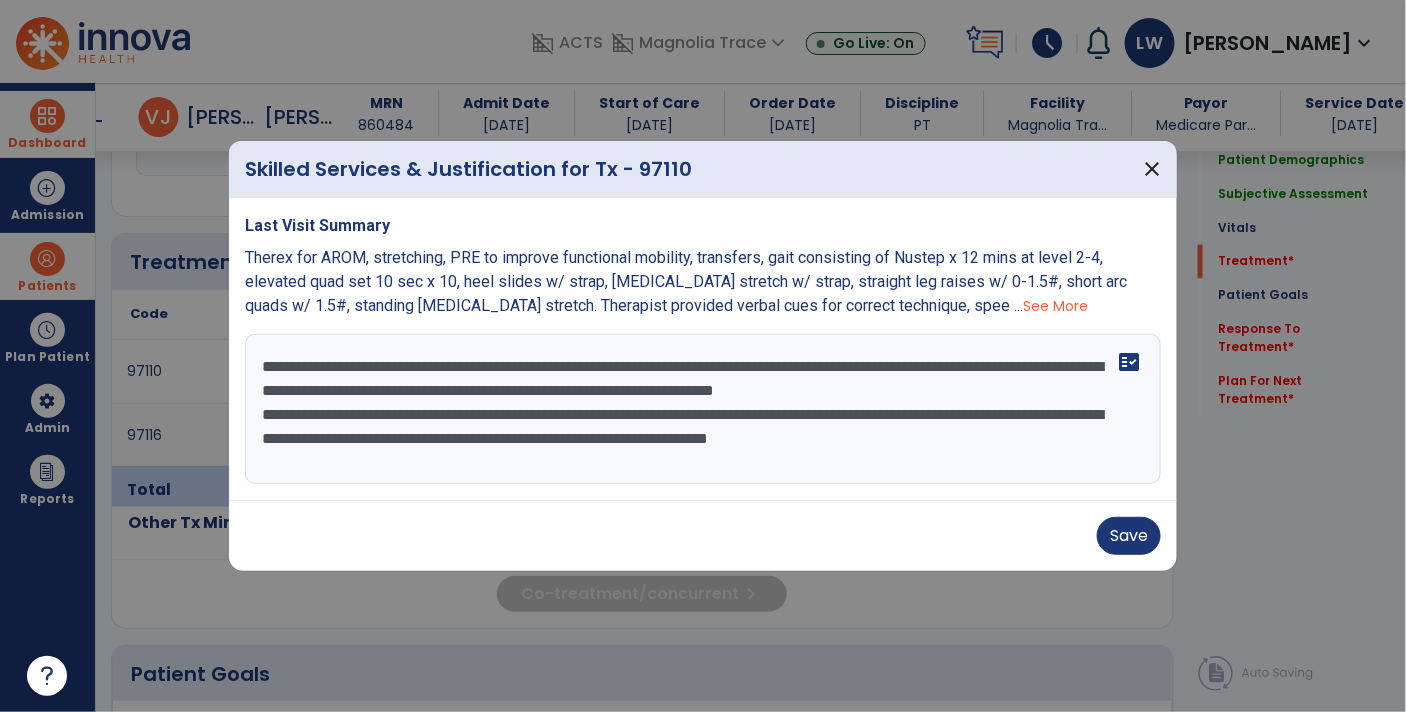 click on "**********" at bounding box center (703, 409) 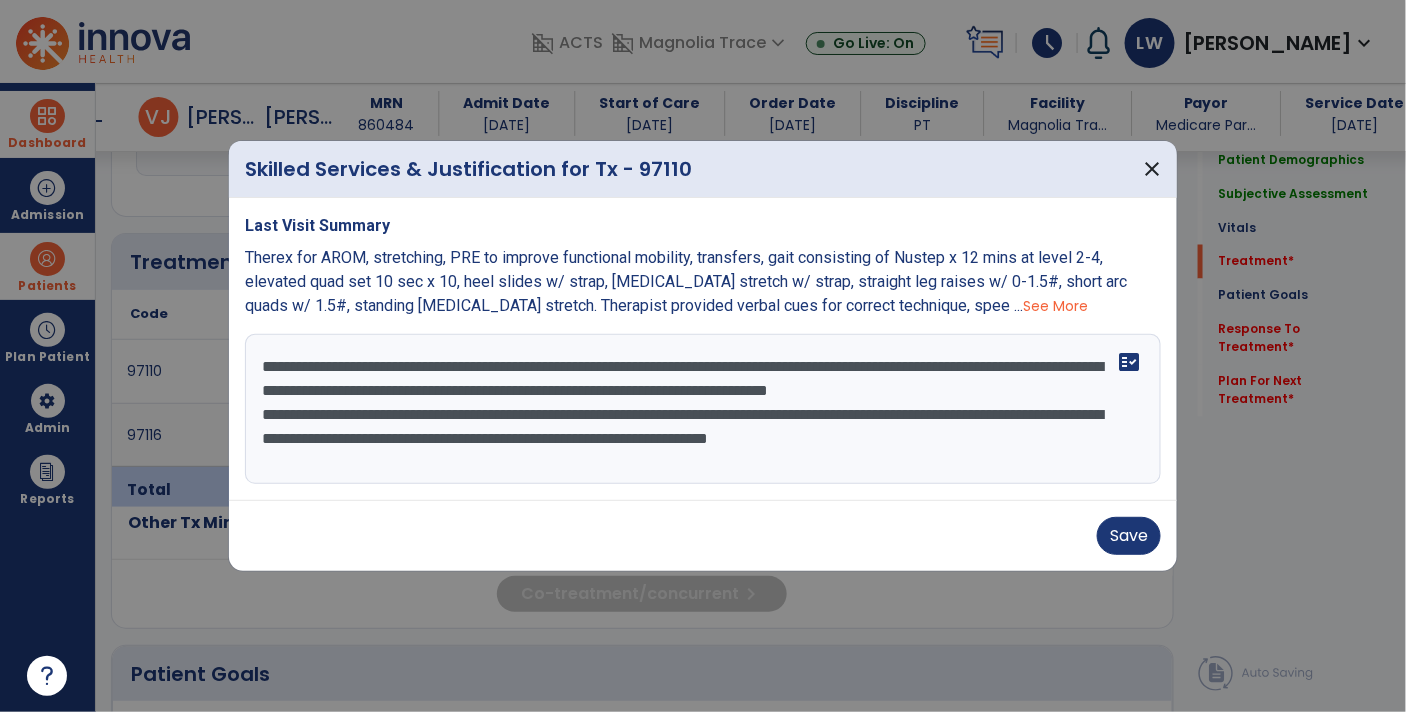 click on "**********" at bounding box center (703, 409) 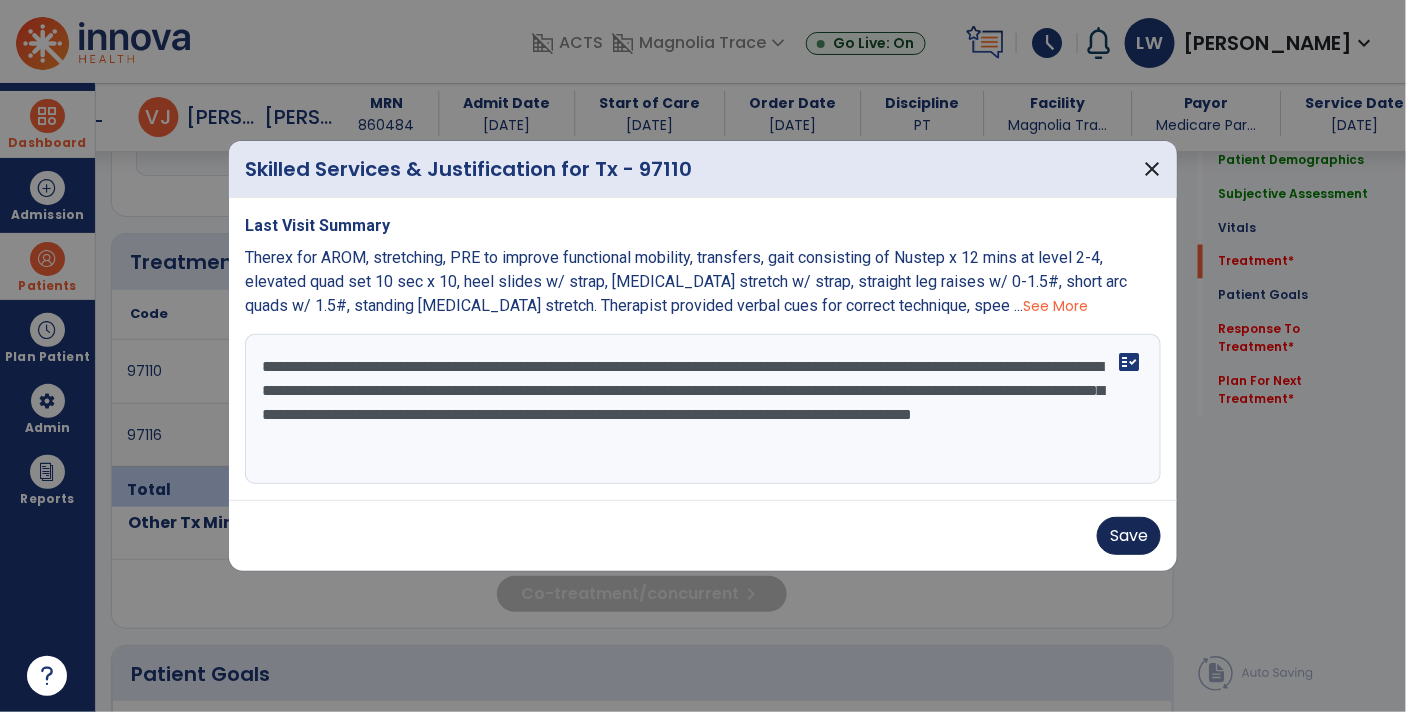 type on "**********" 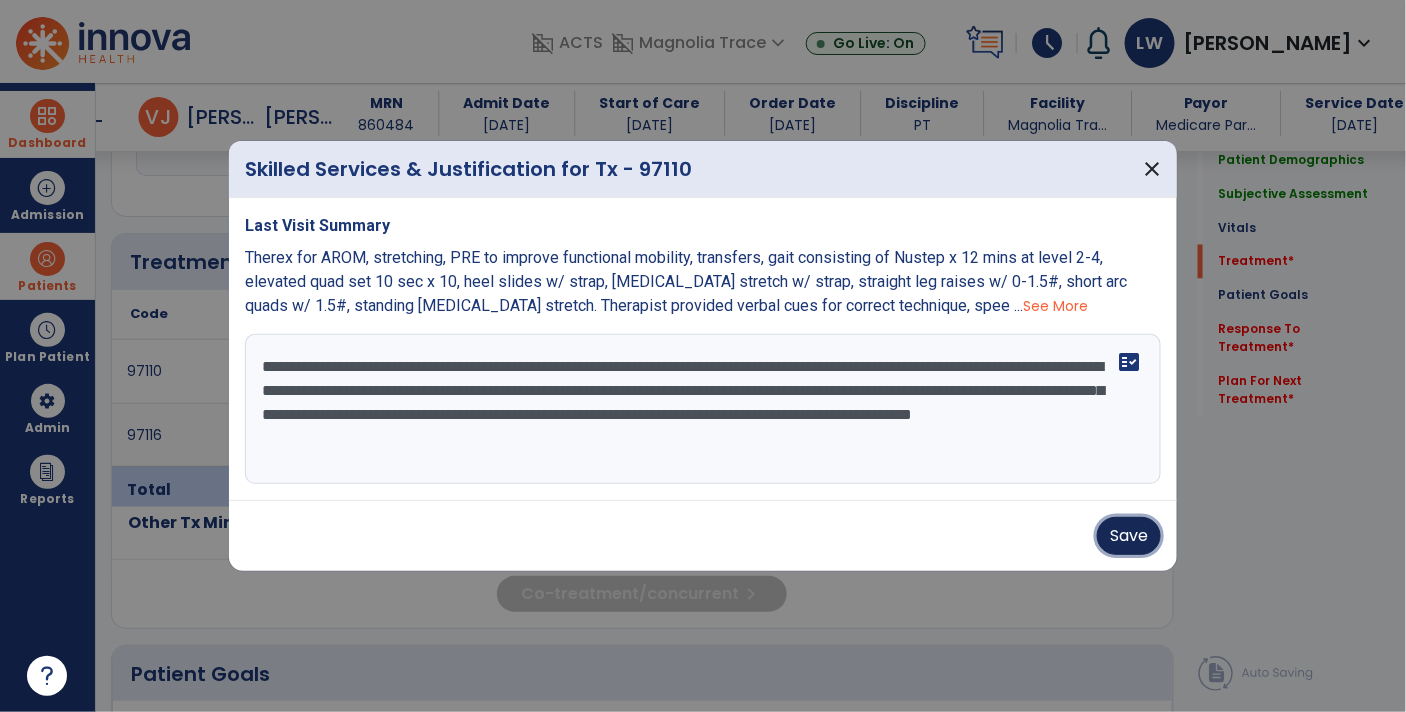 click on "Save" at bounding box center [1129, 536] 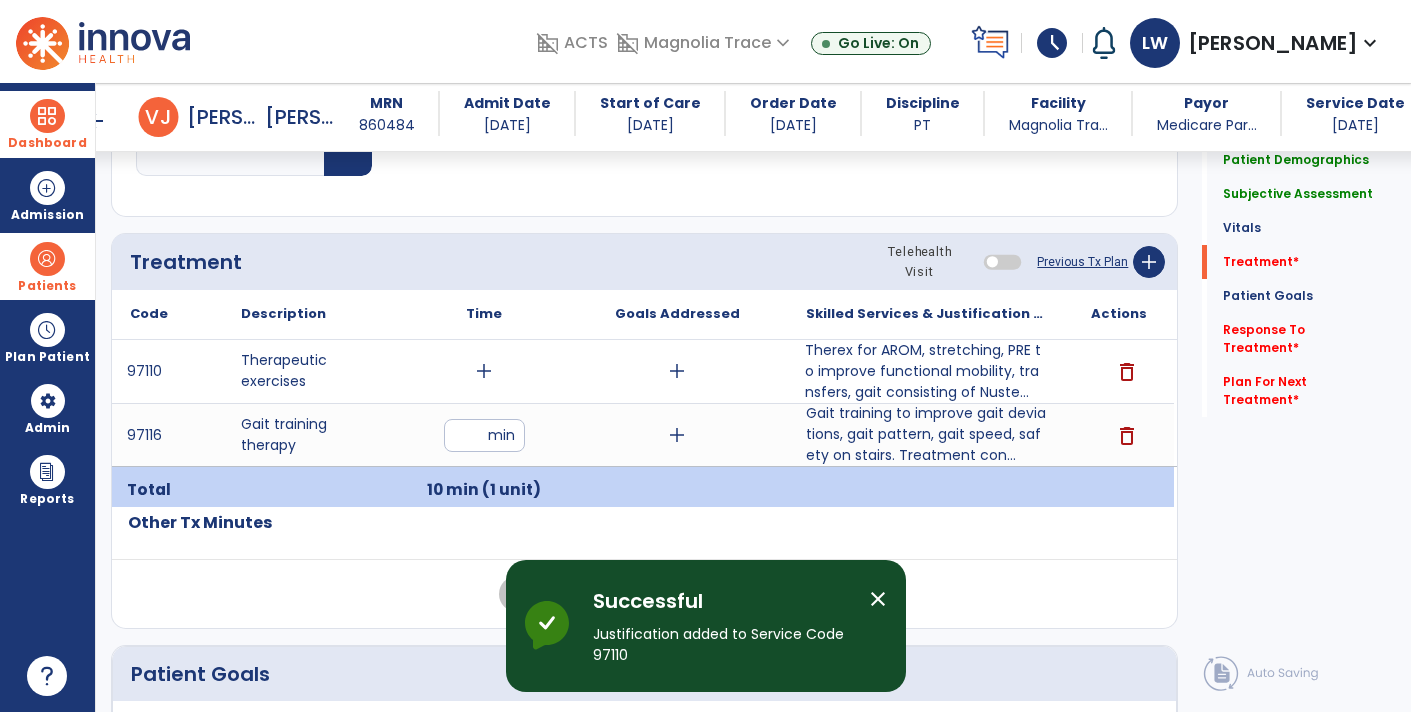 click on "add" at bounding box center (484, 371) 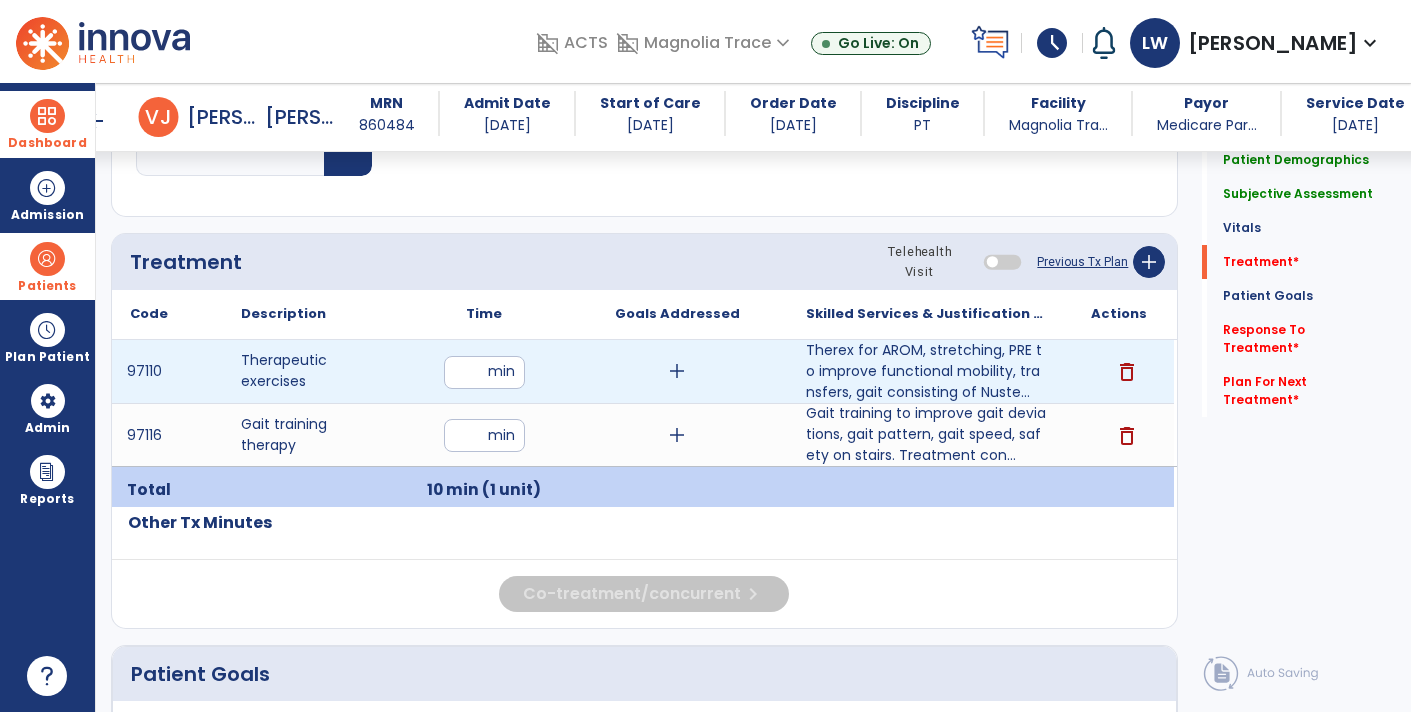 type on "**" 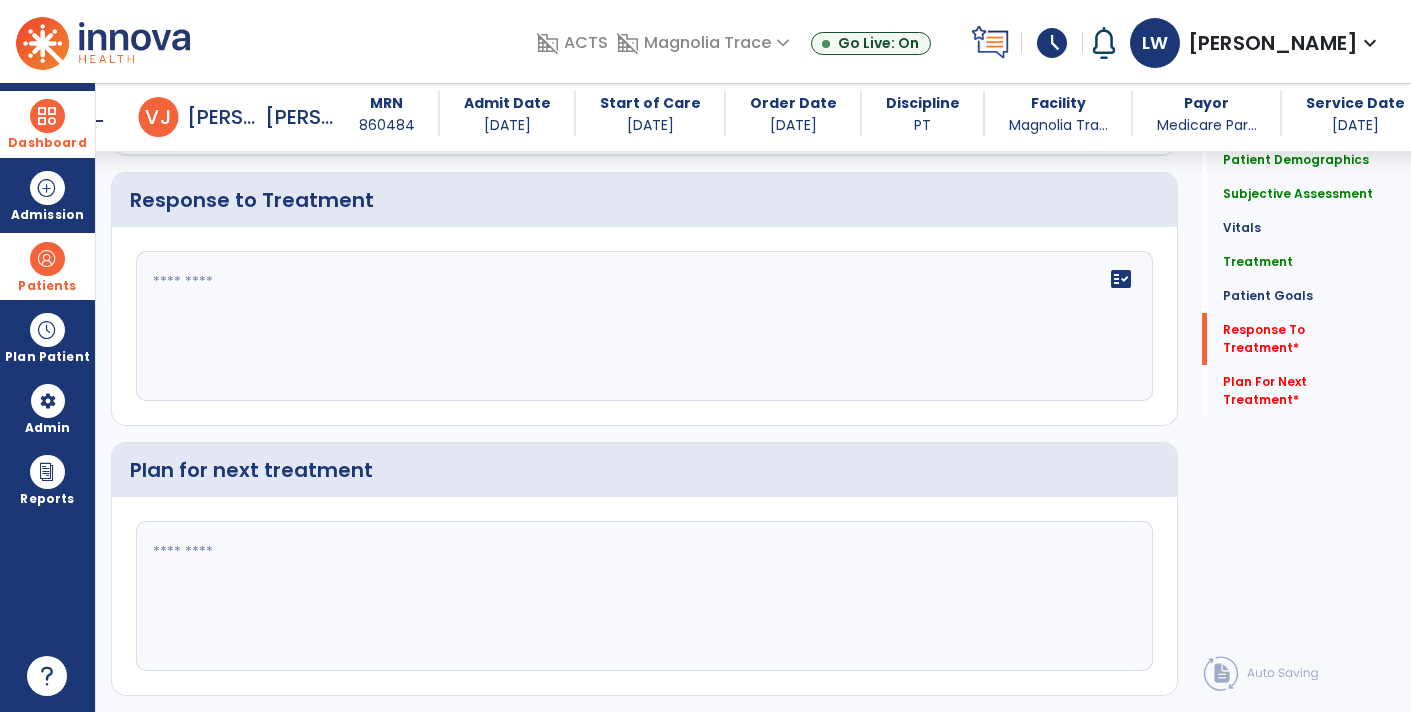 scroll, scrollTop: 3001, scrollLeft: 0, axis: vertical 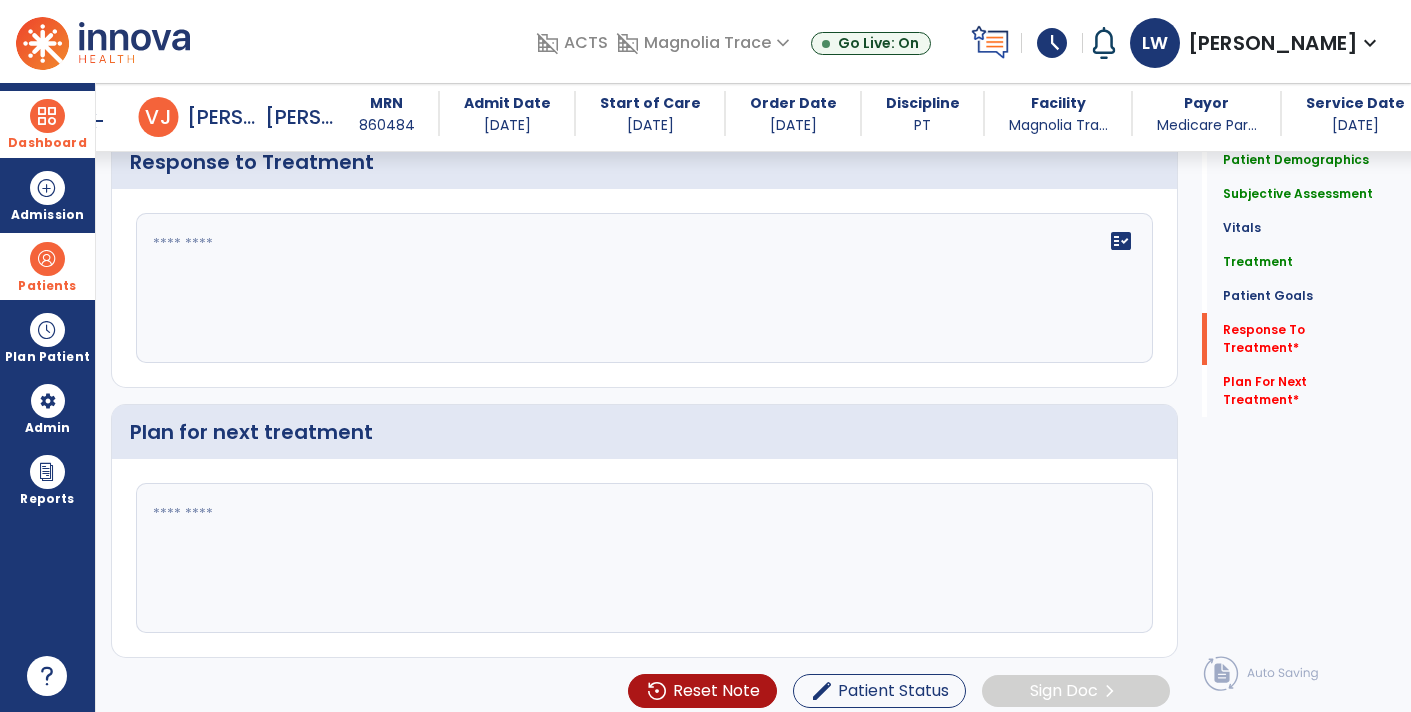 click on "fact_check" 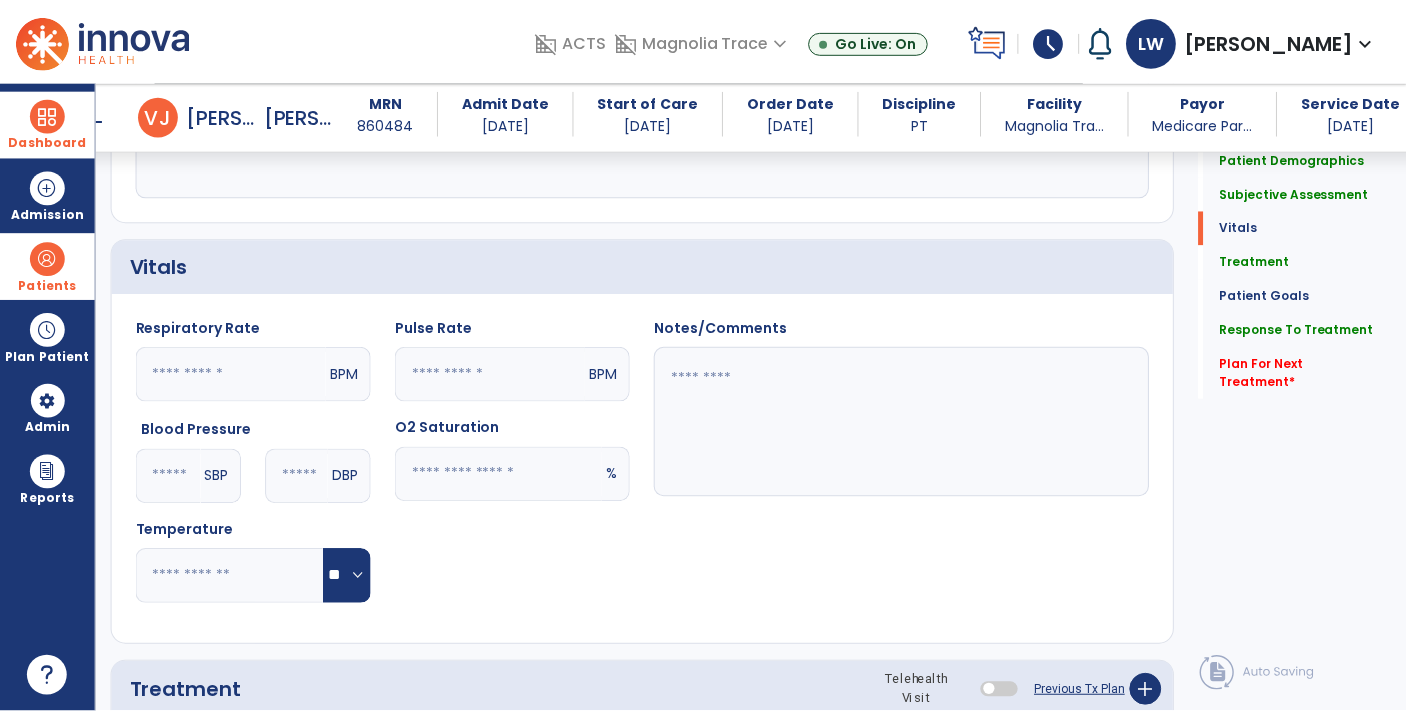 scroll, scrollTop: 867, scrollLeft: 0, axis: vertical 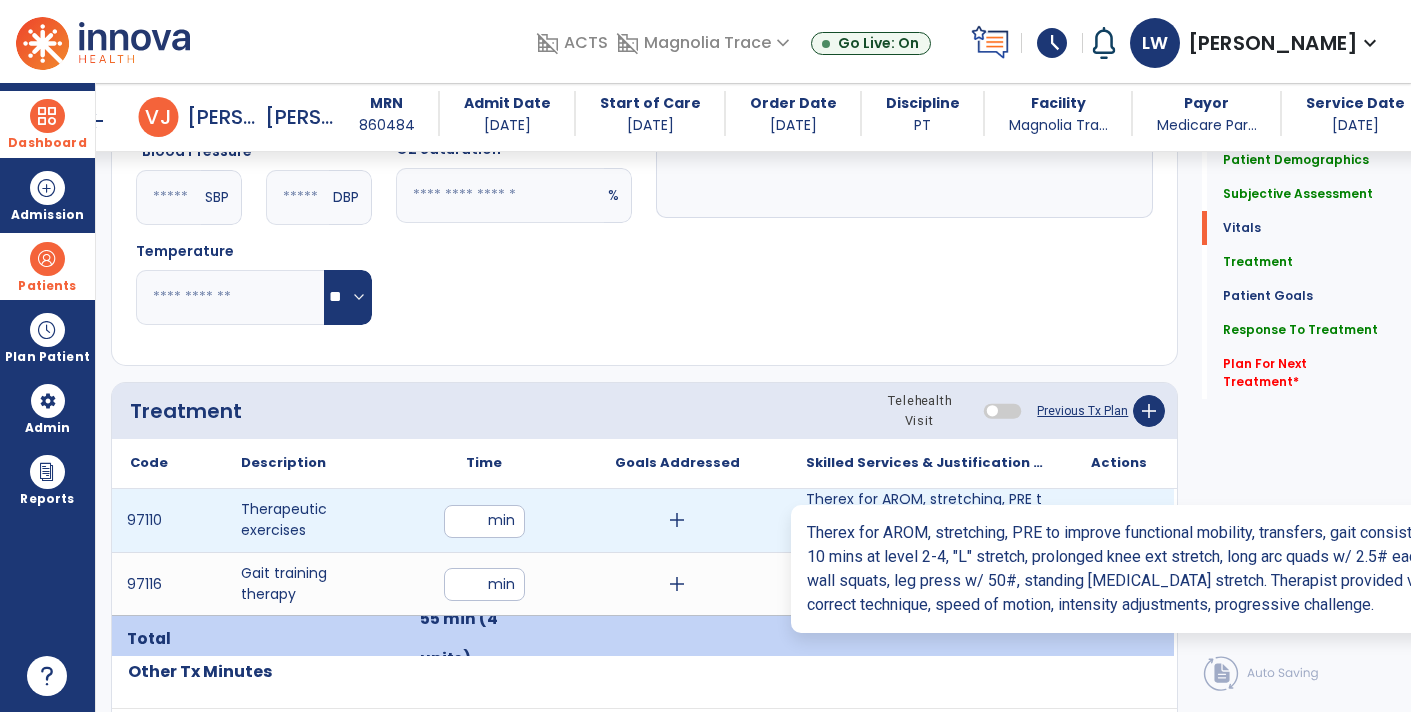 type on "**********" 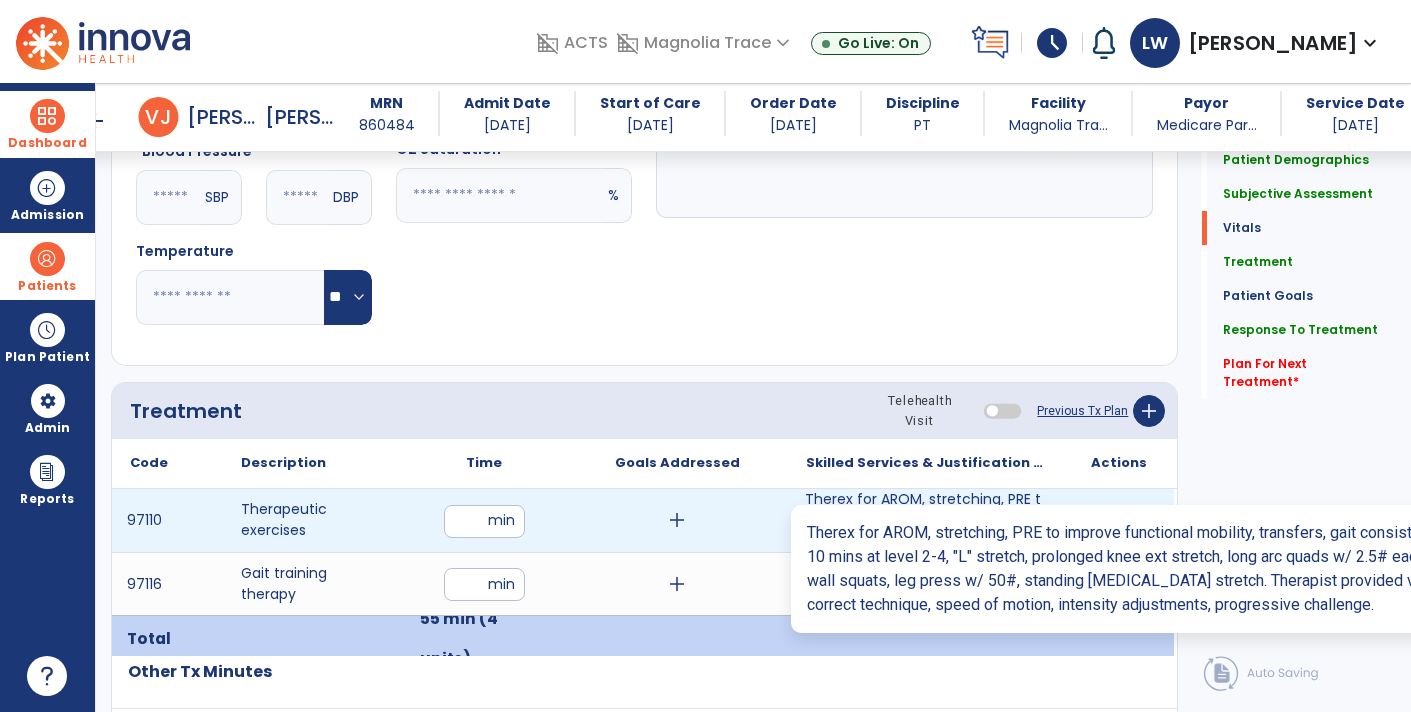 click on "Therex for AROM, stretching, PRE to improve functional mobility, transfers, gait consisting of Nuste..." at bounding box center [926, 520] 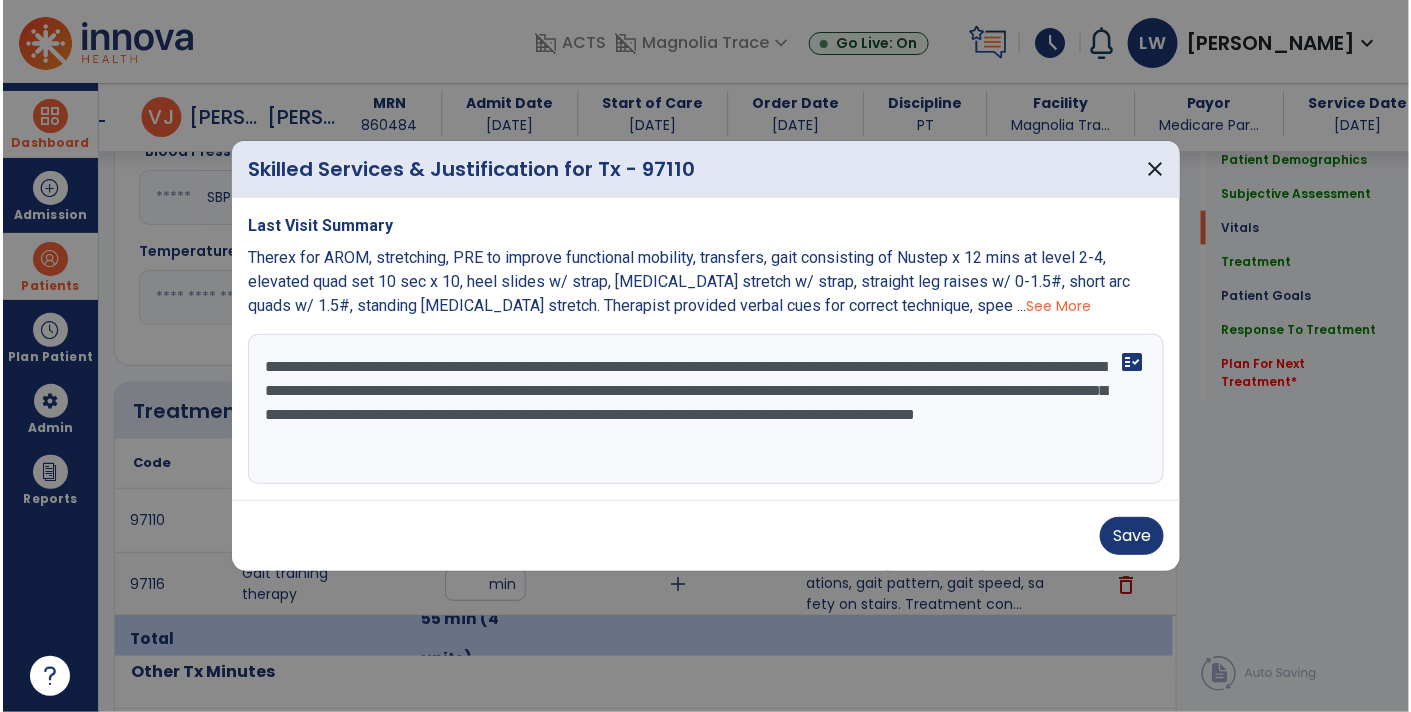 scroll, scrollTop: 867, scrollLeft: 0, axis: vertical 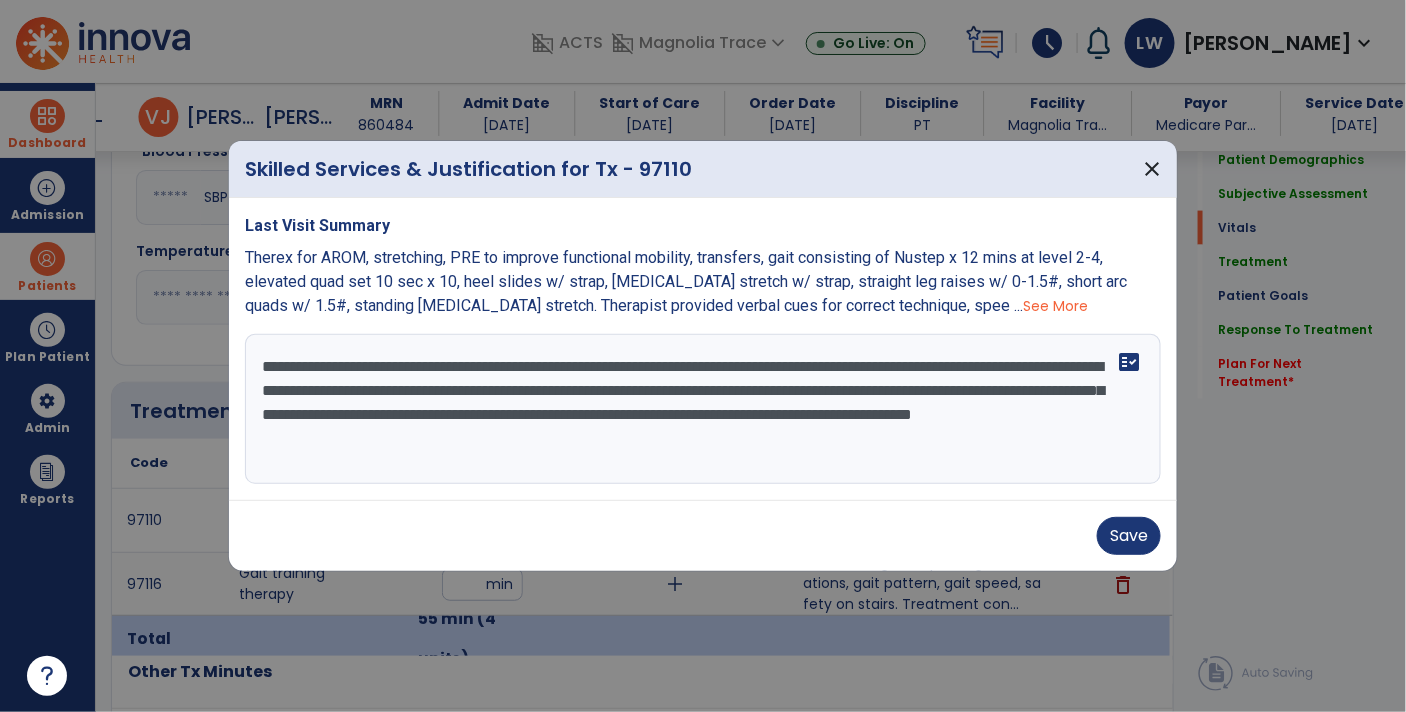 click on "**********" at bounding box center [703, 409] 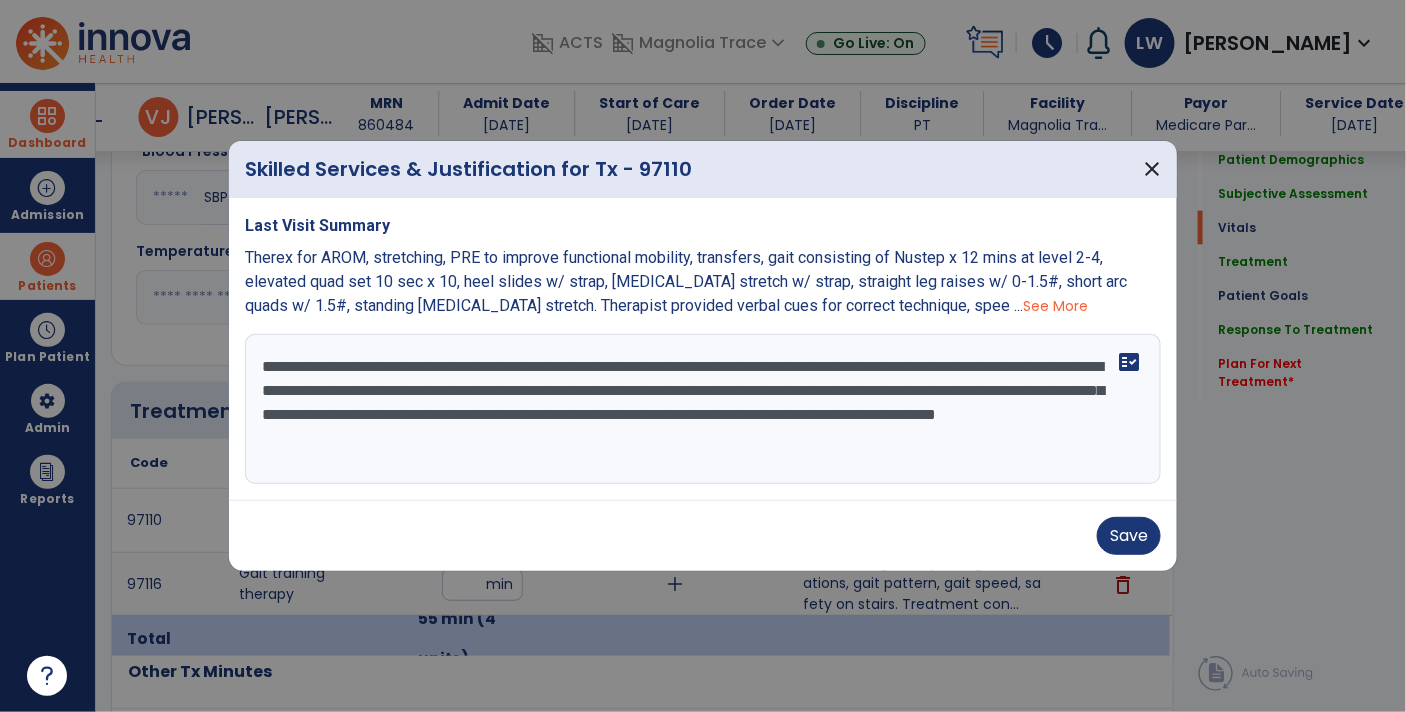 type on "**********" 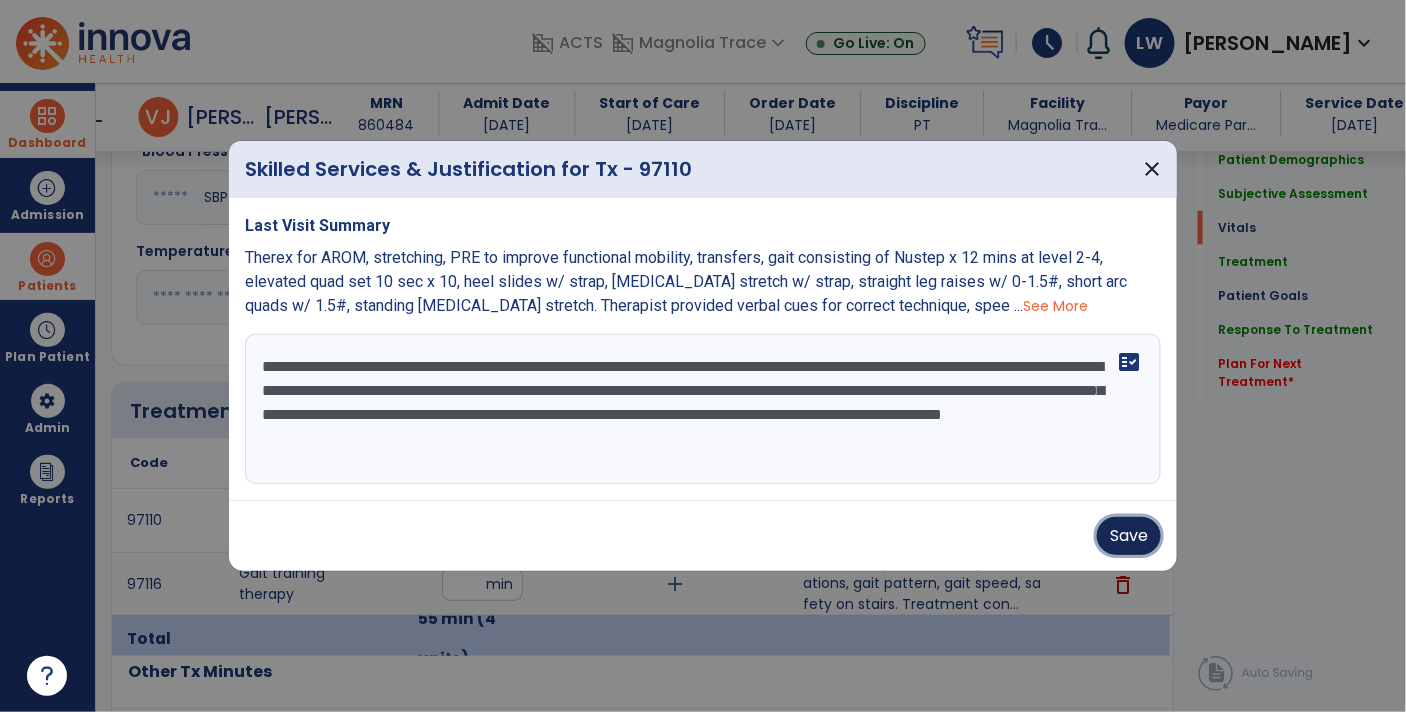 click on "Save" at bounding box center [1129, 536] 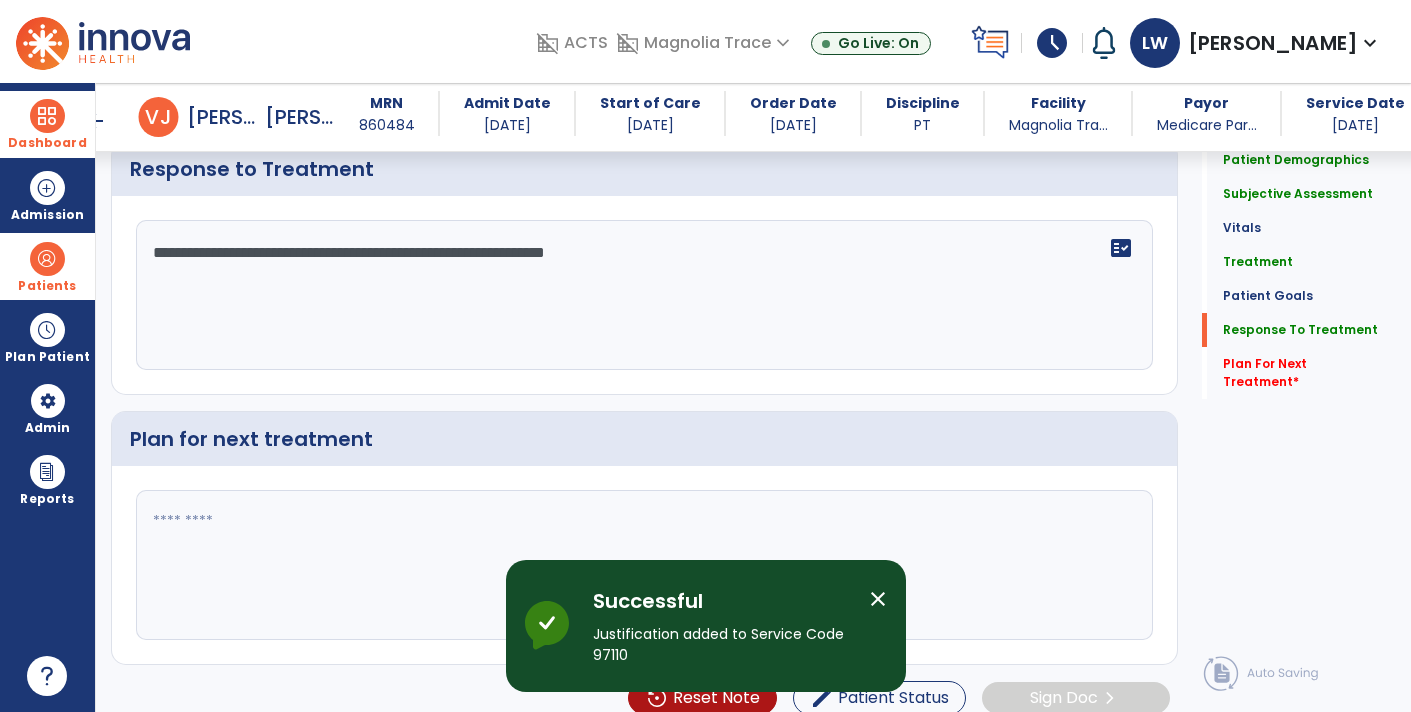 scroll, scrollTop: 3001, scrollLeft: 0, axis: vertical 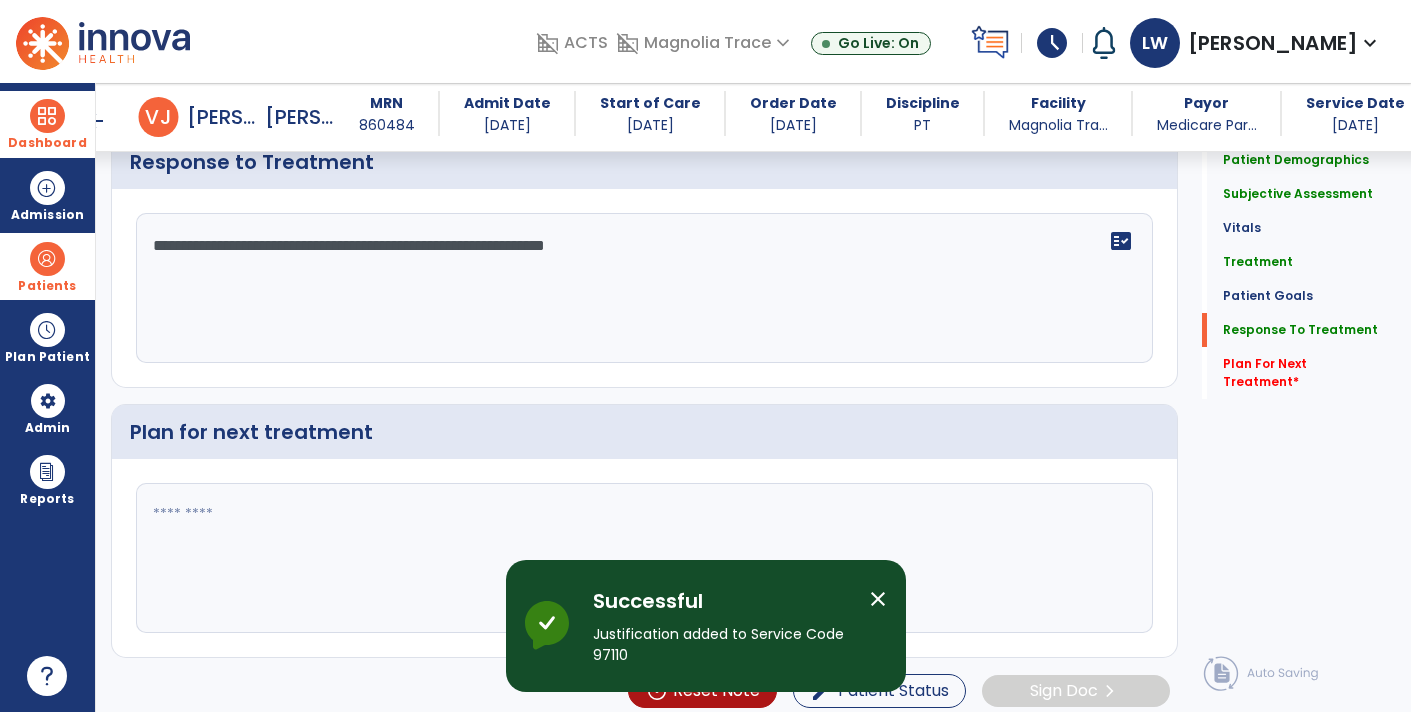 click on "**********" 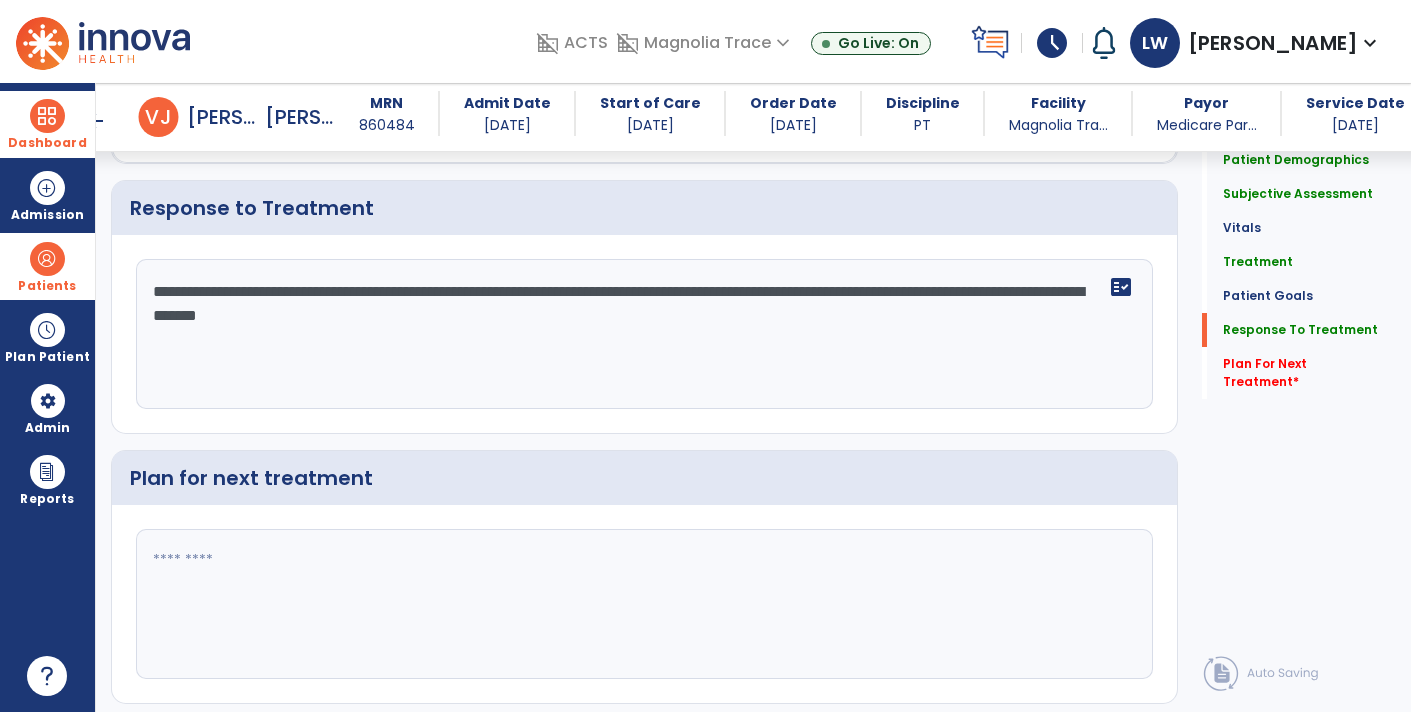scroll, scrollTop: 3001, scrollLeft: 0, axis: vertical 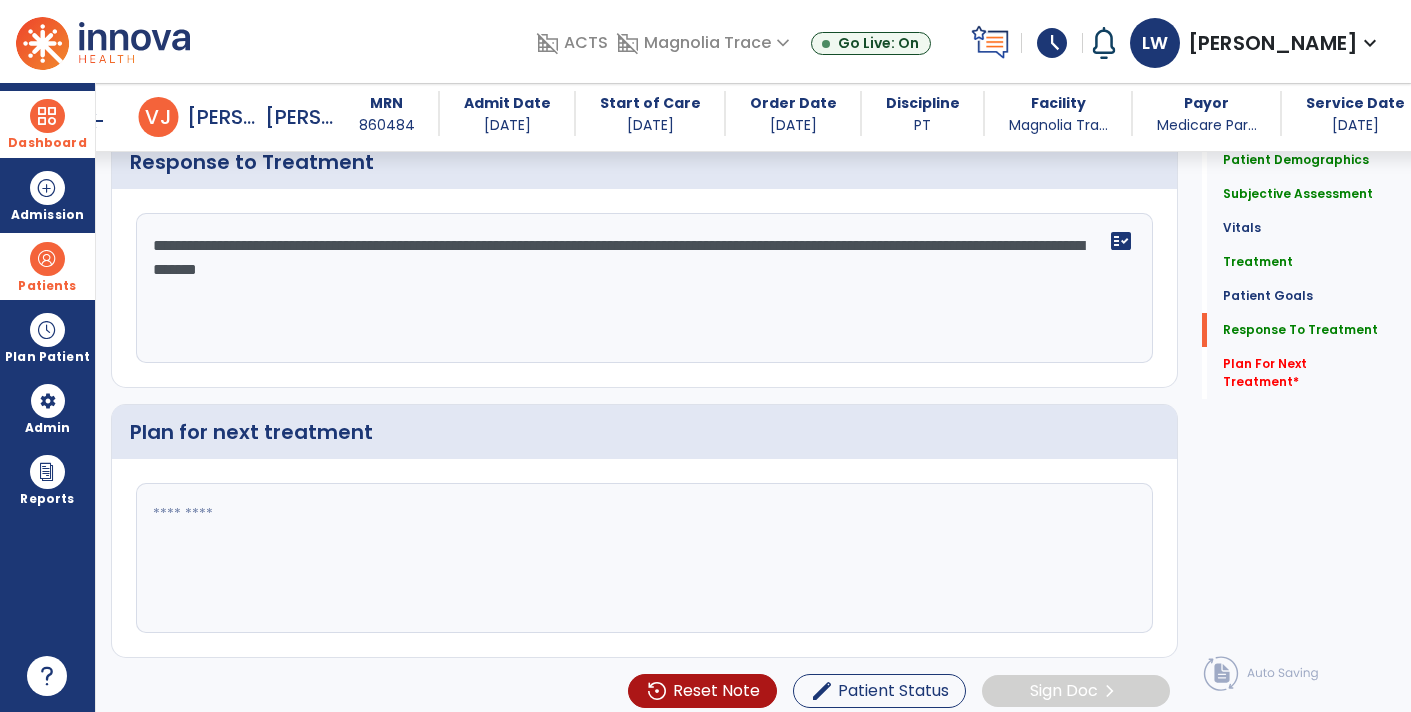type on "**********" 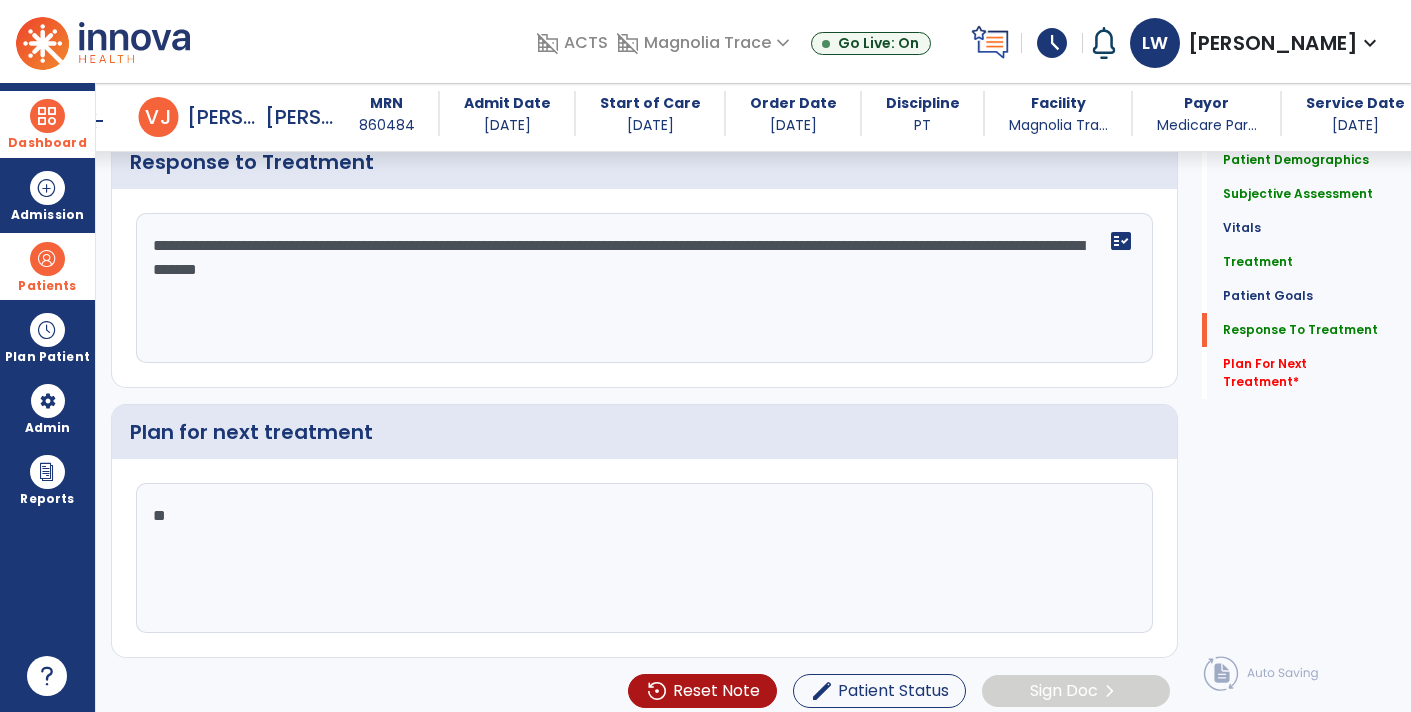 type on "*" 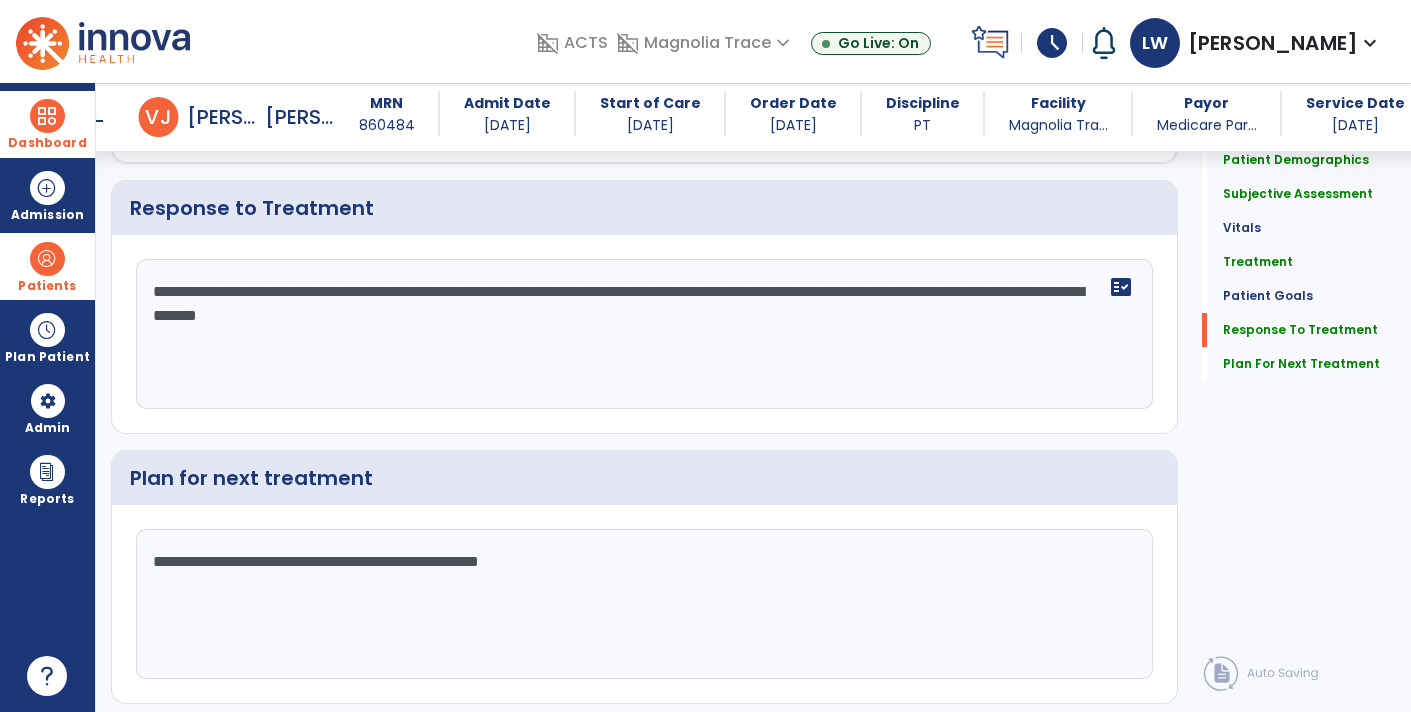 scroll, scrollTop: 3001, scrollLeft: 0, axis: vertical 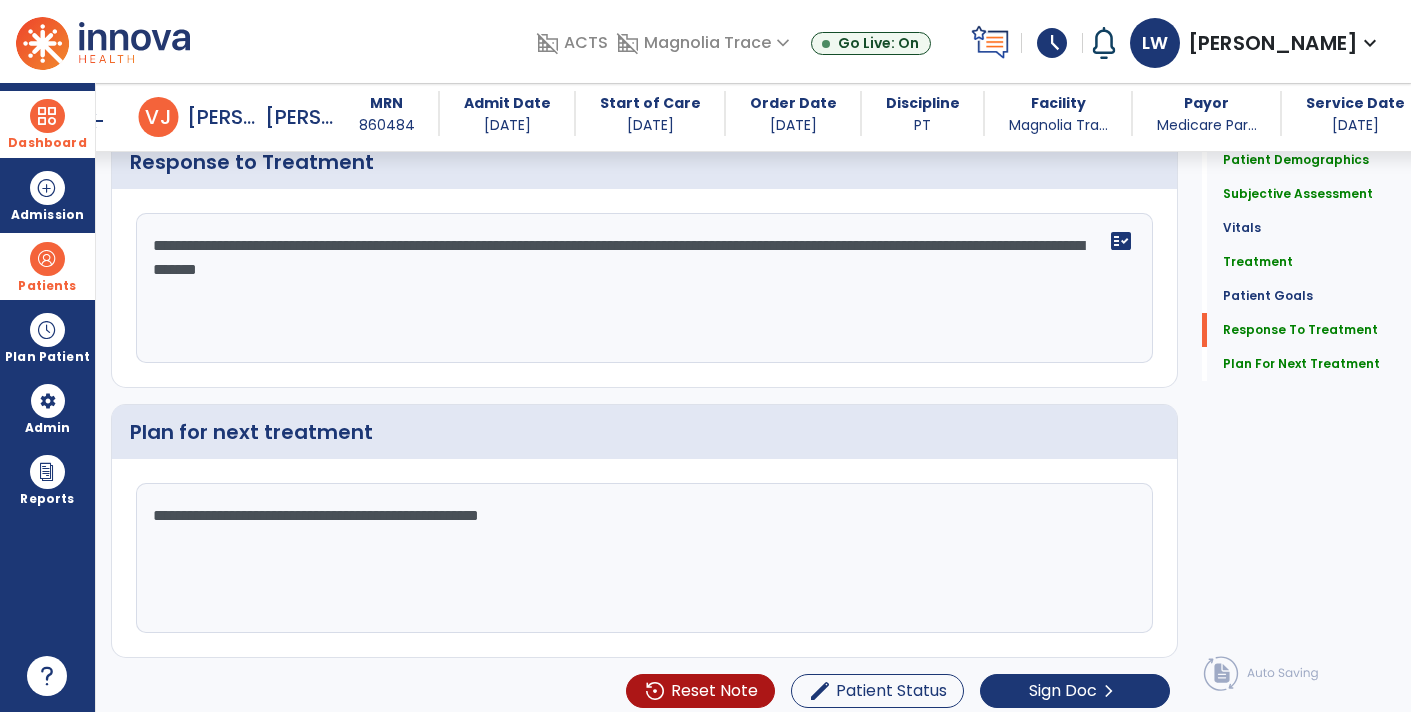 click on "**********" 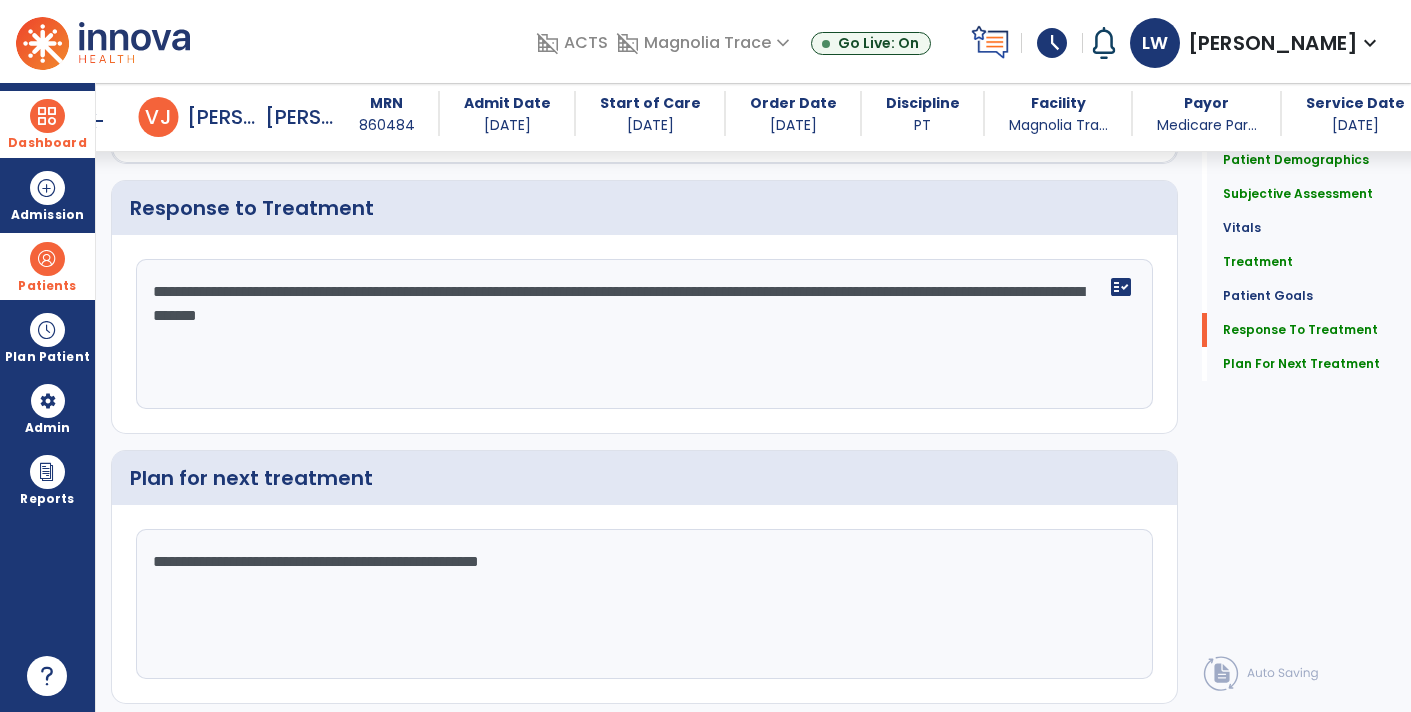 scroll, scrollTop: 3001, scrollLeft: 0, axis: vertical 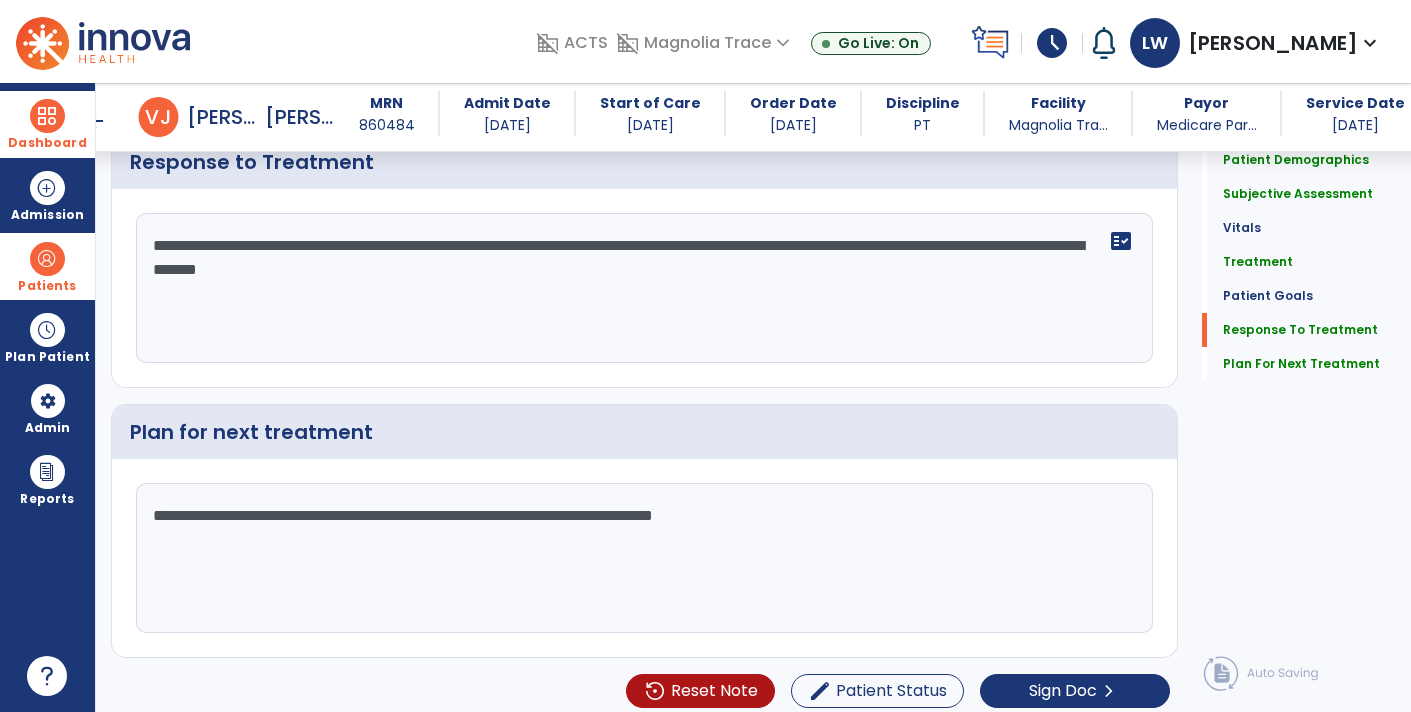 click on "**********" 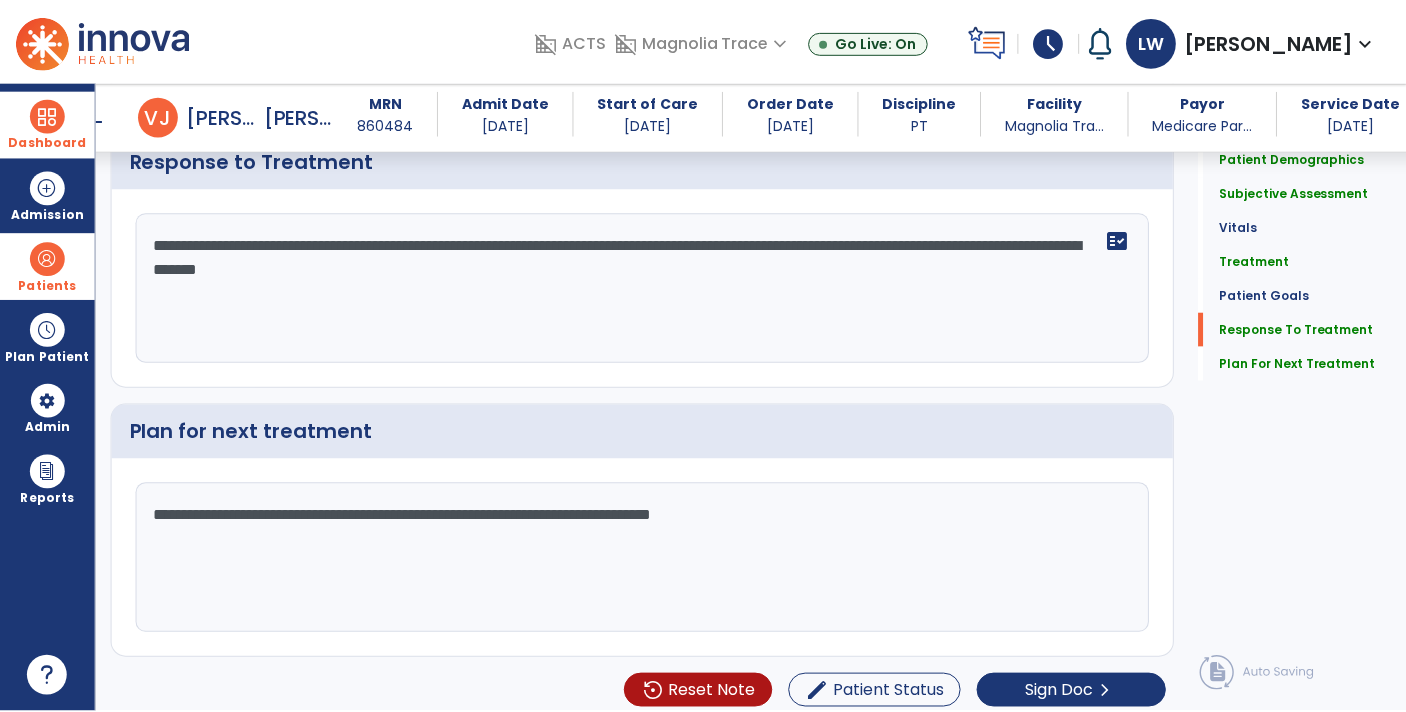 scroll, scrollTop: 3001, scrollLeft: 0, axis: vertical 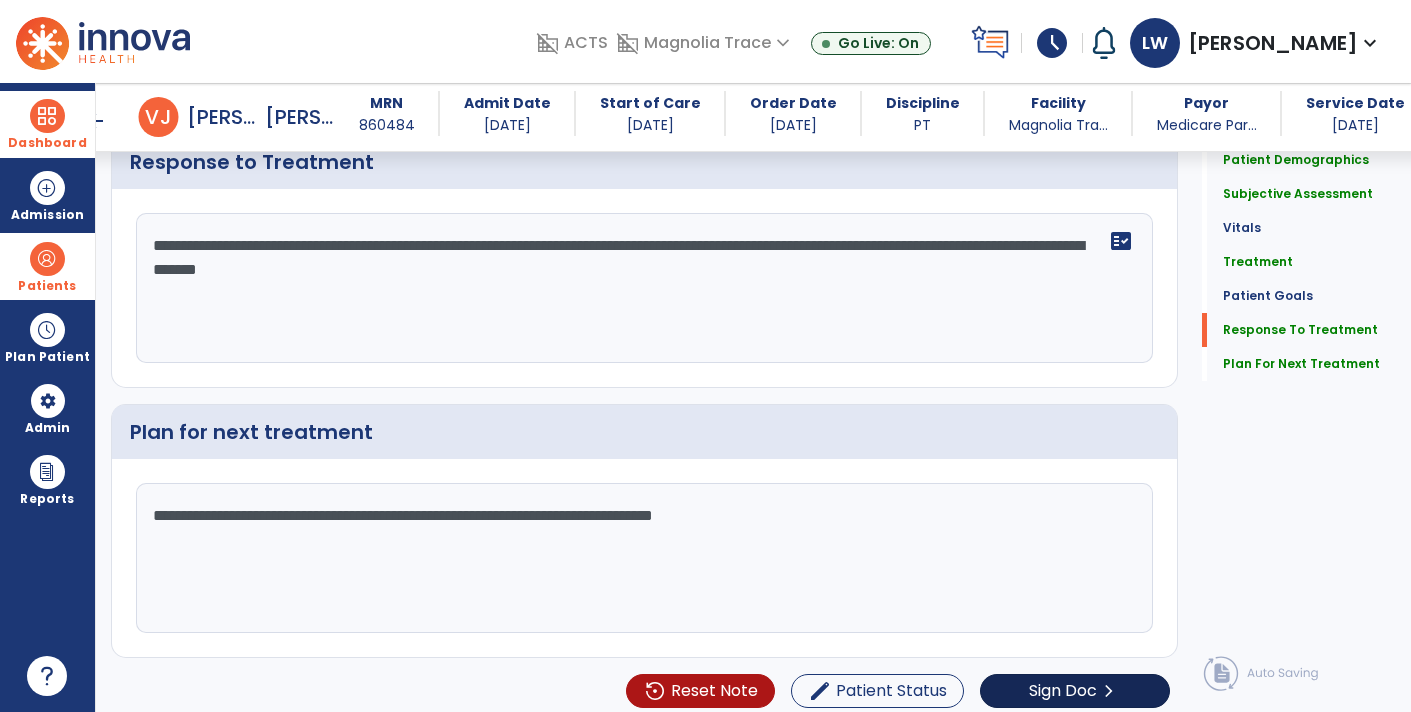 type on "**********" 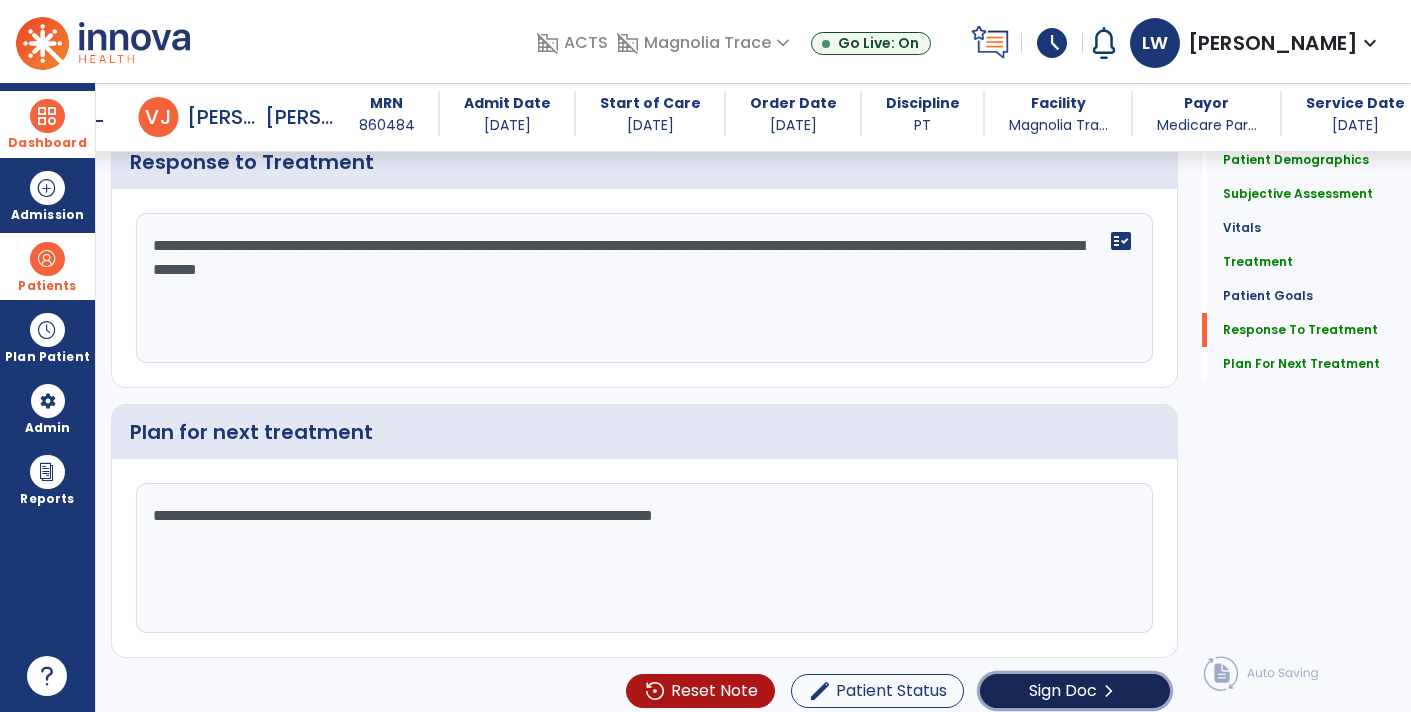 click on "chevron_right" 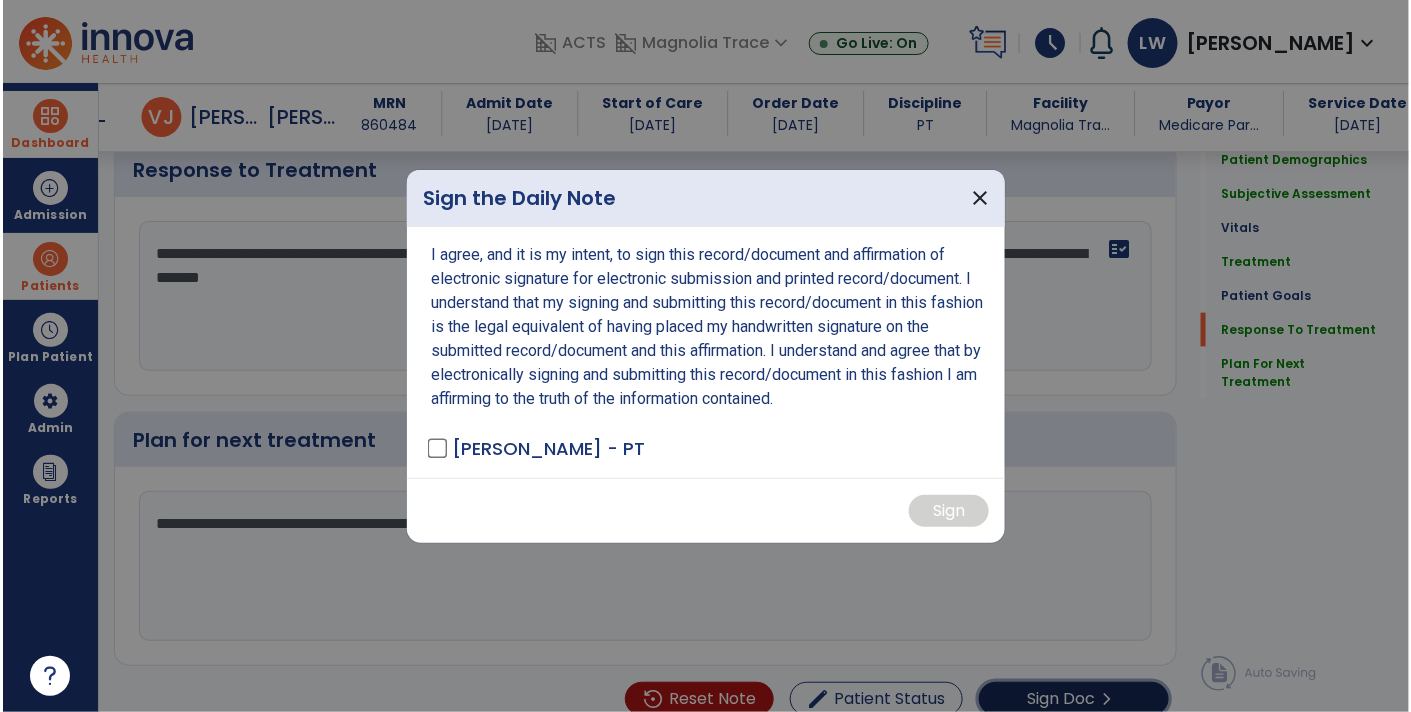 scroll, scrollTop: 3001, scrollLeft: 0, axis: vertical 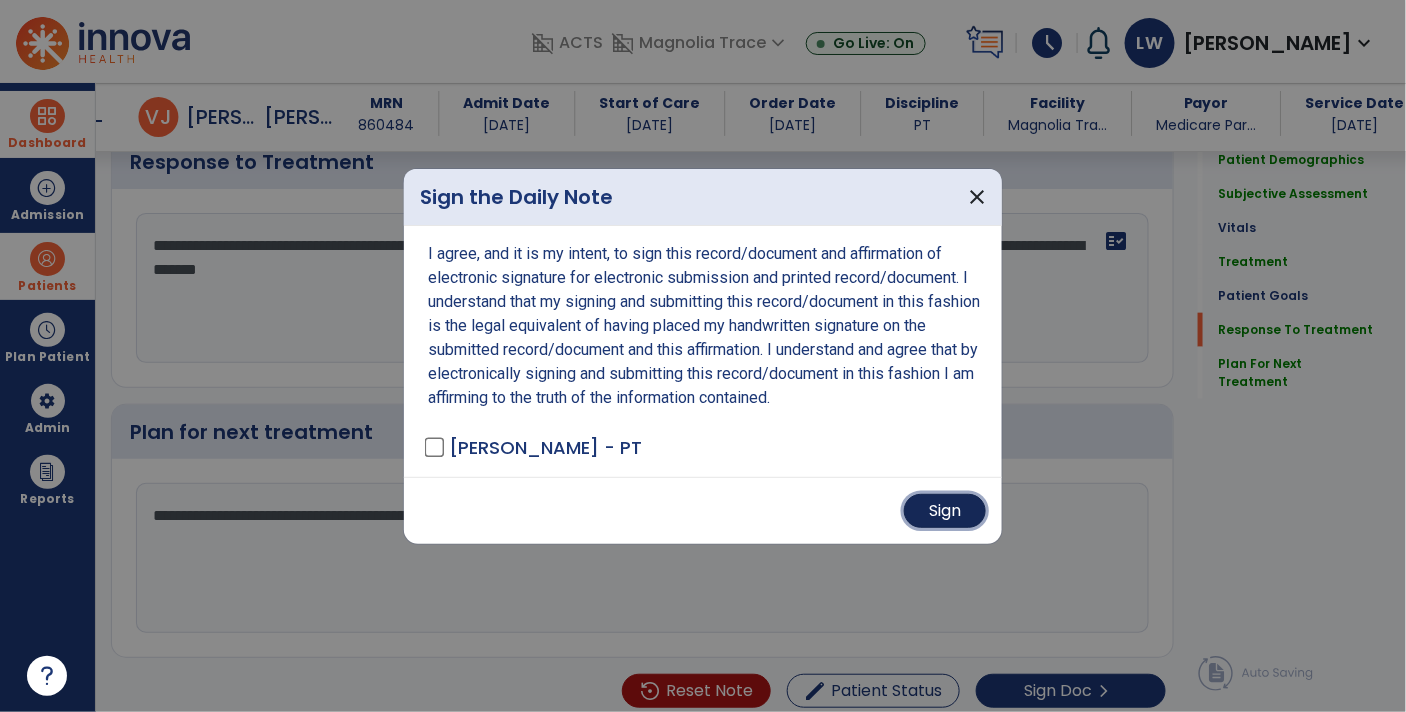click on "Sign" at bounding box center (945, 511) 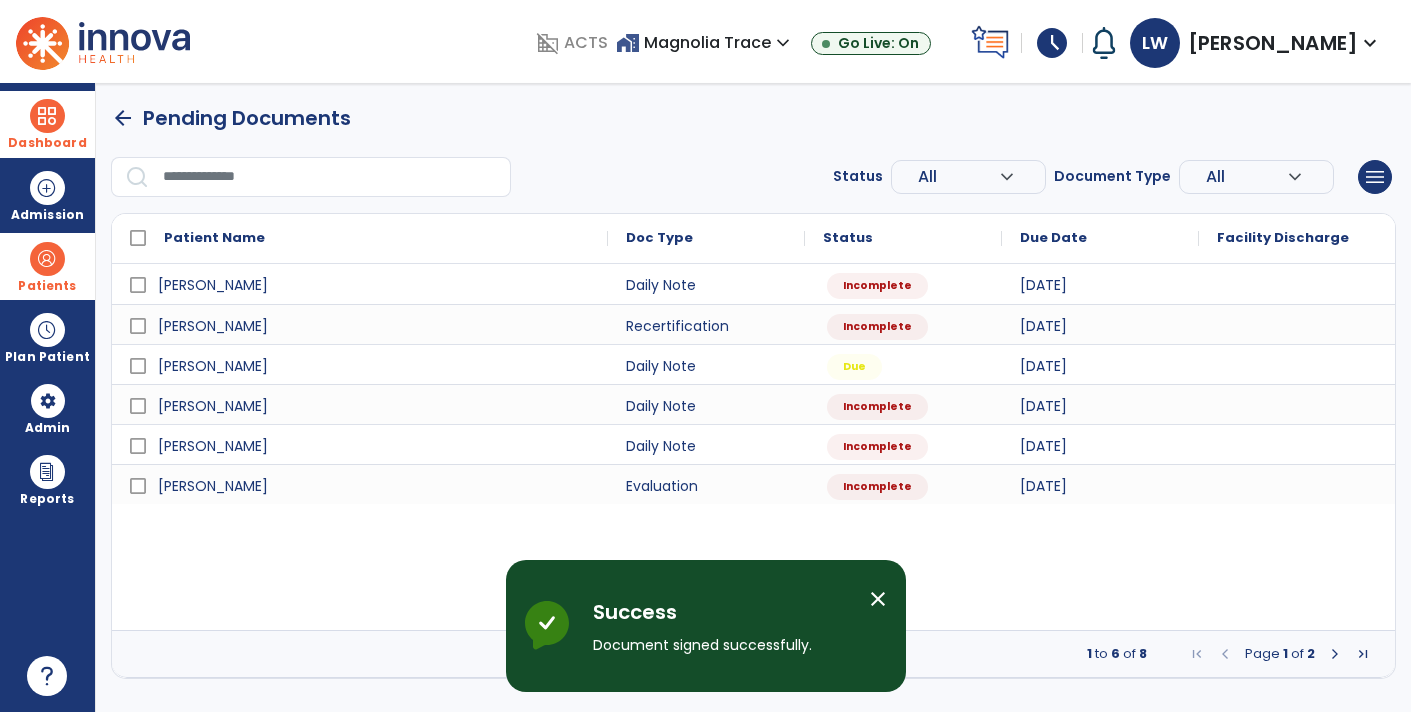 scroll, scrollTop: 0, scrollLeft: 0, axis: both 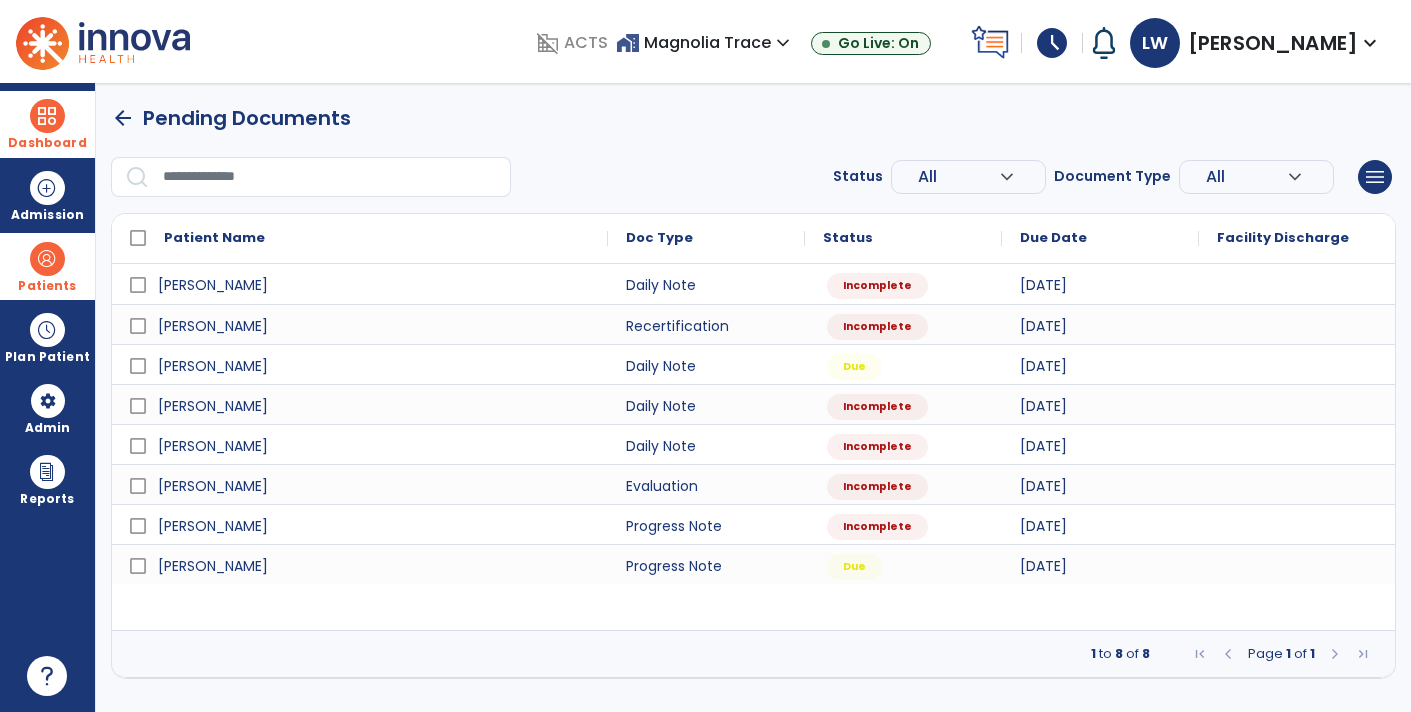 click at bounding box center [47, 259] 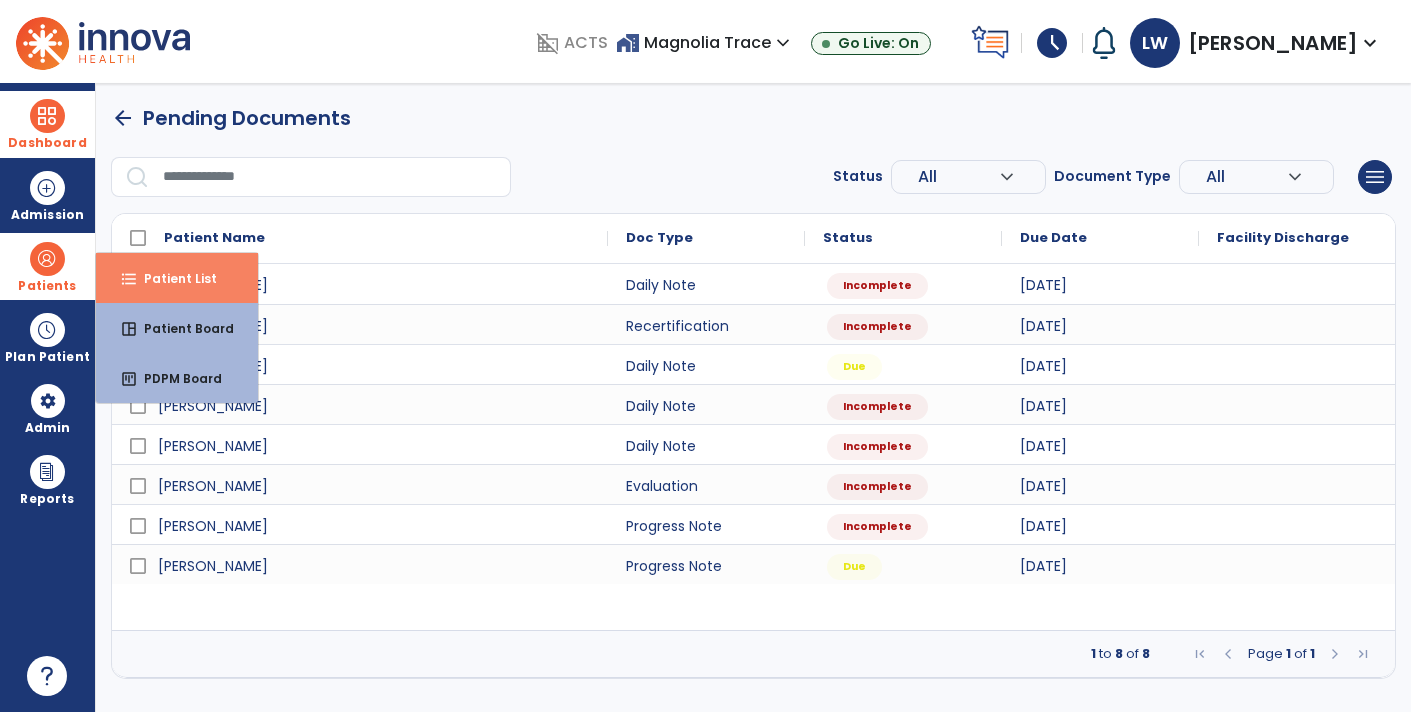 click on "Patient List" at bounding box center [172, 278] 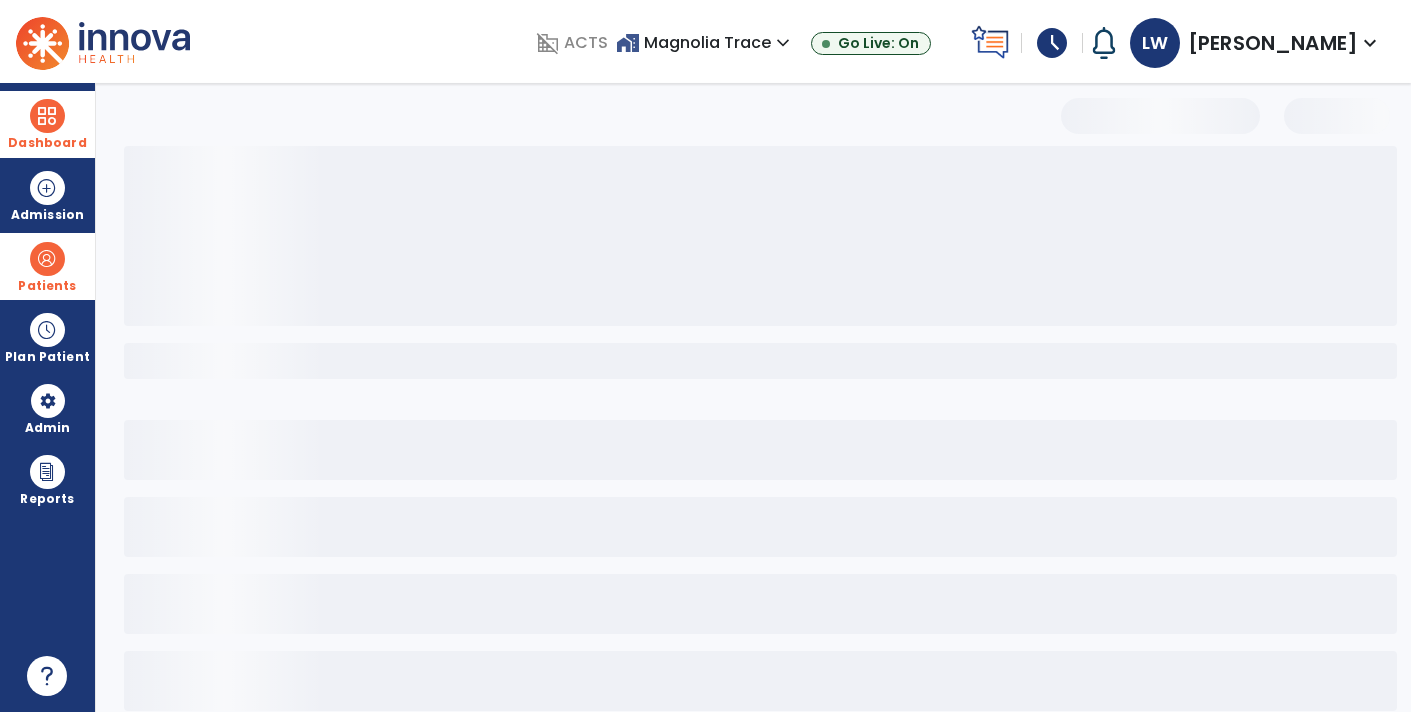select on "***" 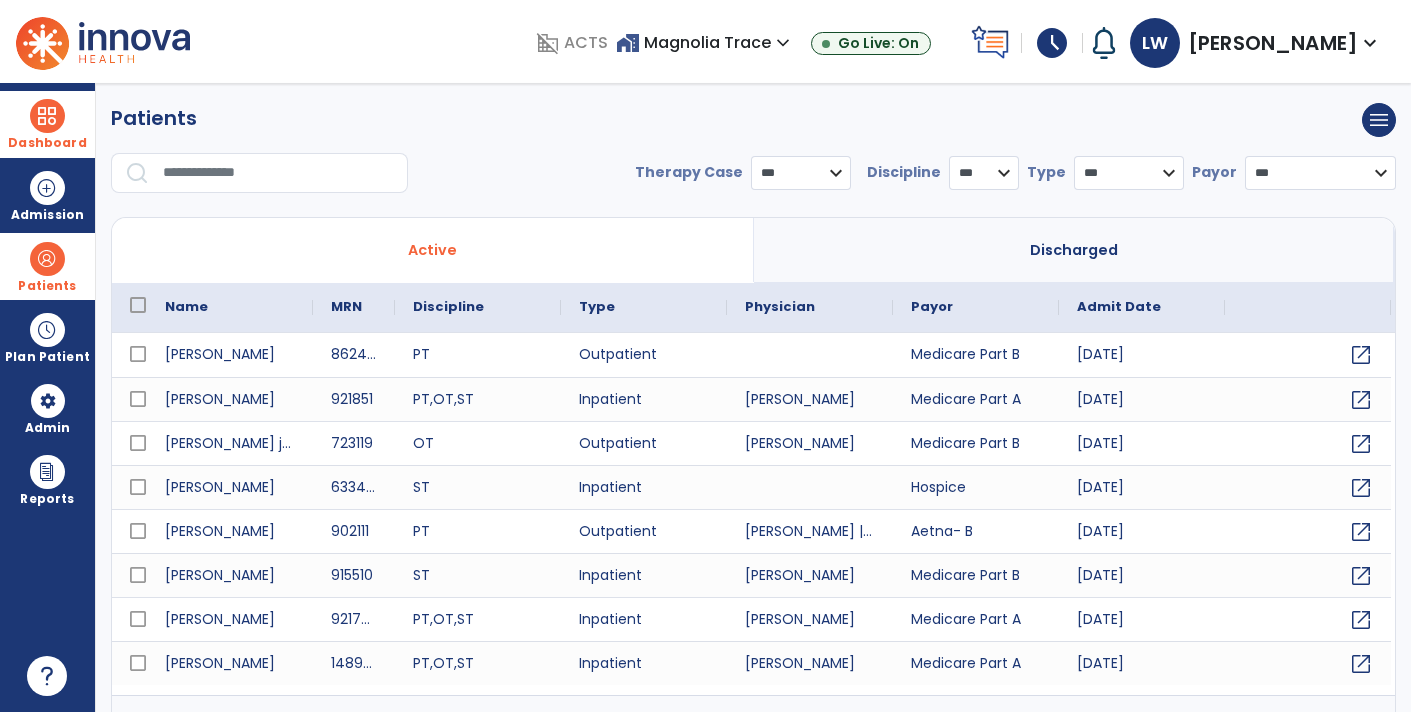 click at bounding box center [278, 173] 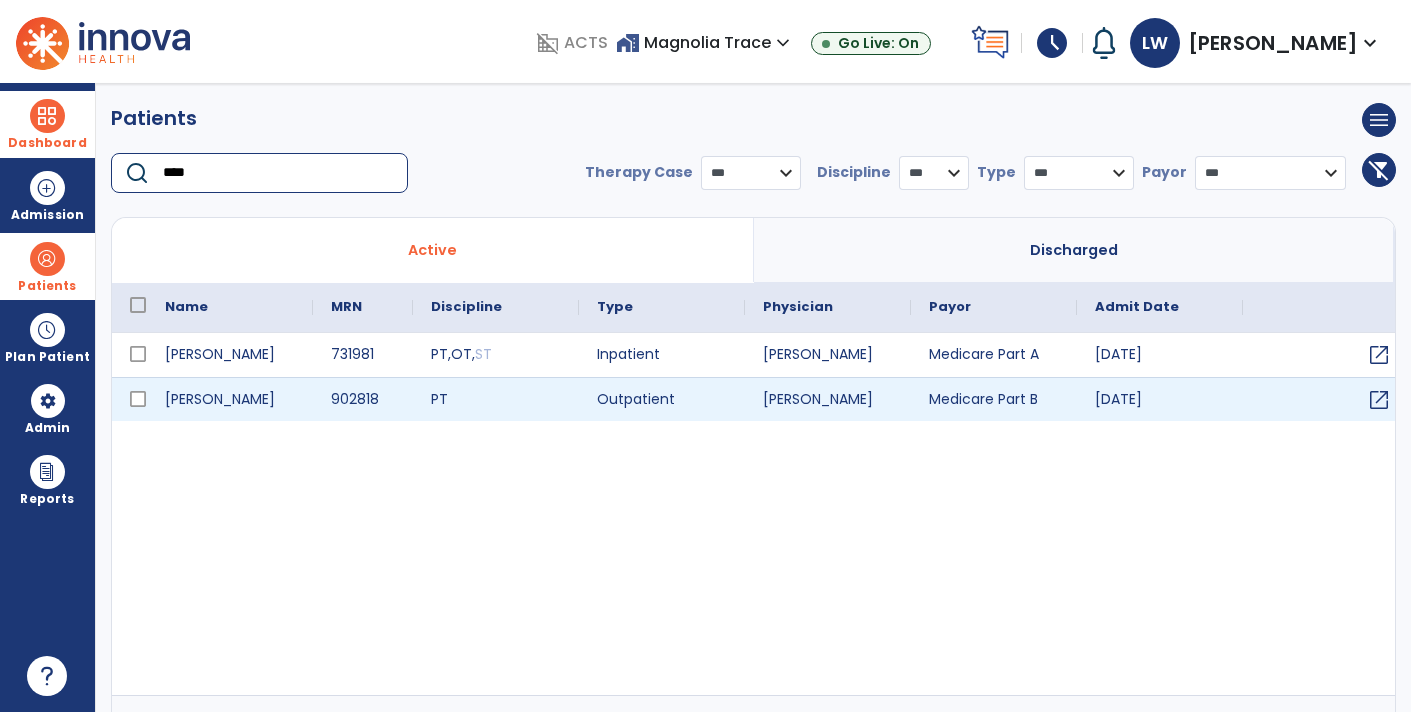 type on "****" 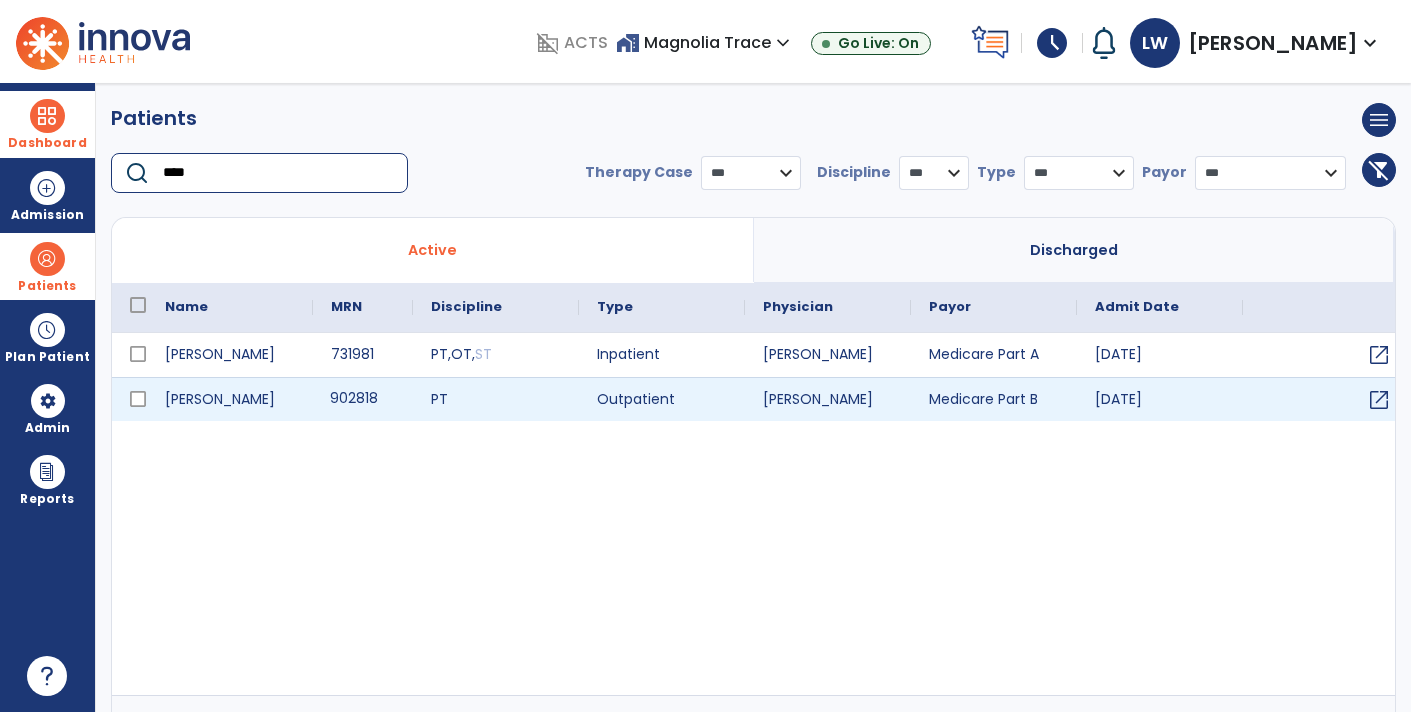 click on "902818" at bounding box center (363, 399) 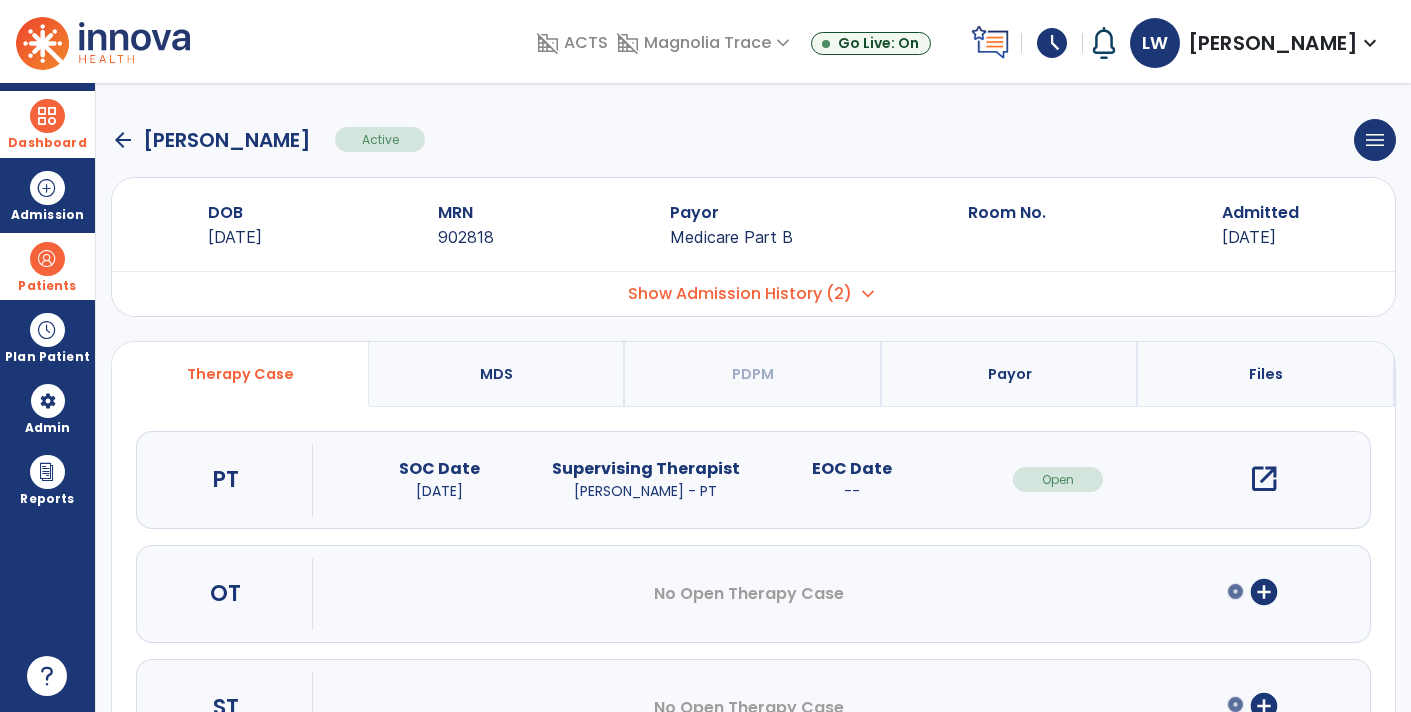 click on "open_in_new" at bounding box center (1264, 479) 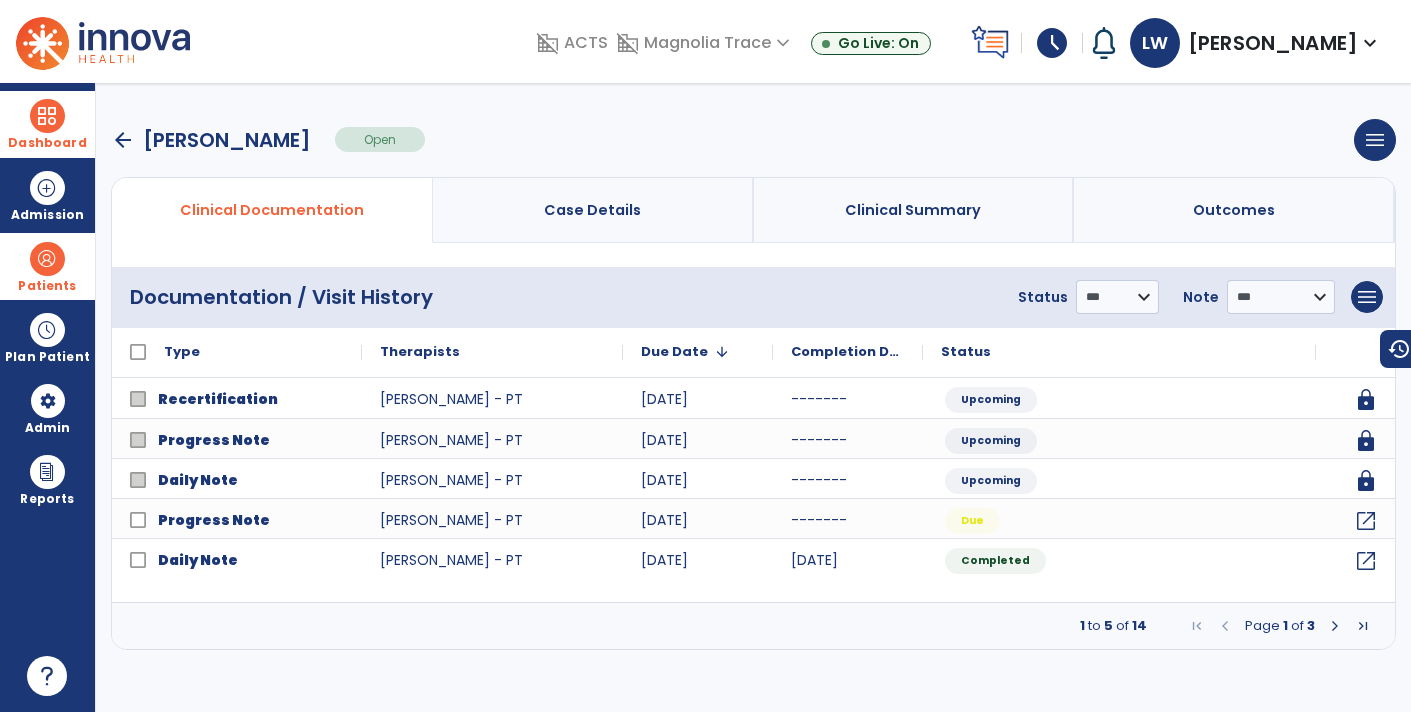 click at bounding box center [1363, 626] 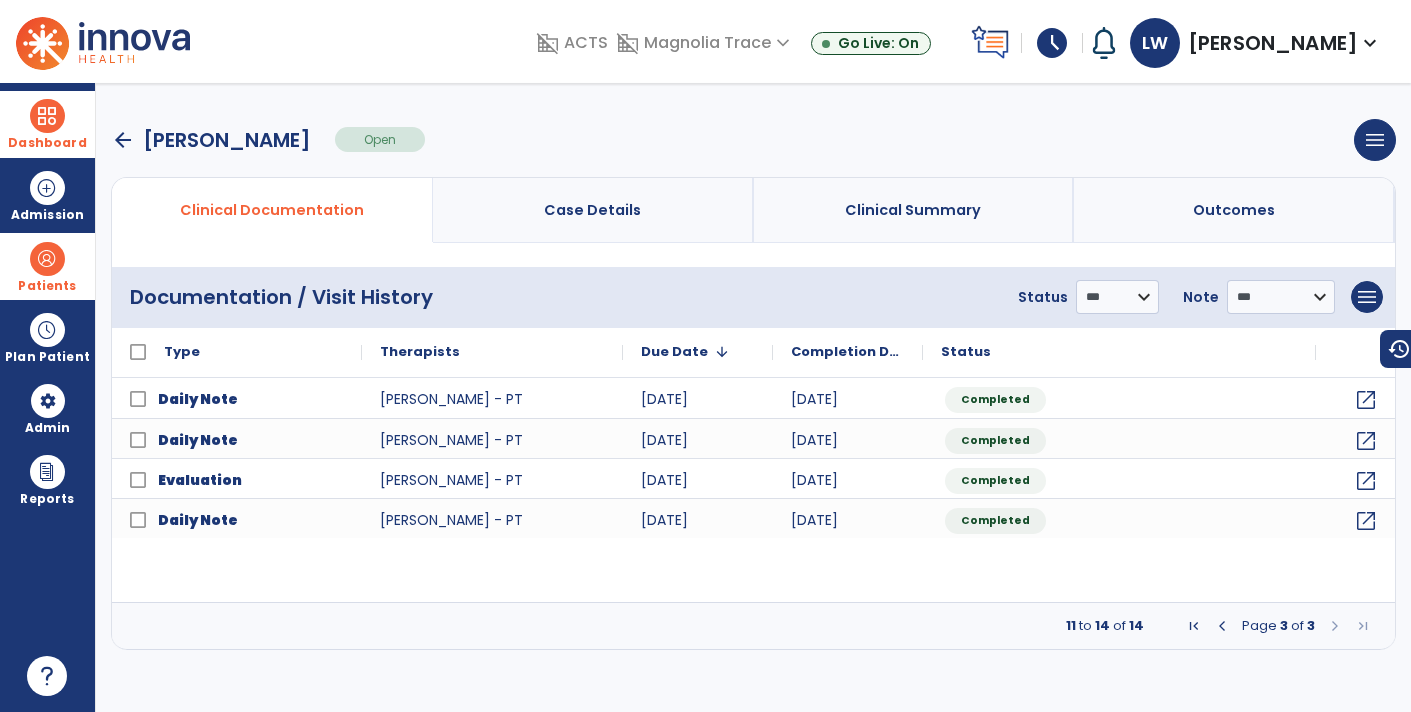 click at bounding box center (1222, 626) 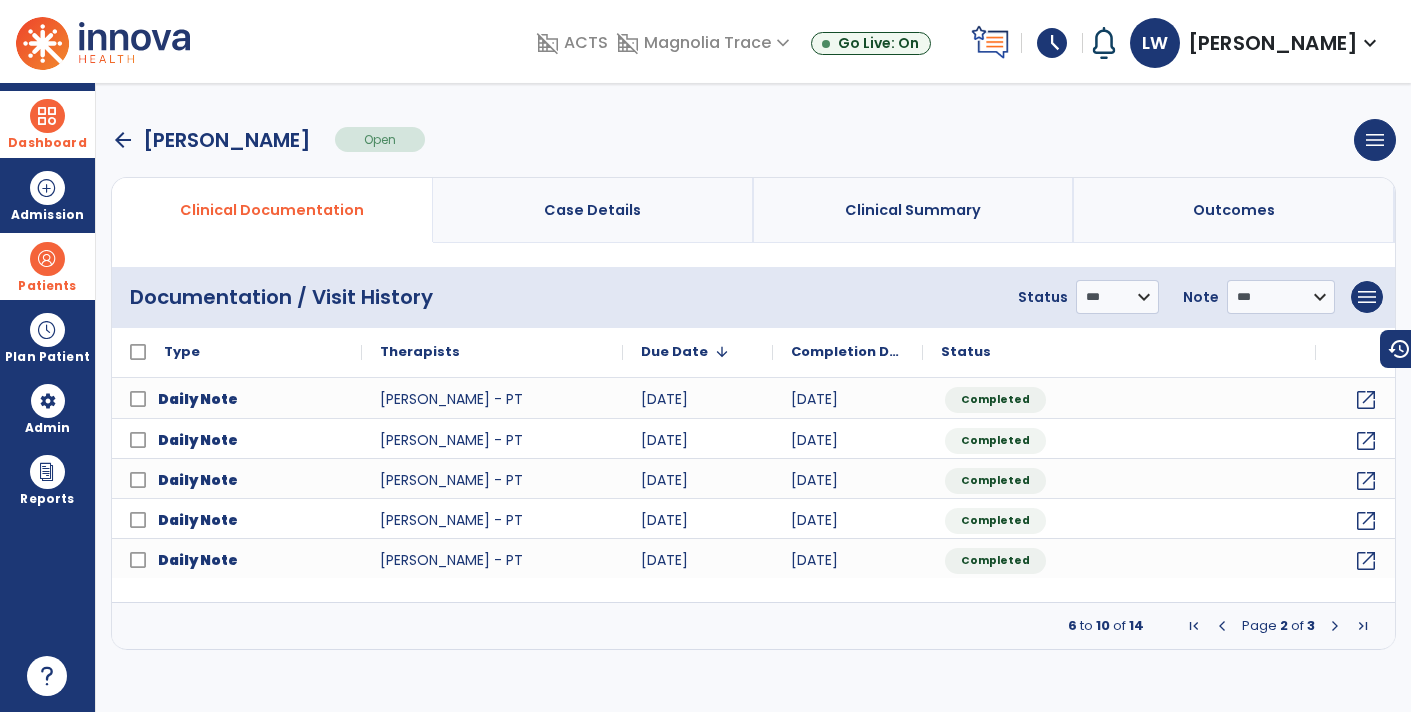 click at bounding box center [1222, 626] 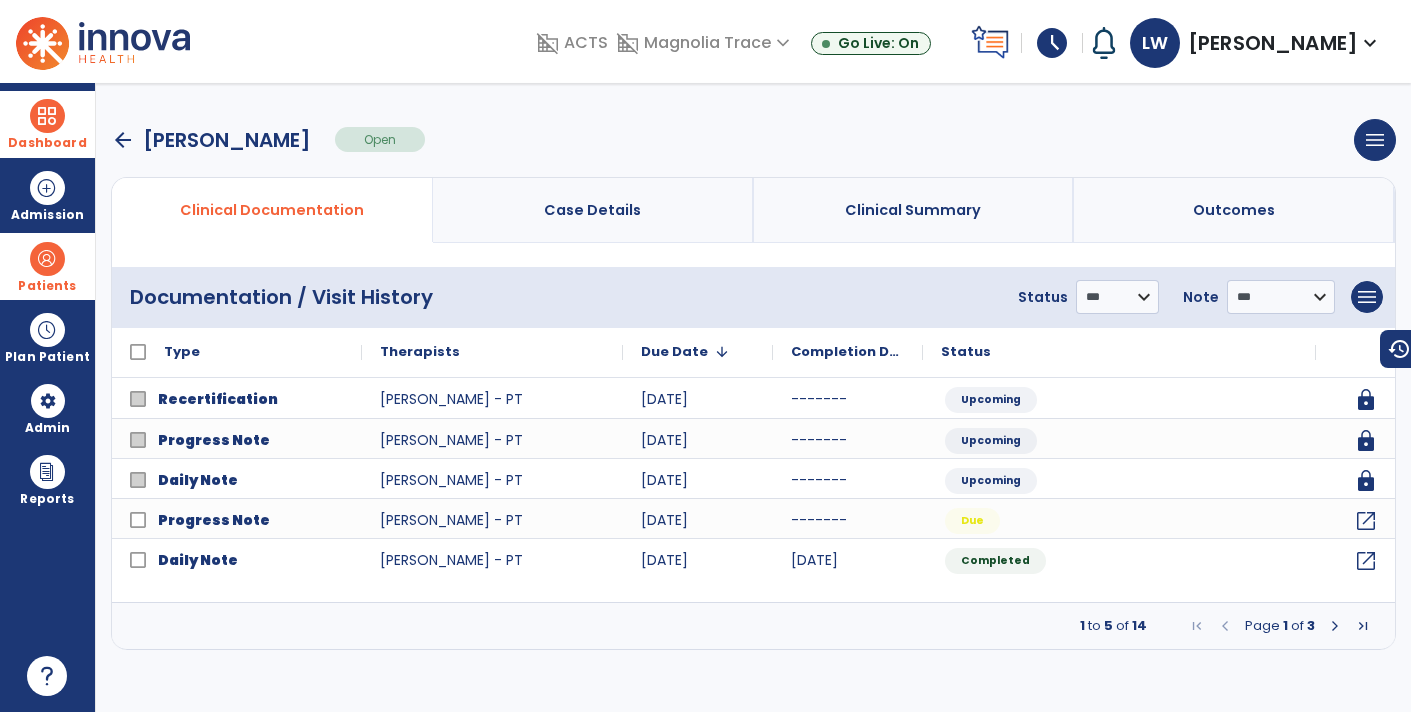 click on "Dashboard" at bounding box center (47, 124) 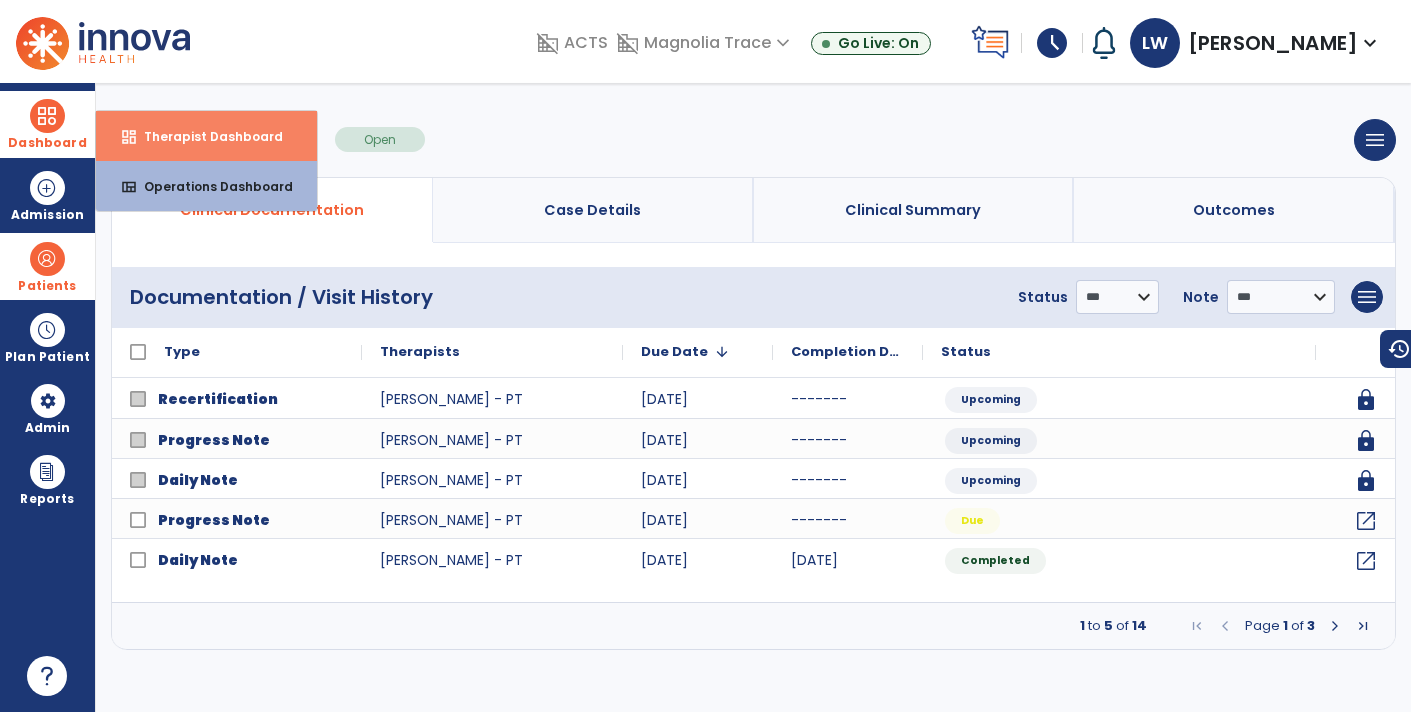 click on "Therapist Dashboard" at bounding box center [205, 136] 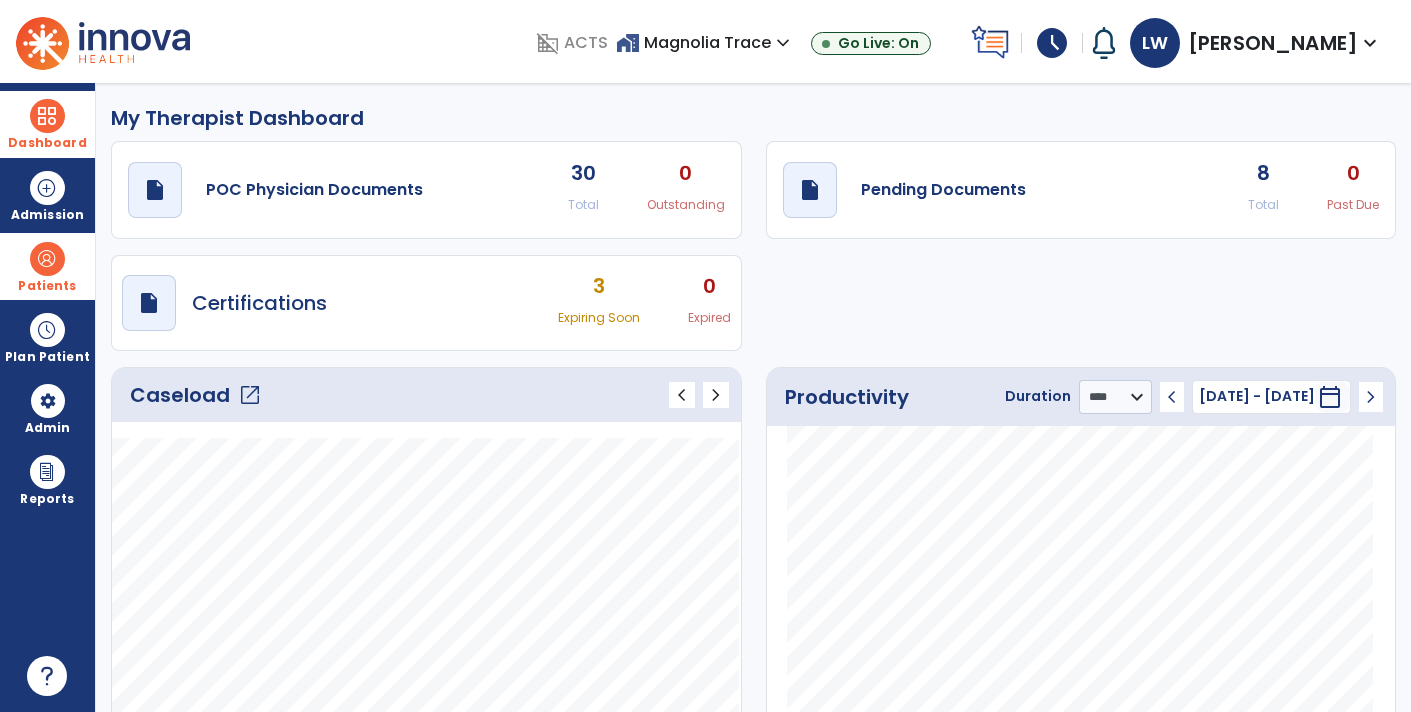 click on "draft   open_in_new  Pending Documents 8 Total 0 Past Due" 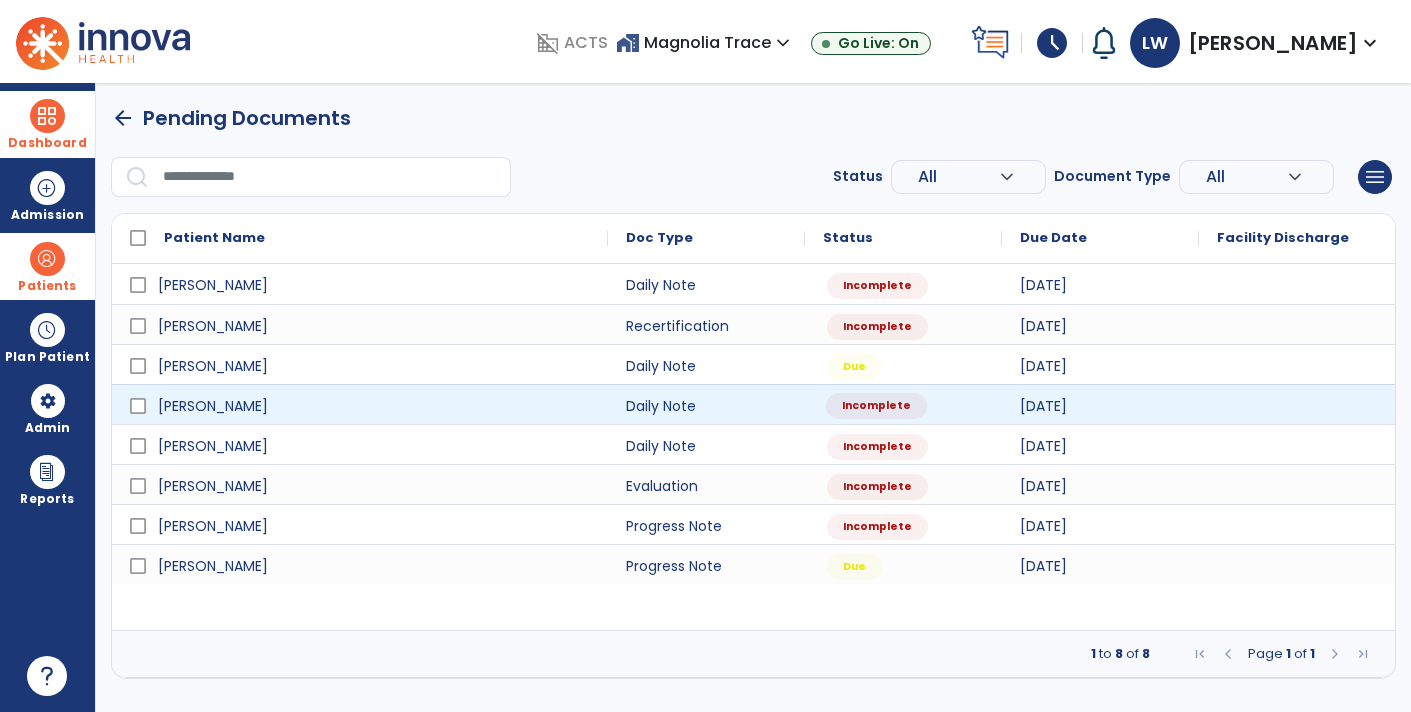 click on "Incomplete" at bounding box center [903, 404] 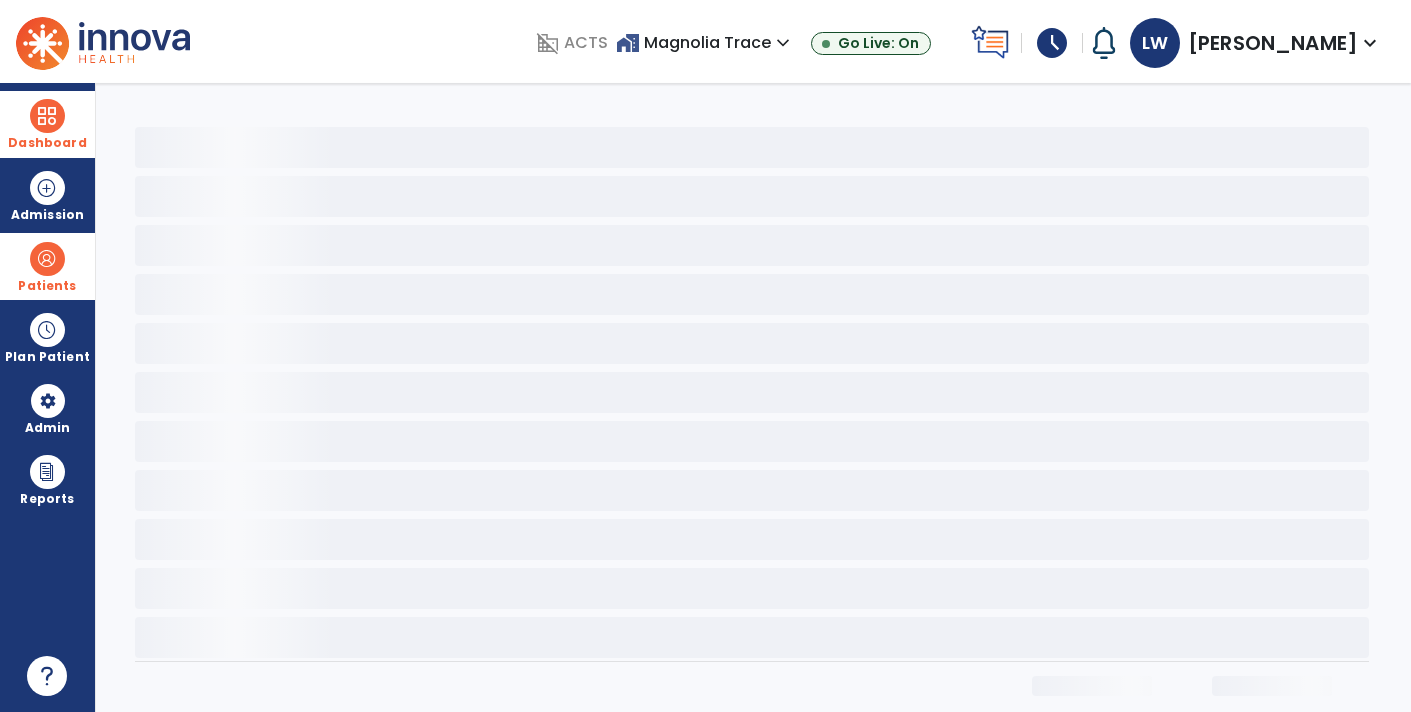 select on "*" 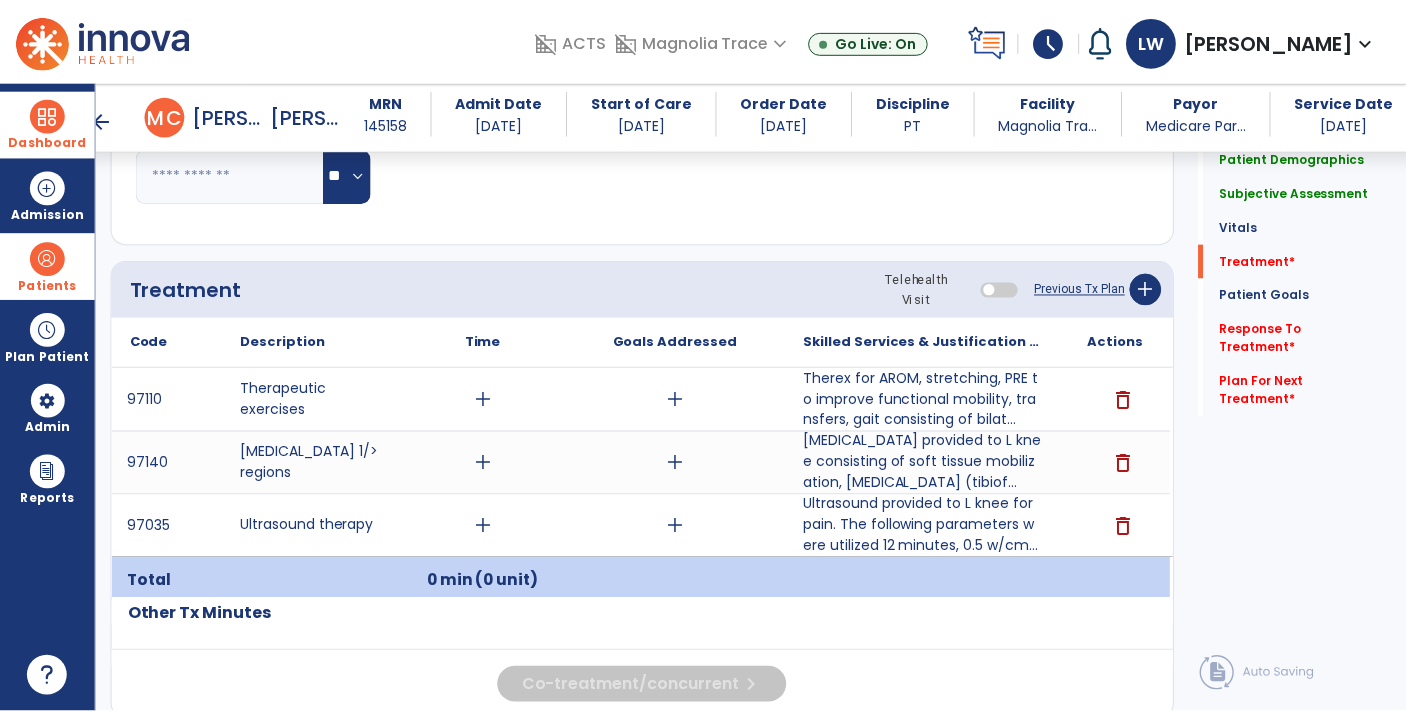 scroll, scrollTop: 1070, scrollLeft: 0, axis: vertical 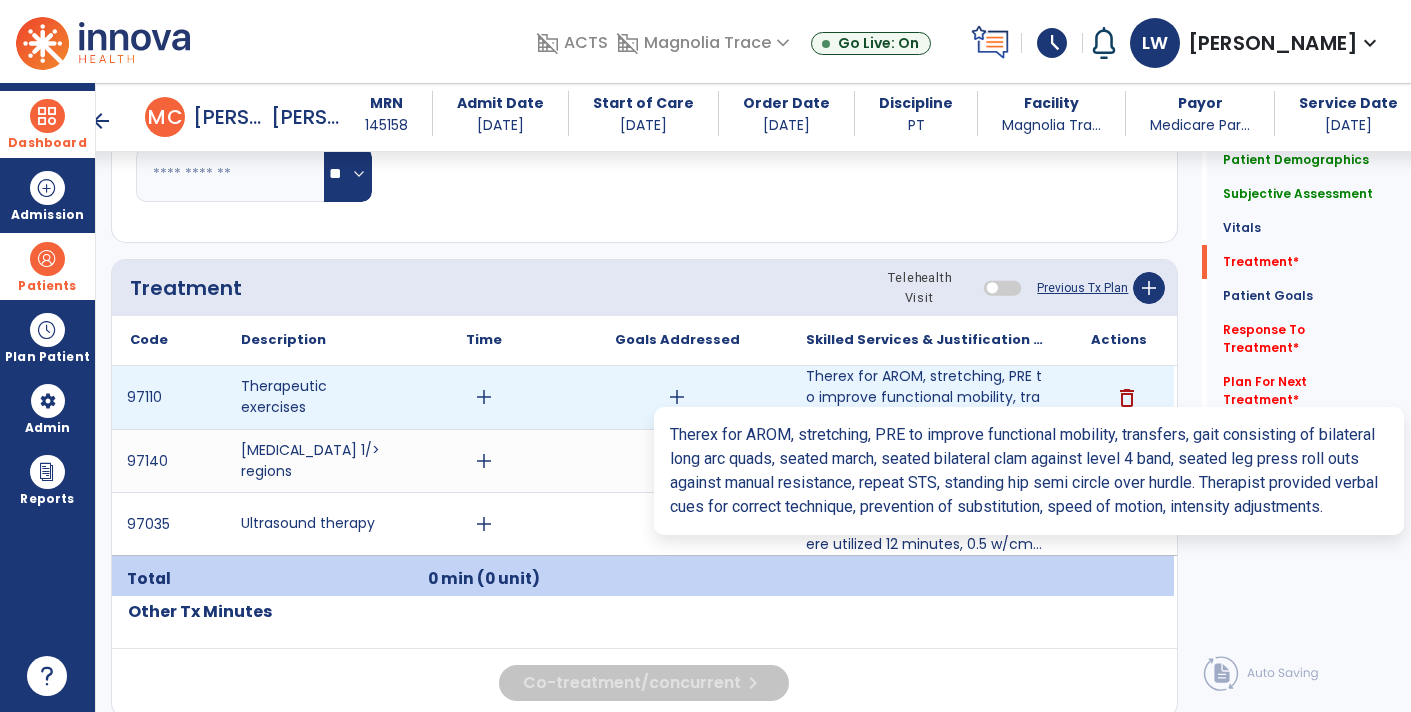 click on "add" at bounding box center (484, 397) 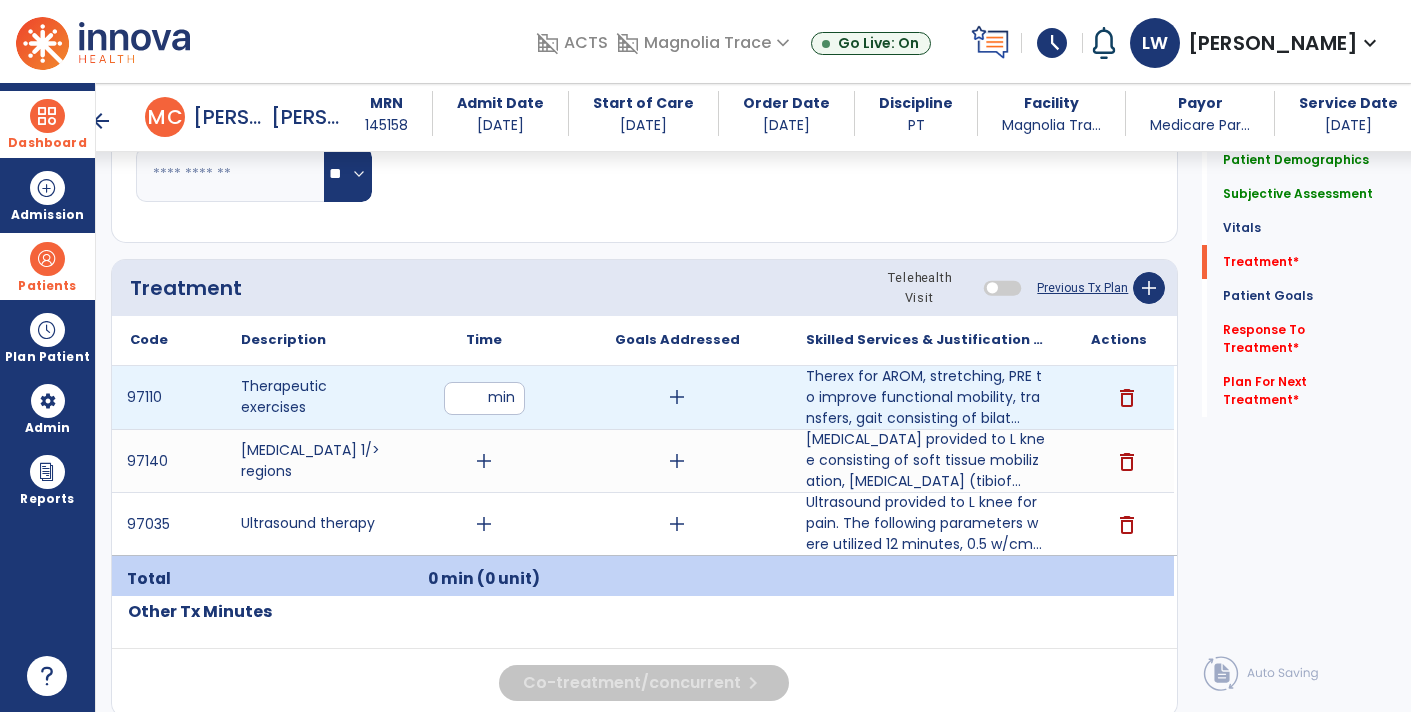 type on "**" 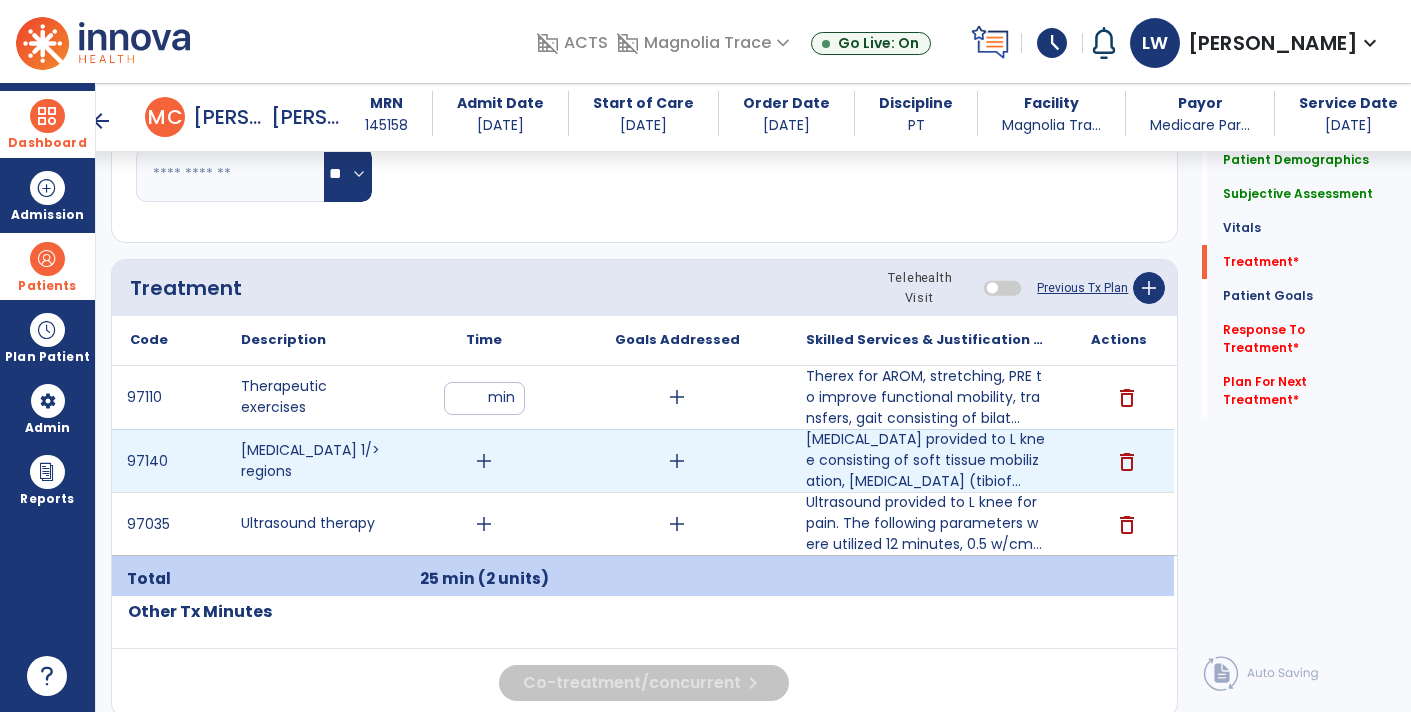 click on "delete" at bounding box center [1127, 462] 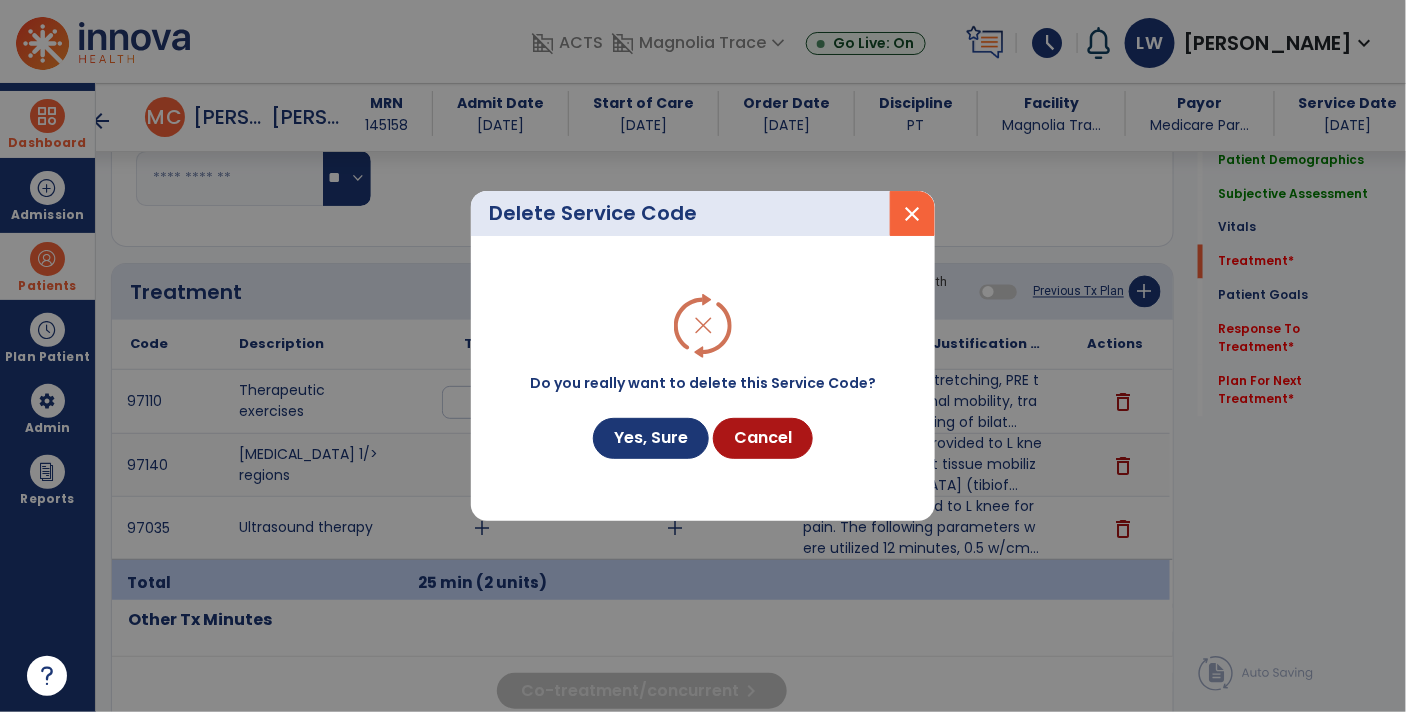 scroll, scrollTop: 1070, scrollLeft: 0, axis: vertical 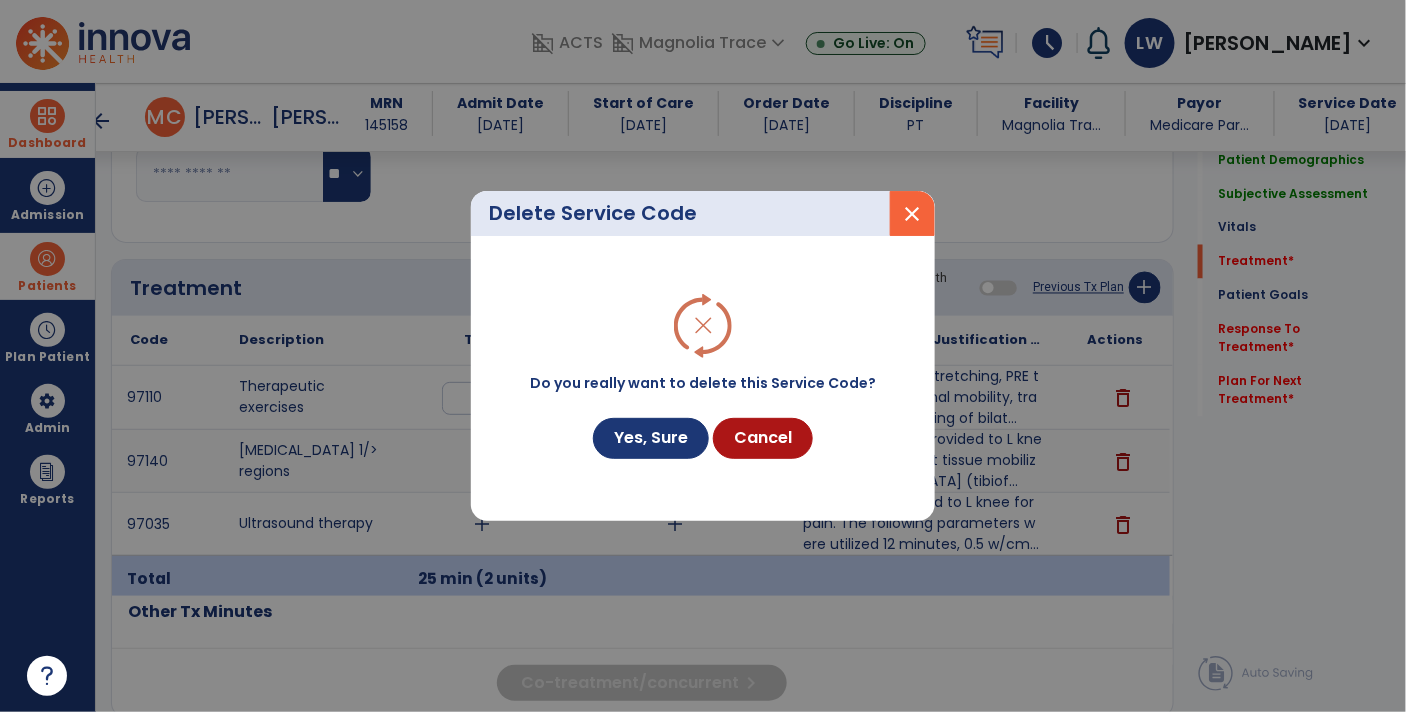 click on "Do you really want to delete this Service Code? Yes, Sure Cancel" at bounding box center [703, 378] 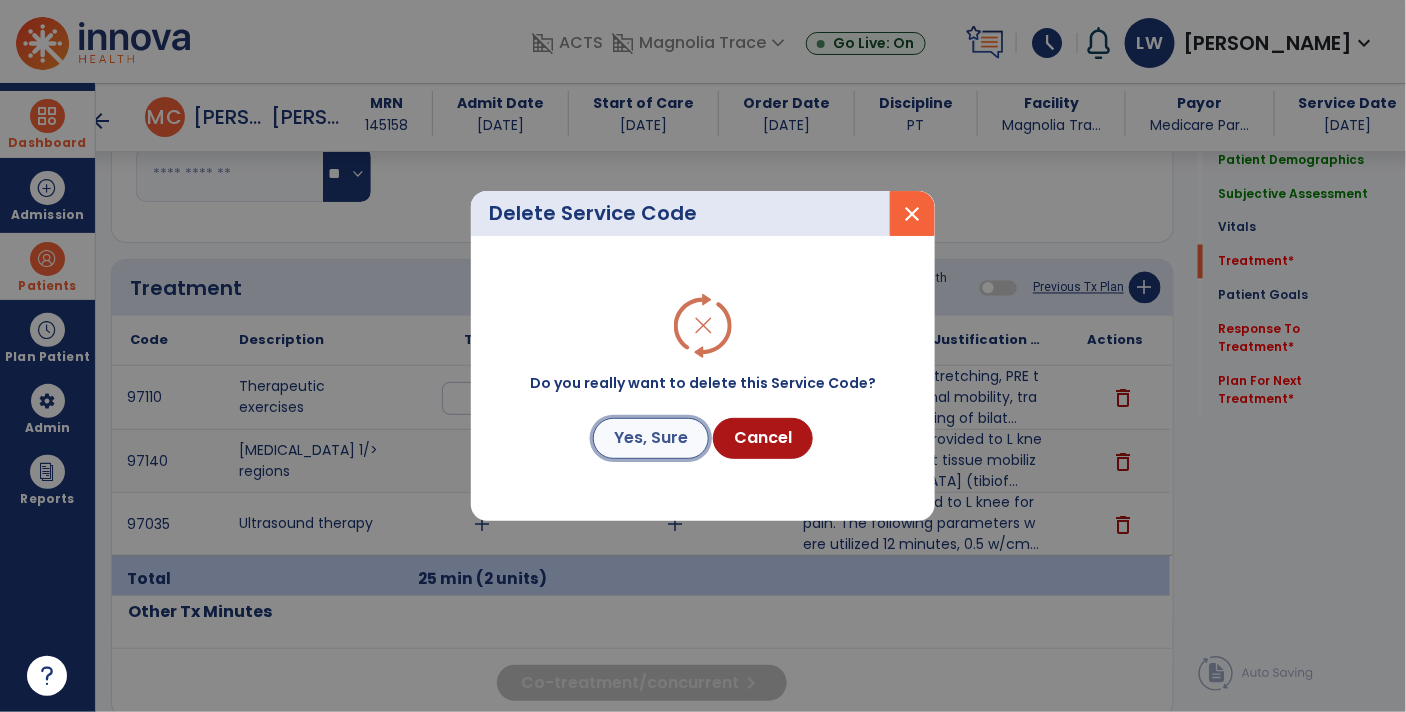 click on "Yes, Sure" at bounding box center (651, 438) 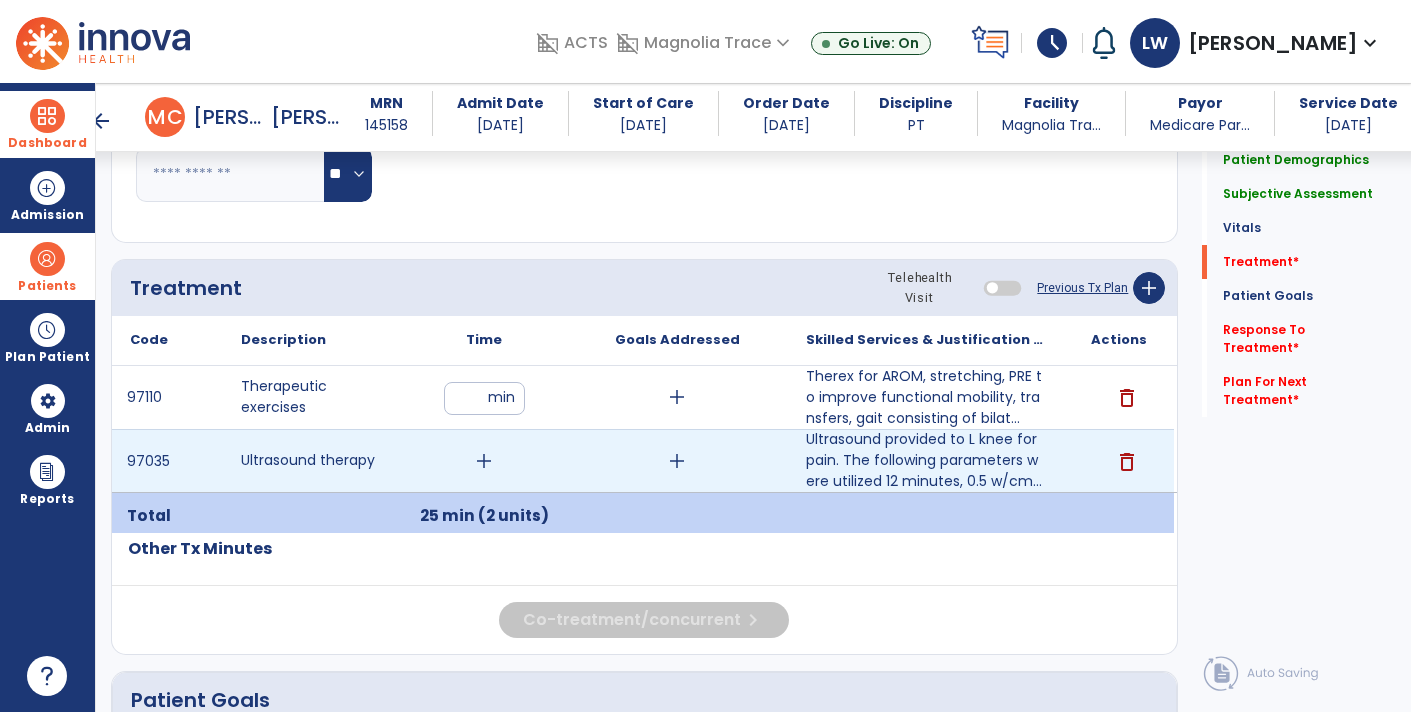 click on "add" at bounding box center [484, 461] 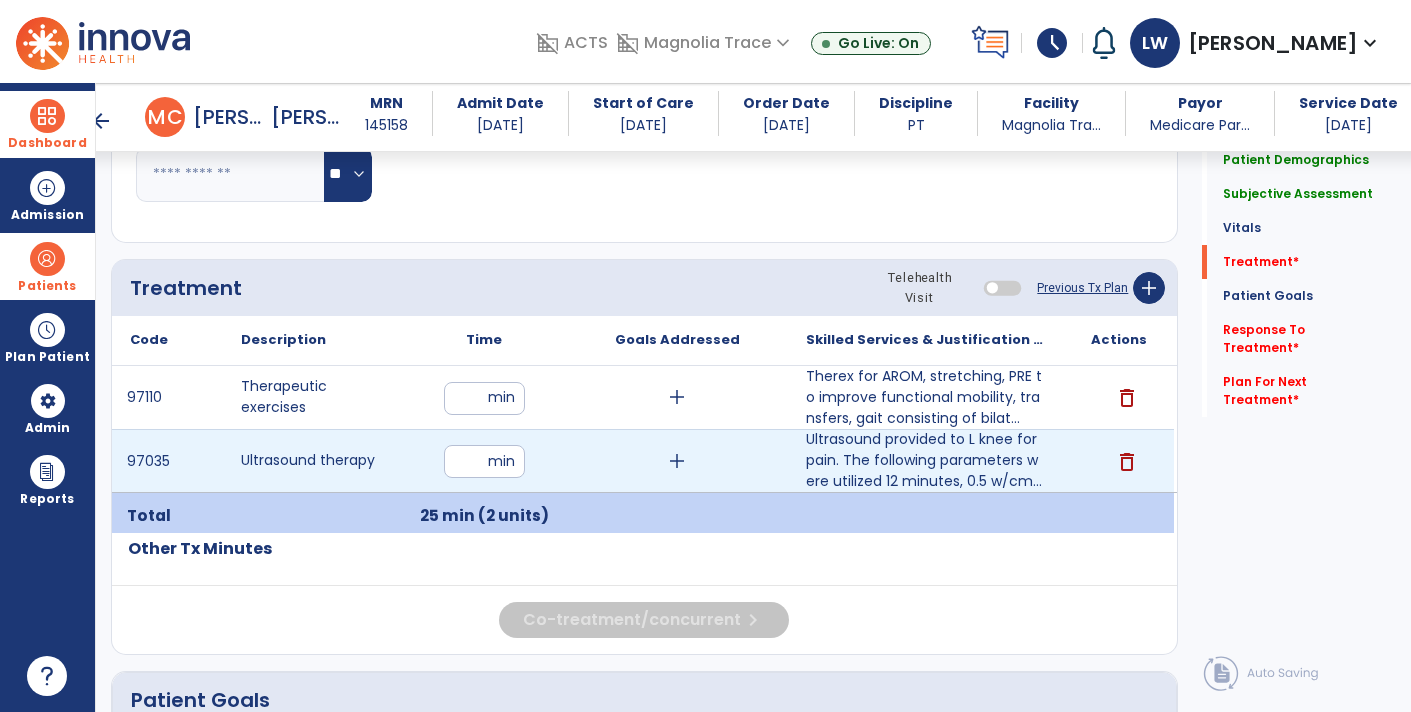 type on "**" 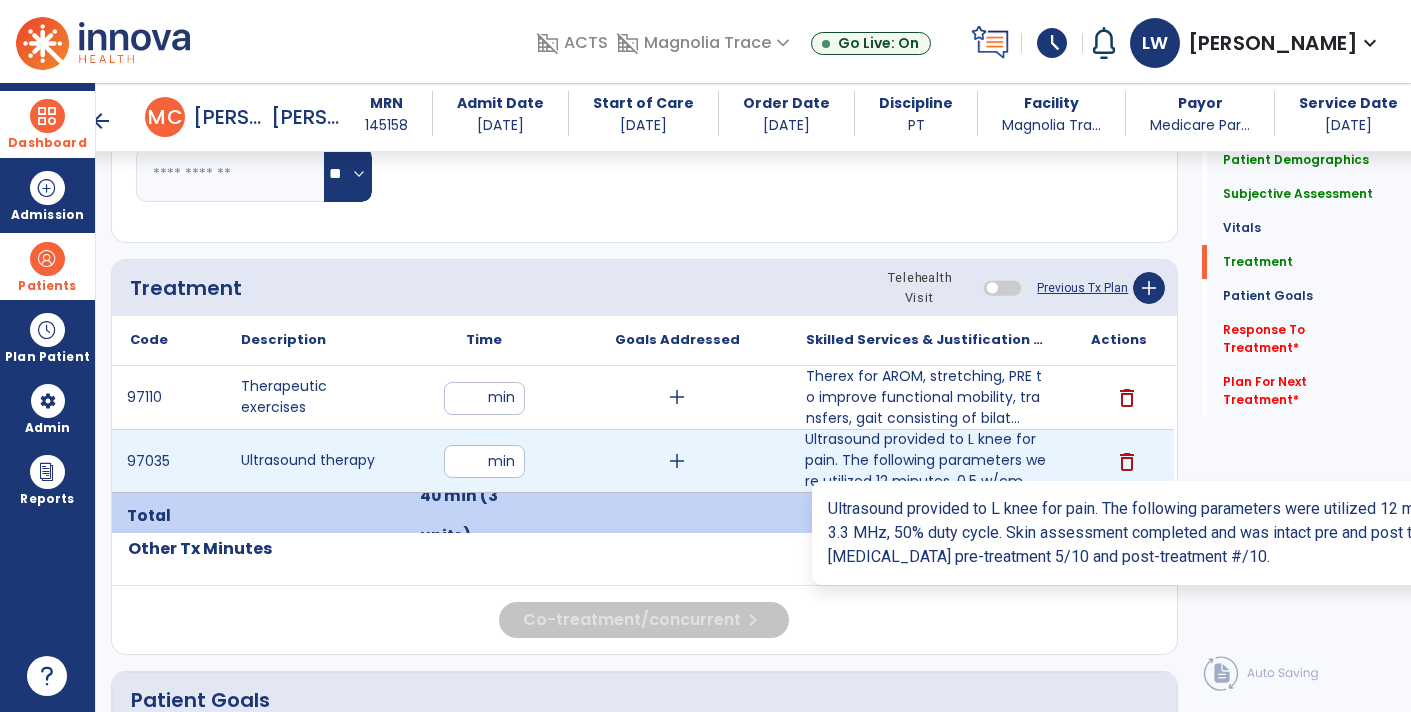 click on "Ultrasound provided to L knee for pain.  The following parameters were utilized 12 minutes, 0.5 w/cm..." at bounding box center (926, 460) 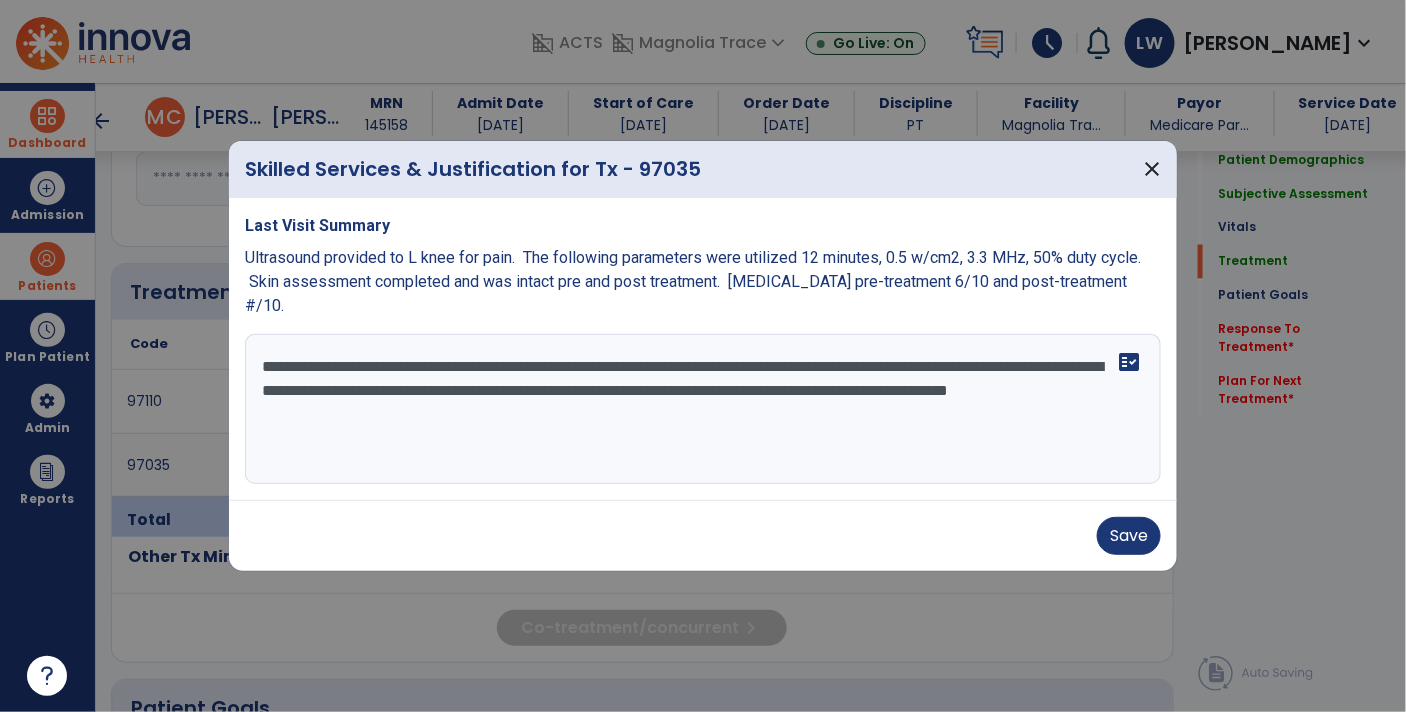 scroll, scrollTop: 1070, scrollLeft: 0, axis: vertical 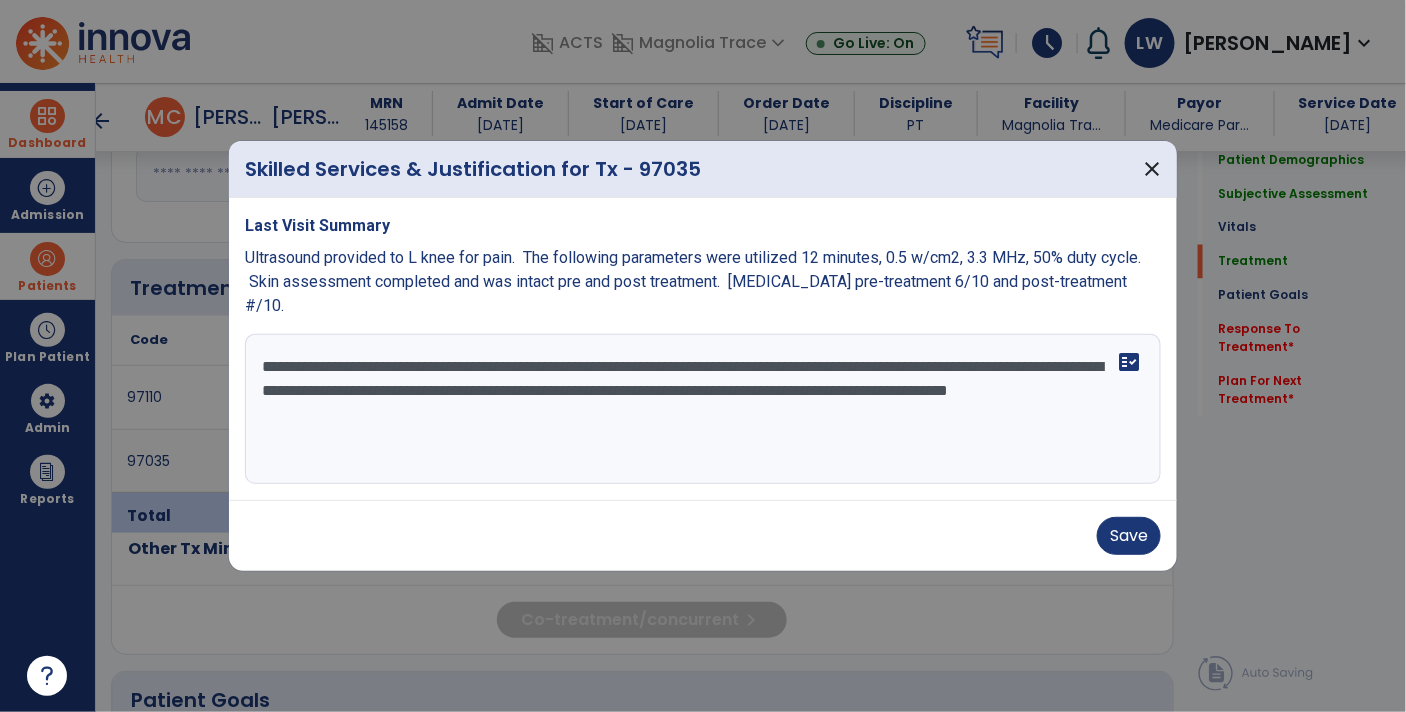 click on "**********" at bounding box center (703, 409) 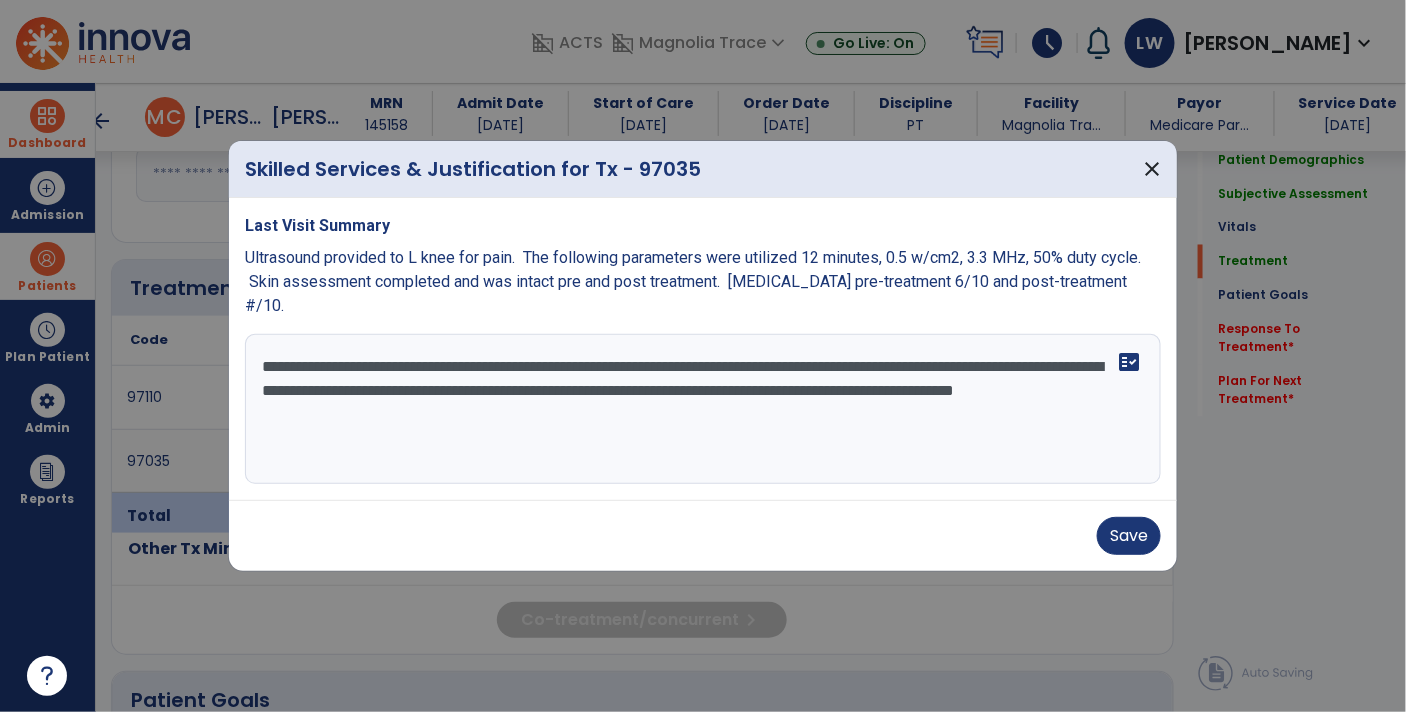 type on "**********" 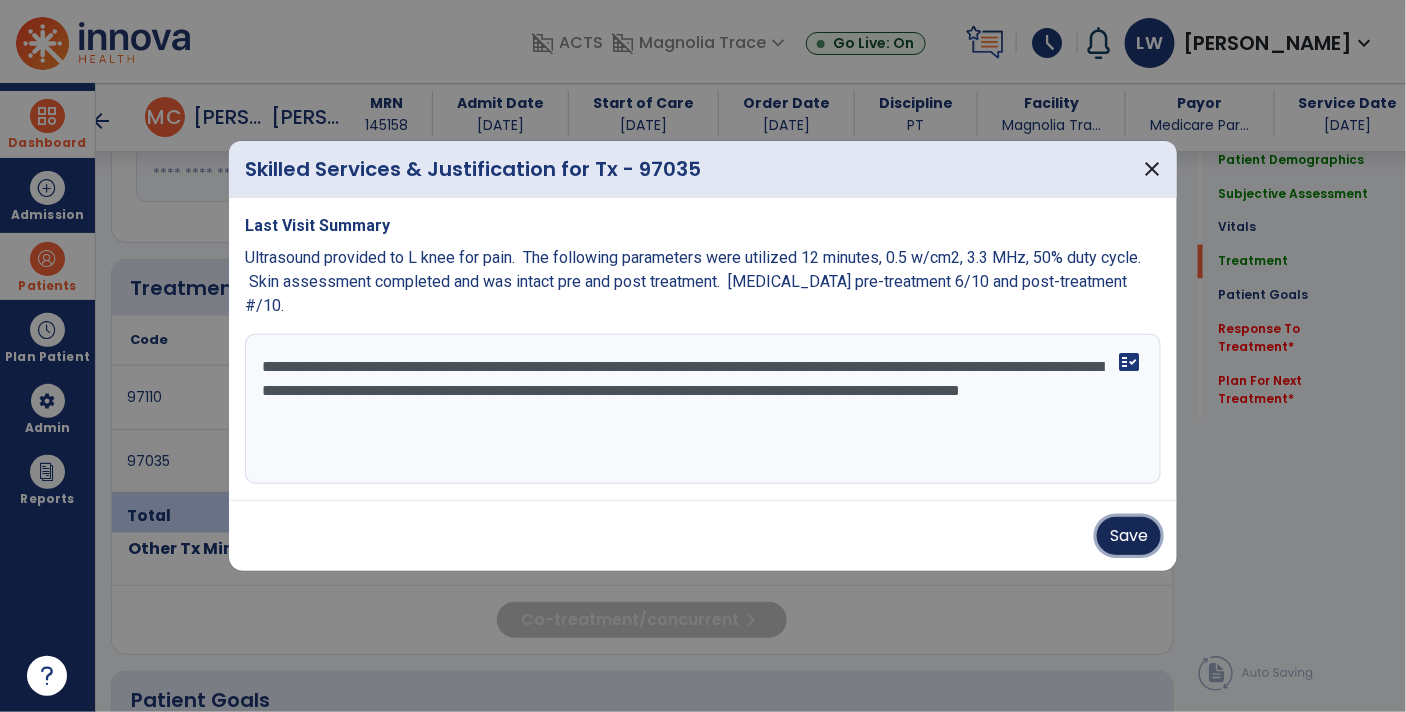 click on "Save" at bounding box center [1129, 536] 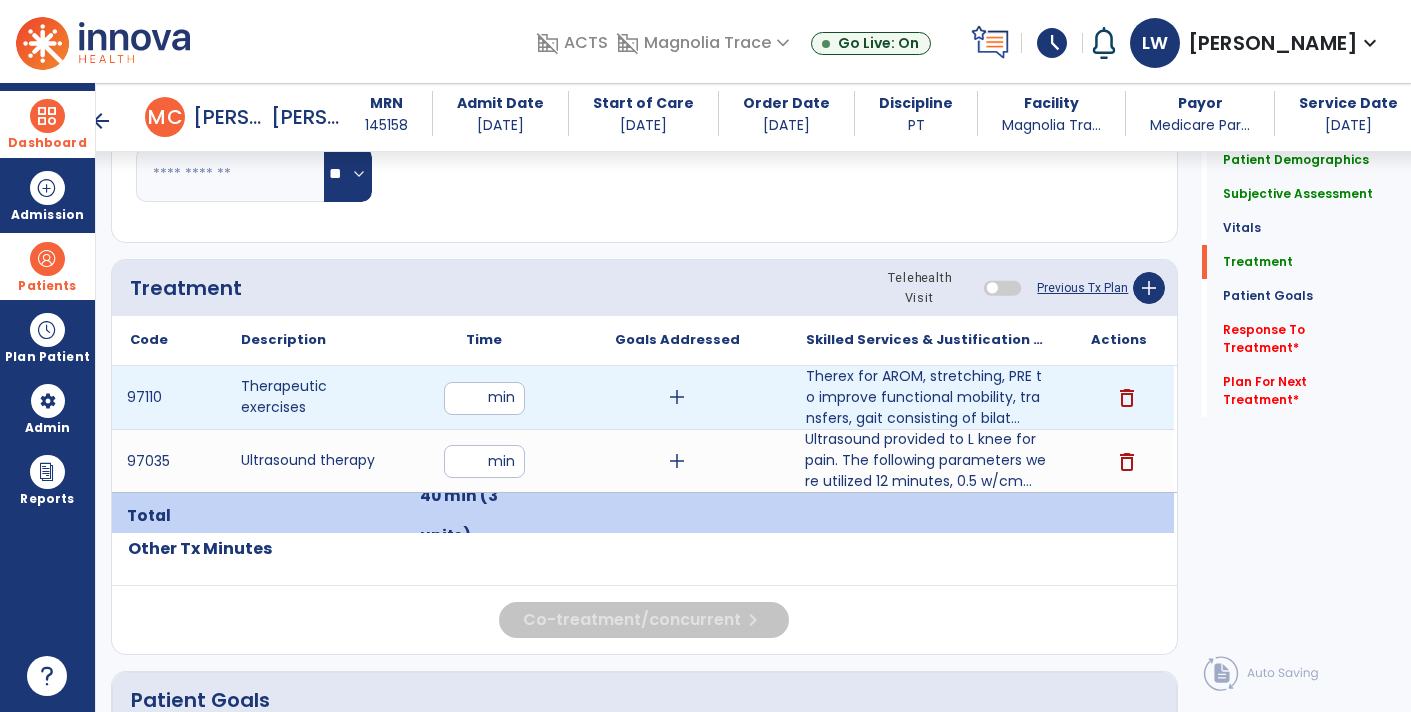click on "**" at bounding box center (484, 398) 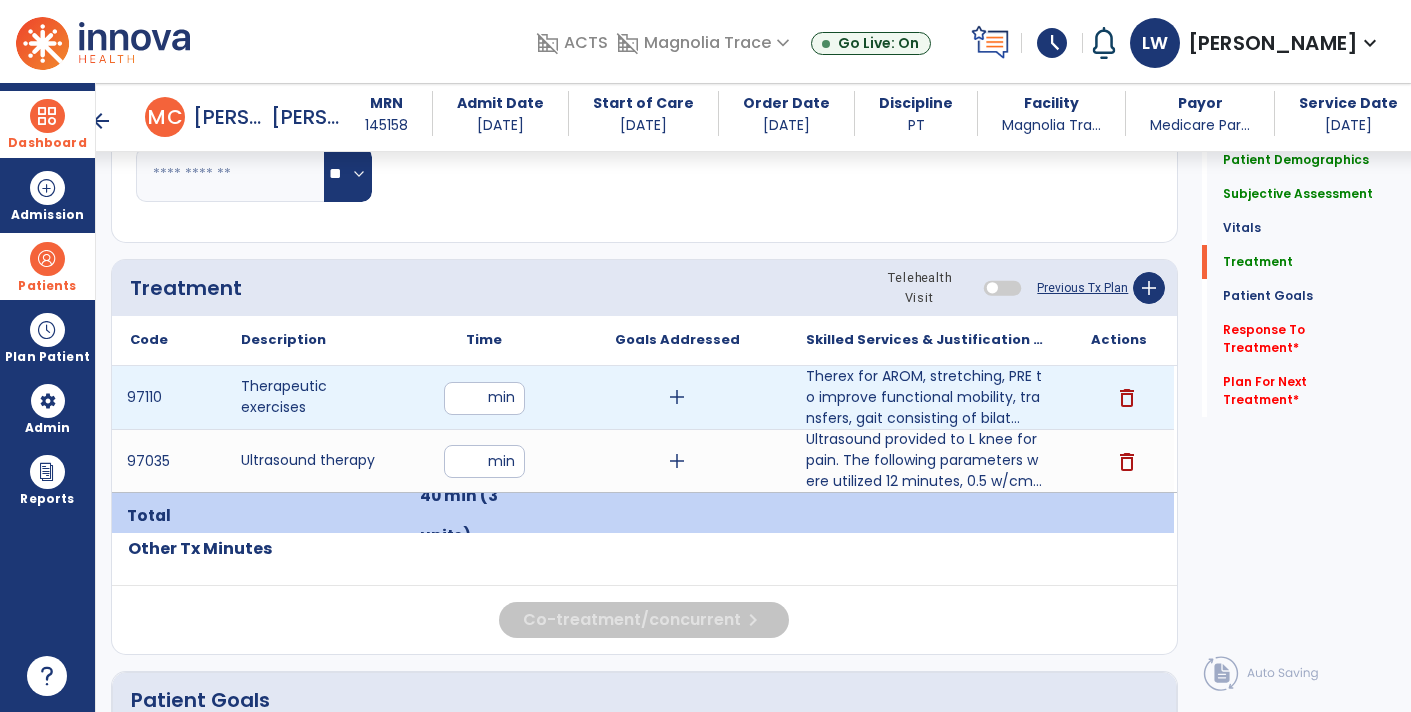 click on "**" at bounding box center (484, 398) 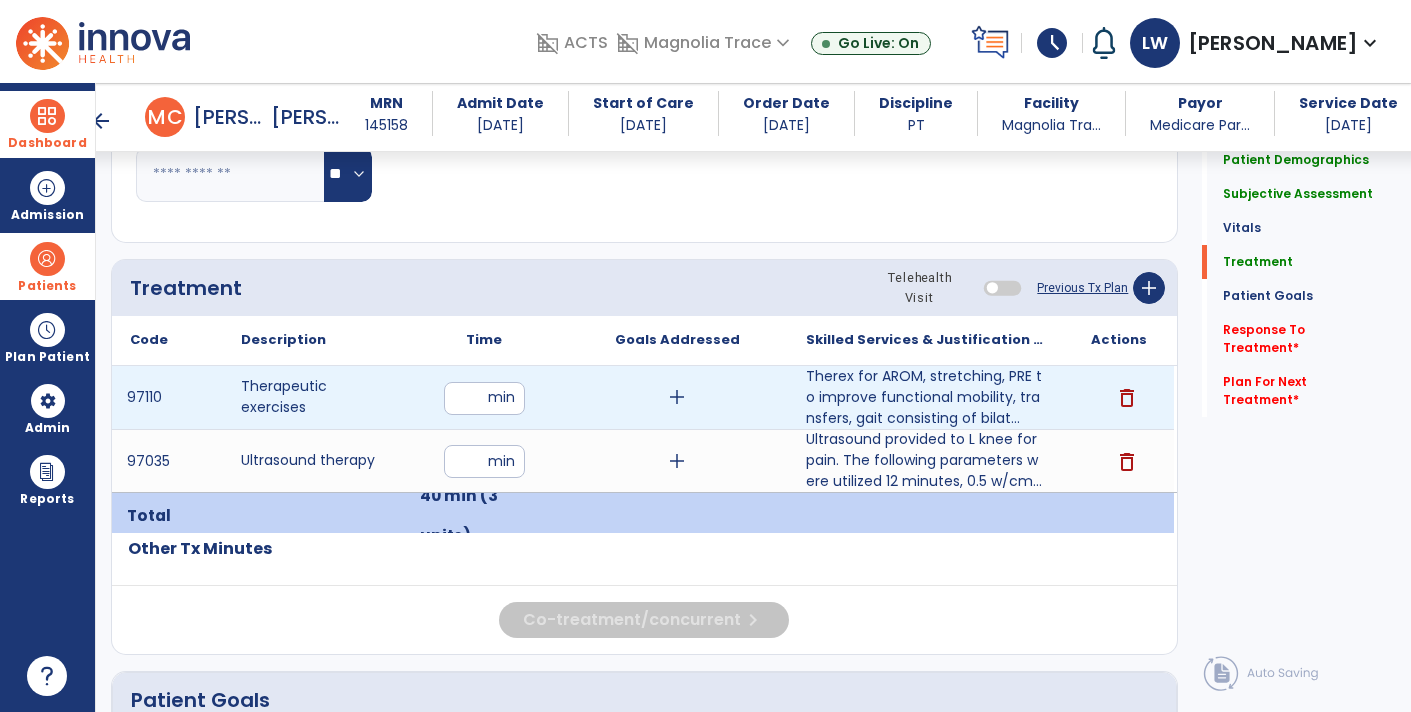 type on "**" 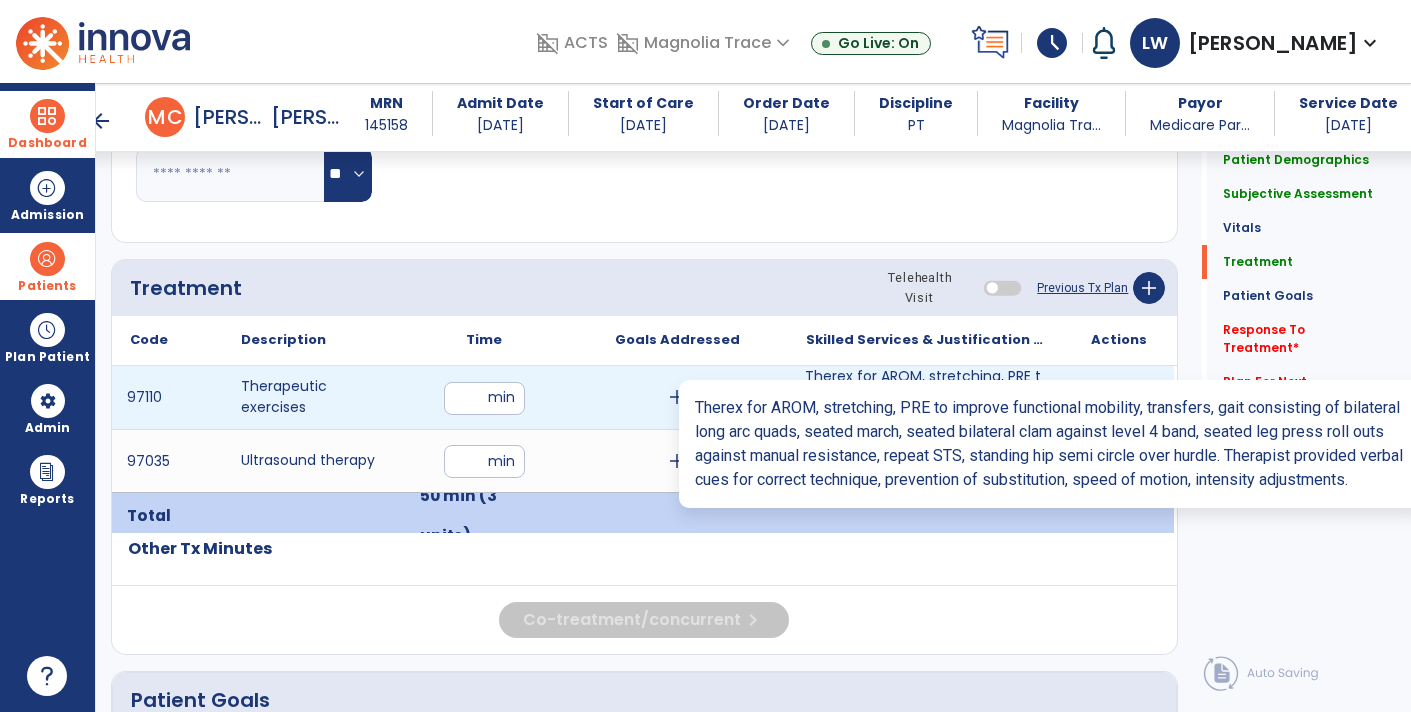 click on "Therex for AROM, stretching, PRE to improve functional mobility, transfers, gait consisting of bilat..." at bounding box center (926, 397) 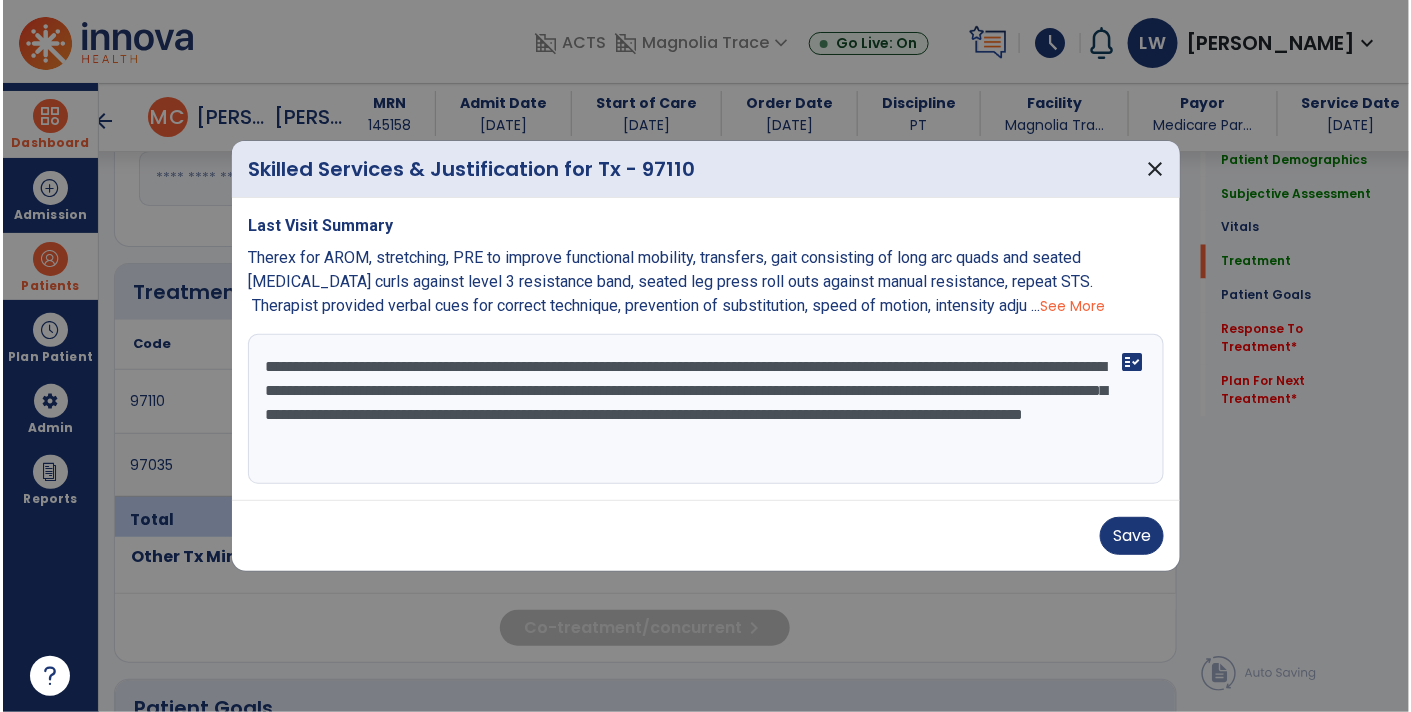 scroll, scrollTop: 1070, scrollLeft: 0, axis: vertical 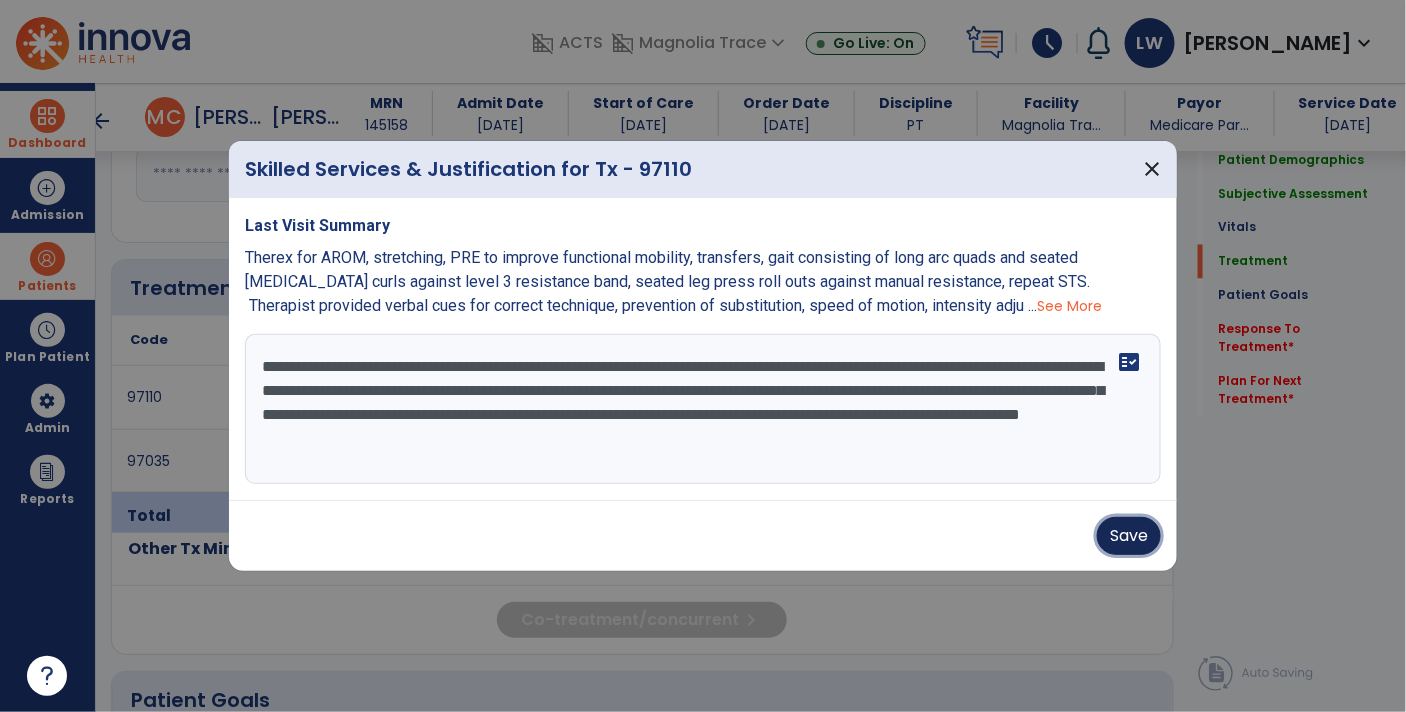 click on "Save" at bounding box center (1129, 536) 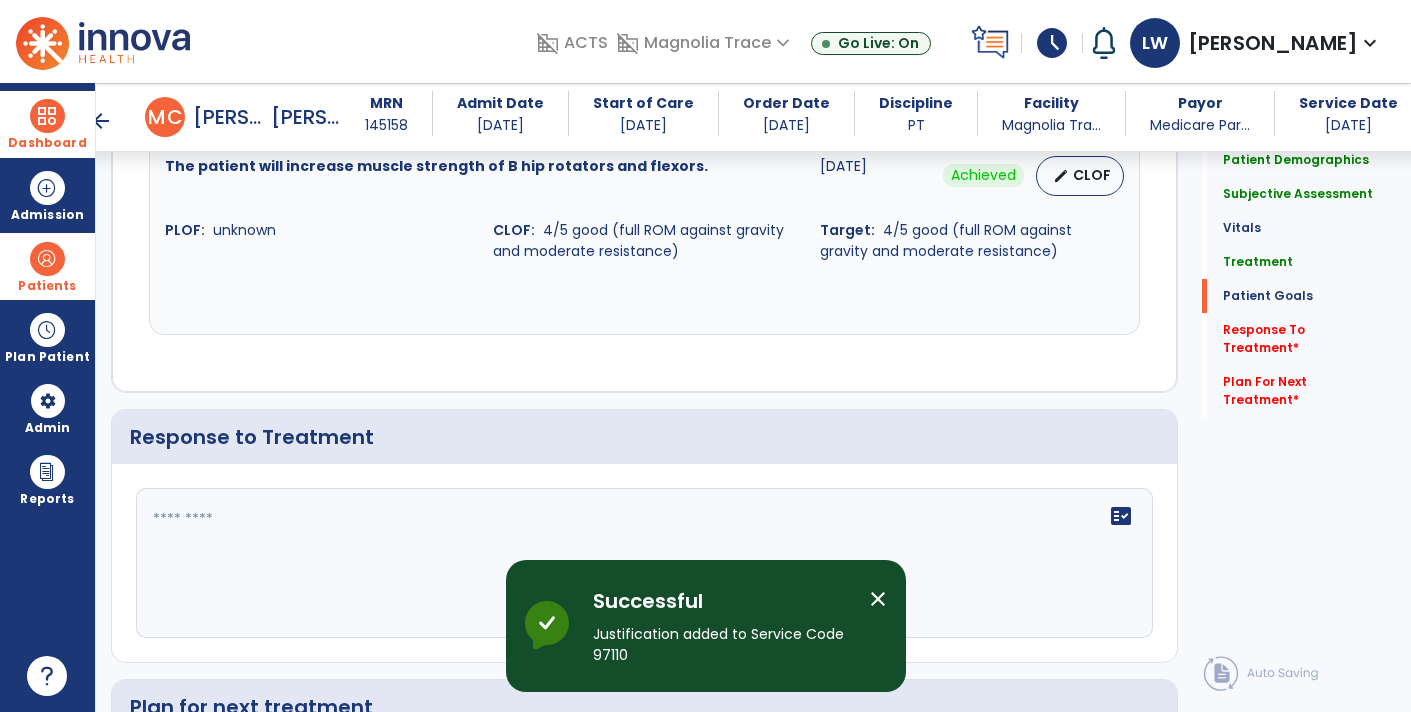 scroll, scrollTop: 3100, scrollLeft: 0, axis: vertical 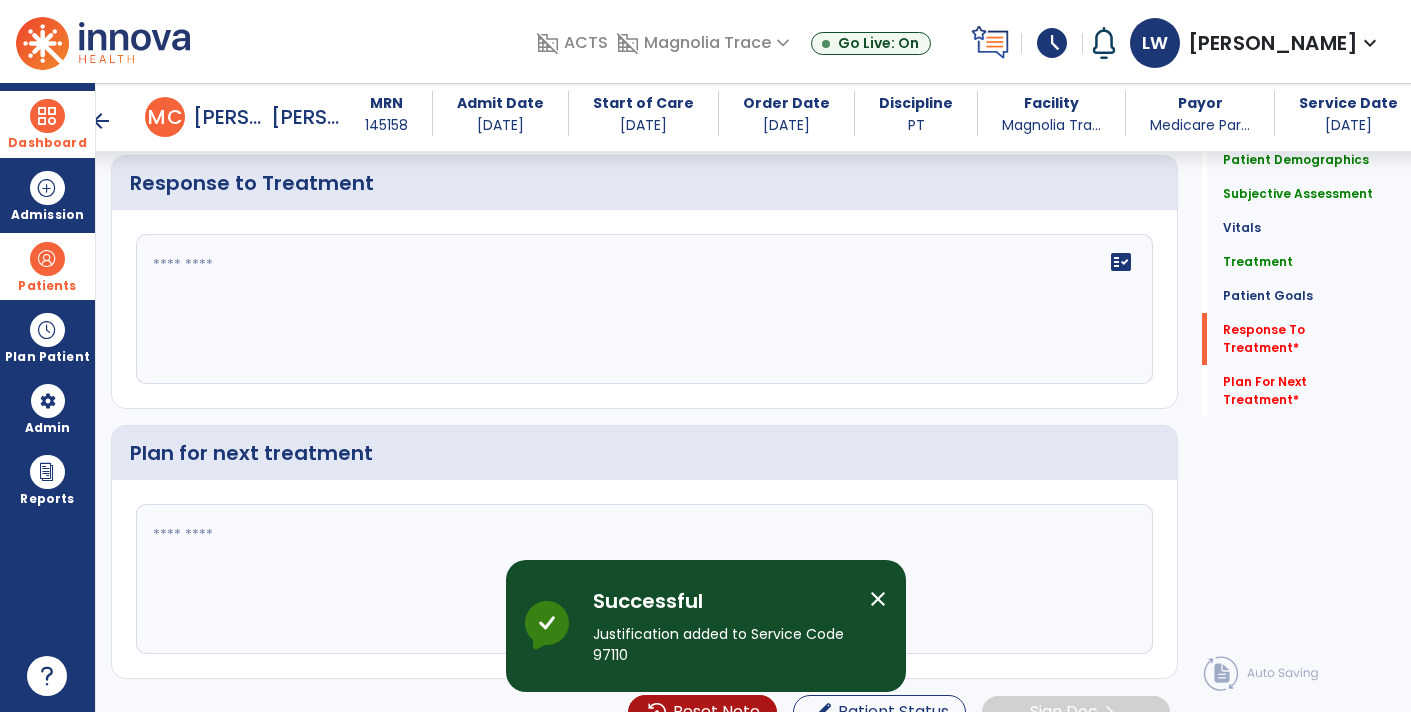 click on "fact_check" 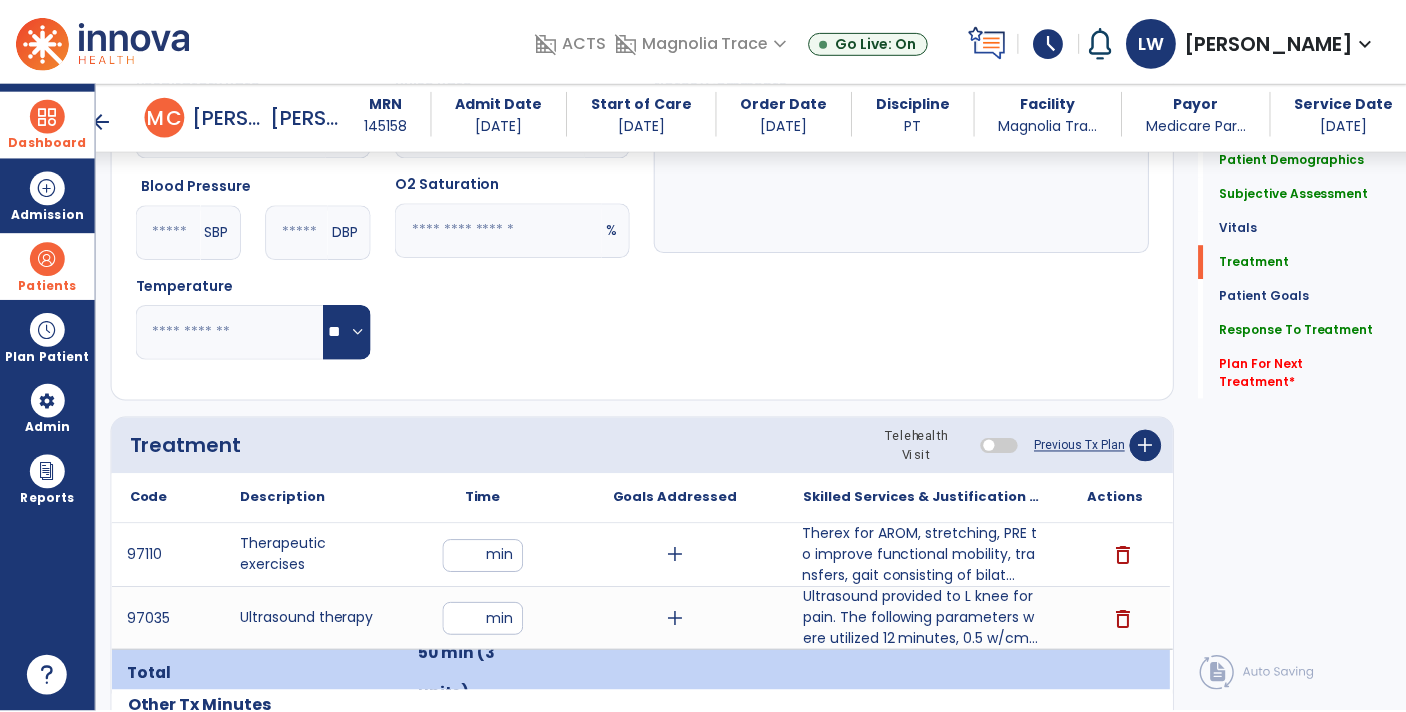 scroll, scrollTop: 1144, scrollLeft: 0, axis: vertical 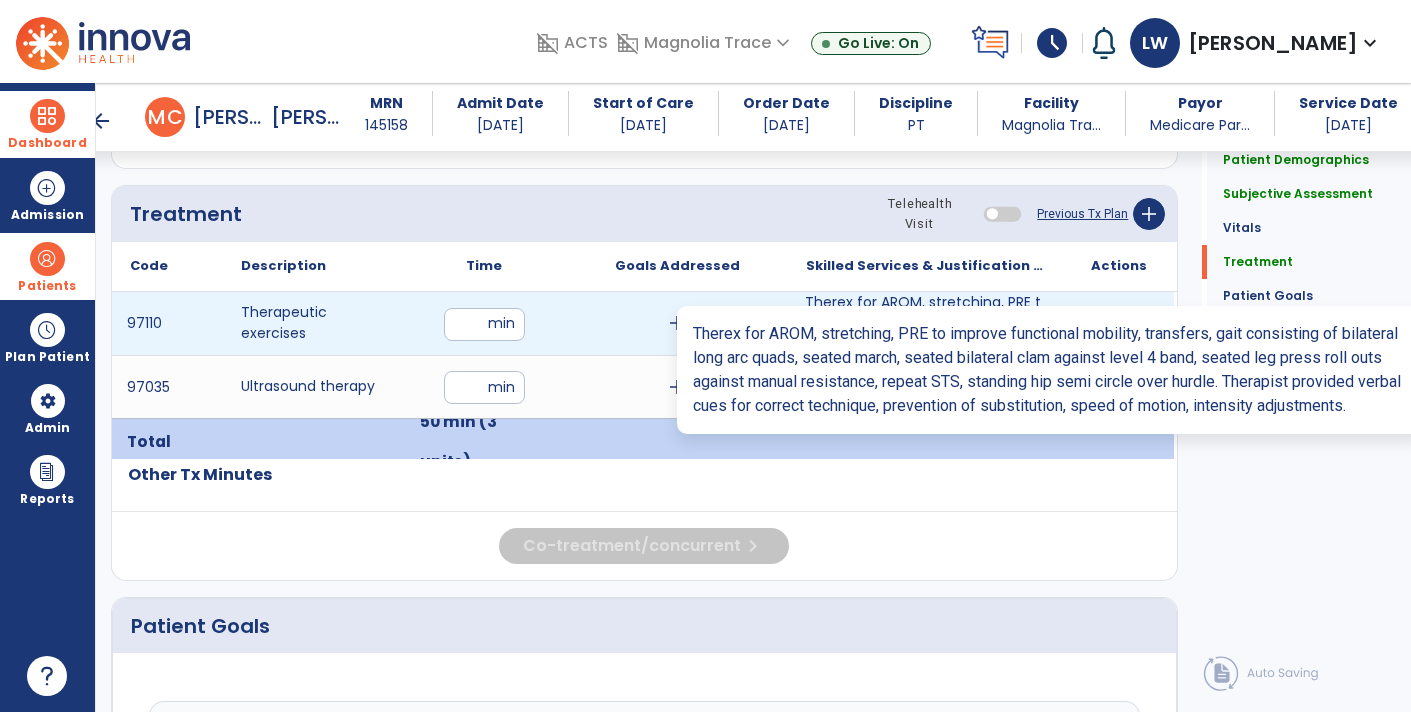 type on "**********" 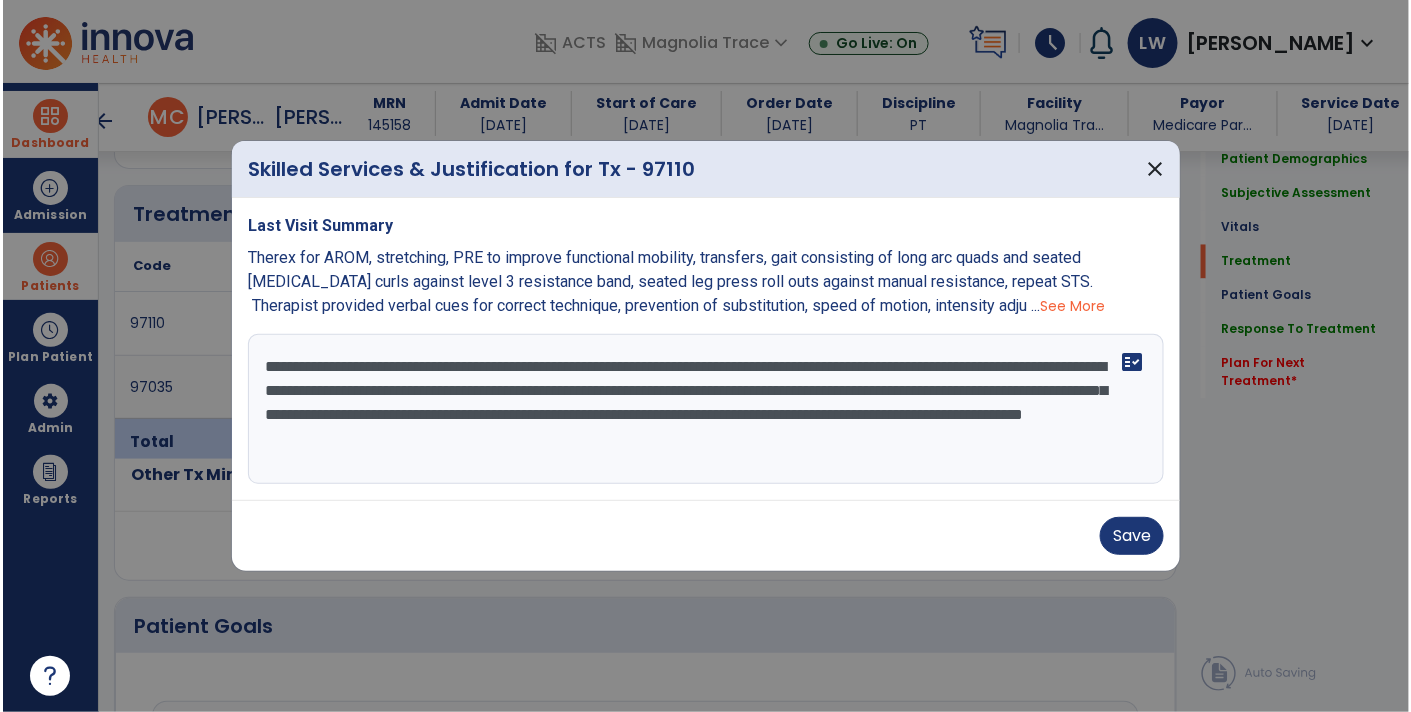 scroll, scrollTop: 1144, scrollLeft: 0, axis: vertical 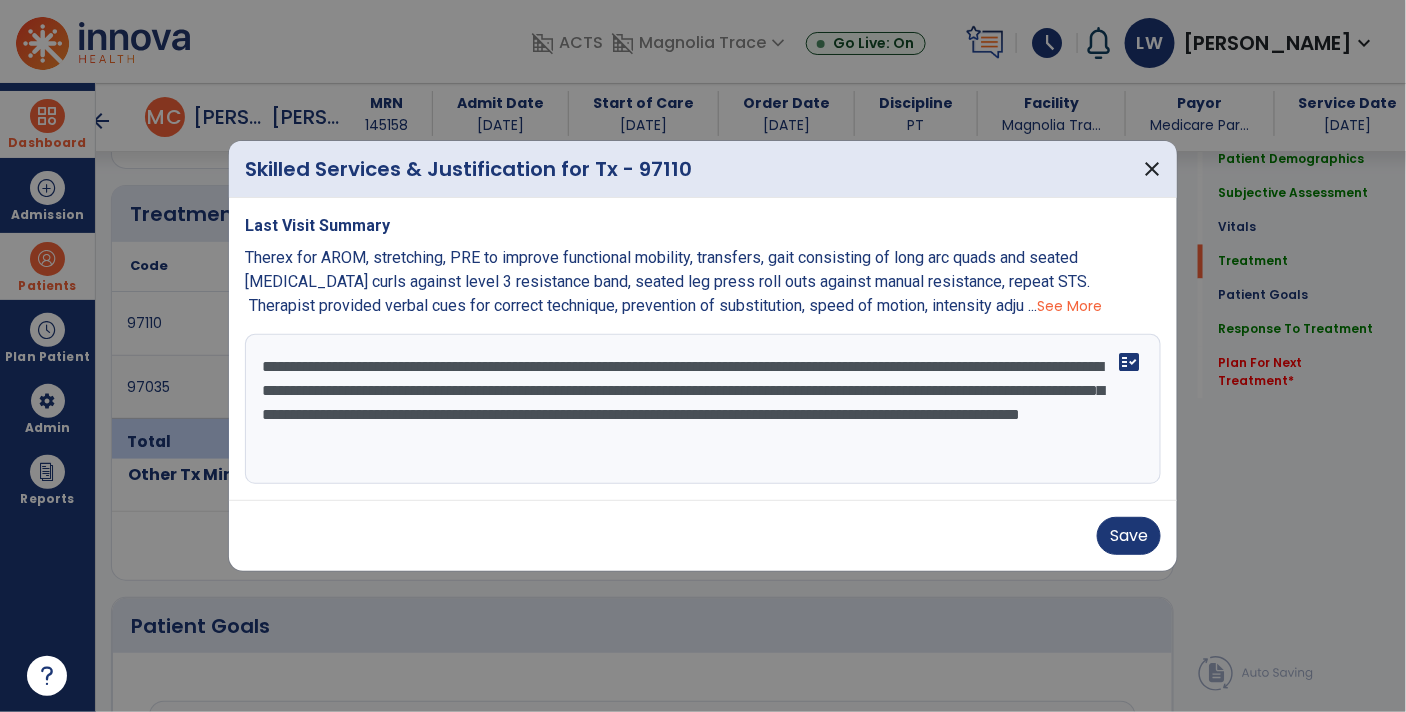 click on "**********" at bounding box center [703, 409] 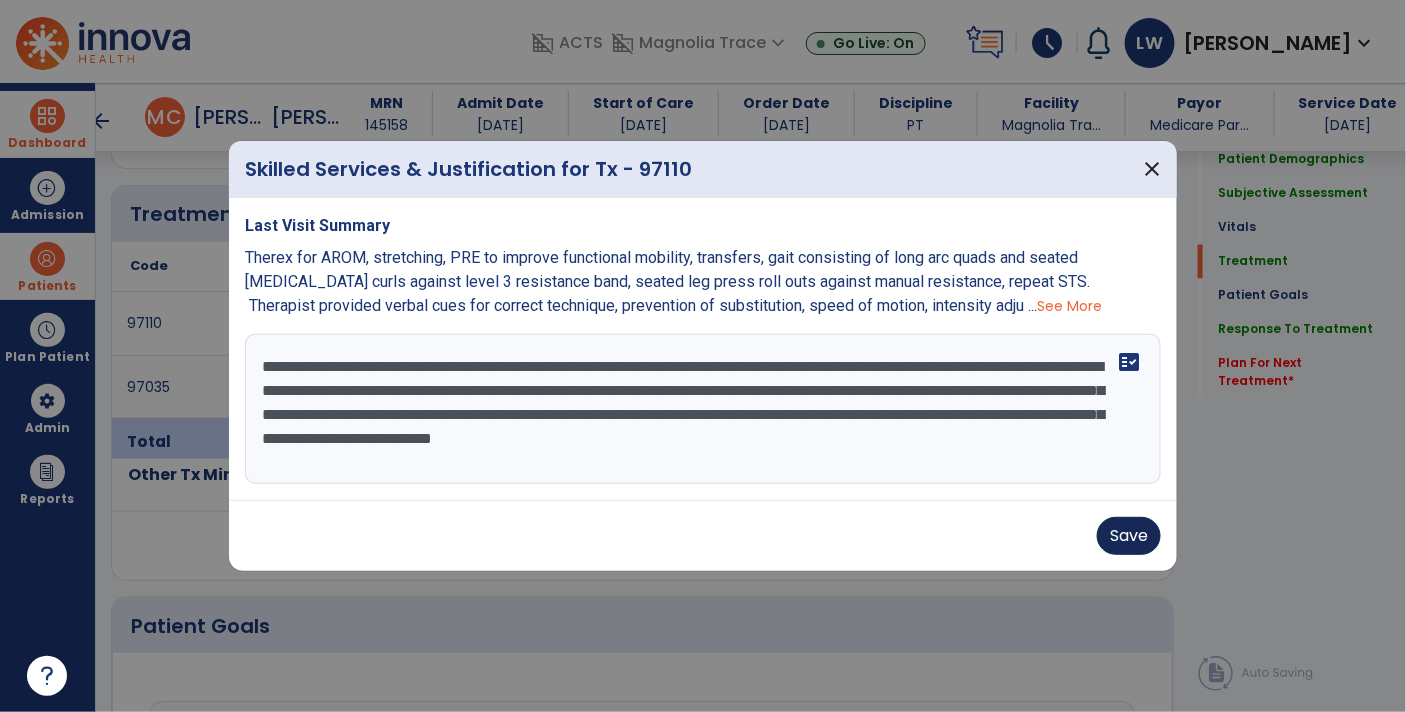 type on "**********" 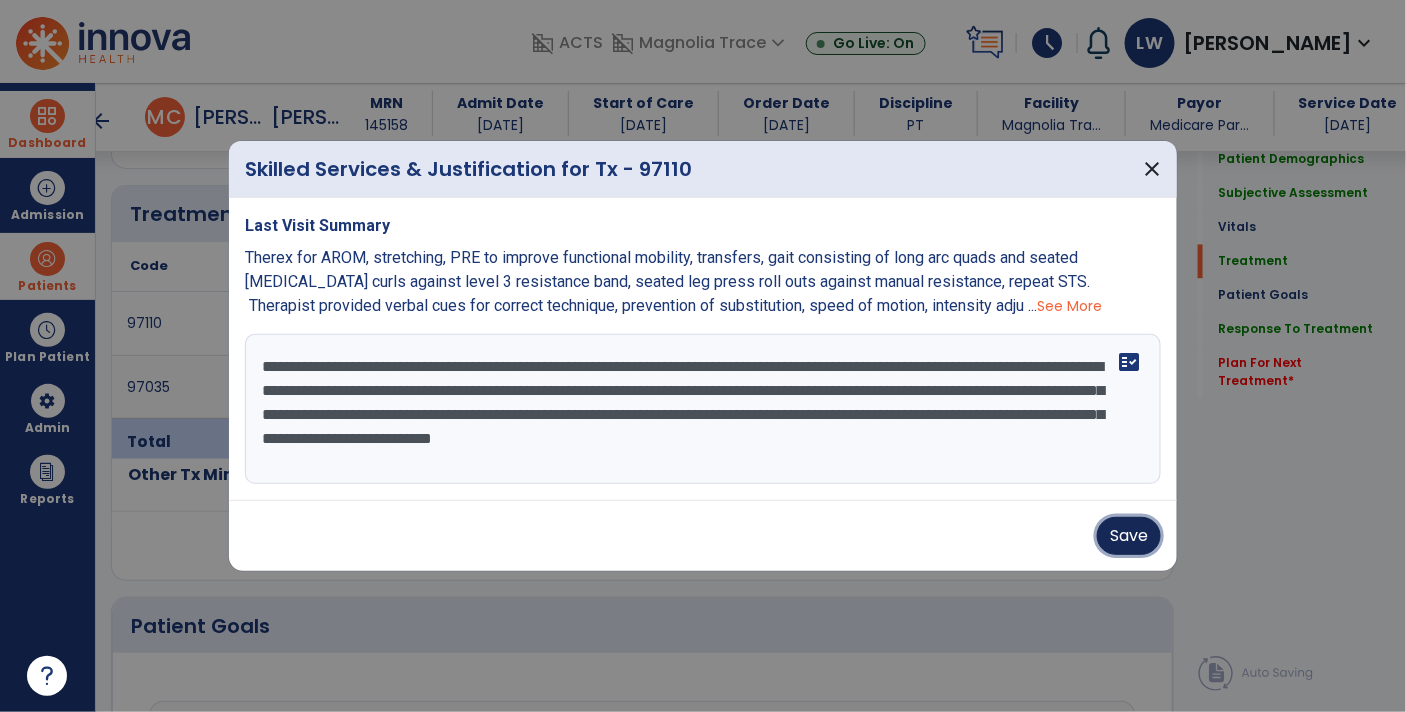 click on "Save" at bounding box center [1129, 536] 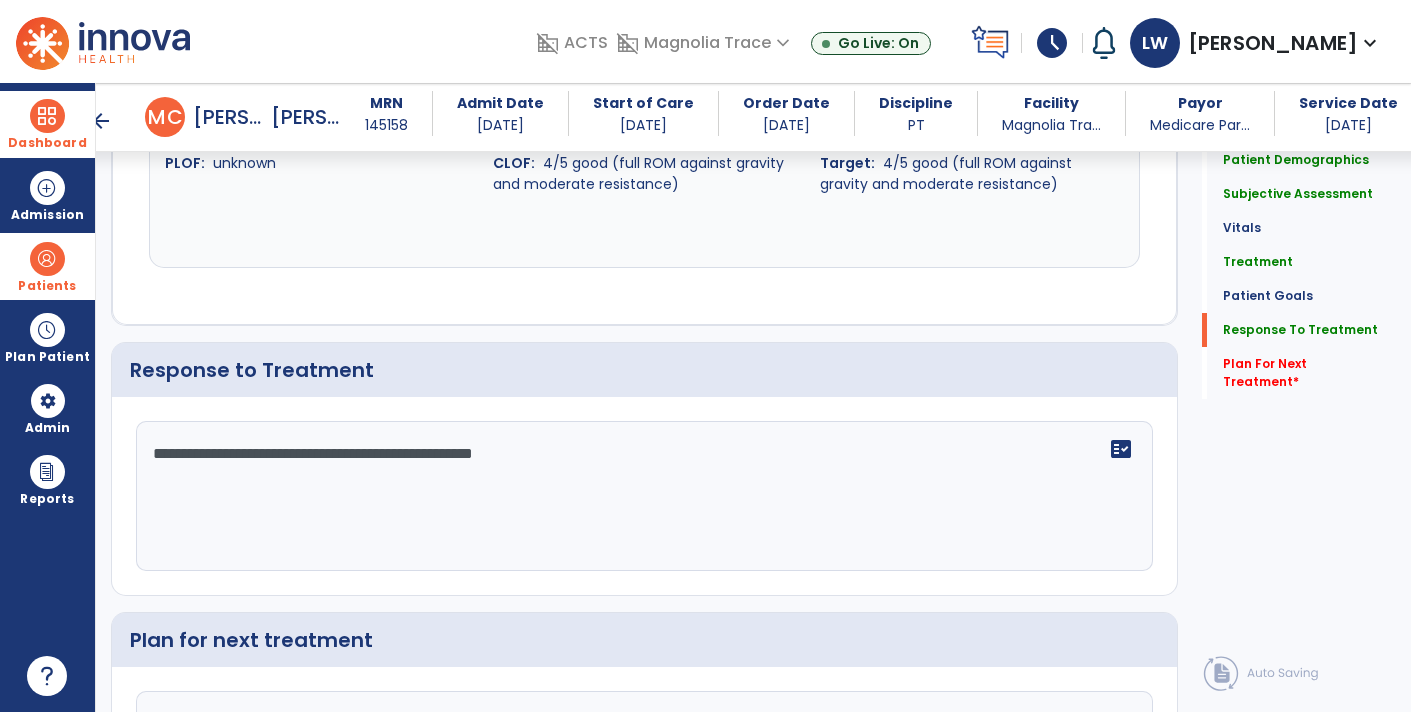 scroll, scrollTop: 3100, scrollLeft: 0, axis: vertical 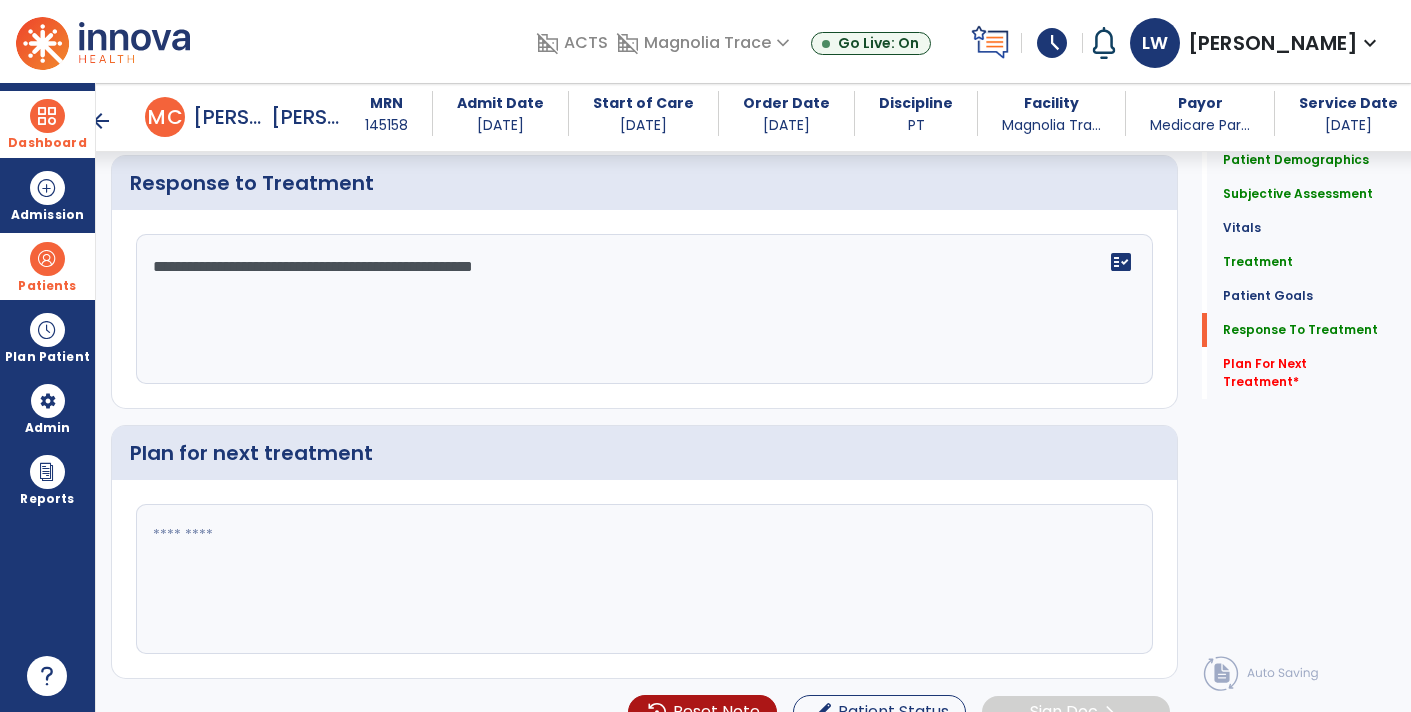 click on "**********" 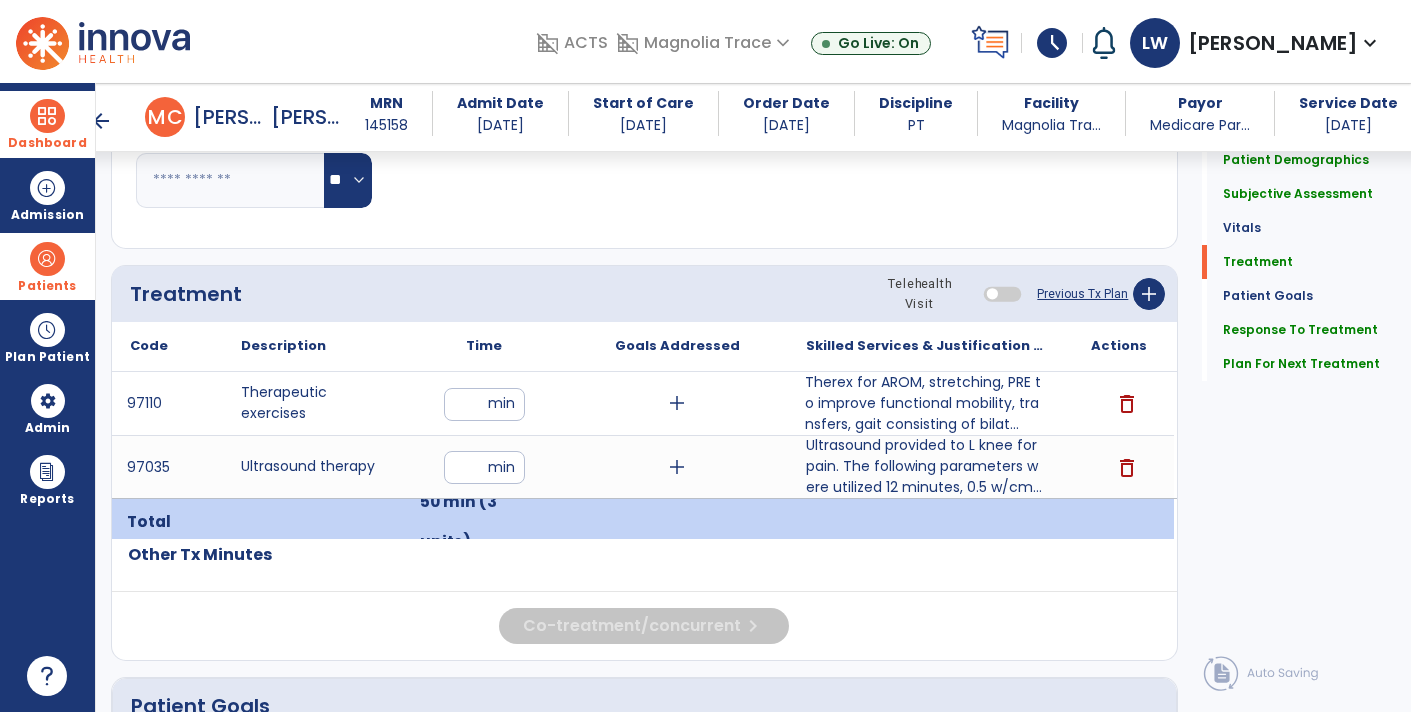 scroll, scrollTop: 1056, scrollLeft: 0, axis: vertical 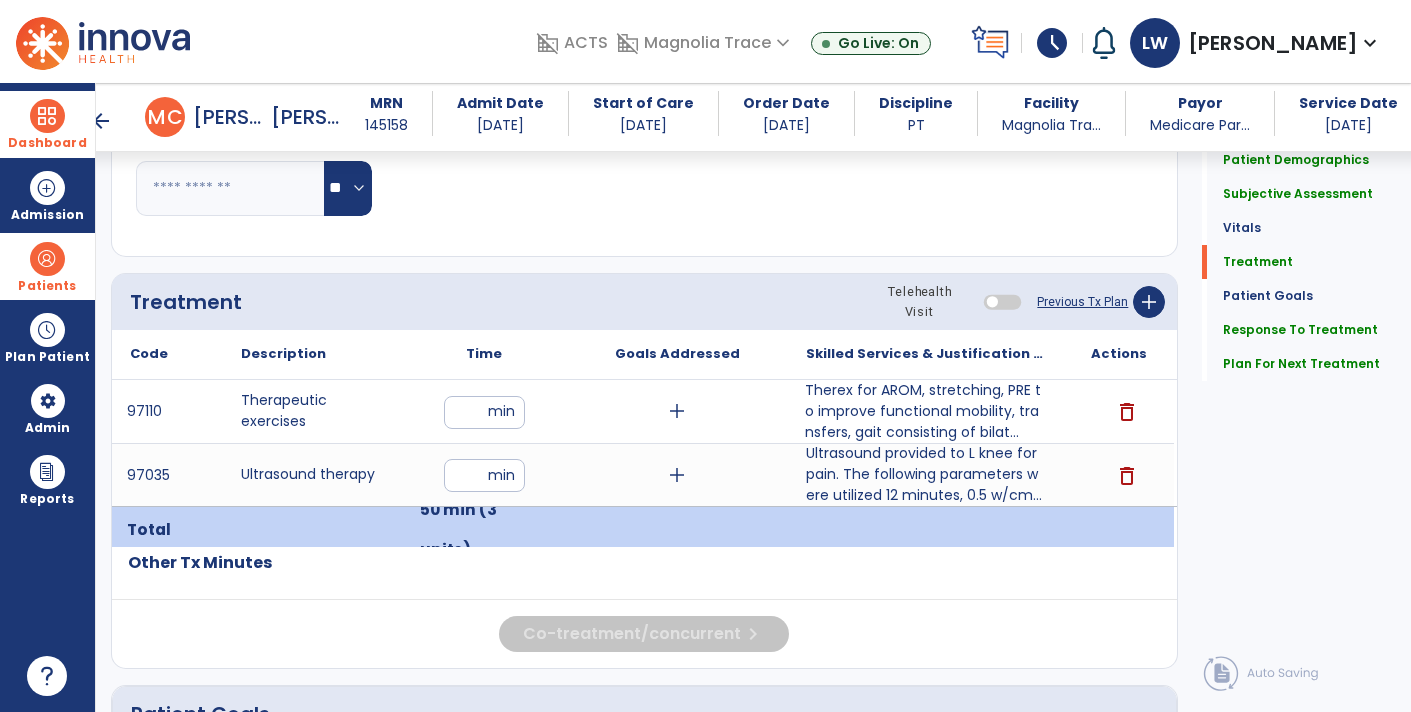 click on "Previous Tx Plan" 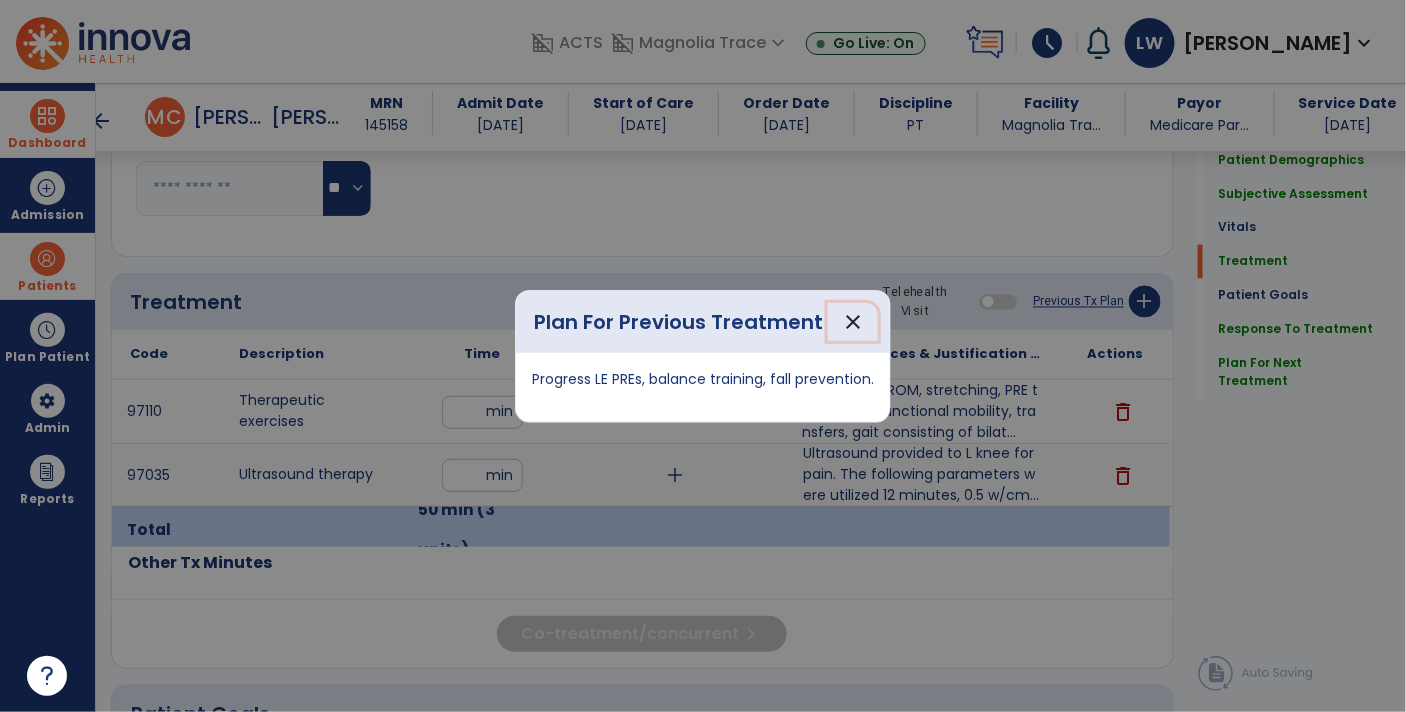 click on "close" at bounding box center (853, 322) 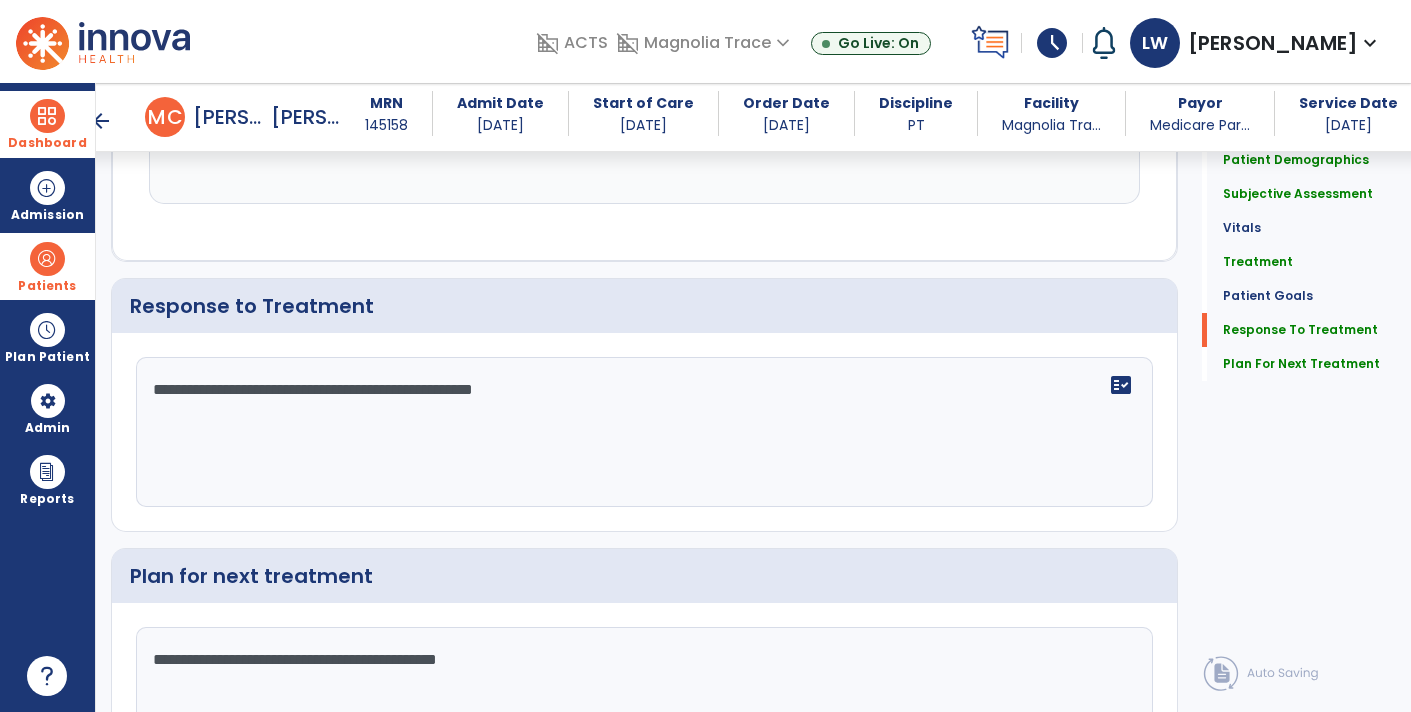 scroll, scrollTop: 3100, scrollLeft: 0, axis: vertical 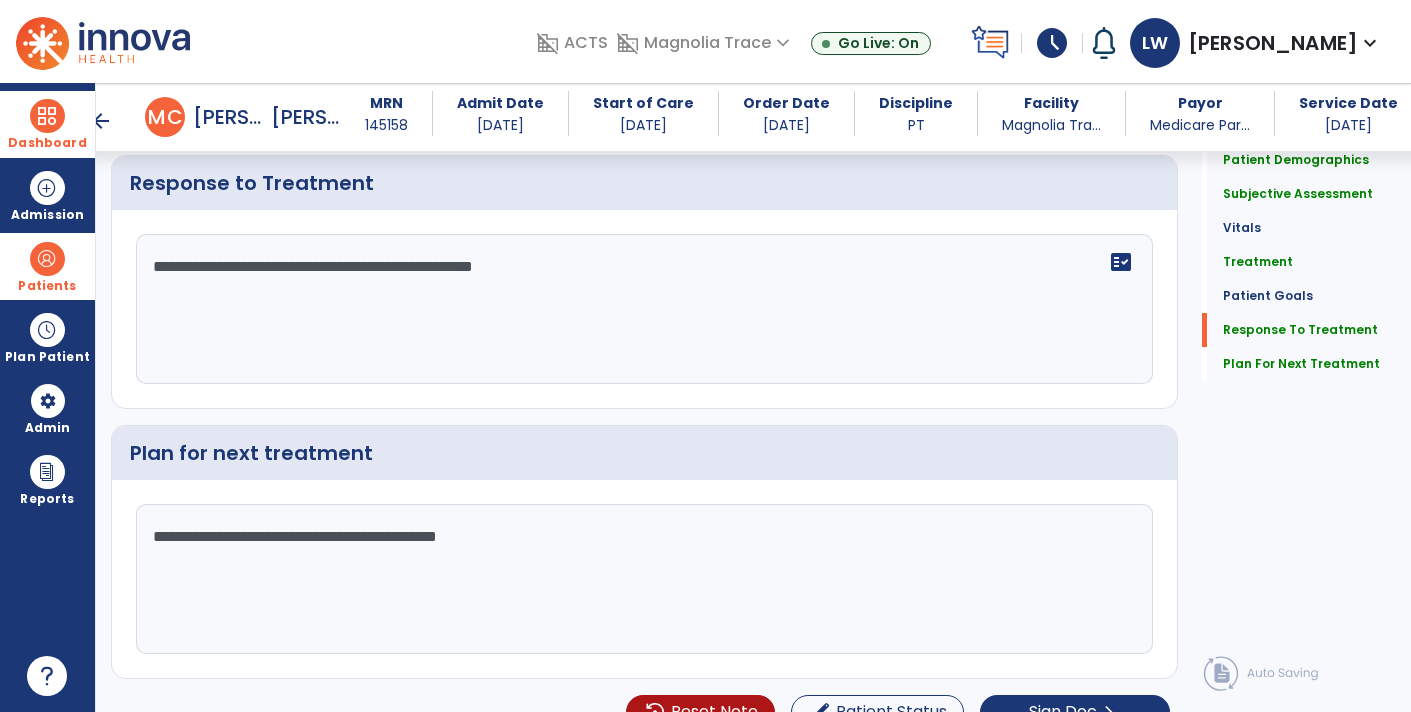click on "**********" 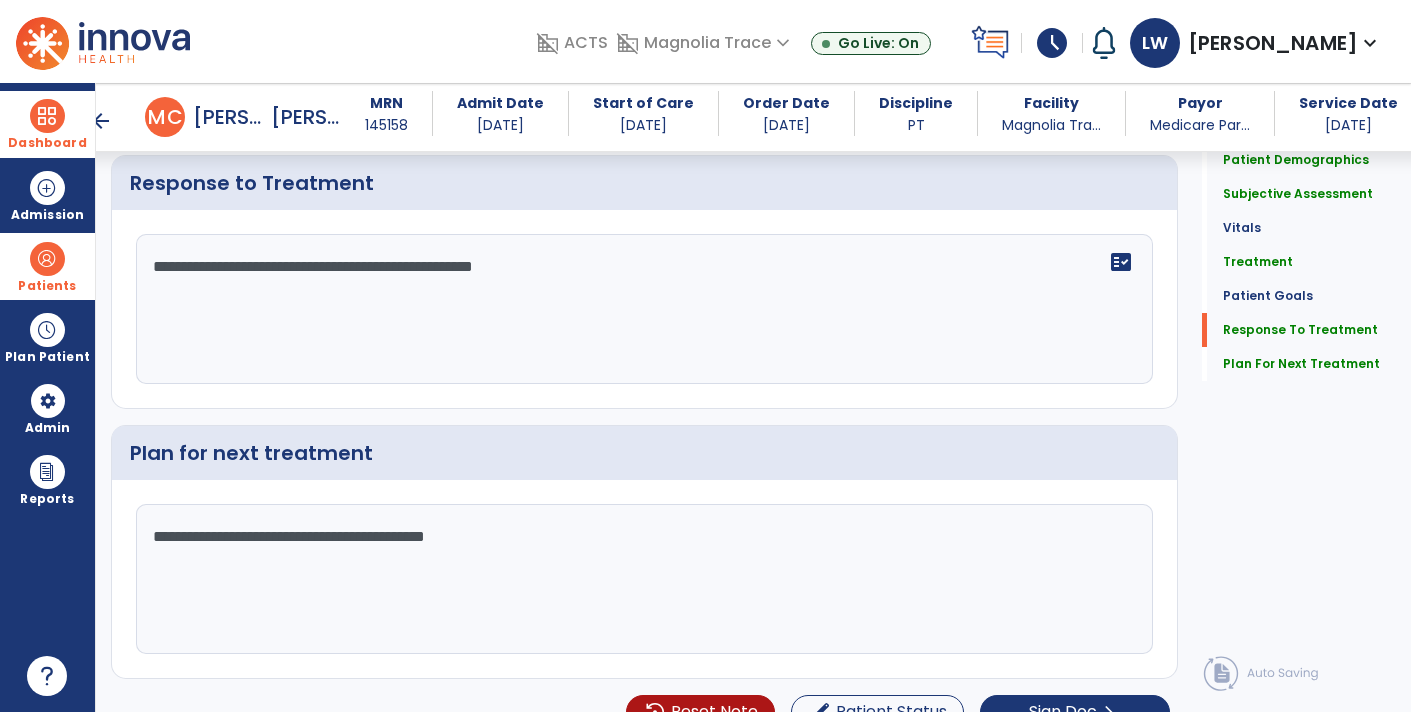 click on "**********" 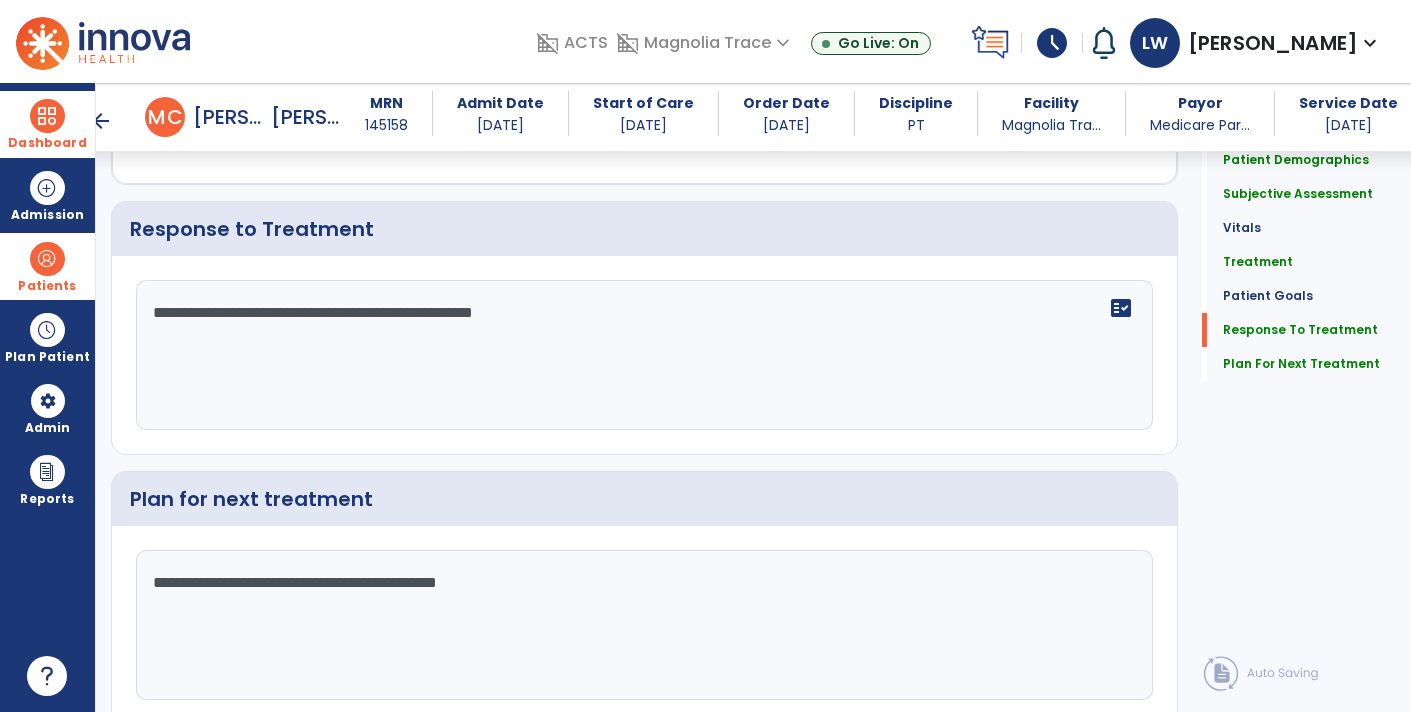 scroll, scrollTop: 3100, scrollLeft: 0, axis: vertical 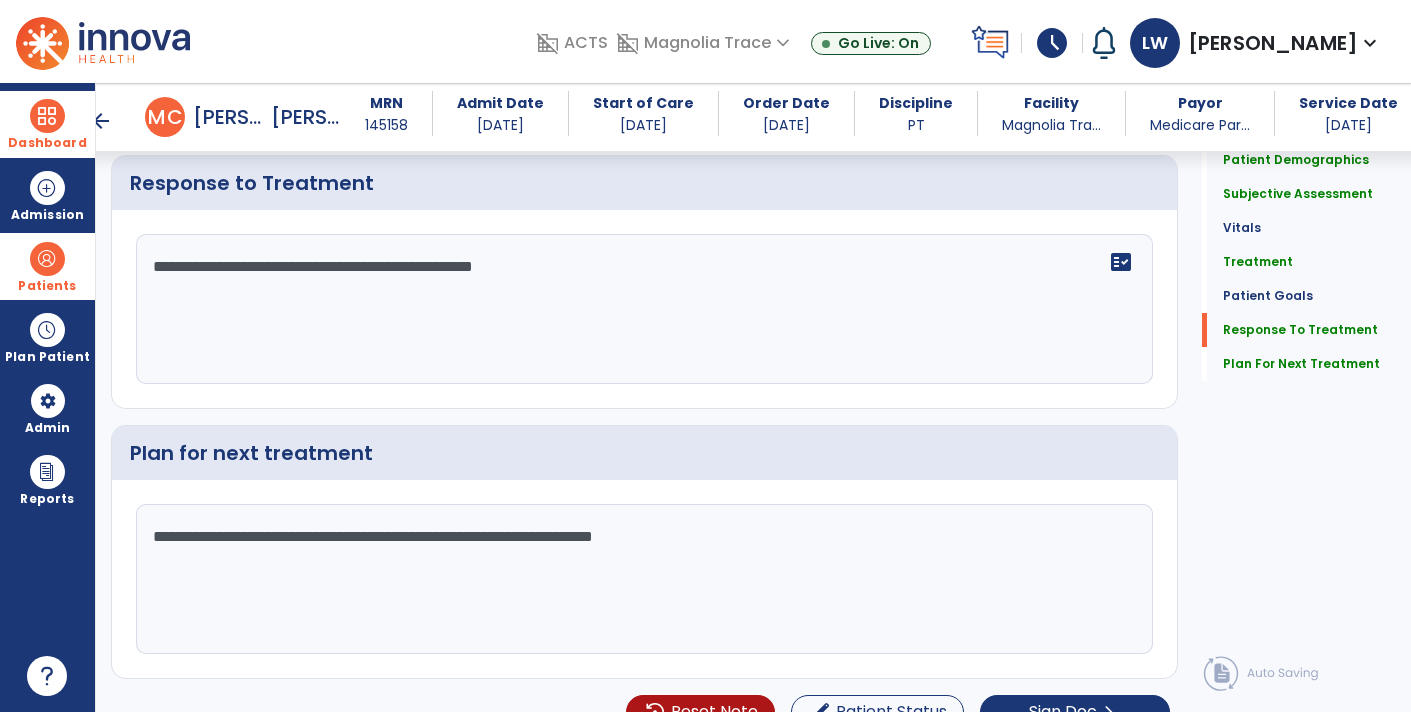 click on "**********" 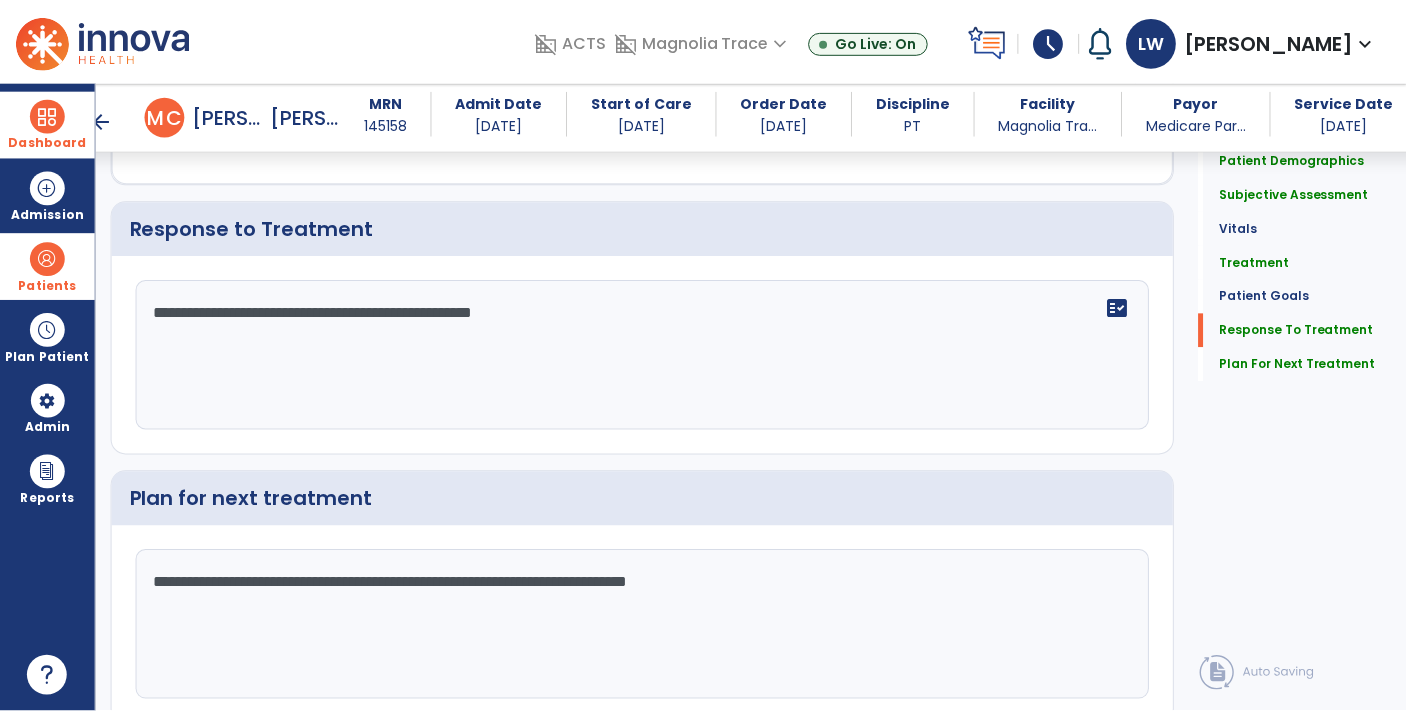 scroll, scrollTop: 3100, scrollLeft: 0, axis: vertical 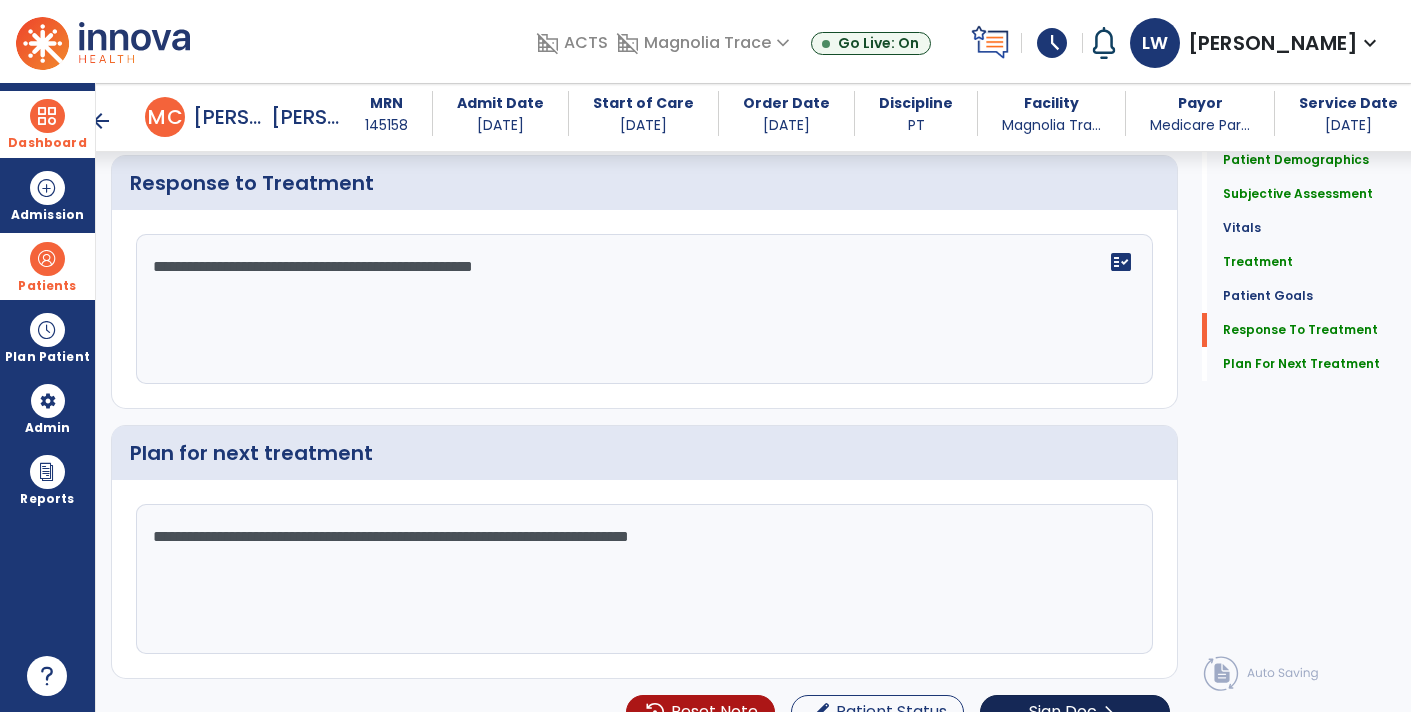 type on "**********" 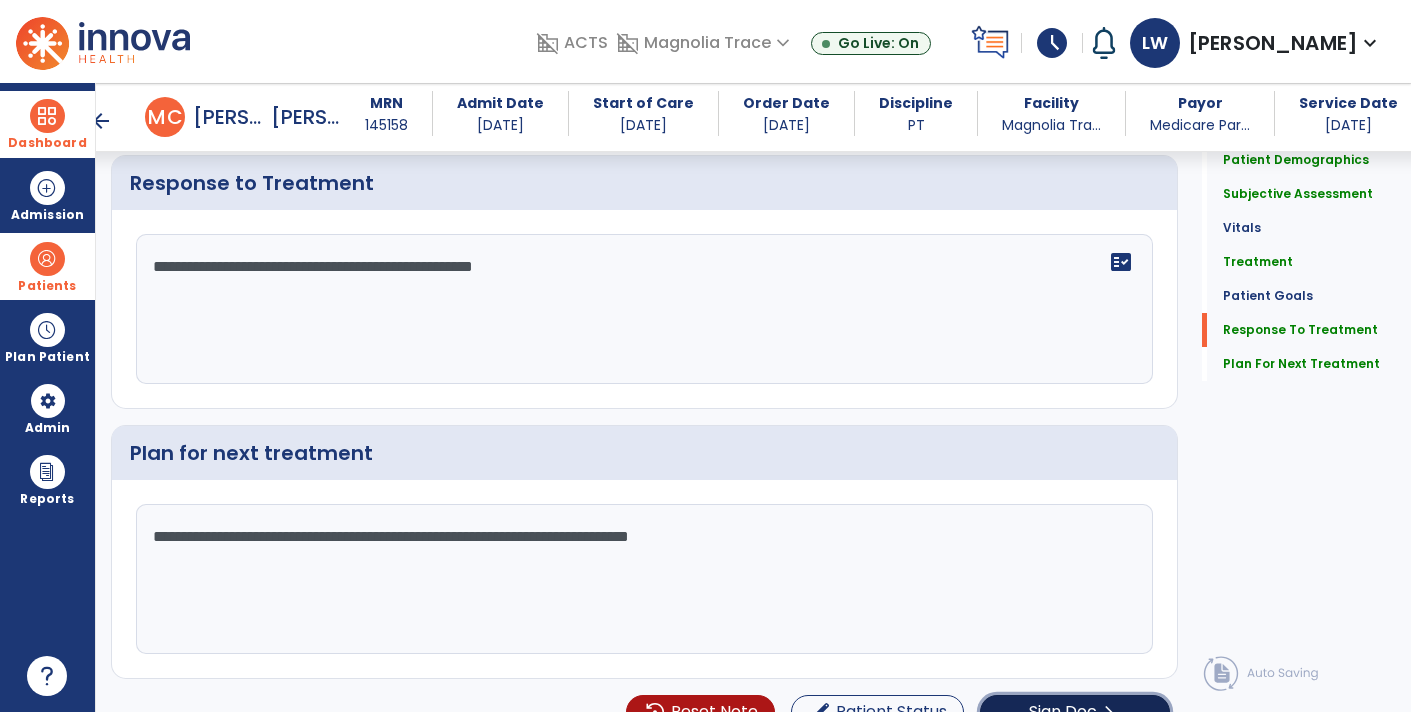 click on "Sign Doc" 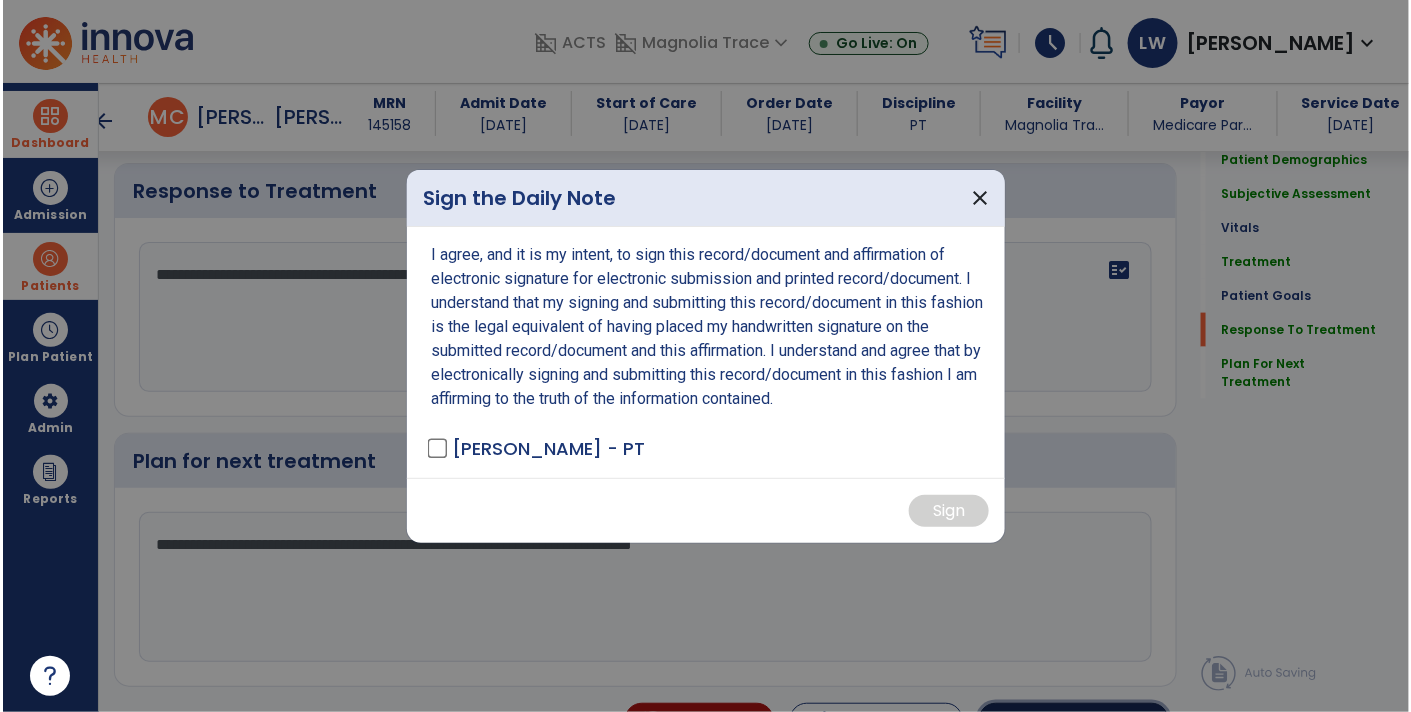scroll, scrollTop: 3100, scrollLeft: 0, axis: vertical 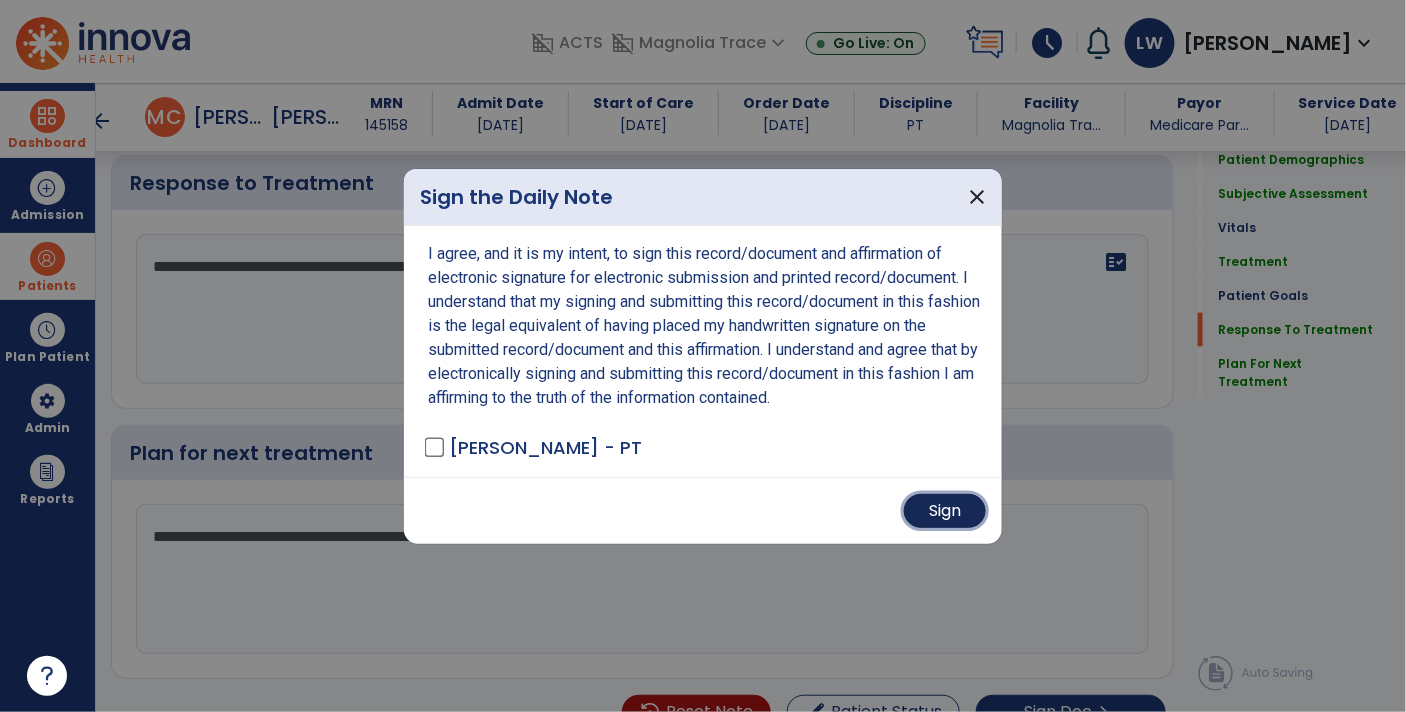 click on "Sign" at bounding box center [945, 511] 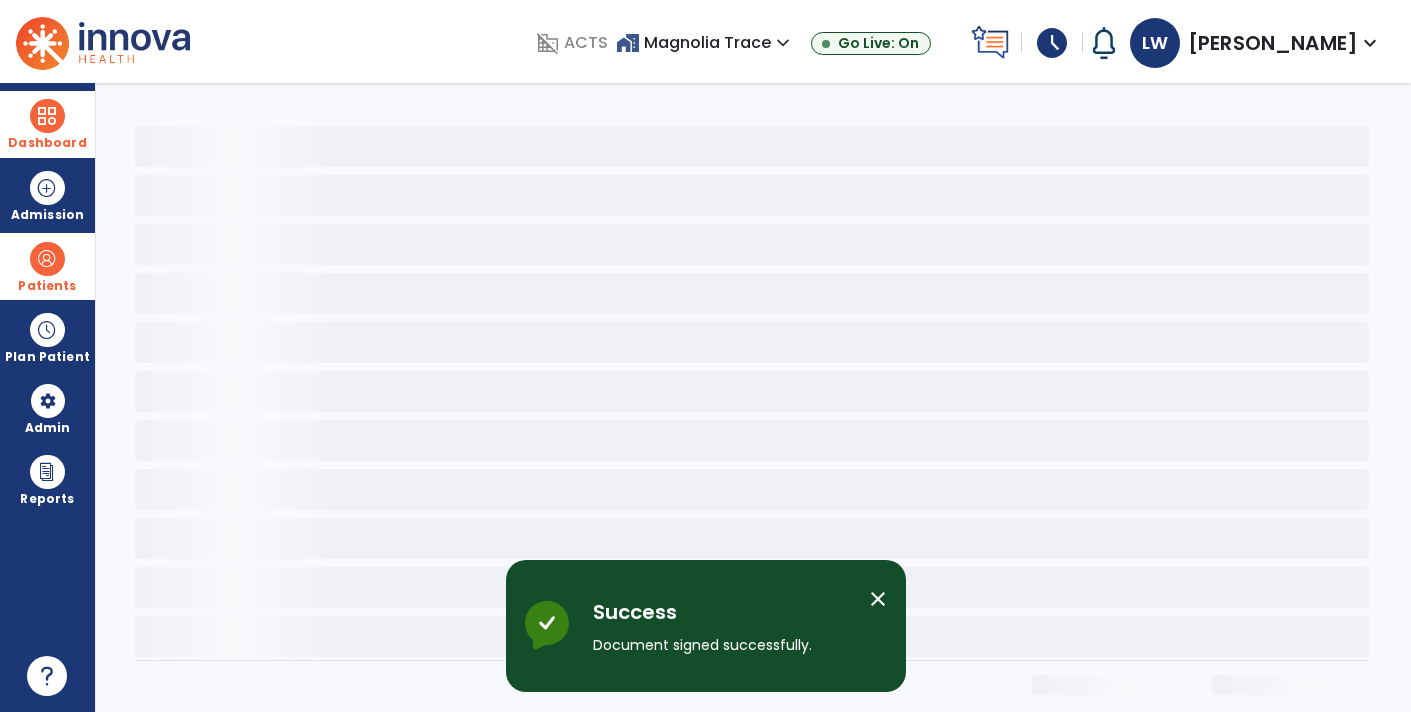 scroll, scrollTop: 0, scrollLeft: 0, axis: both 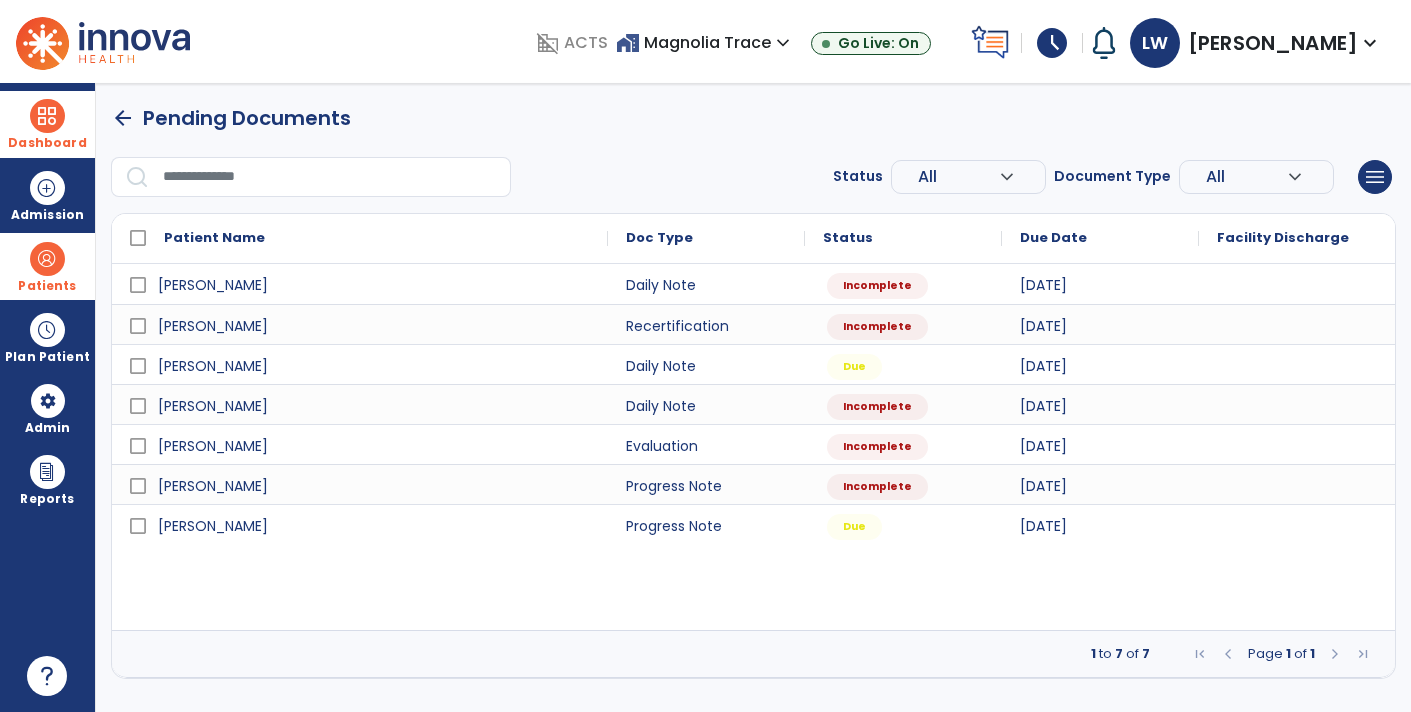 click 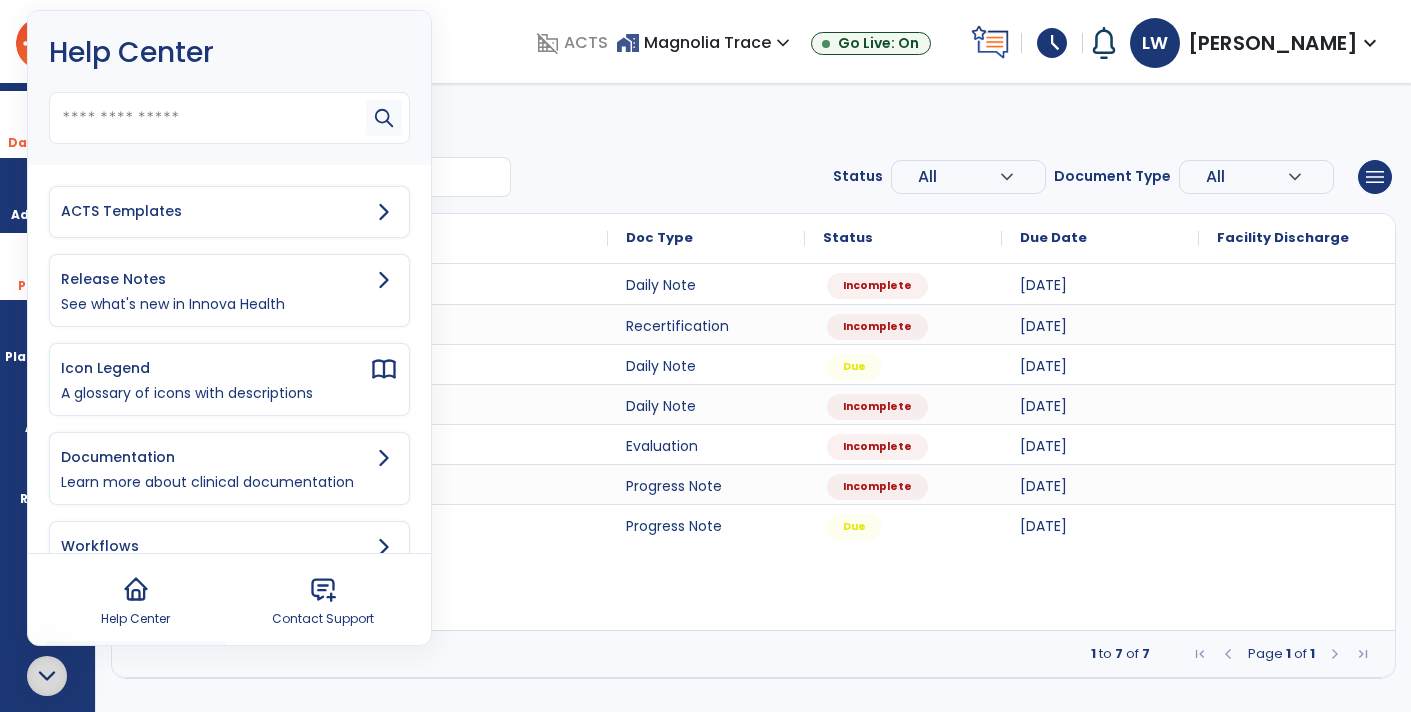 click on "ACTS Templates" at bounding box center (215, 211) 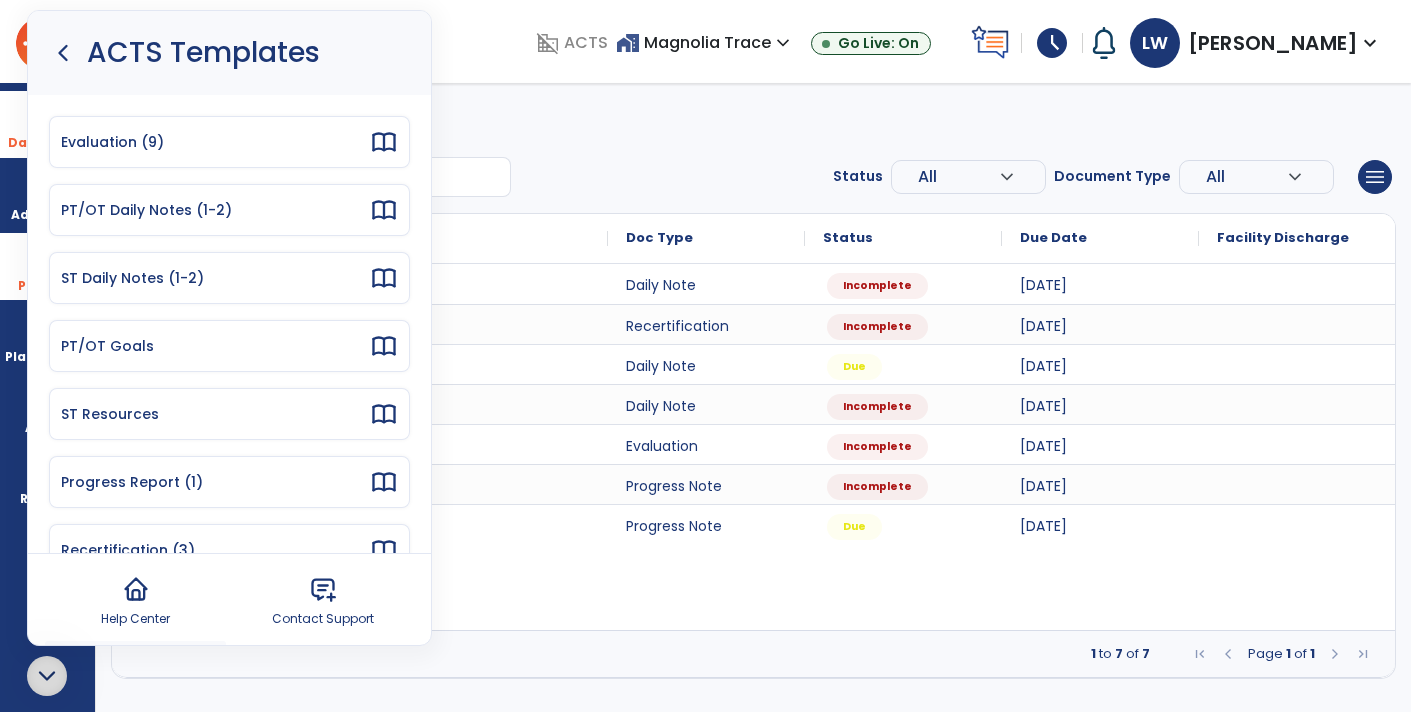 click on "Evaluation (9)" at bounding box center (215, 142) 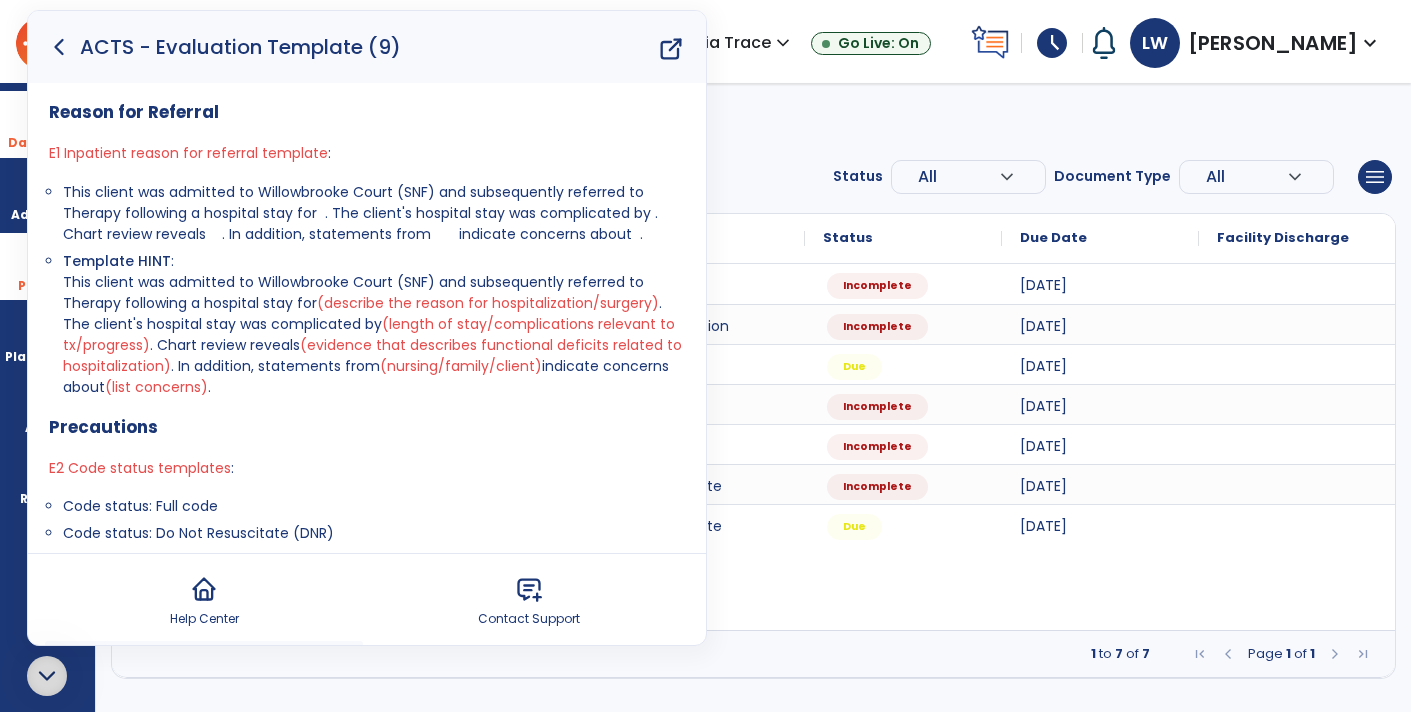 click 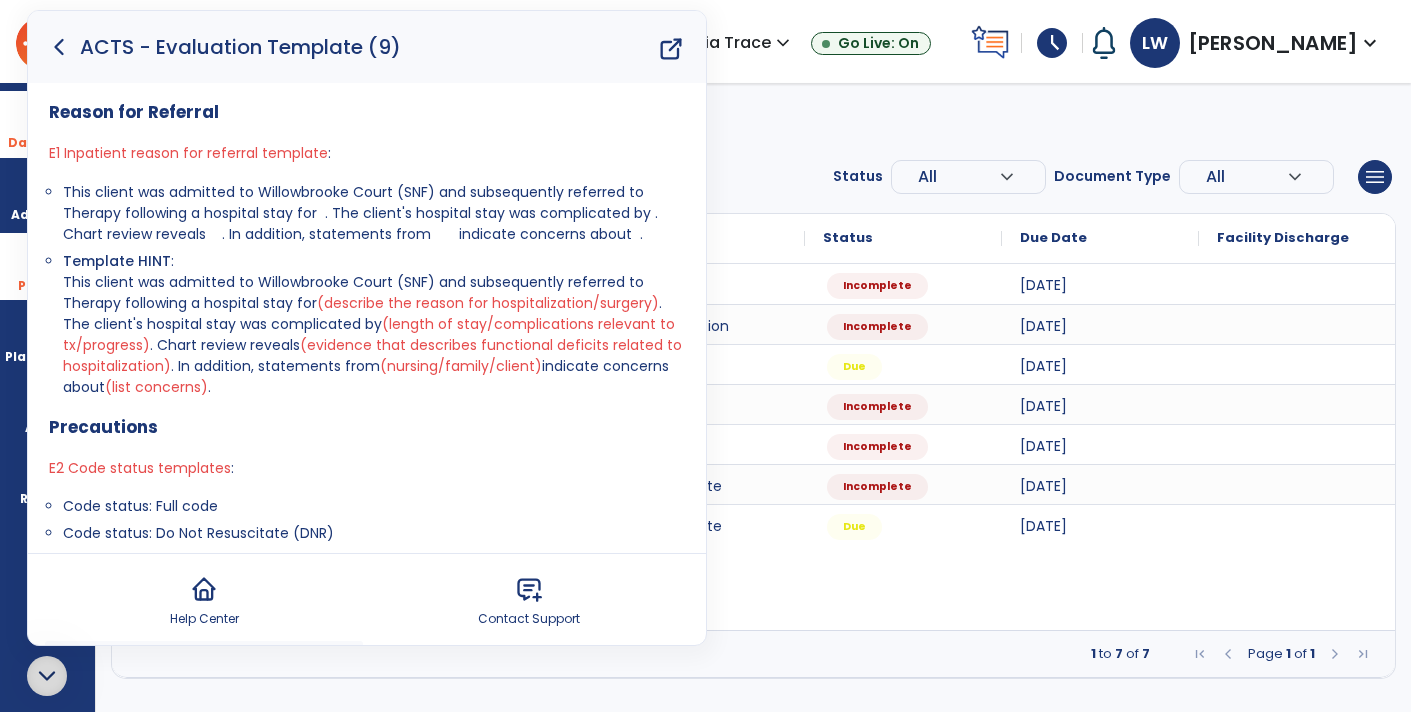 click 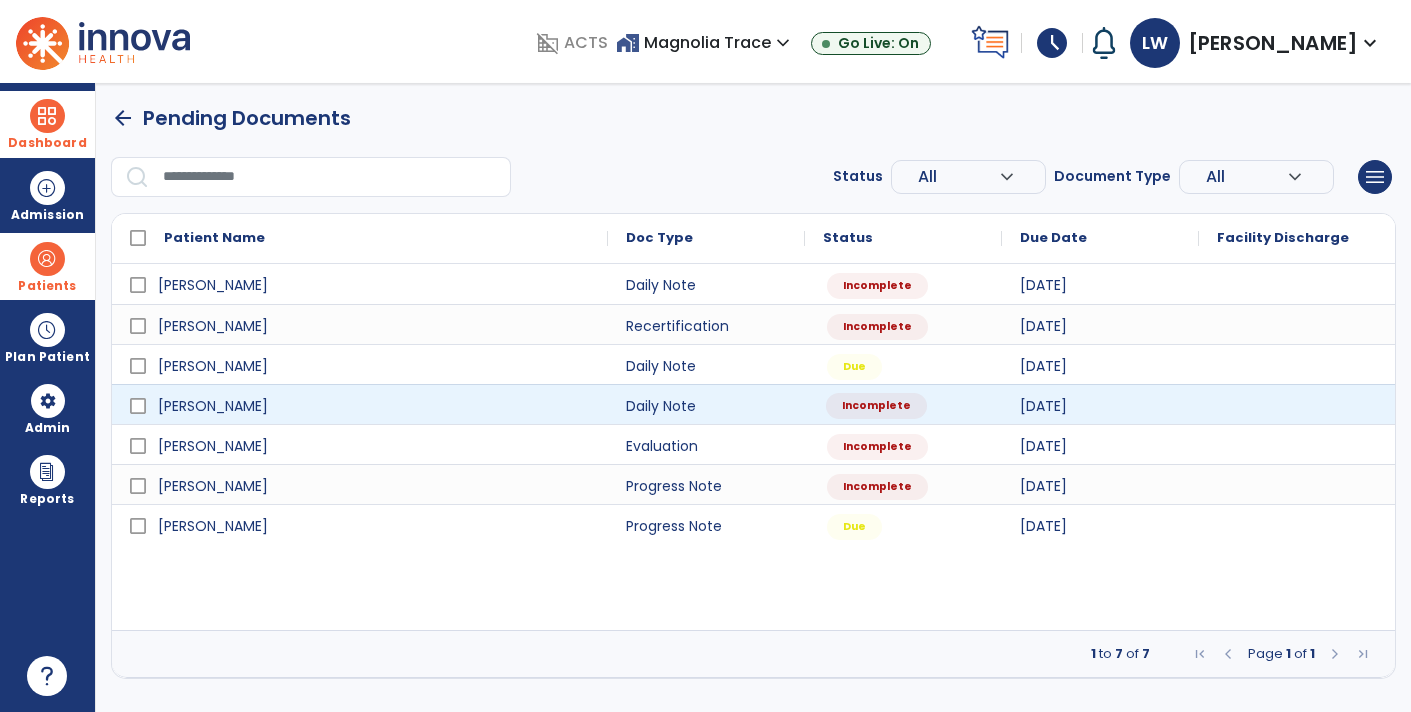 click on "Incomplete" at bounding box center [903, 404] 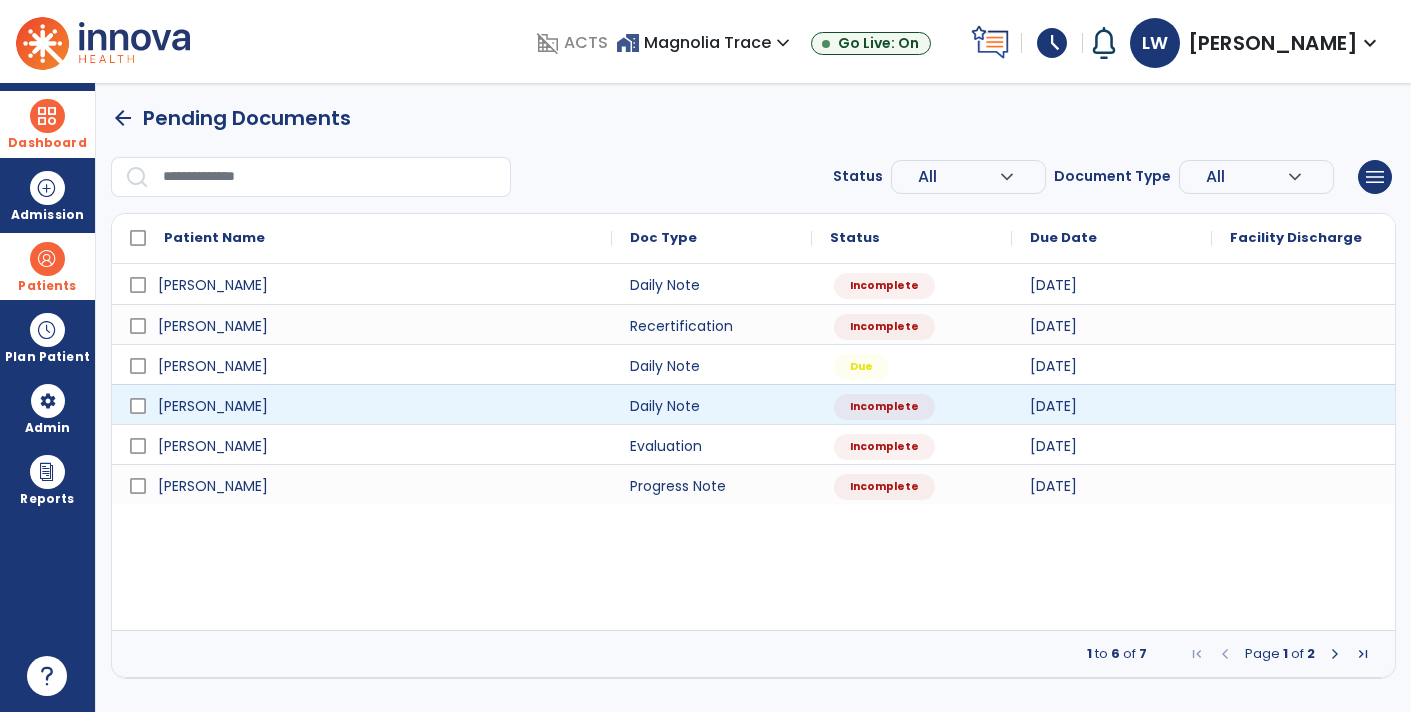 select on "*" 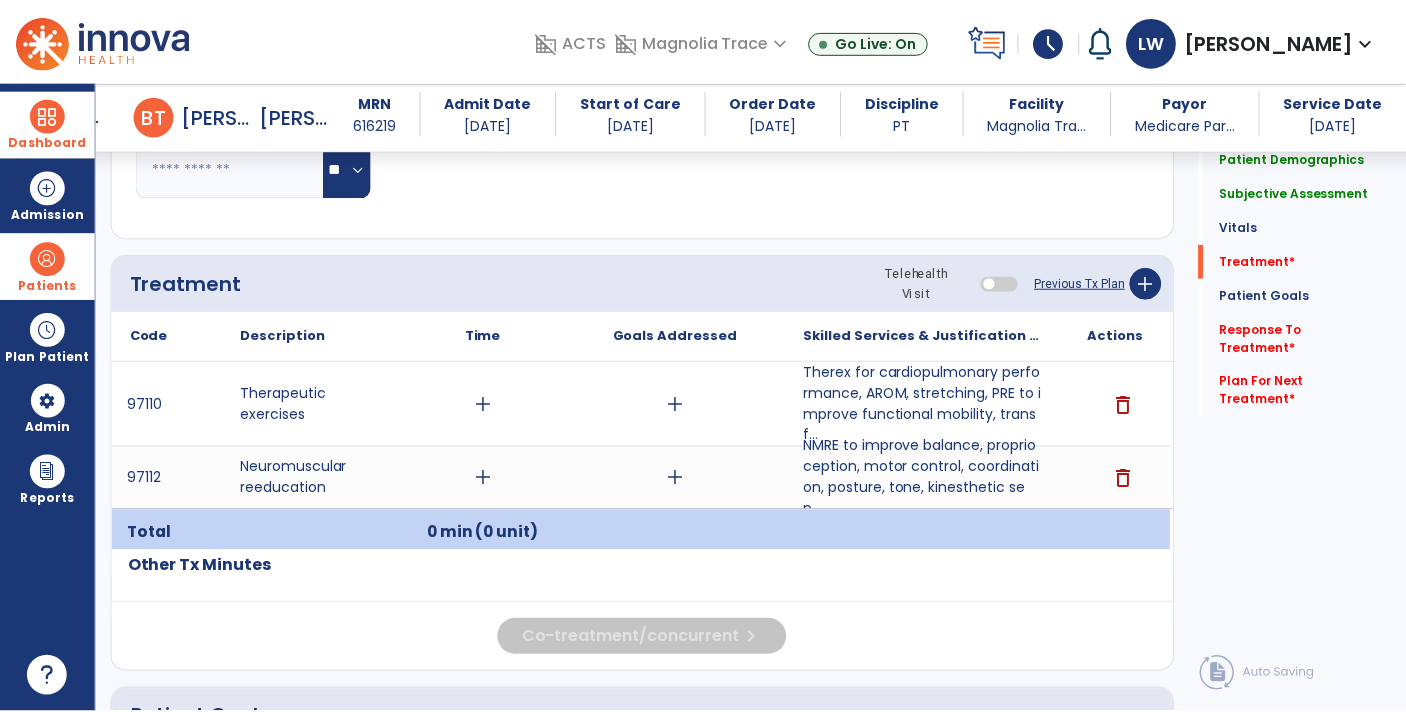 scroll, scrollTop: 1025, scrollLeft: 0, axis: vertical 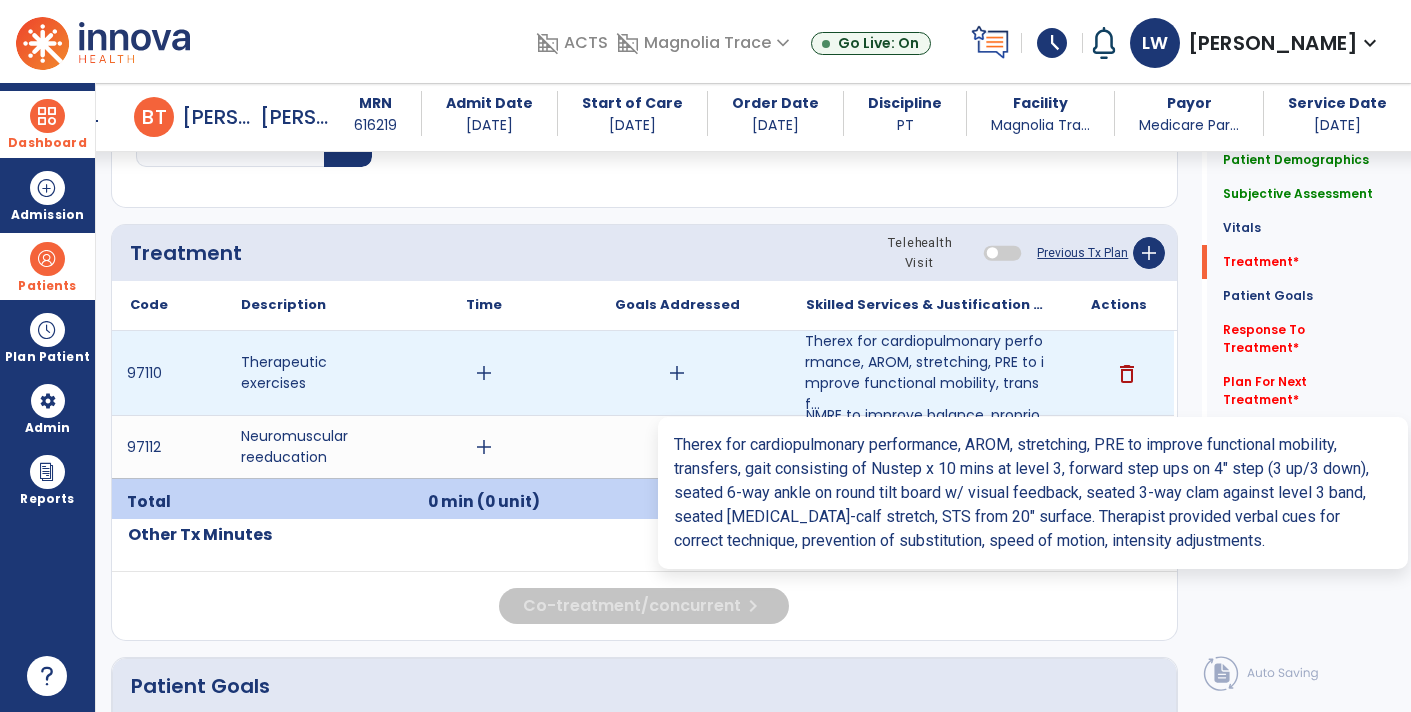 click on "Therex for cardiopulmonary performance, AROM, stretching, PRE to improve functional mobility, transf..." at bounding box center (926, 373) 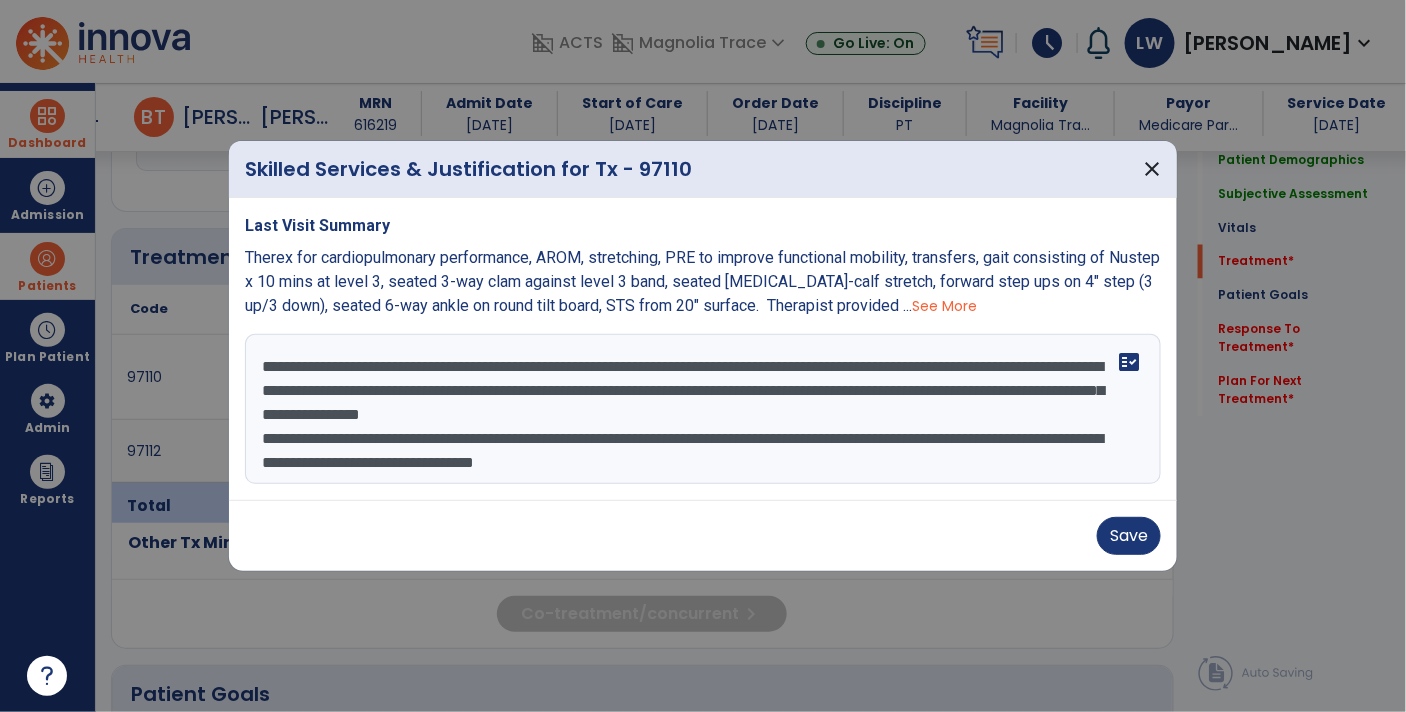 scroll, scrollTop: 1025, scrollLeft: 0, axis: vertical 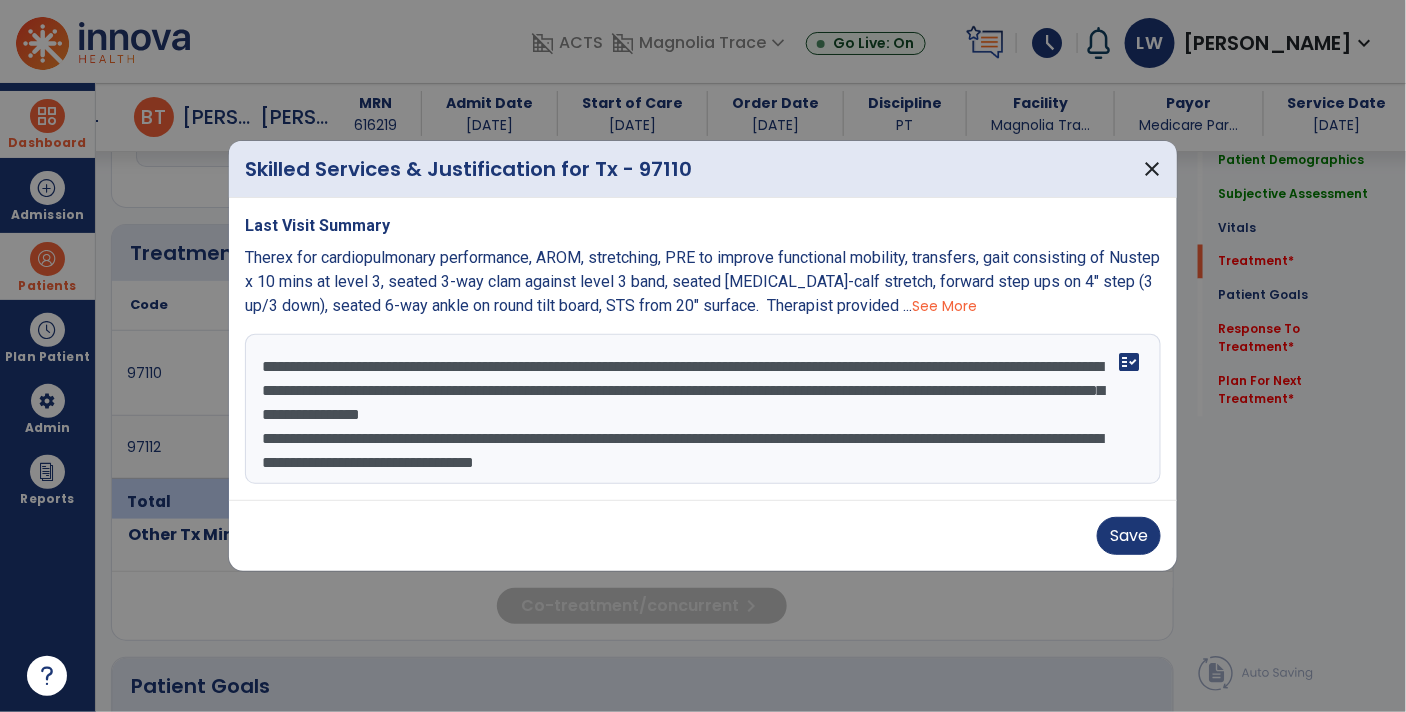 click on "**********" at bounding box center [703, 409] 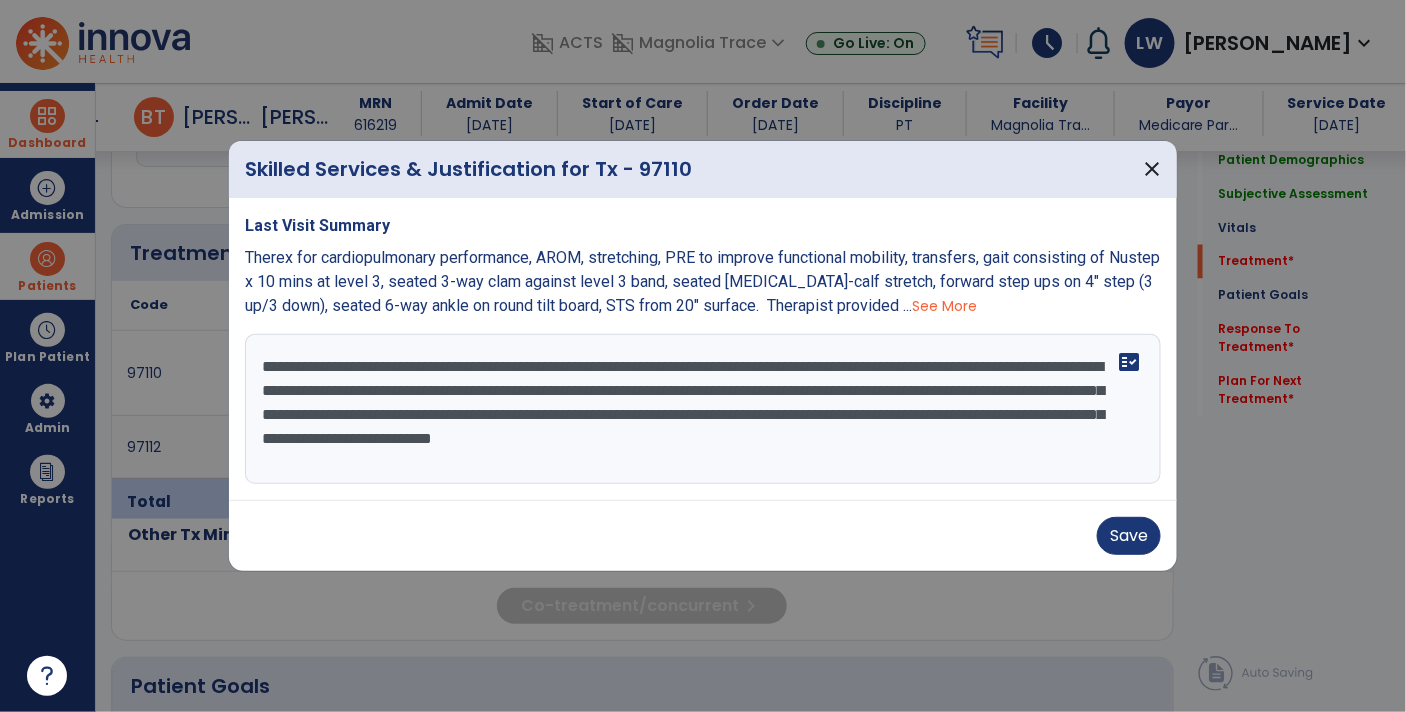 click on "**********" at bounding box center (703, 409) 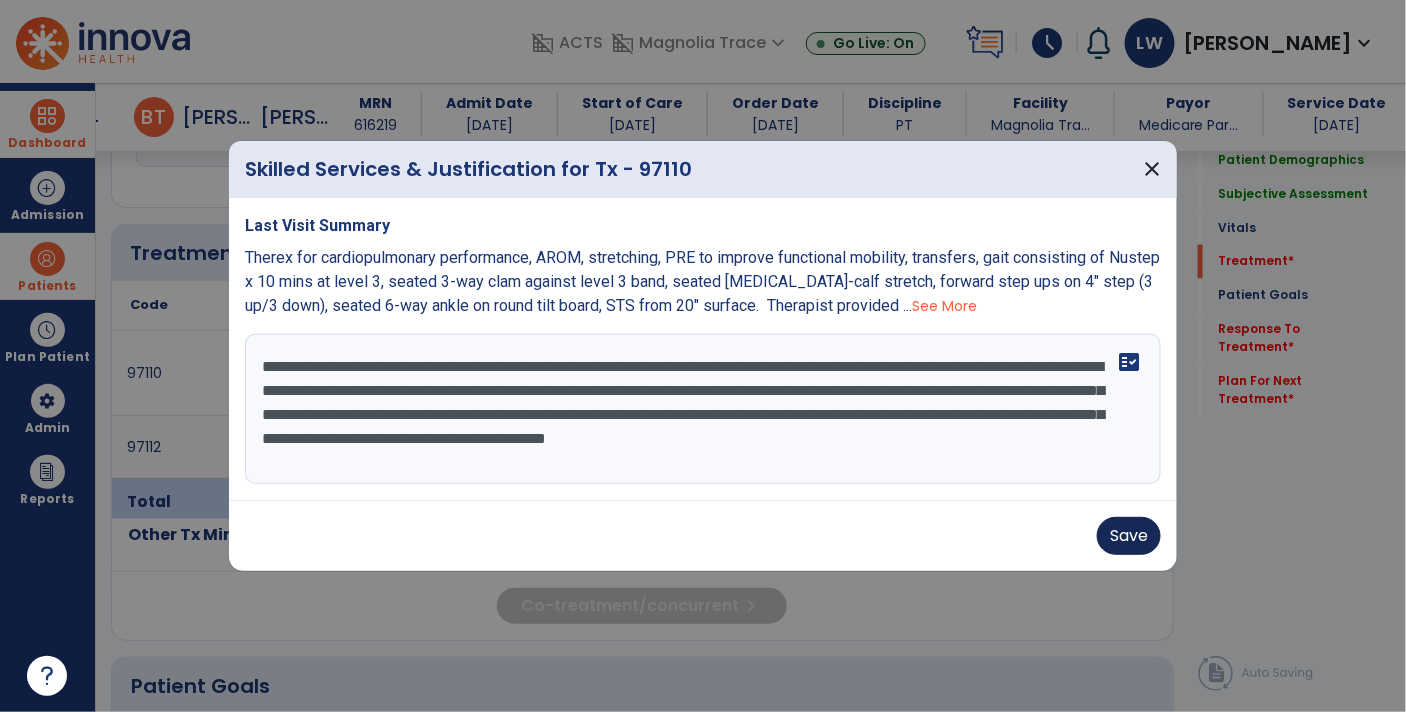type on "**********" 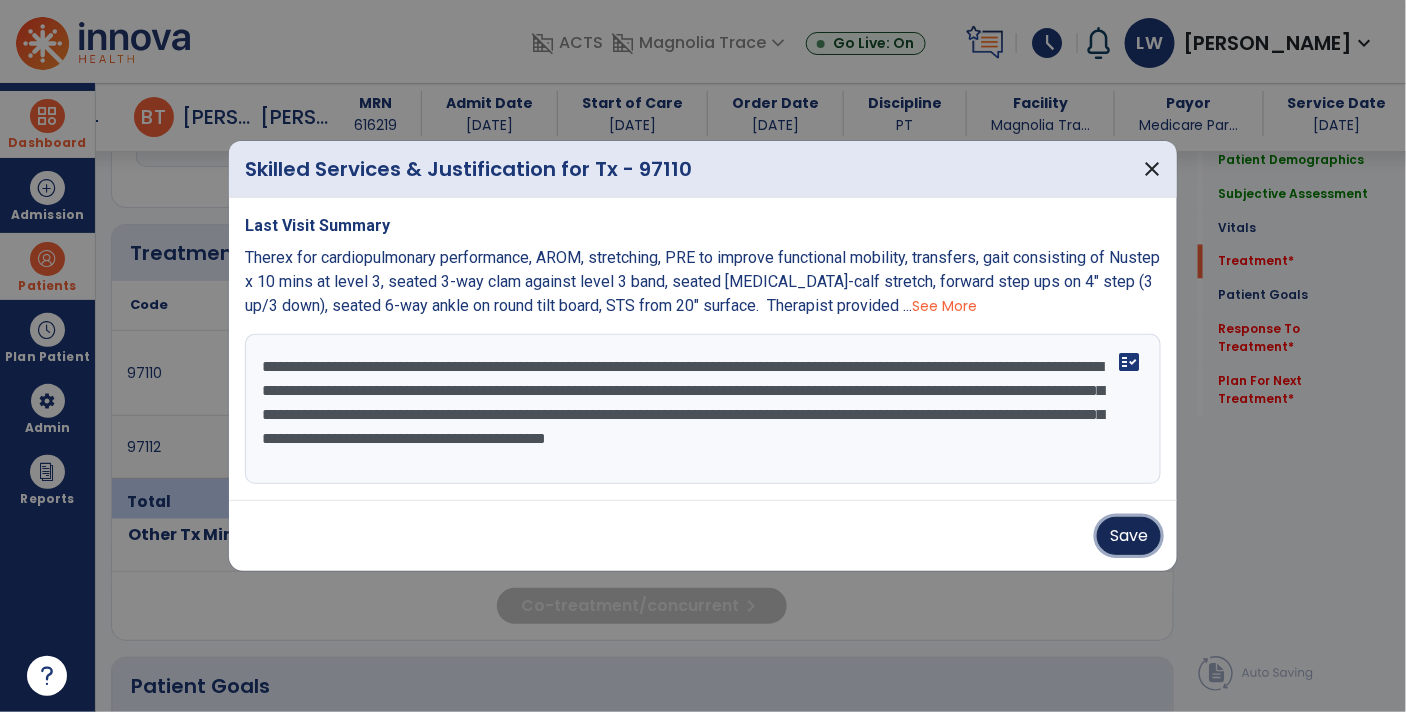 click on "Save" at bounding box center [1129, 536] 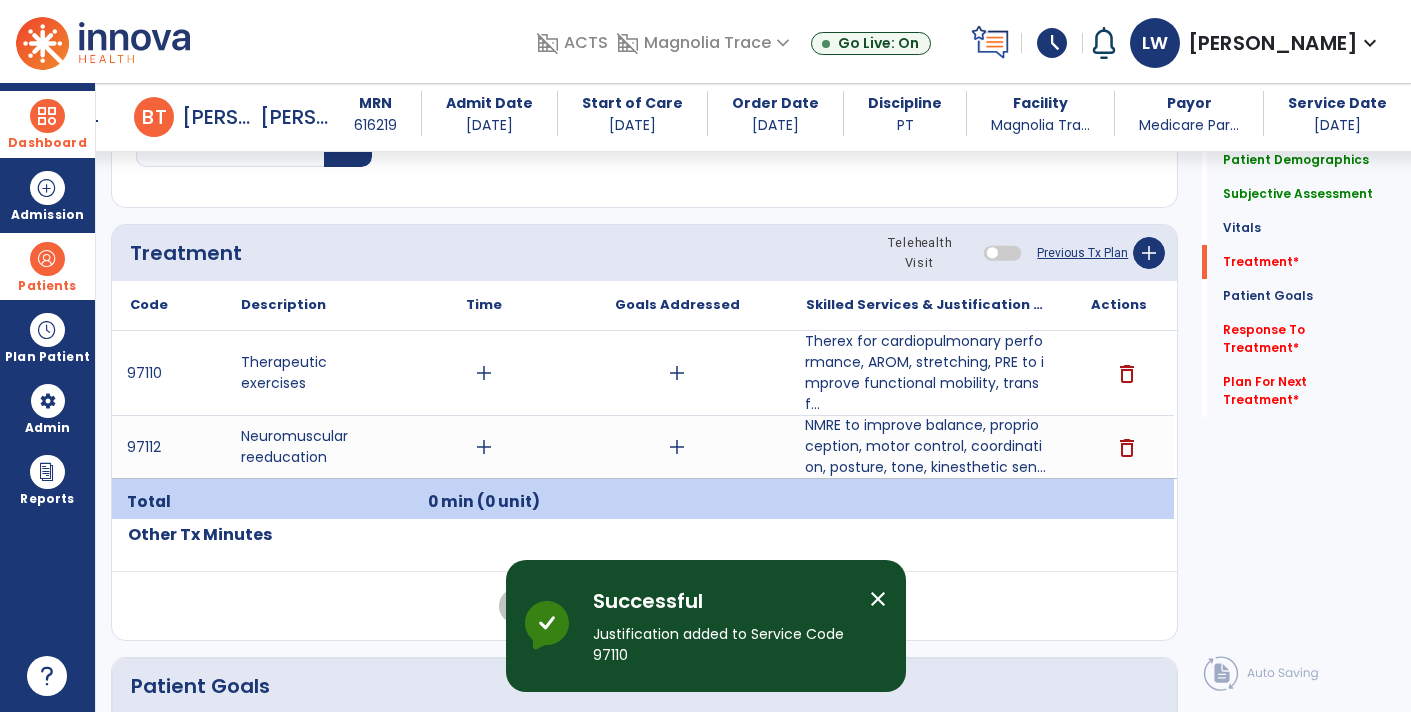 click on "NMRE to improve balance, proprioception, motor control, coordination, posture, tone, kinesthetic sen..." at bounding box center [926, 446] 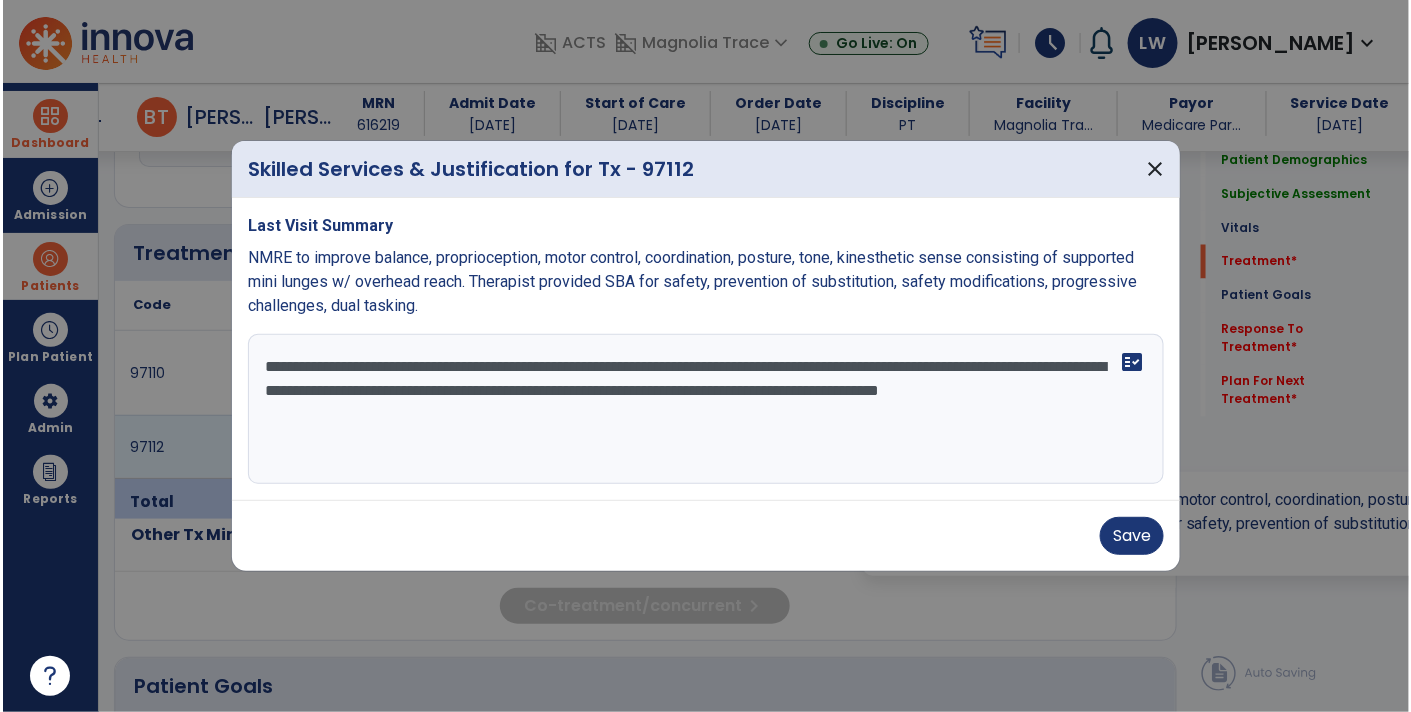 scroll, scrollTop: 1025, scrollLeft: 0, axis: vertical 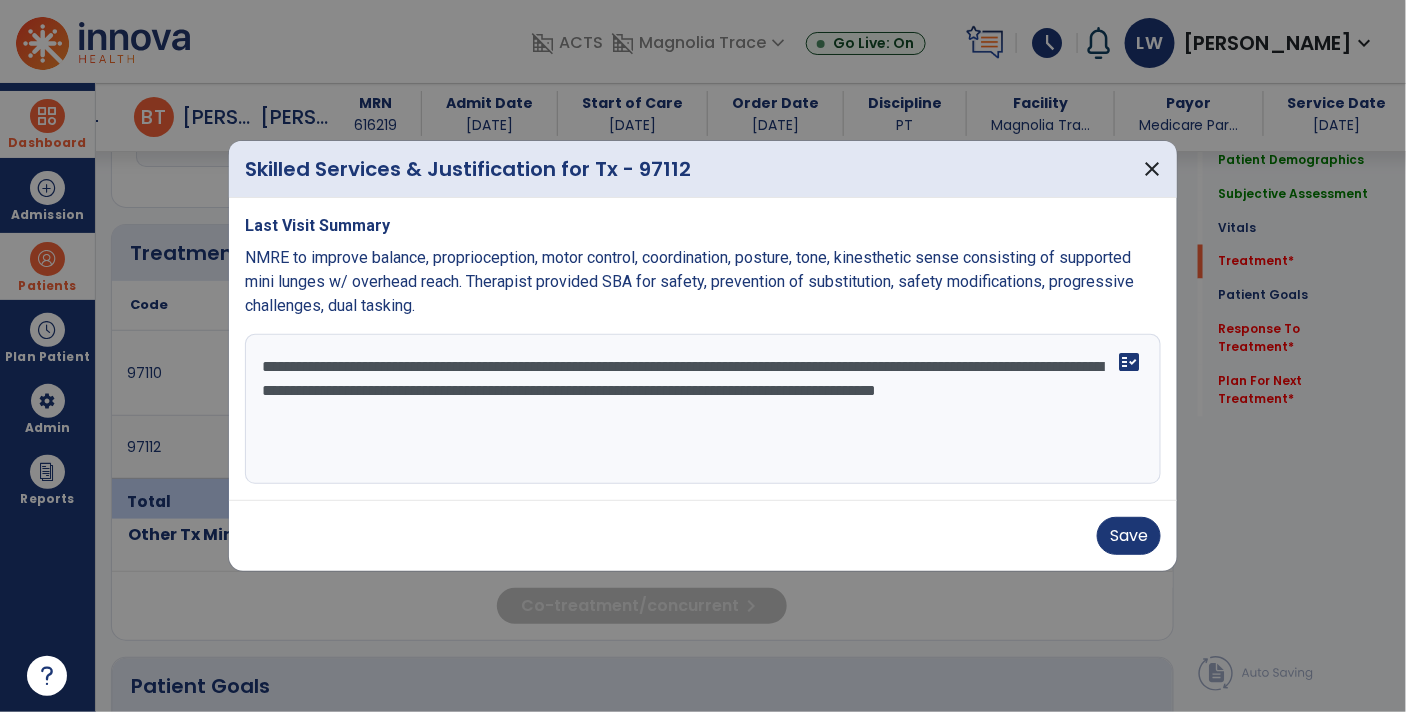 click on "**********" at bounding box center [703, 409] 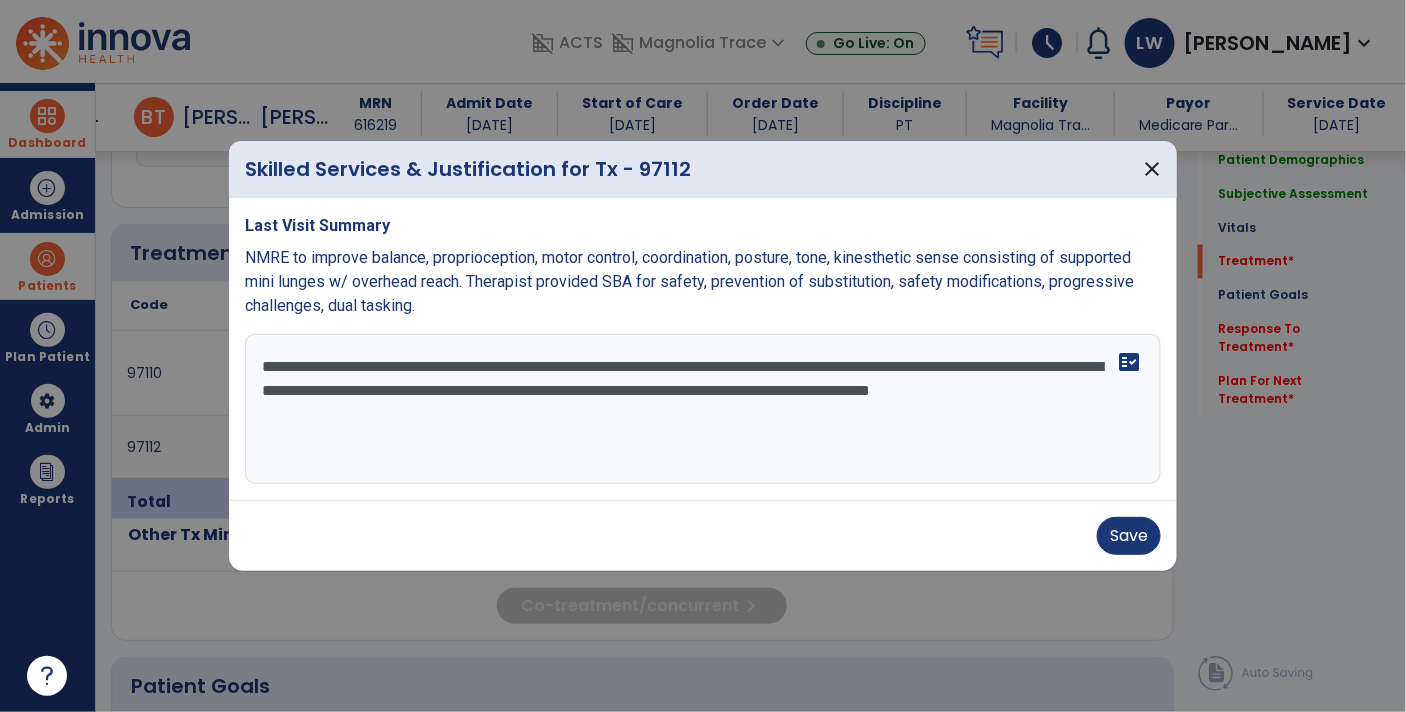 click at bounding box center (703, 356) 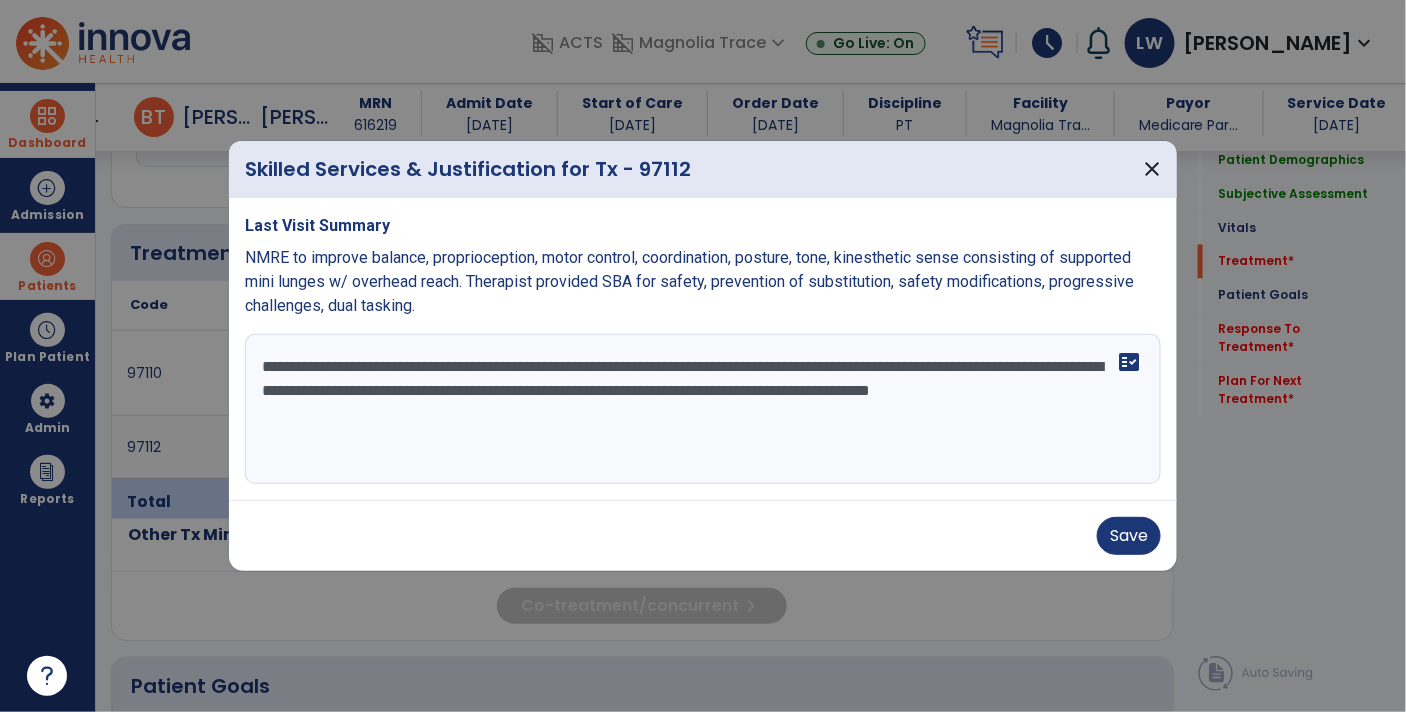 click on "**********" at bounding box center (703, 409) 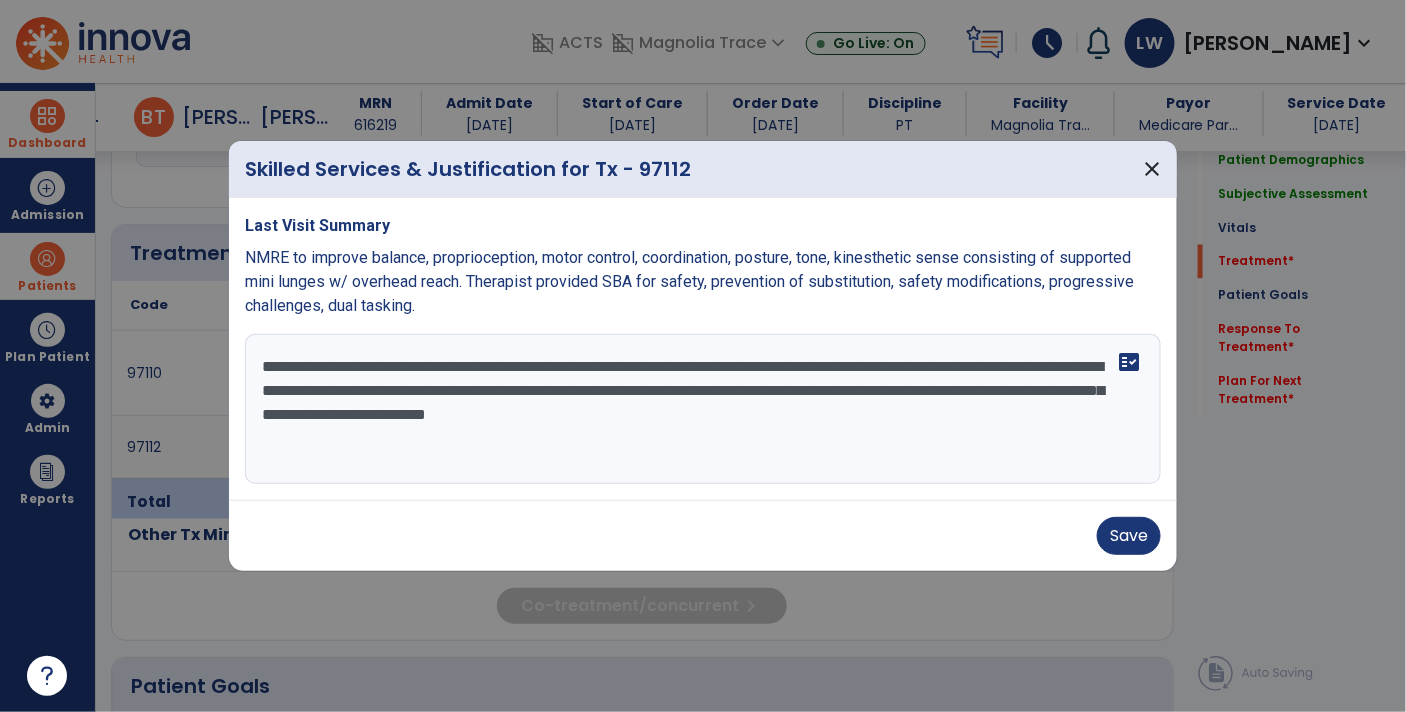 click on "**********" at bounding box center [703, 409] 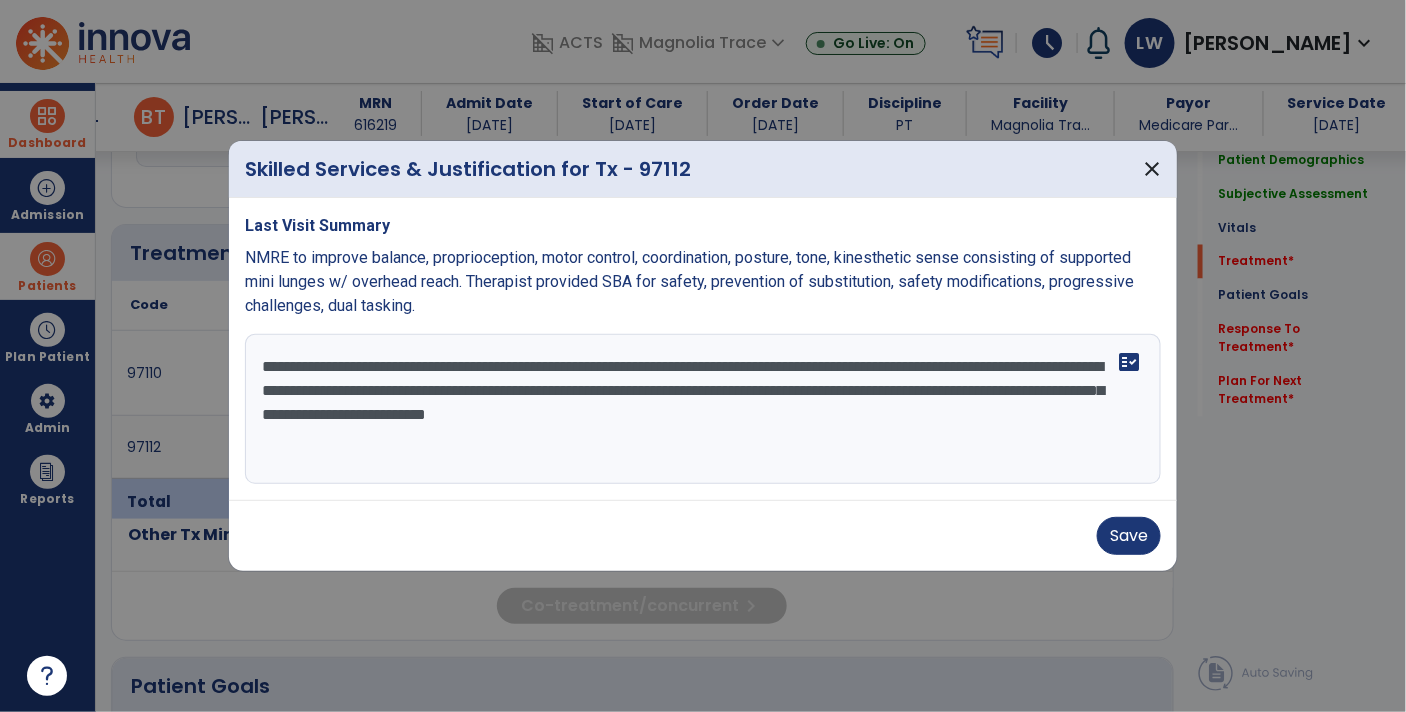 click on "**********" at bounding box center [703, 409] 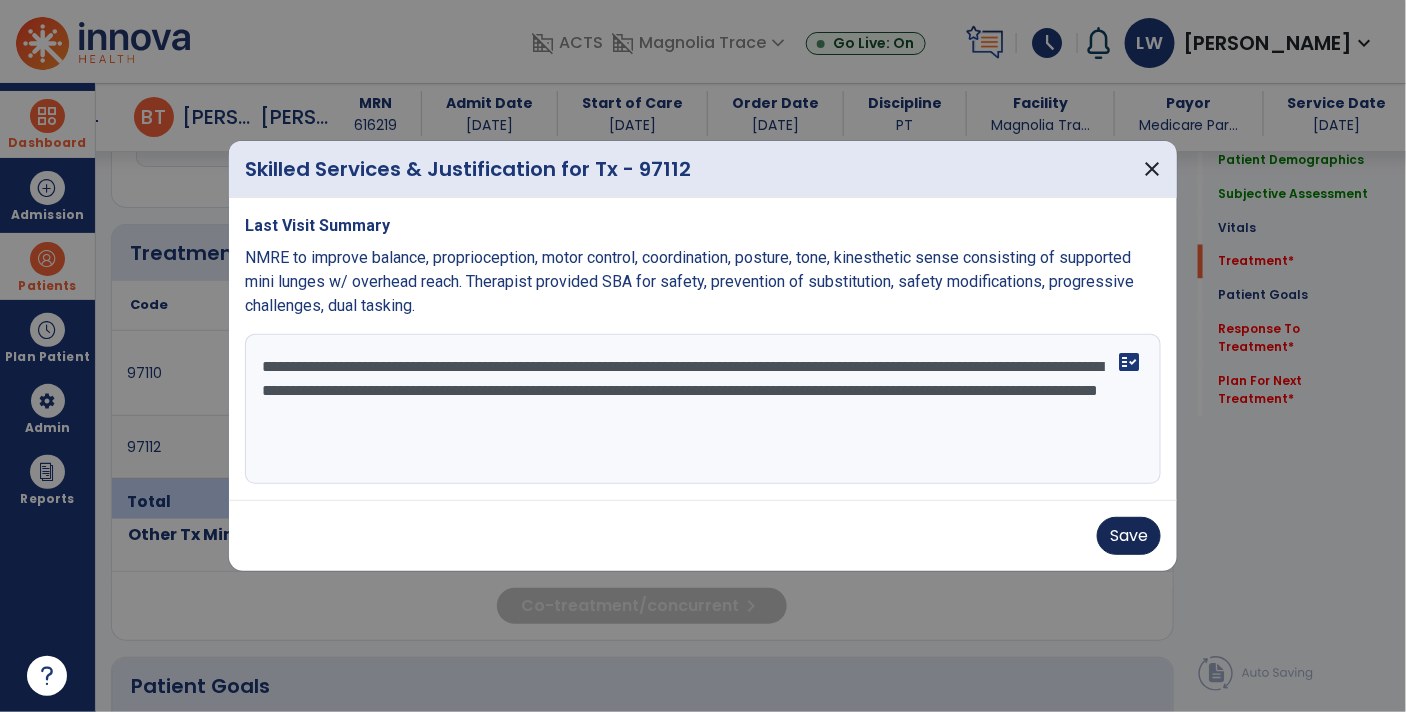 type on "**********" 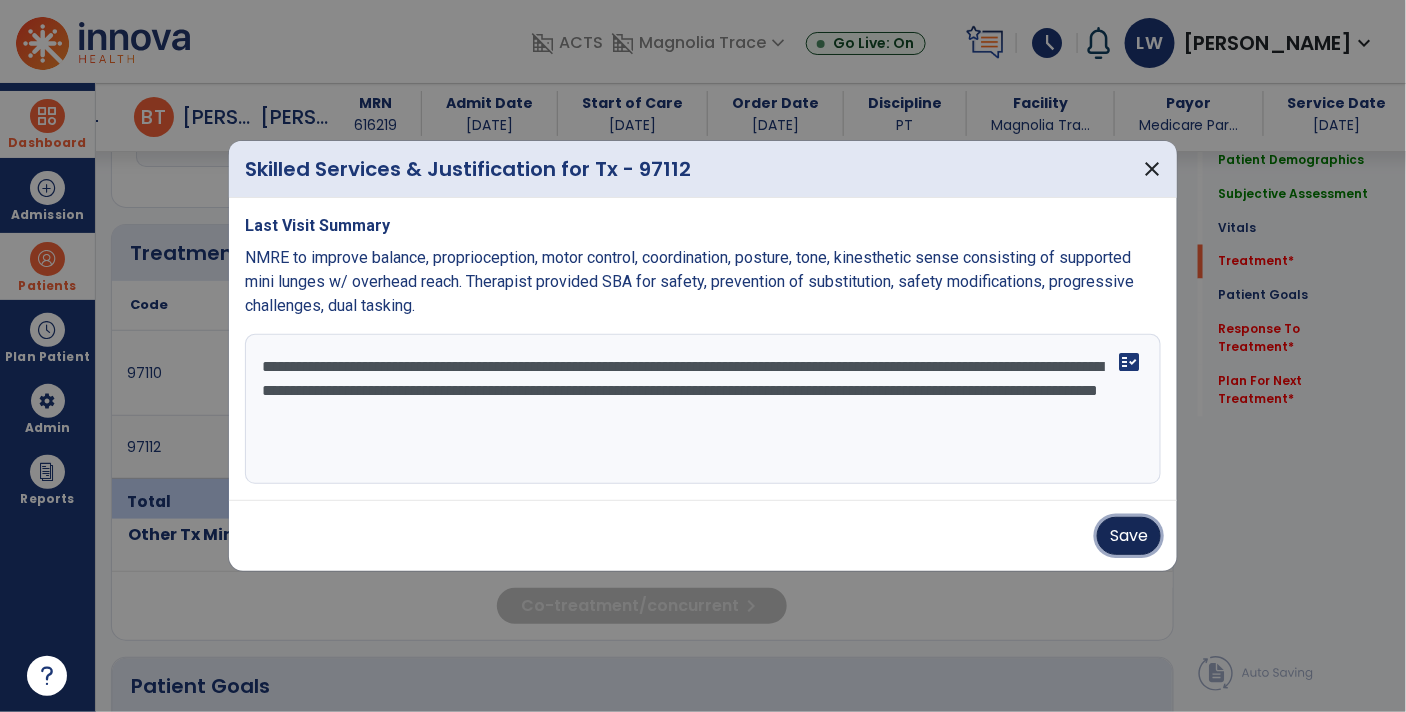 click on "Save" at bounding box center (1129, 536) 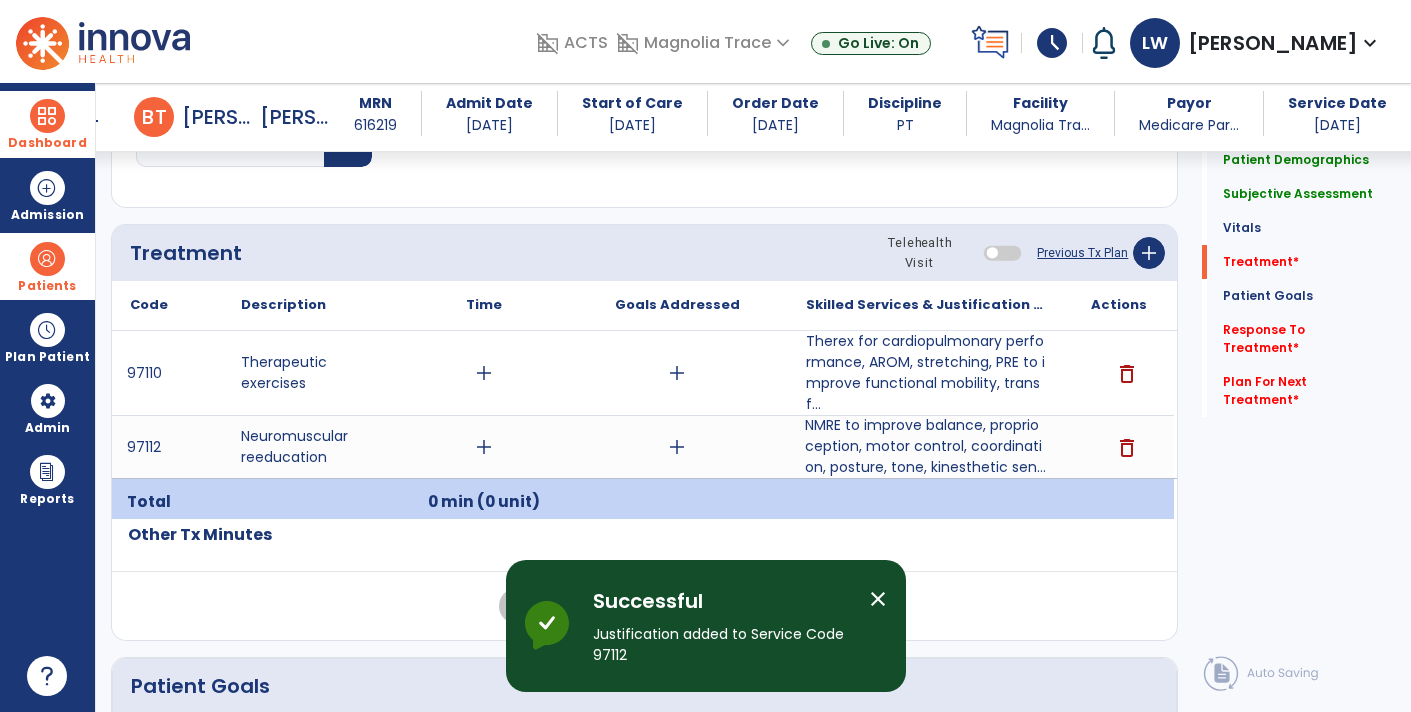 click on "add" at bounding box center (484, 447) 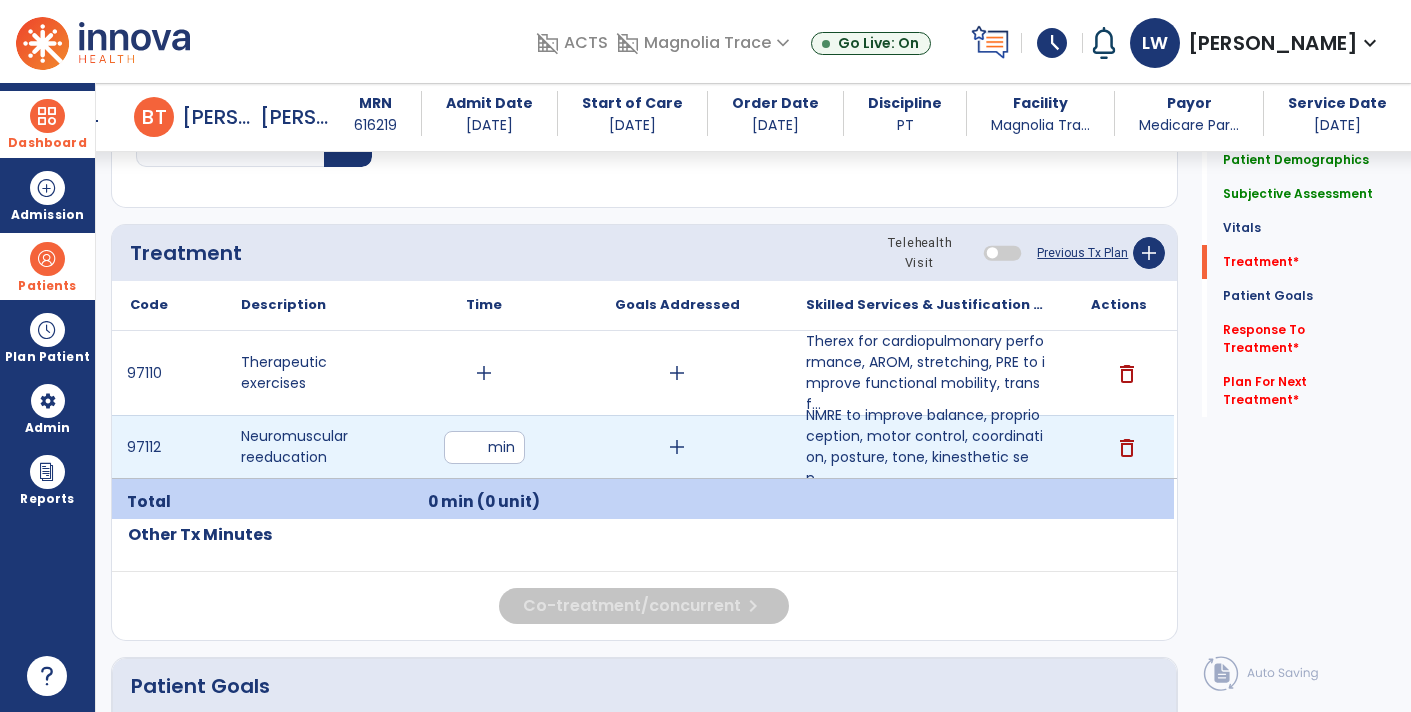 type on "**" 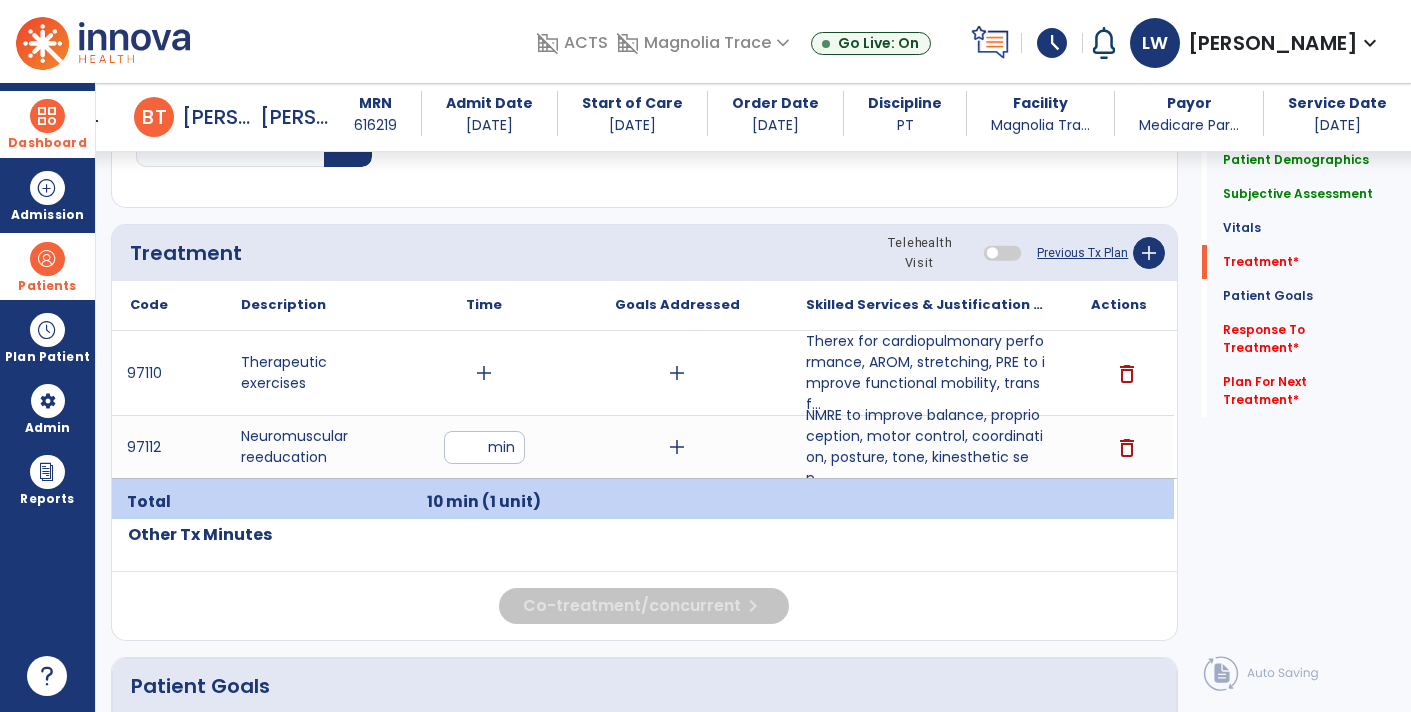 click on "add" at bounding box center (484, 373) 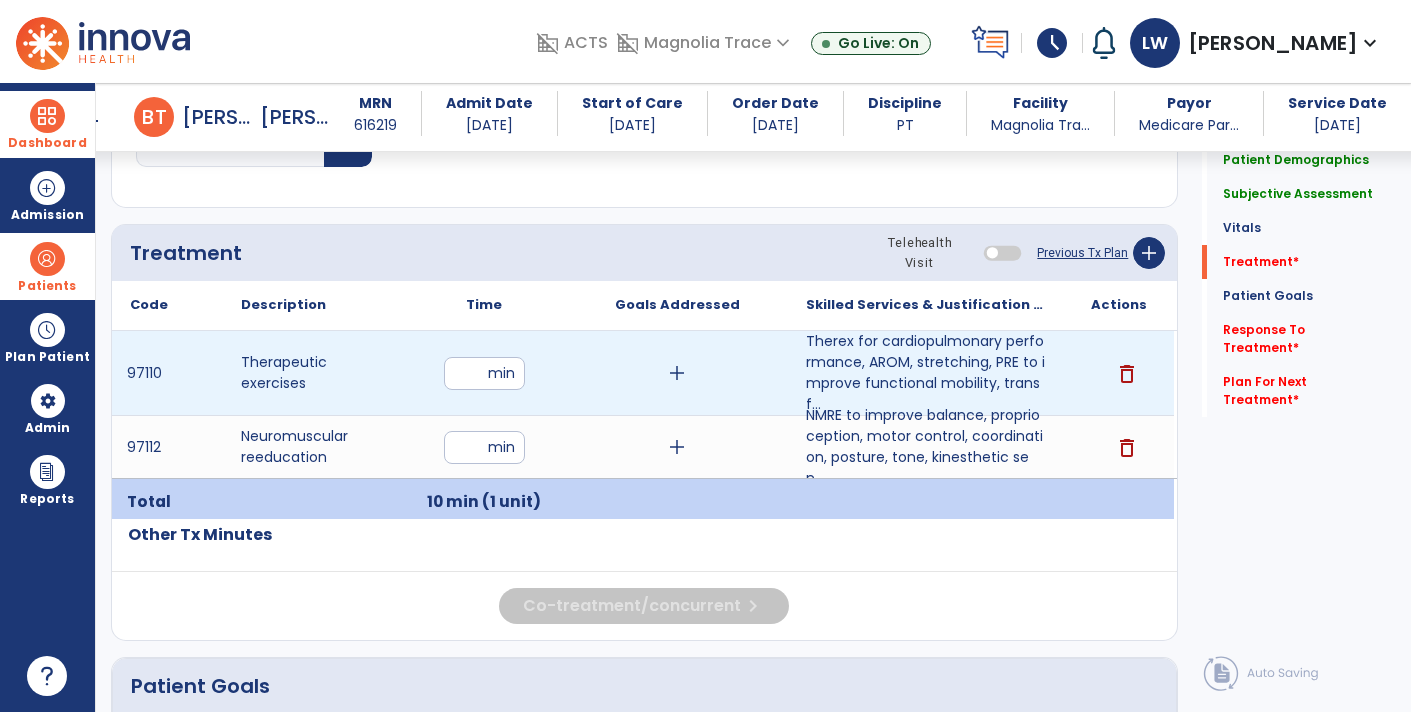type on "**" 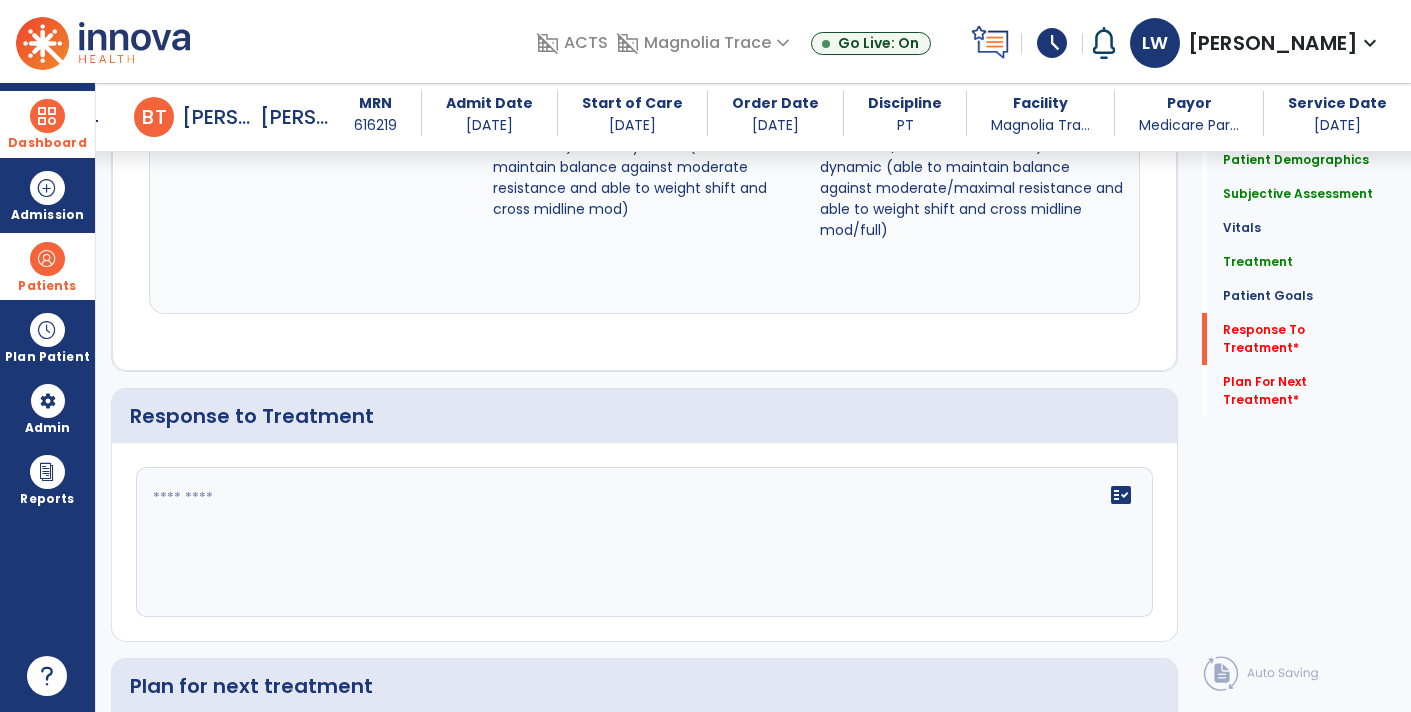 scroll, scrollTop: 2902, scrollLeft: 0, axis: vertical 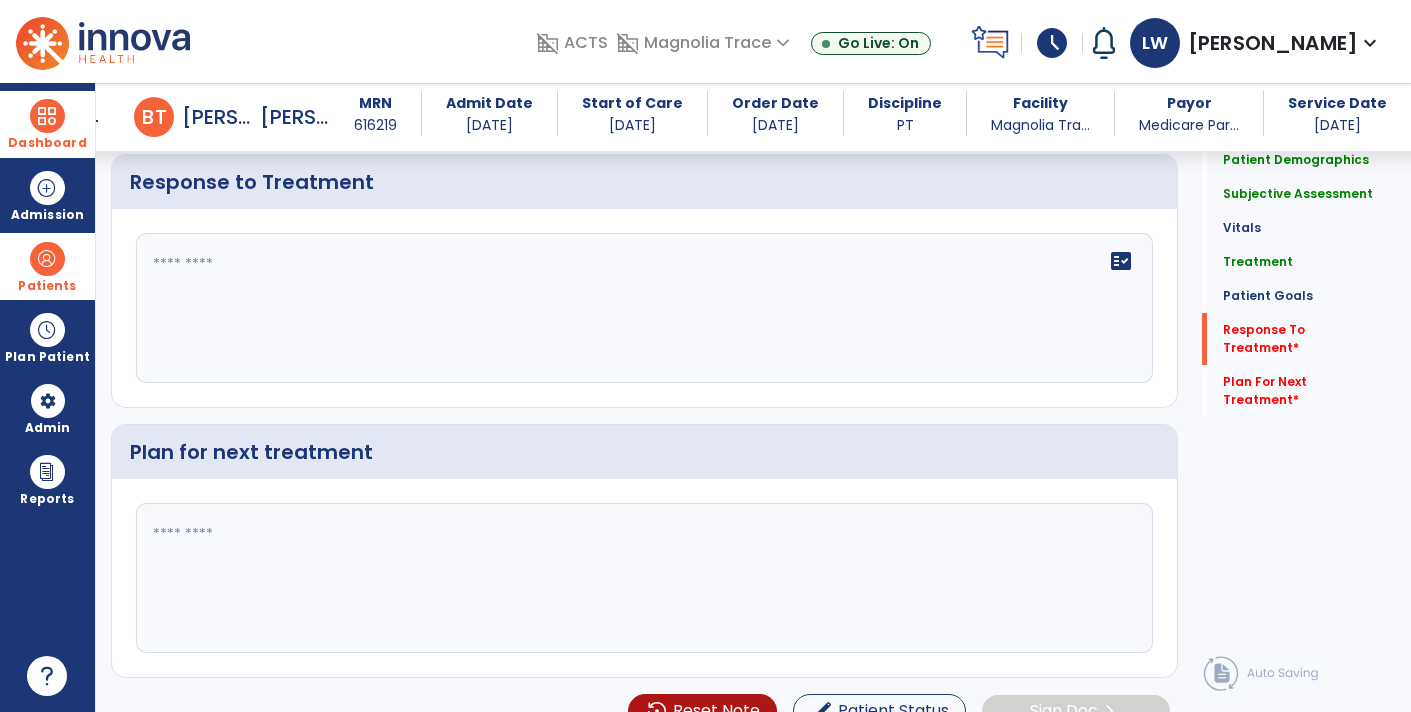 click on "fact_check" 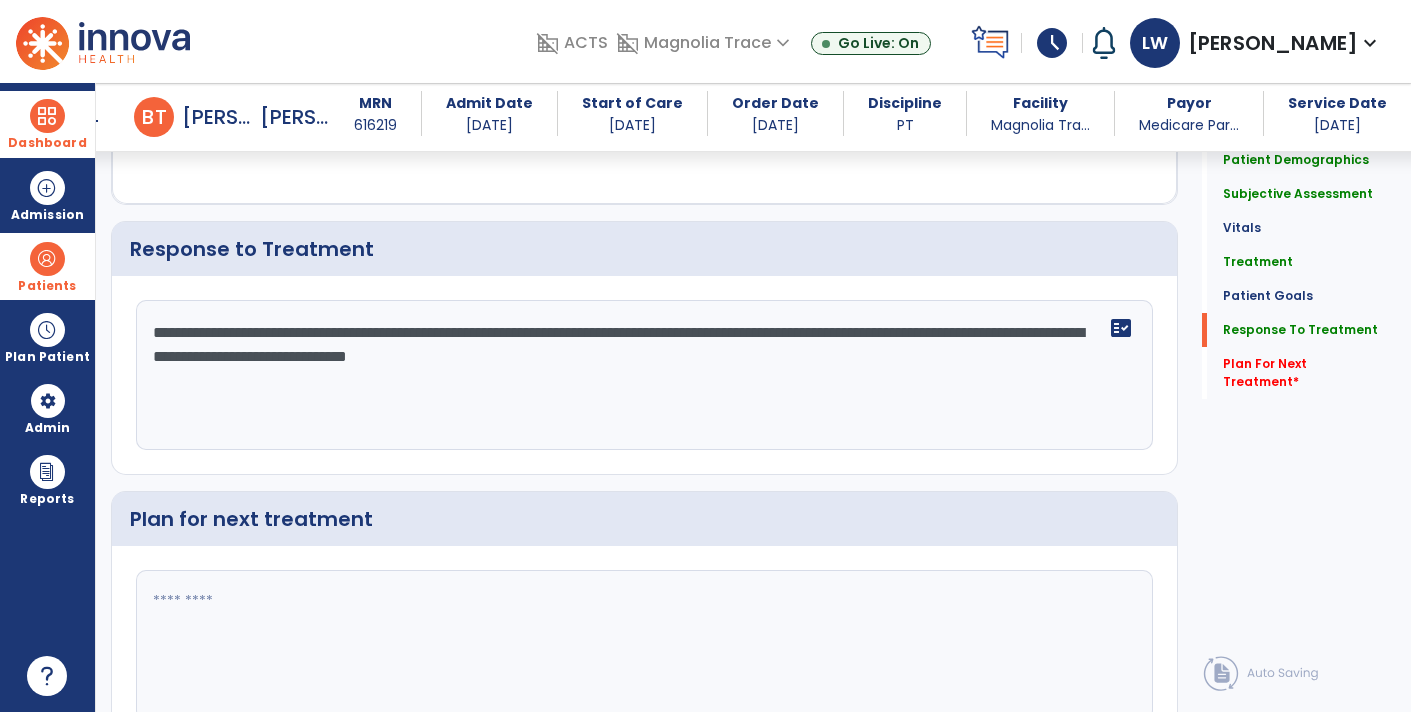 scroll, scrollTop: 2902, scrollLeft: 0, axis: vertical 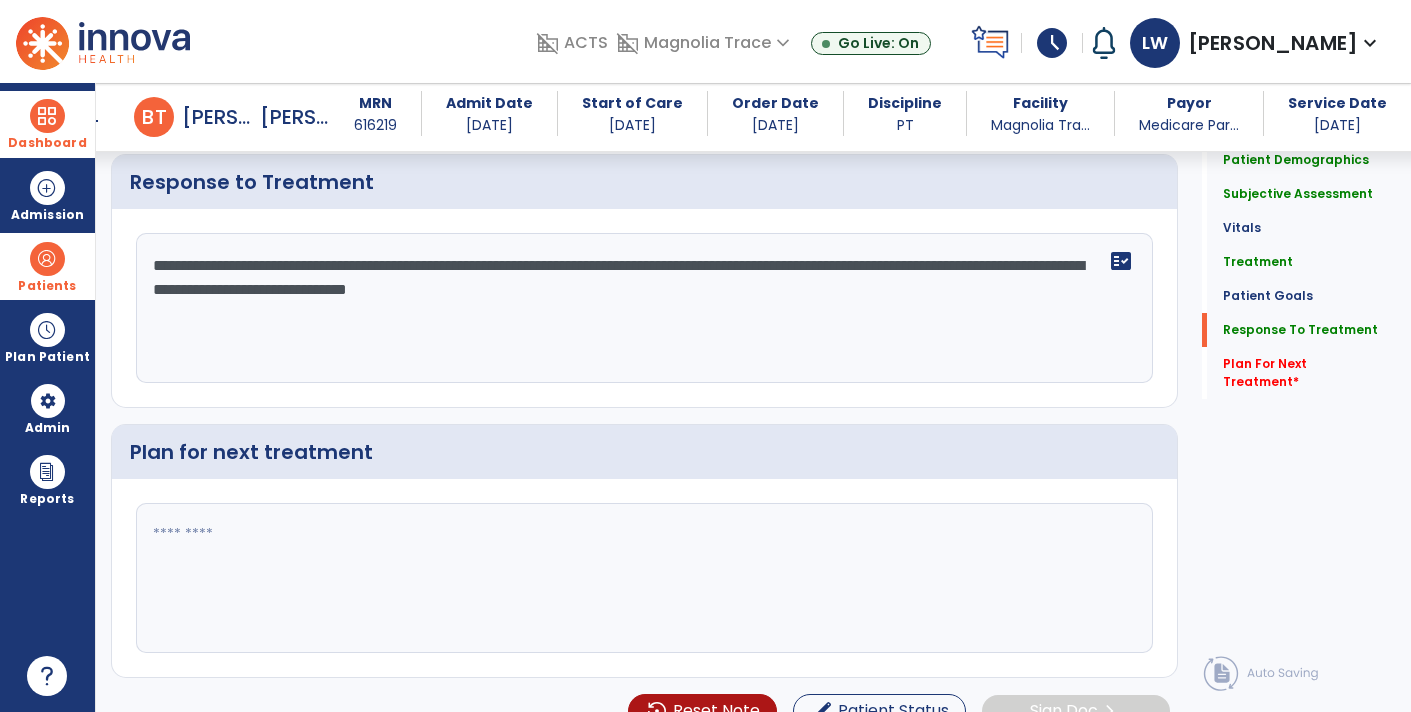 type on "**********" 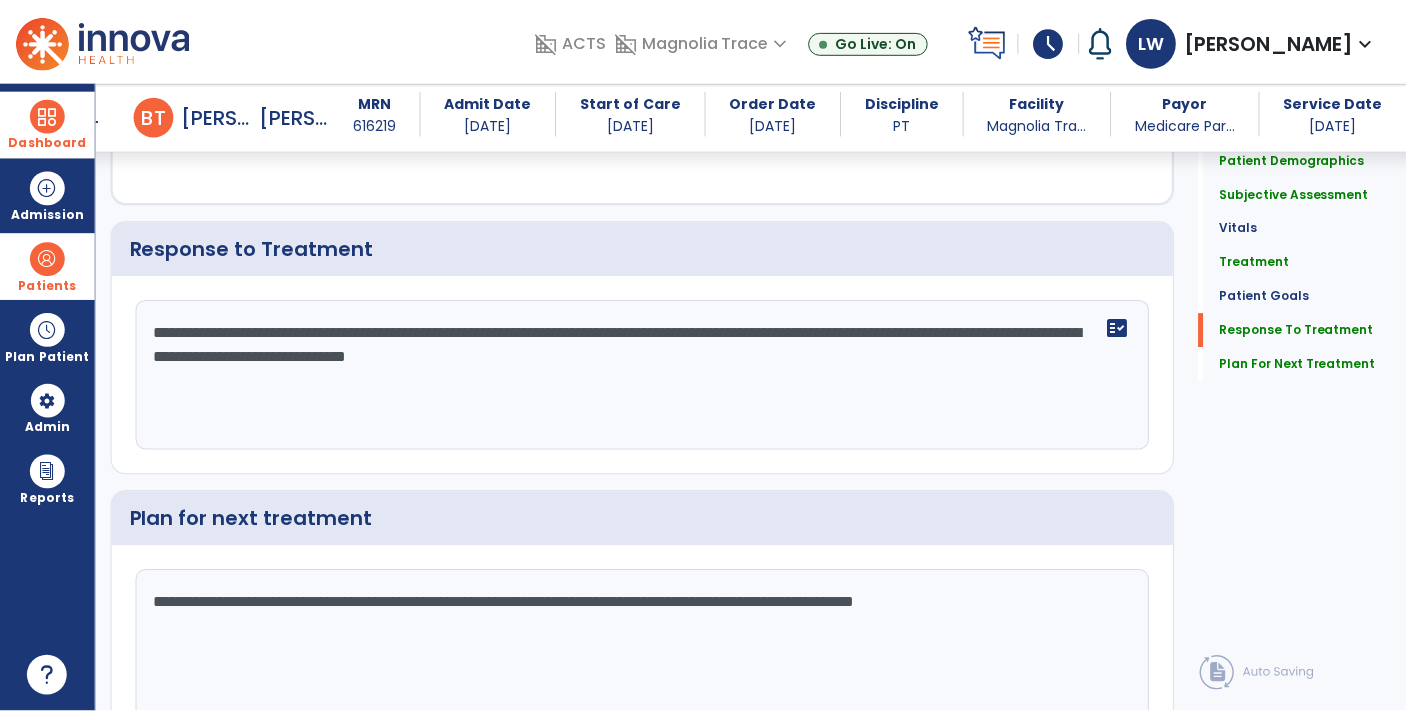 scroll, scrollTop: 2902, scrollLeft: 0, axis: vertical 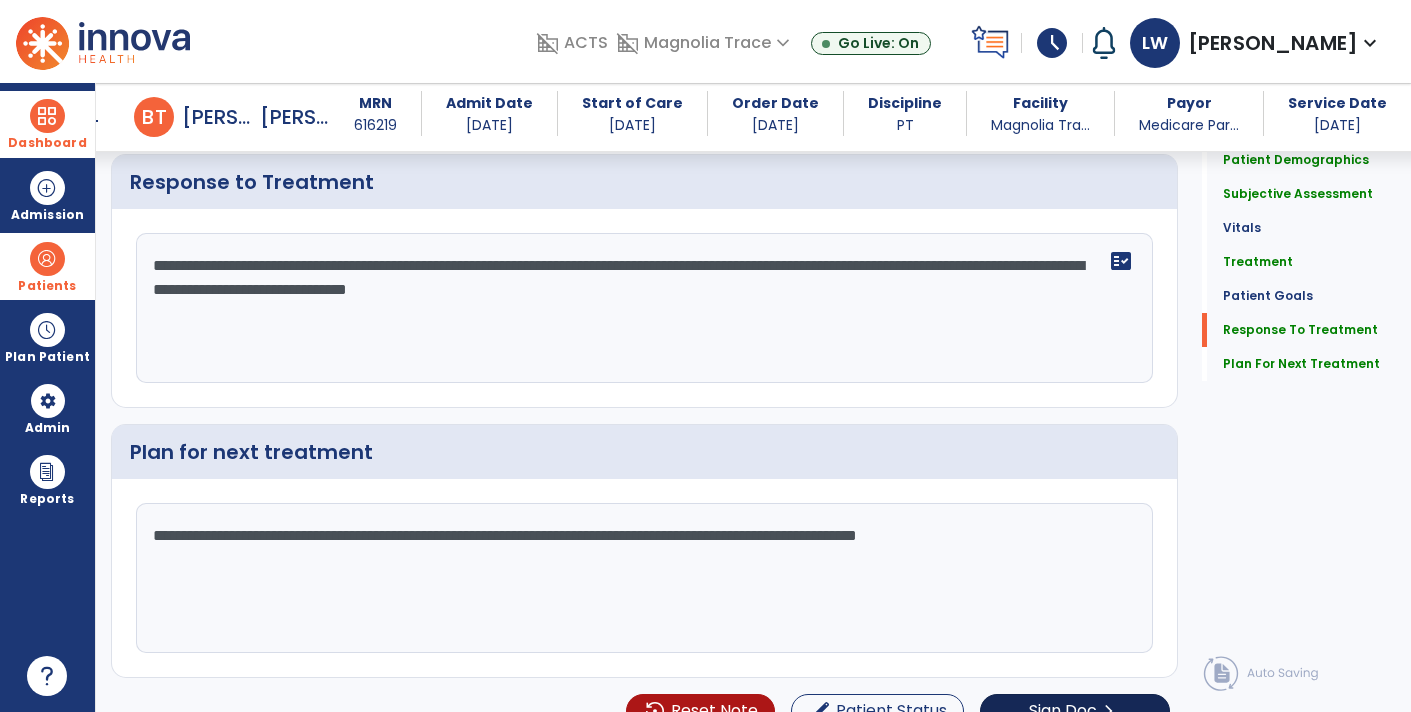 type on "**********" 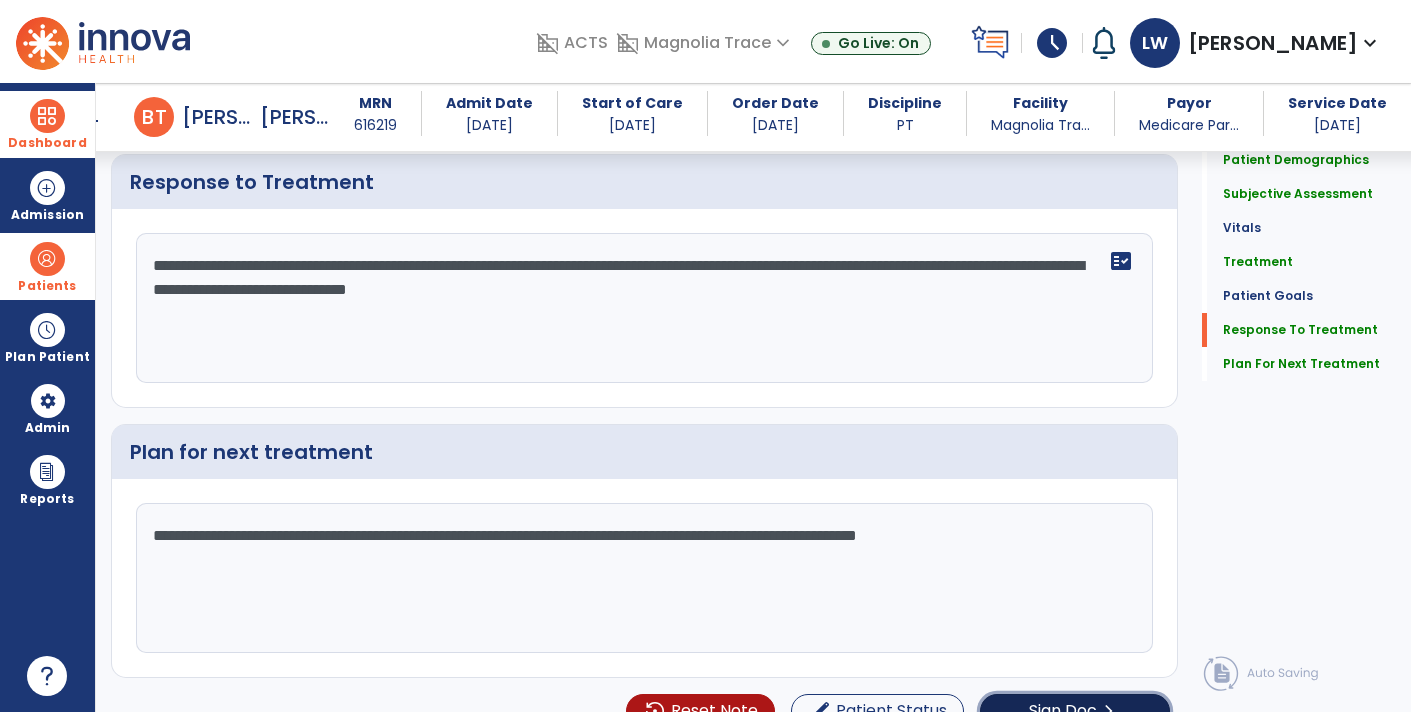 click on "chevron_right" 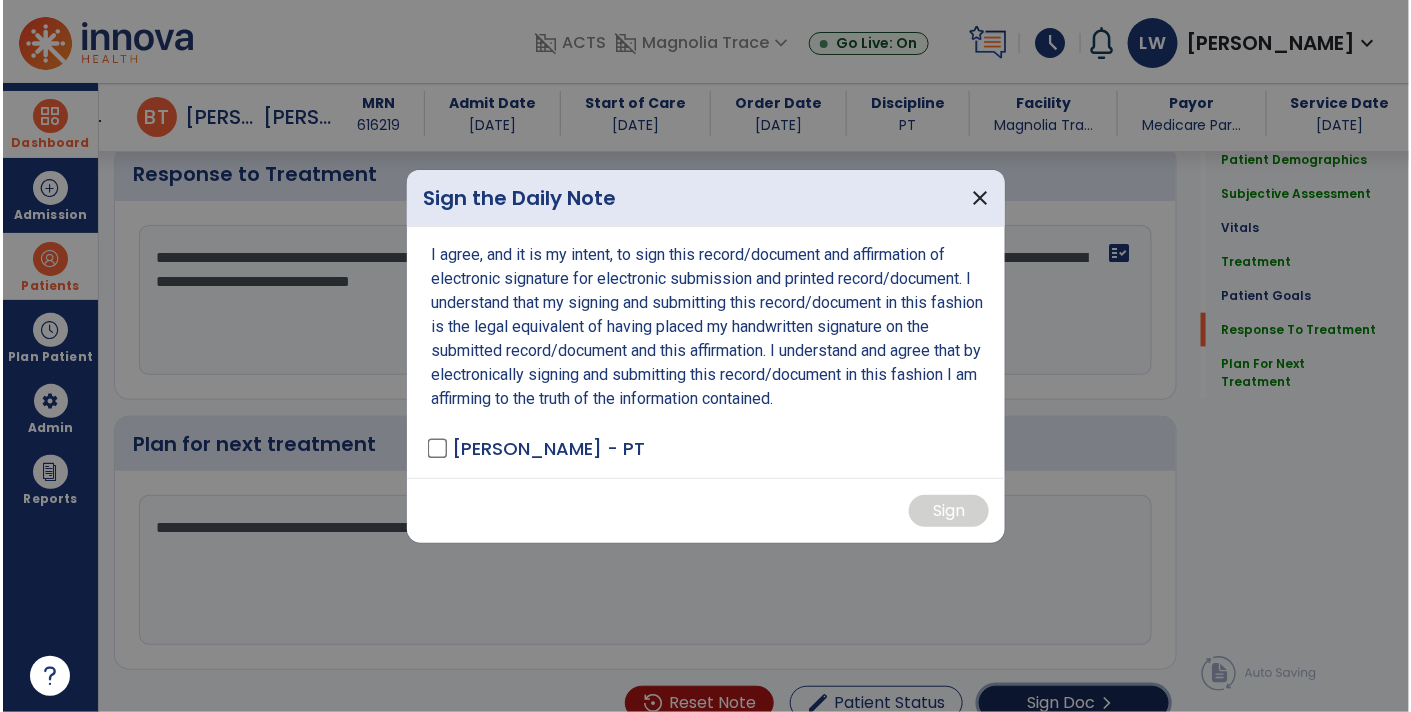 scroll, scrollTop: 2902, scrollLeft: 0, axis: vertical 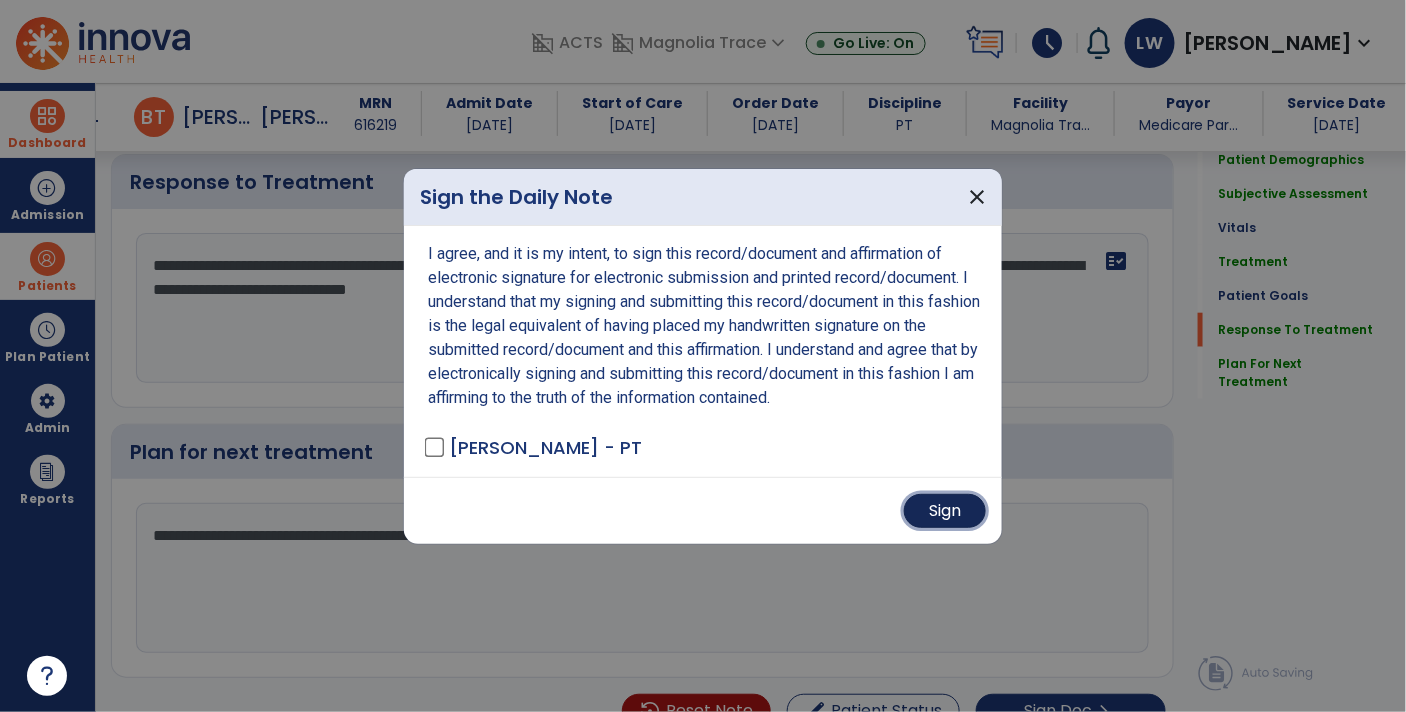 click on "Sign" at bounding box center [945, 511] 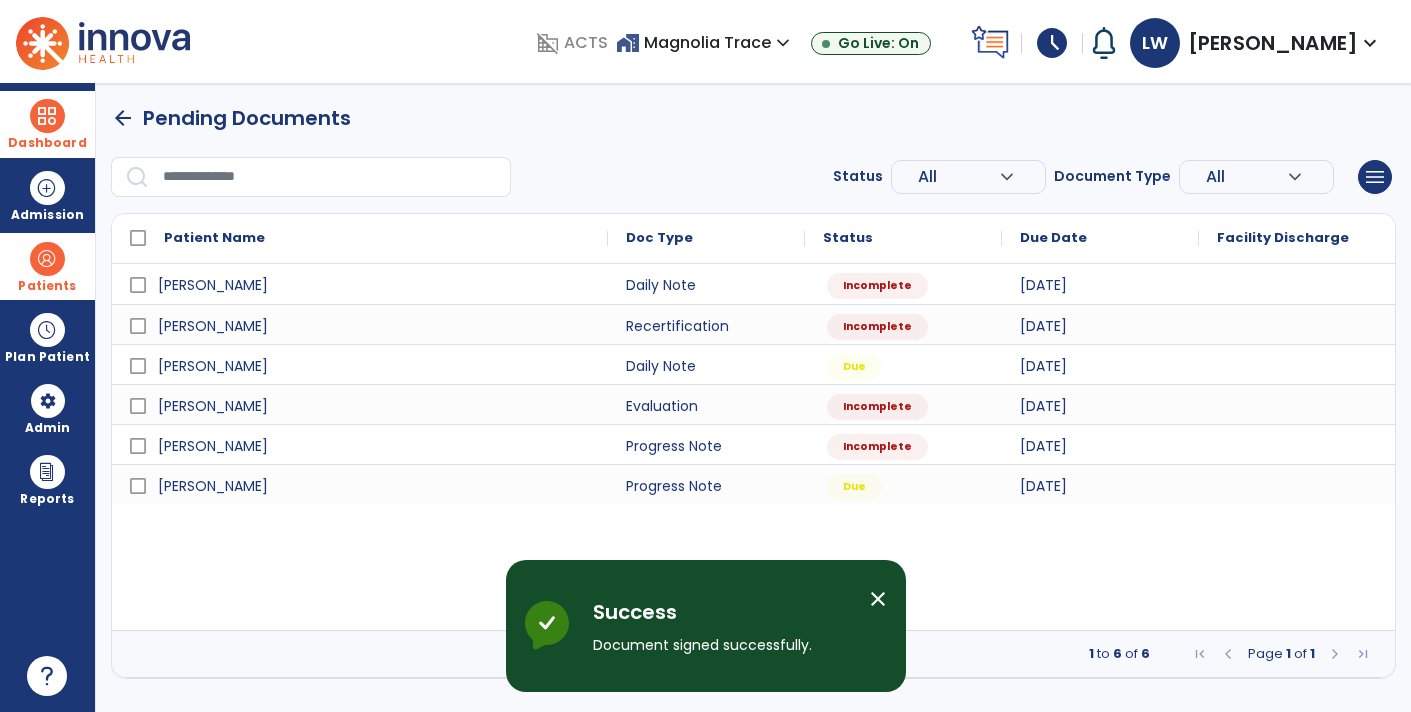 scroll, scrollTop: 0, scrollLeft: 0, axis: both 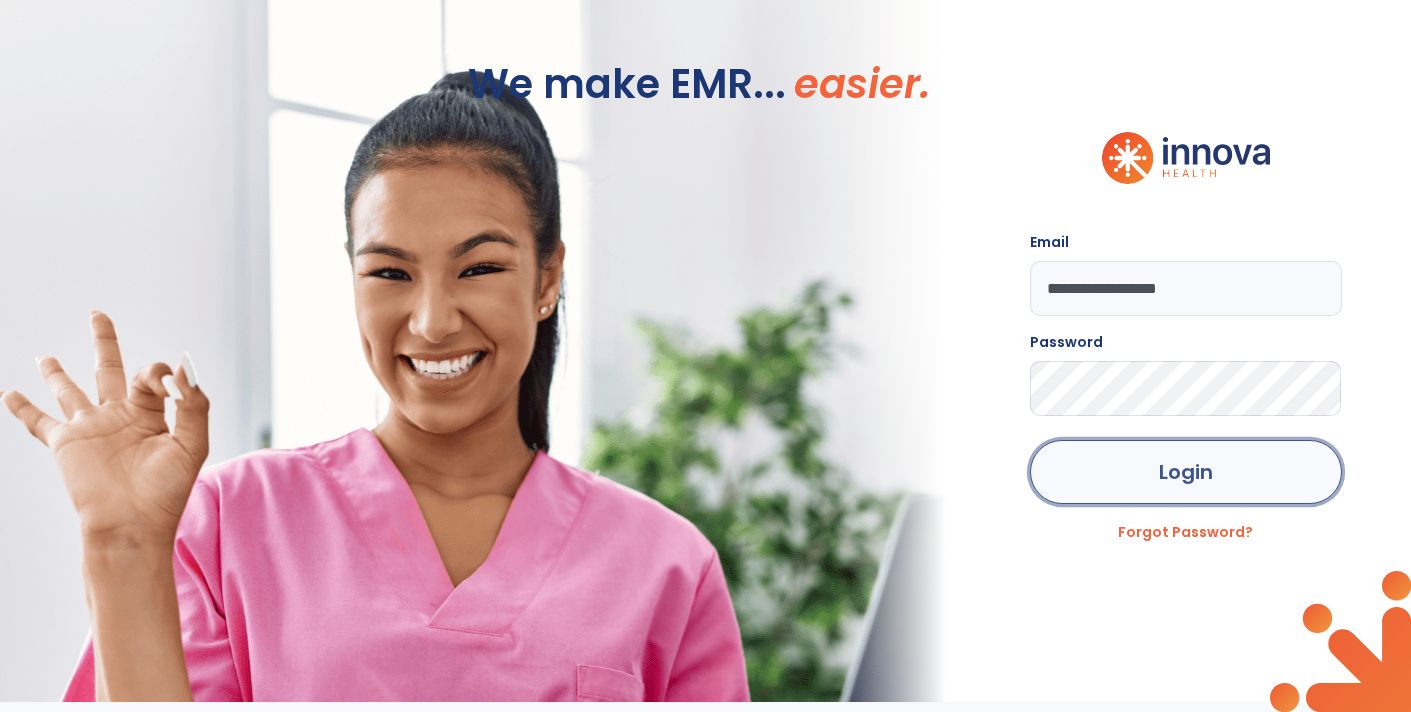 click on "Login" 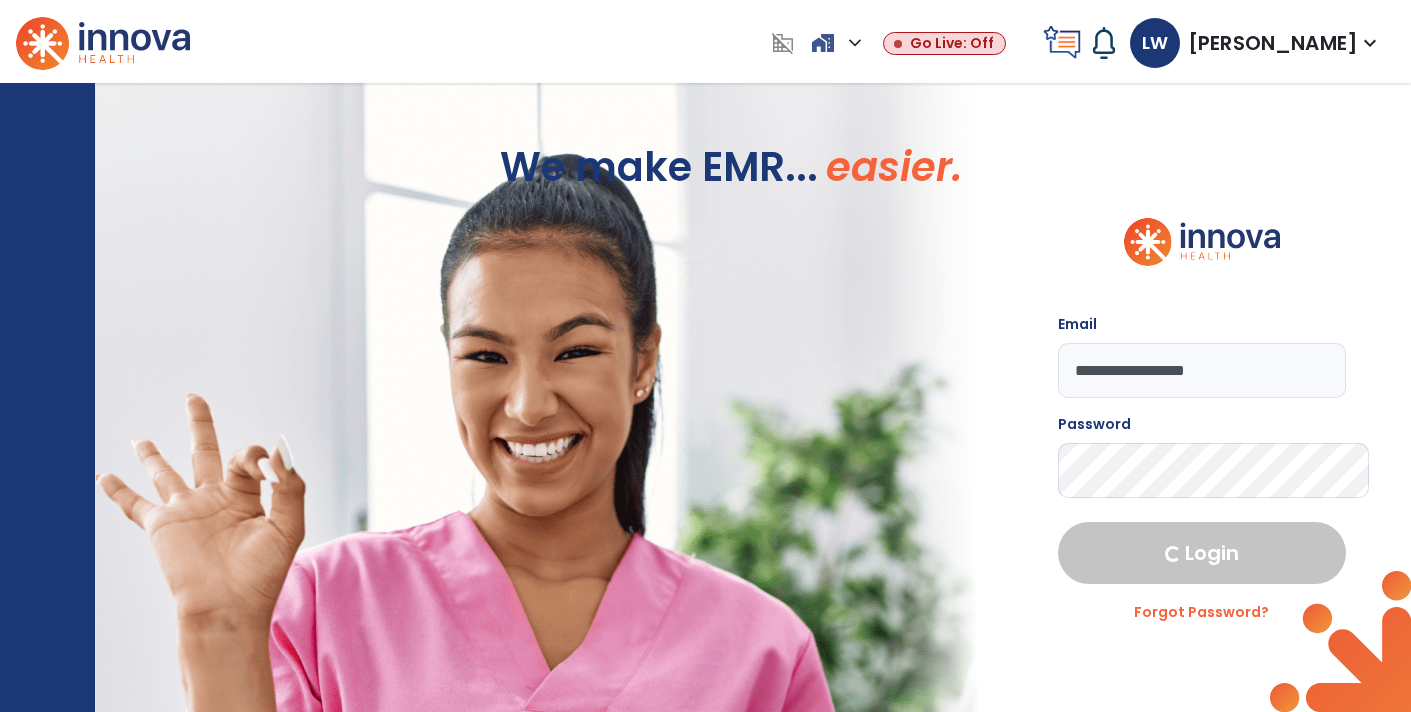 select on "****" 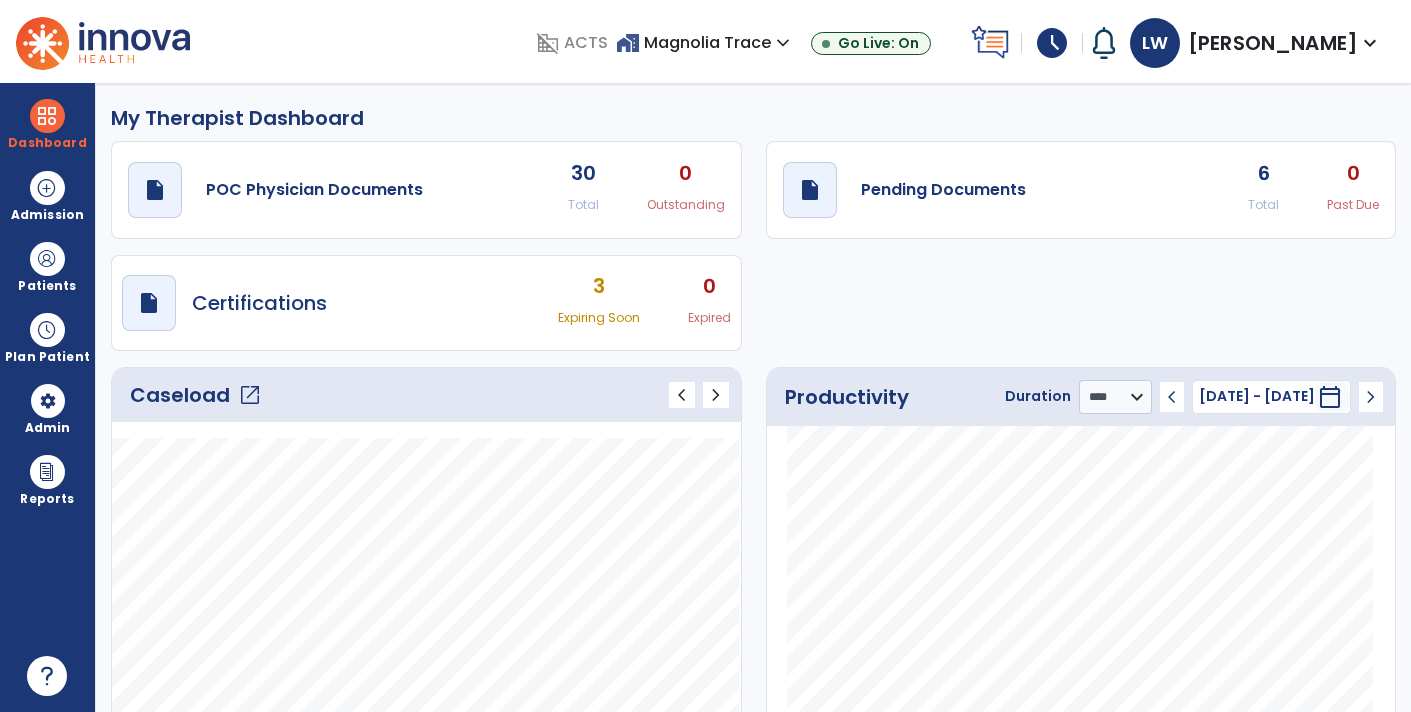 click on "draft   open_in_new  Pending Documents 6 Total 0 Past Due" 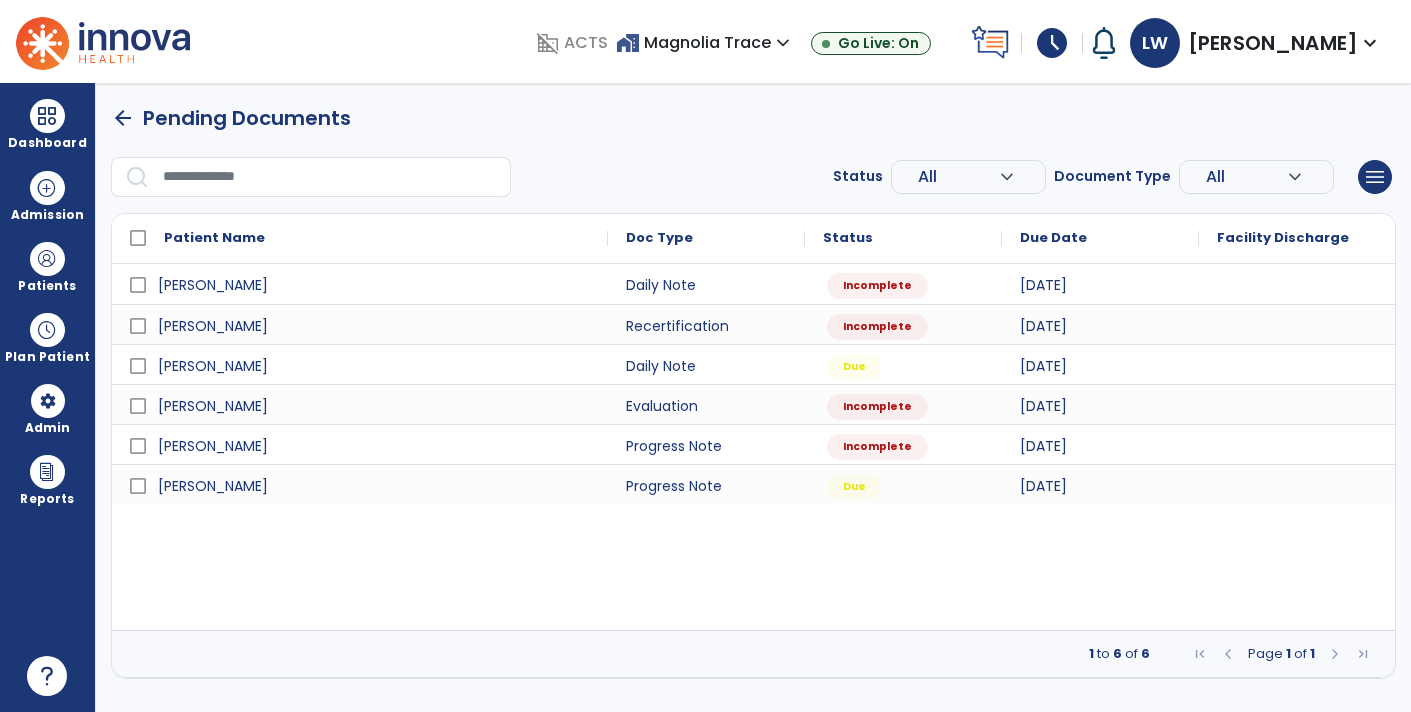 scroll, scrollTop: 0, scrollLeft: 0, axis: both 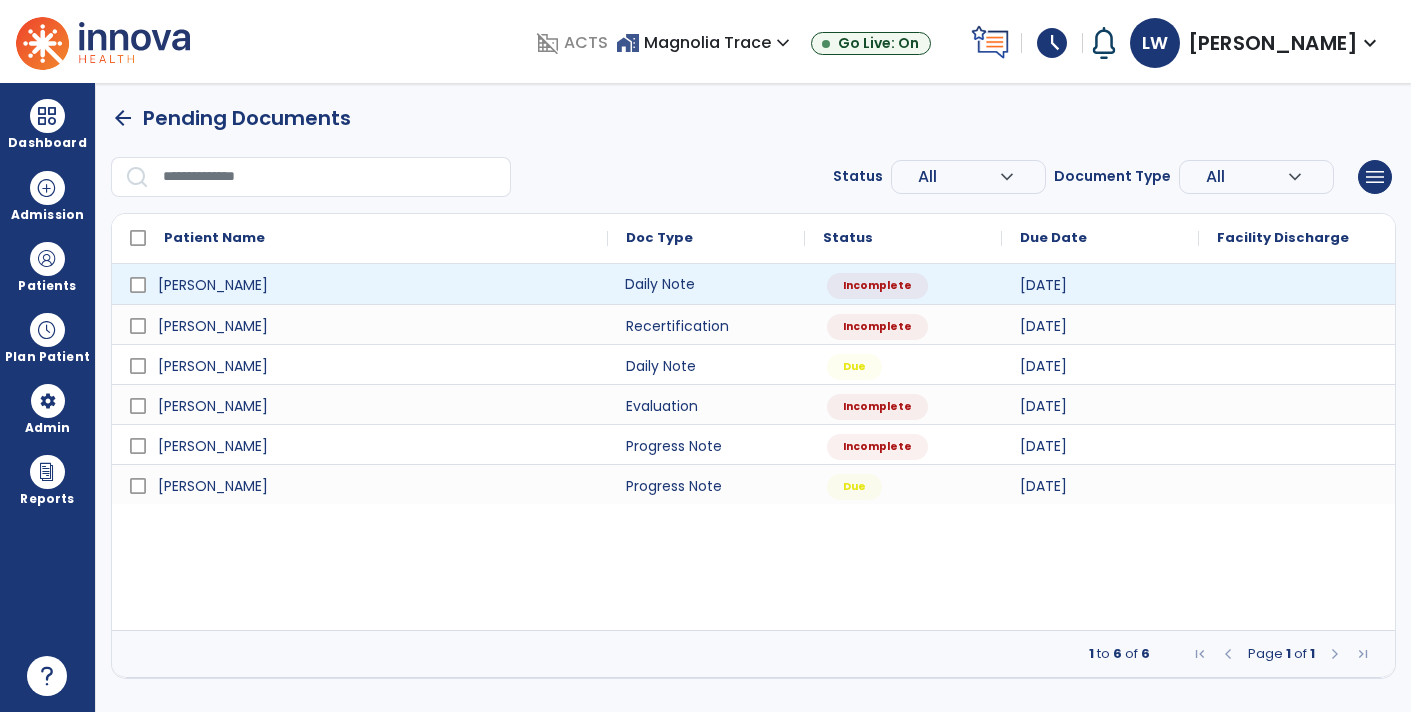 click on "Daily Note" at bounding box center [706, 284] 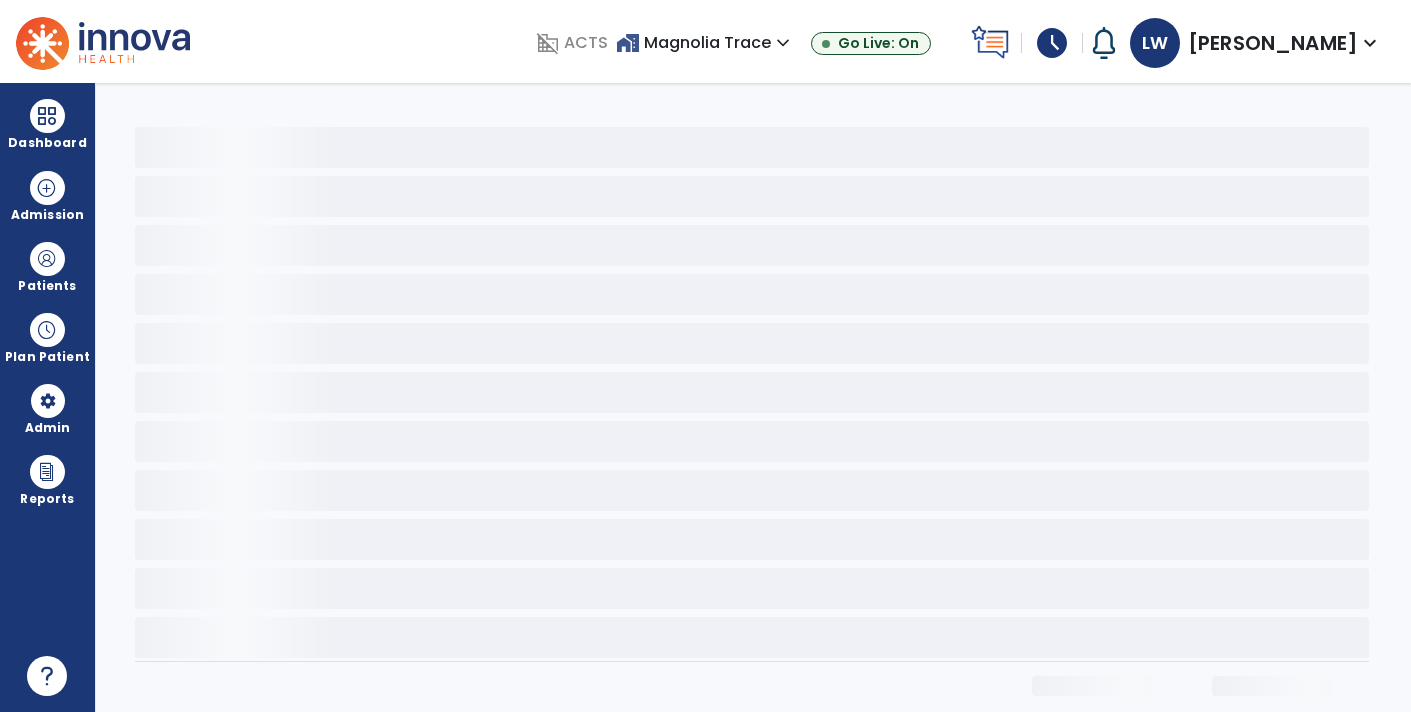 select on "*" 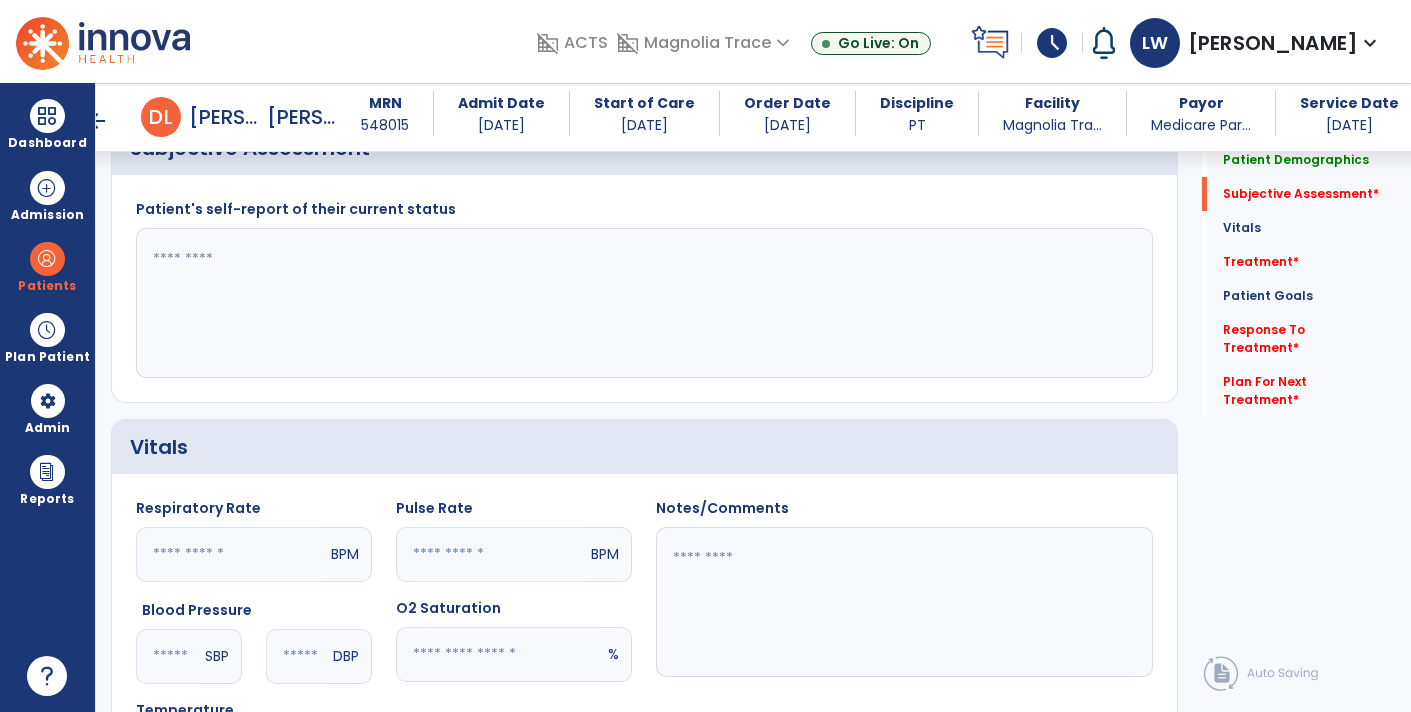 scroll, scrollTop: 515, scrollLeft: 0, axis: vertical 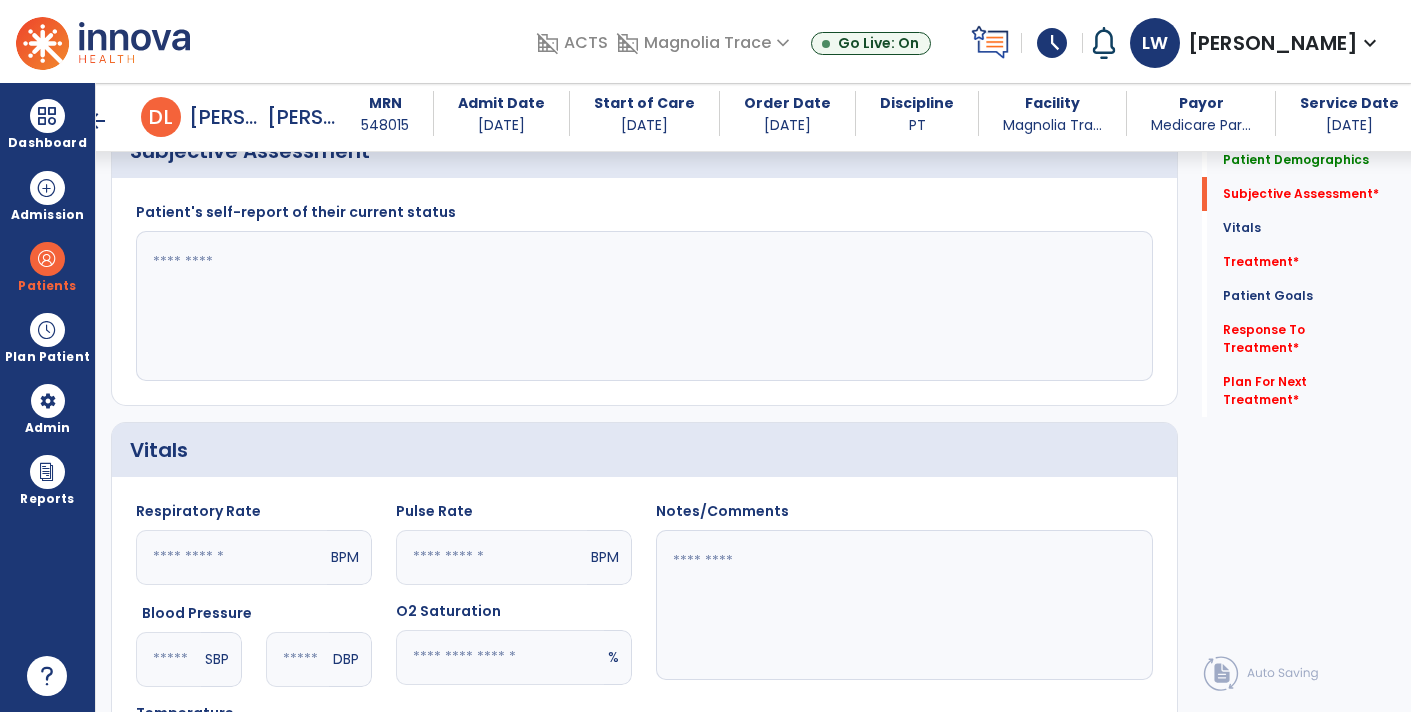 click 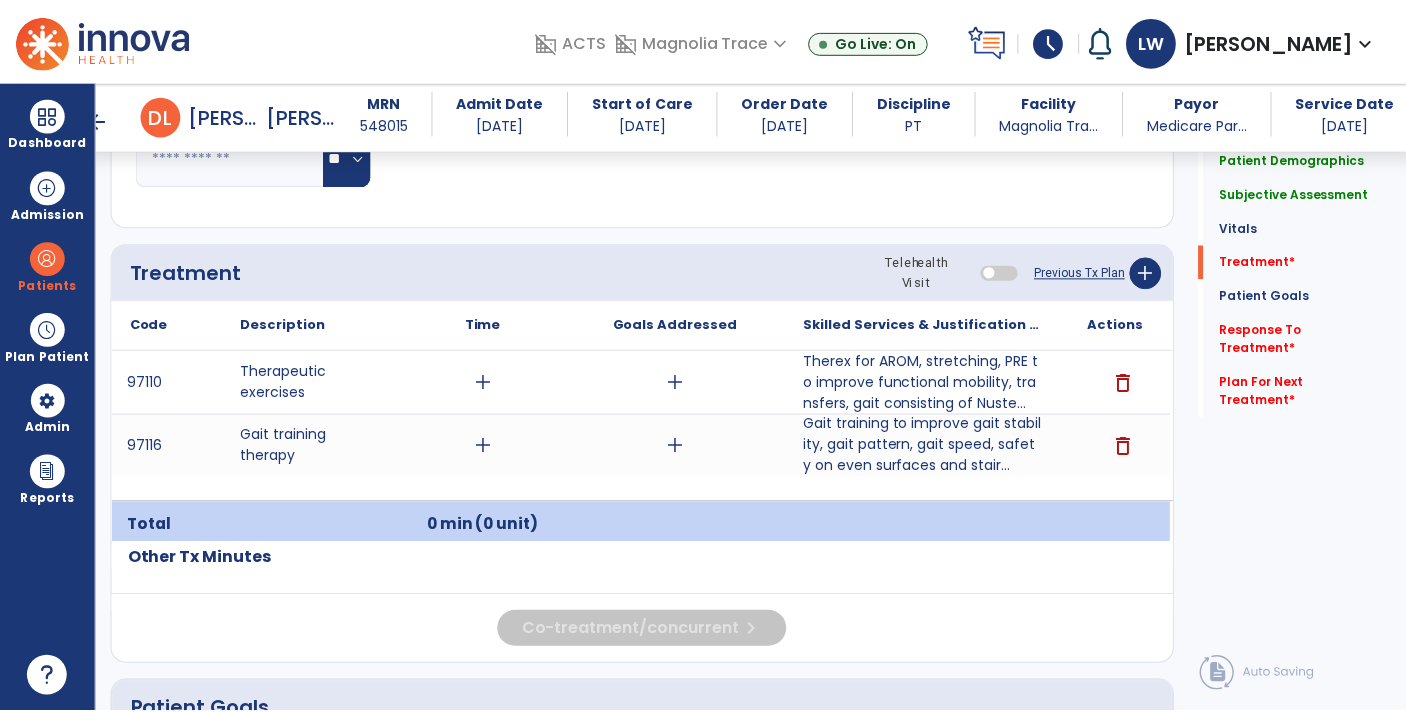 scroll, scrollTop: 1125, scrollLeft: 0, axis: vertical 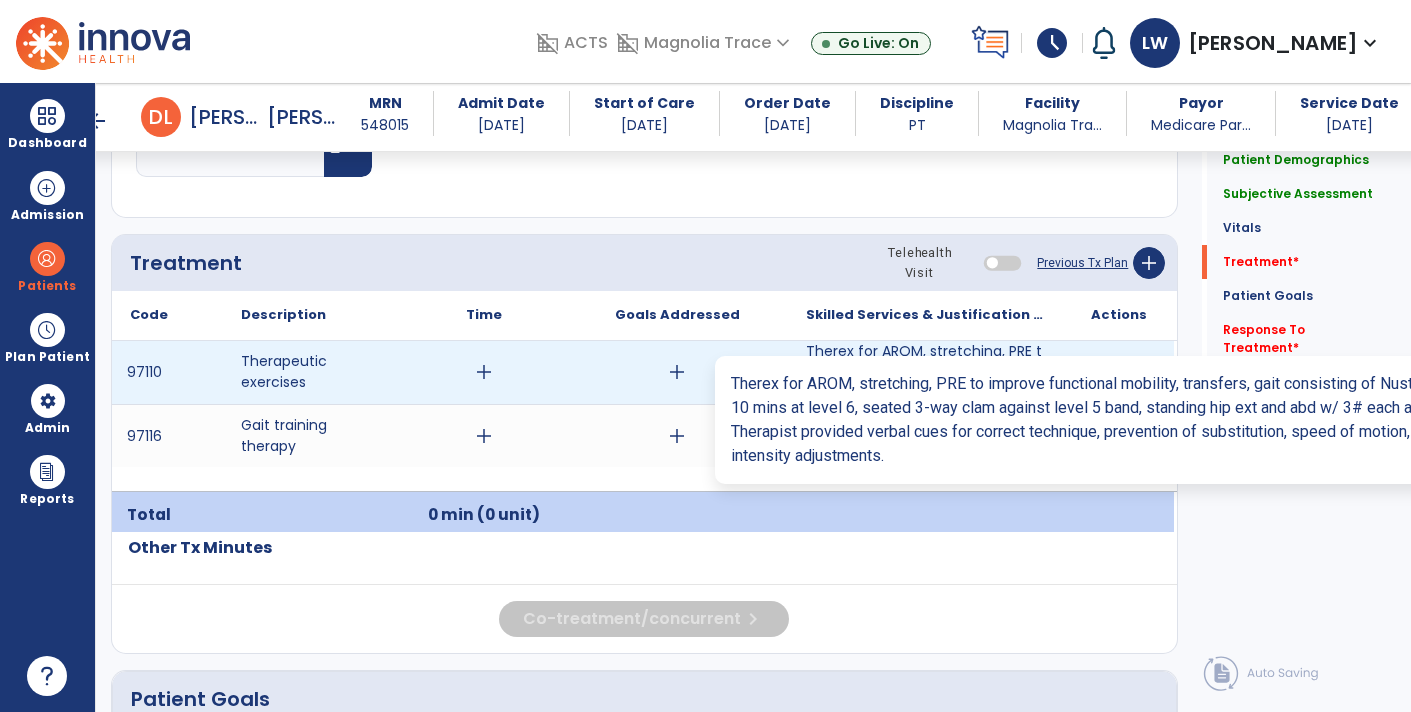 type on "**********" 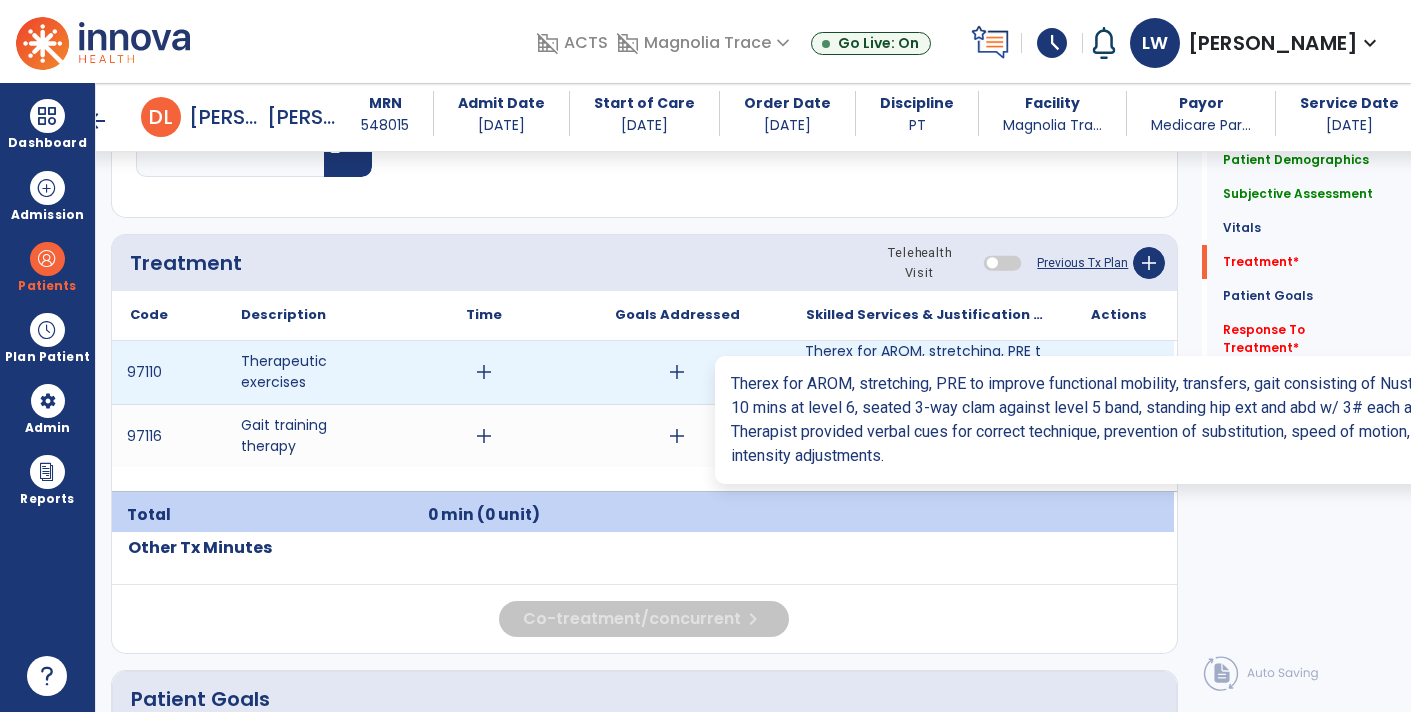 click on "Therex for AROM, stretching, PRE to improve functional mobility, transfers, gait consisting of Nuste..." at bounding box center [926, 372] 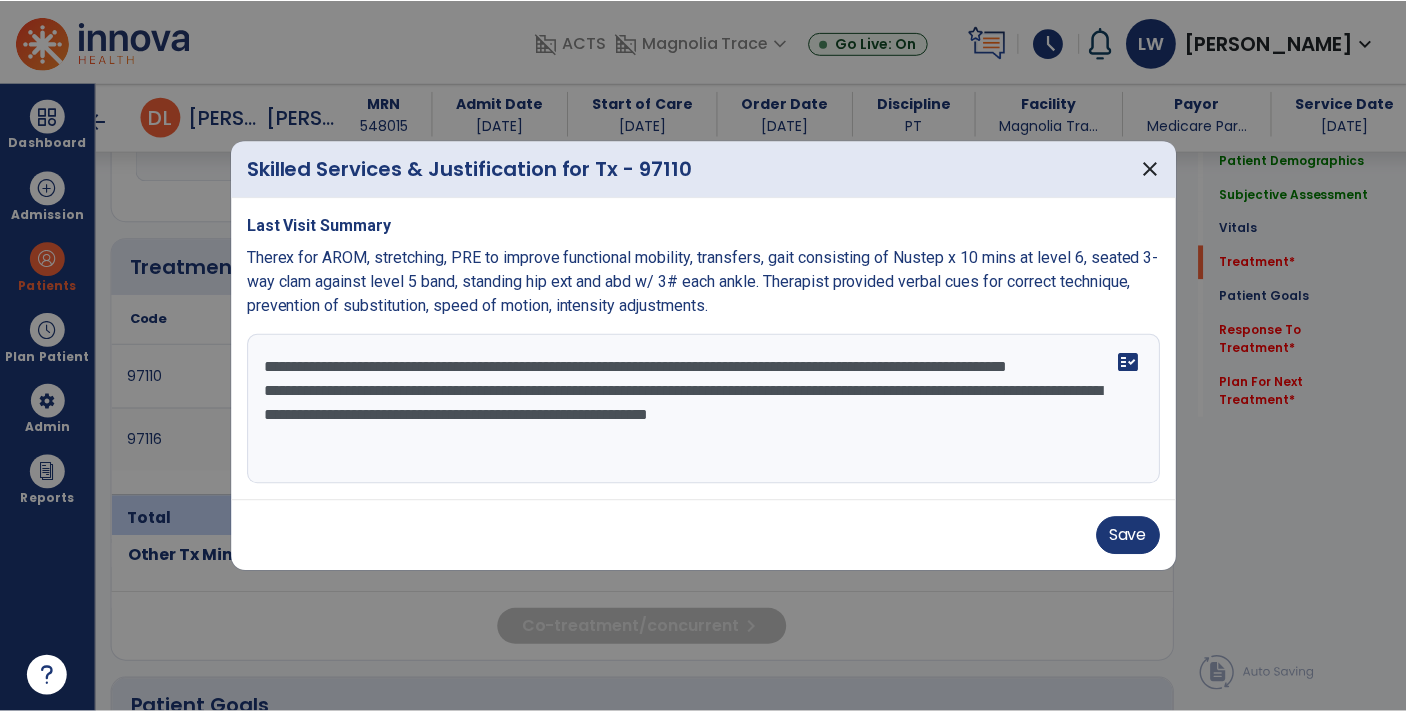 scroll, scrollTop: 1125, scrollLeft: 0, axis: vertical 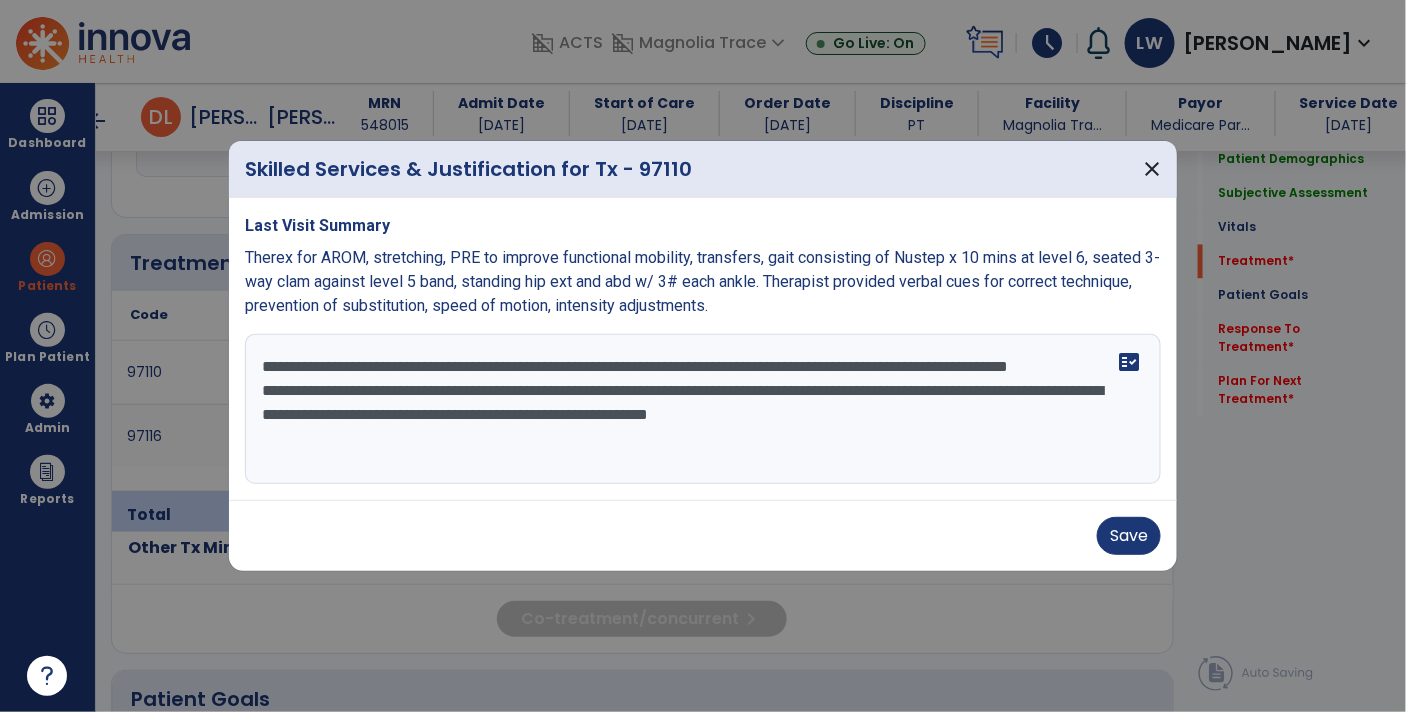 click on "**********" at bounding box center [703, 409] 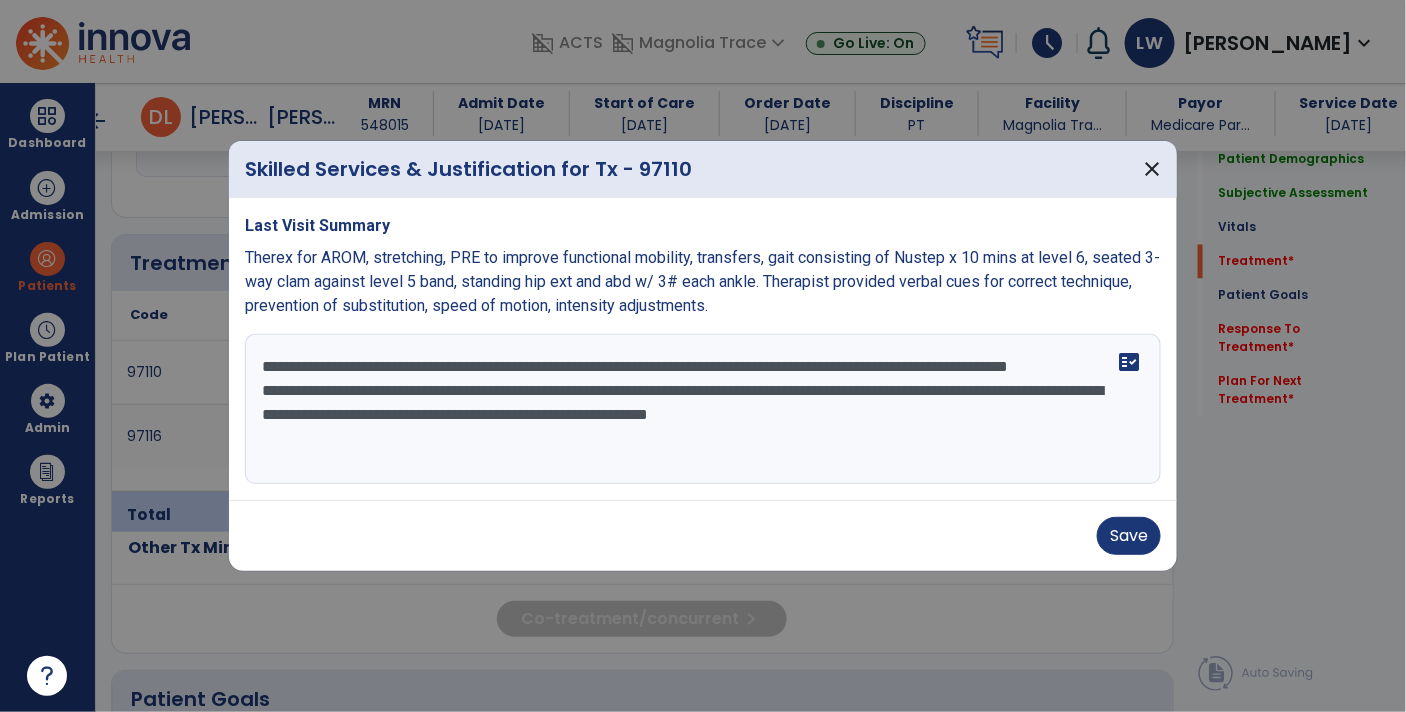 click on "**********" at bounding box center [703, 409] 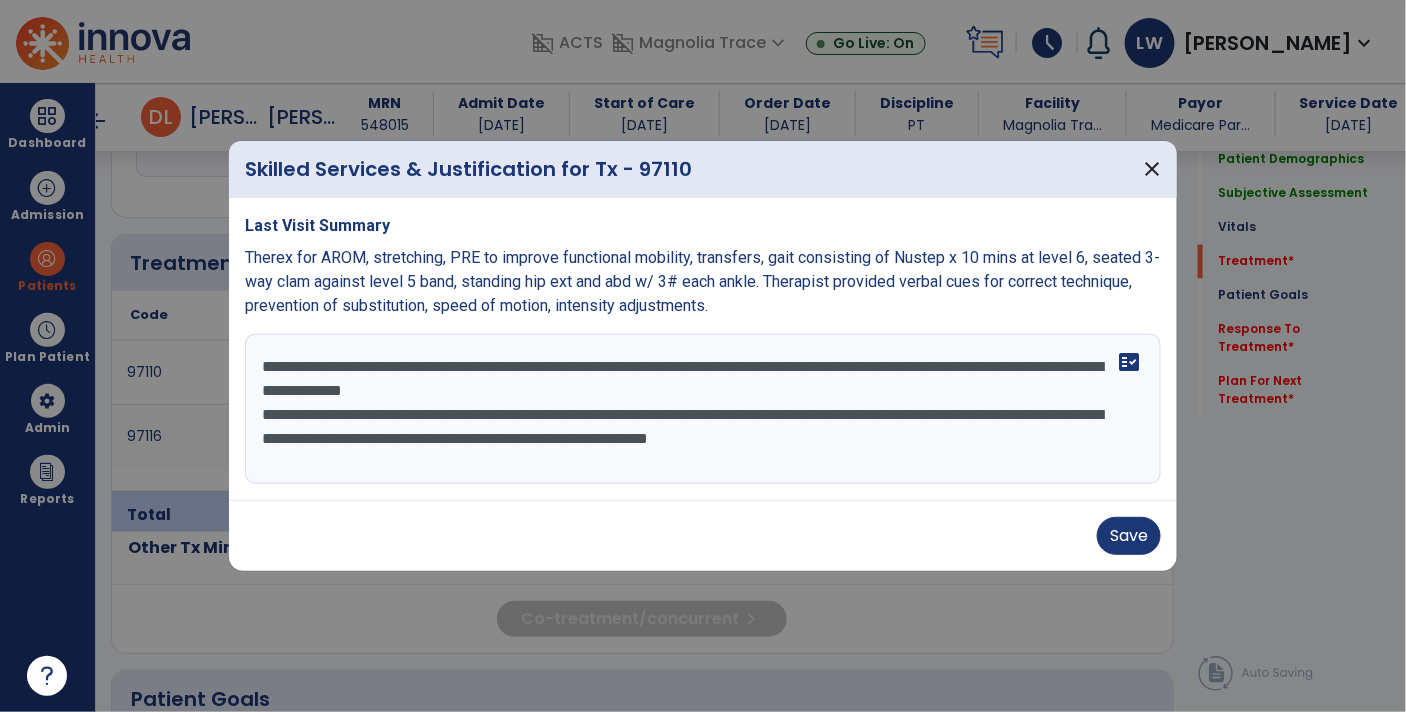 click on "**********" at bounding box center (703, 409) 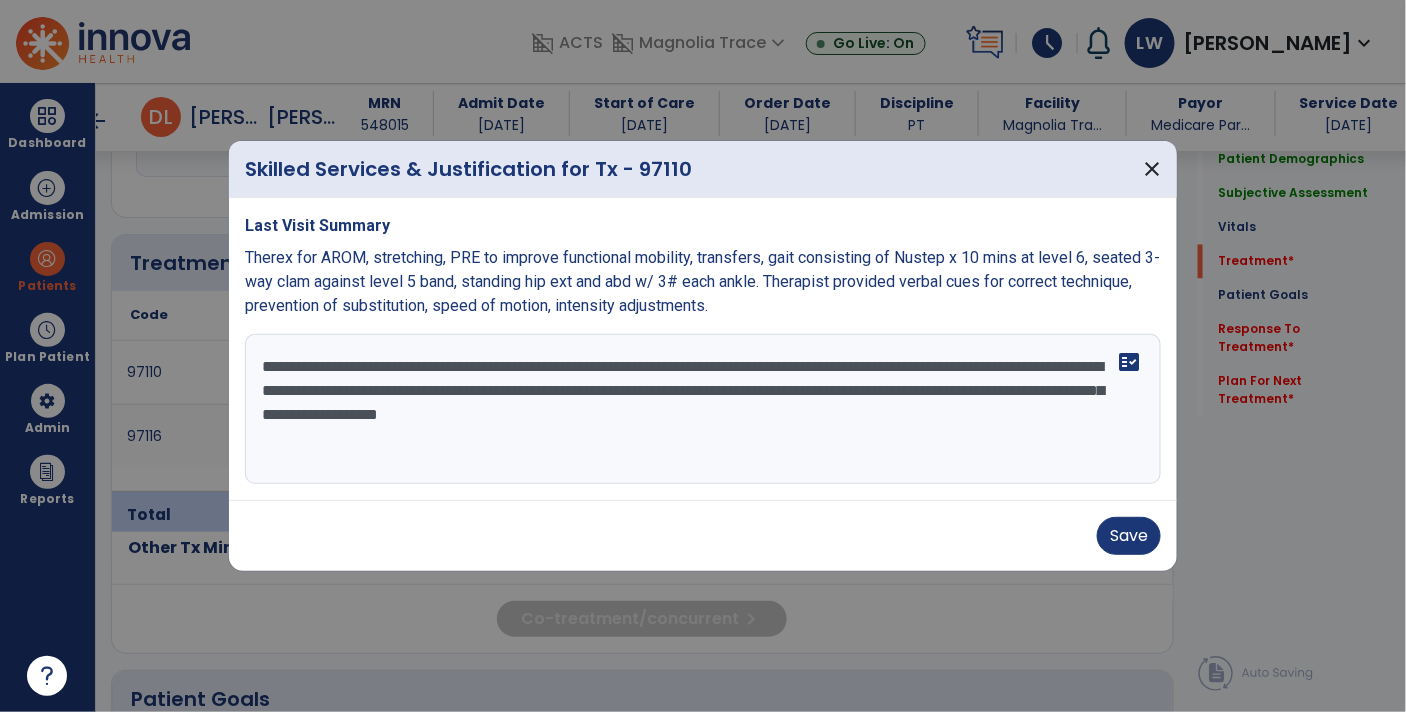 click on "**********" at bounding box center (703, 409) 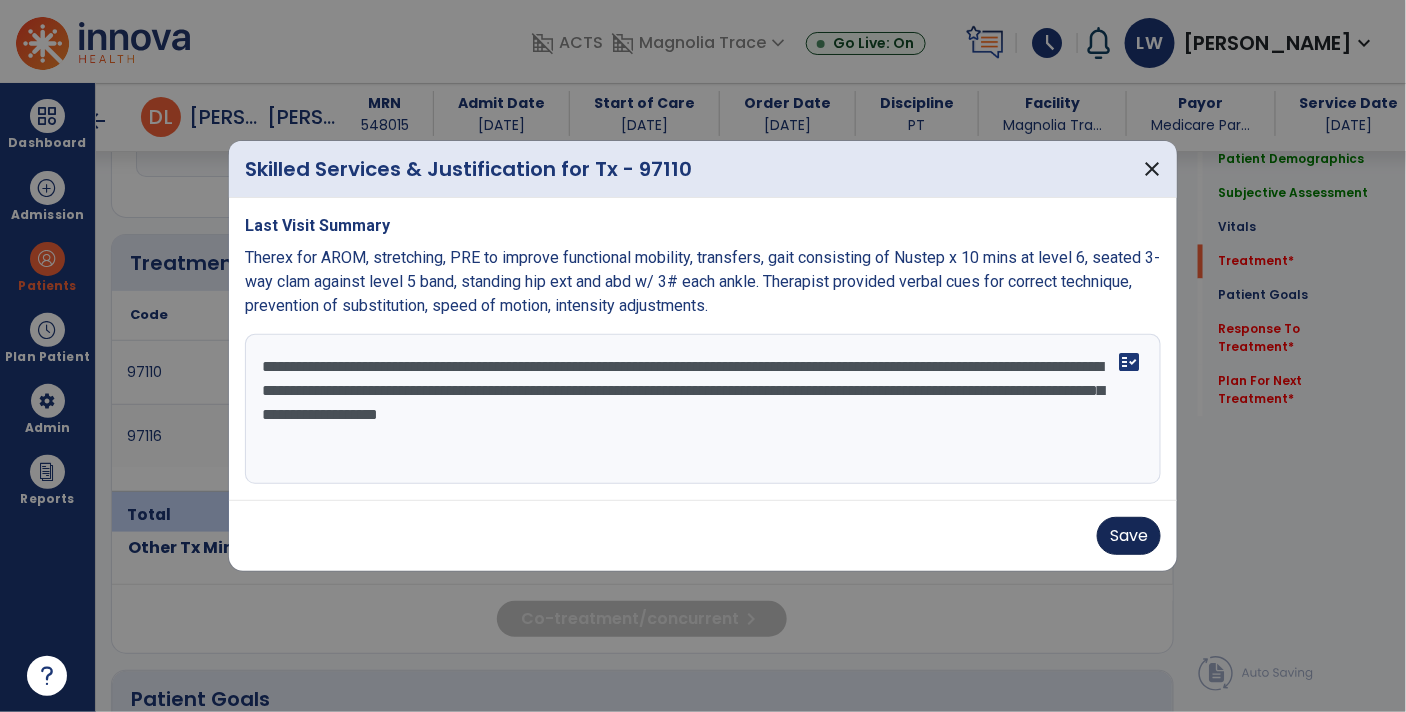 type on "**********" 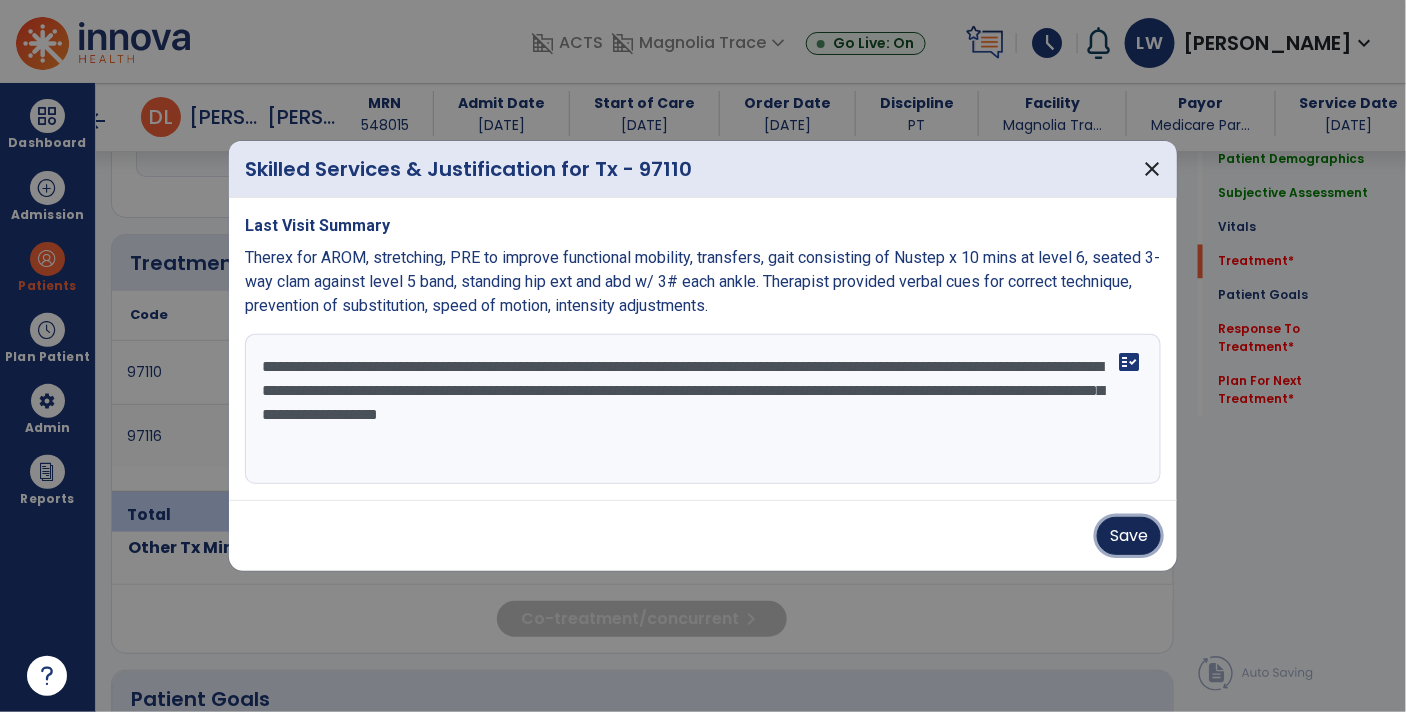 click on "Save" at bounding box center (1129, 536) 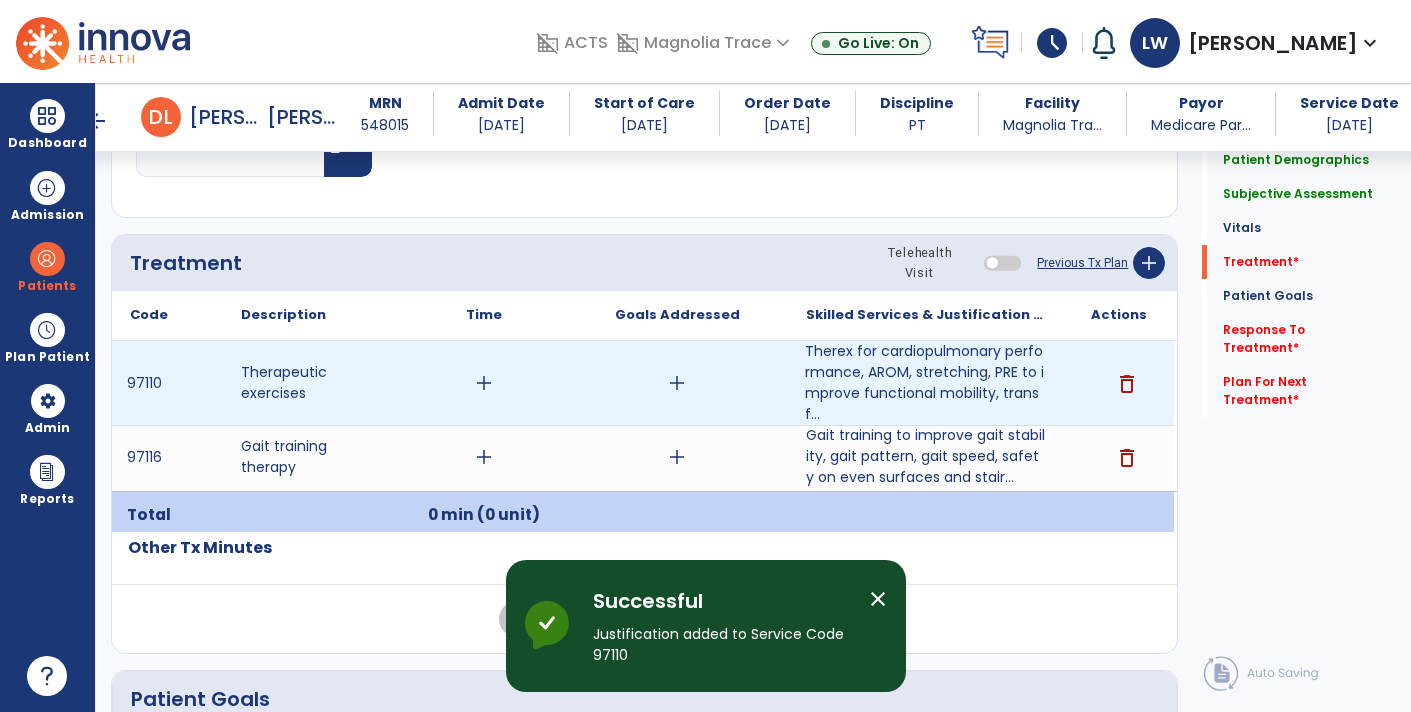 click on "add" at bounding box center (484, 383) 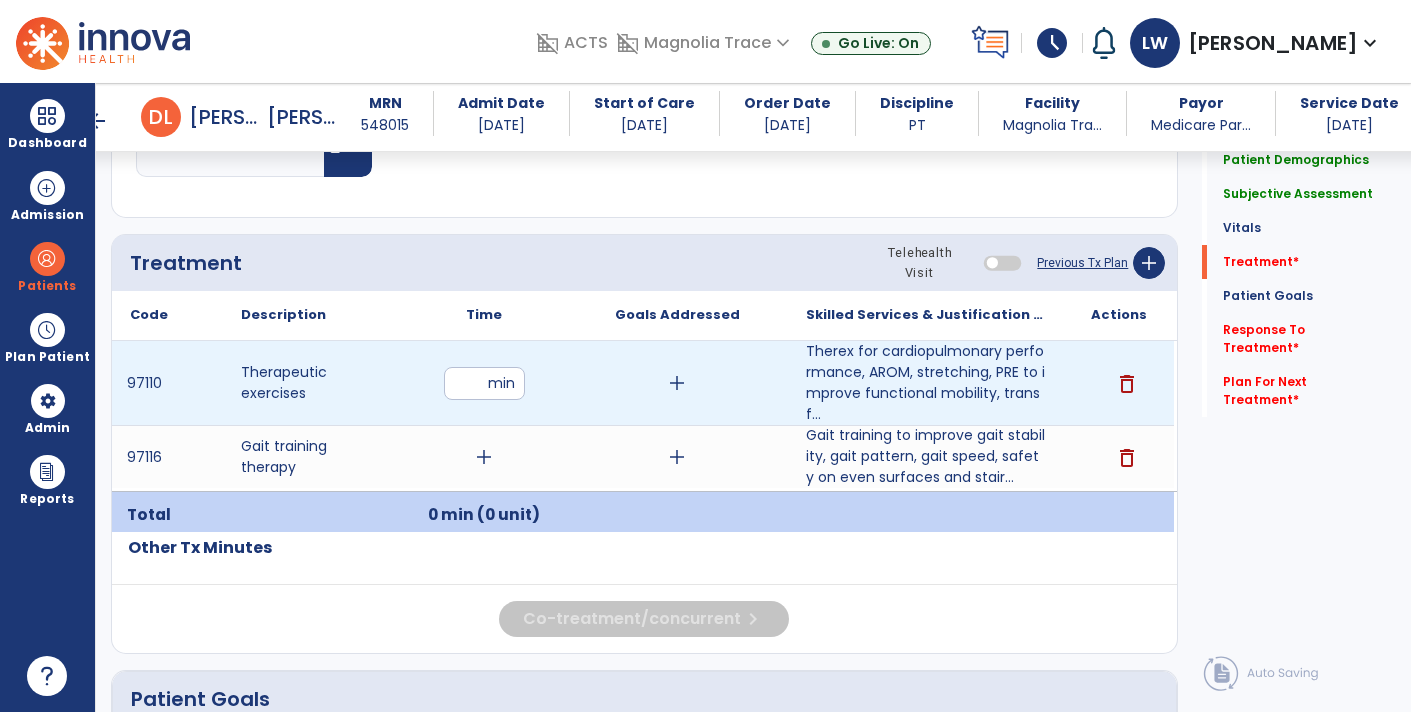 type on "**" 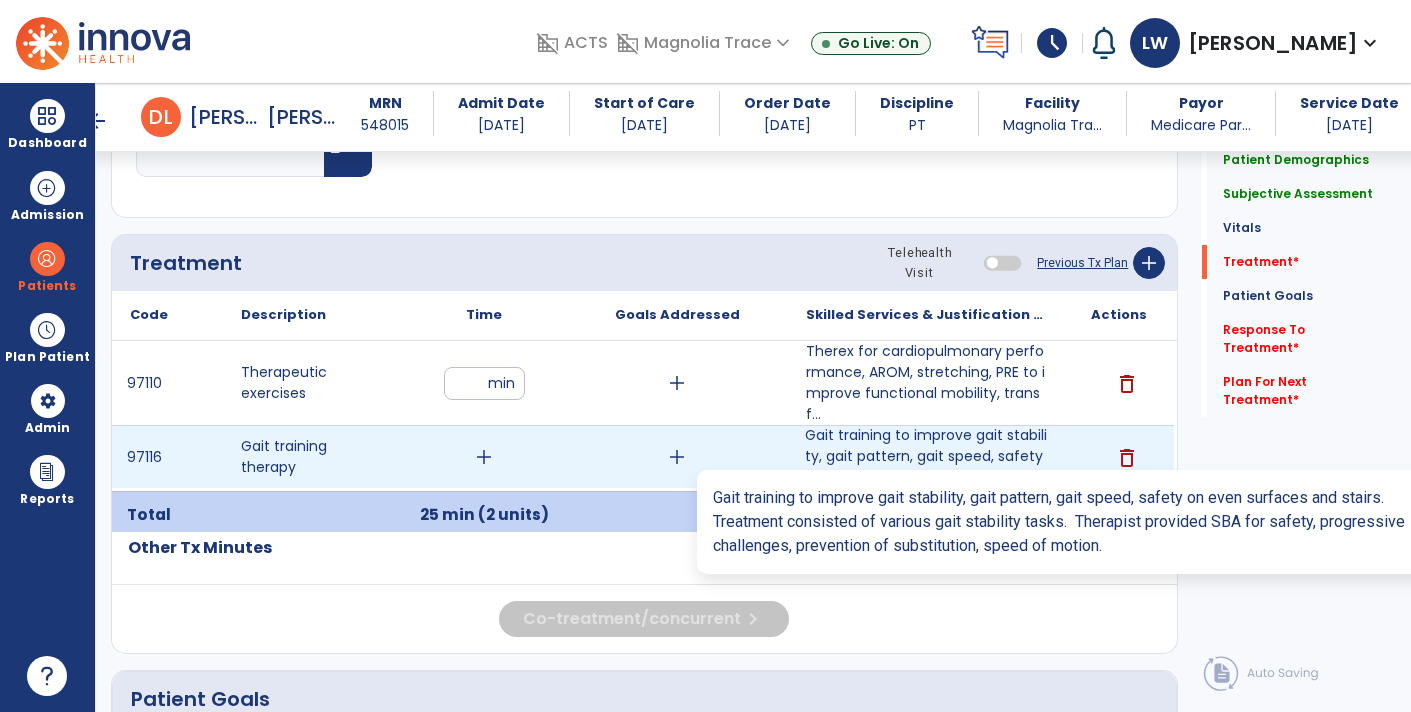click on "Gait training to improve gait stability, gait pattern, gait speed, safety on even surfaces and stair..." at bounding box center (926, 456) 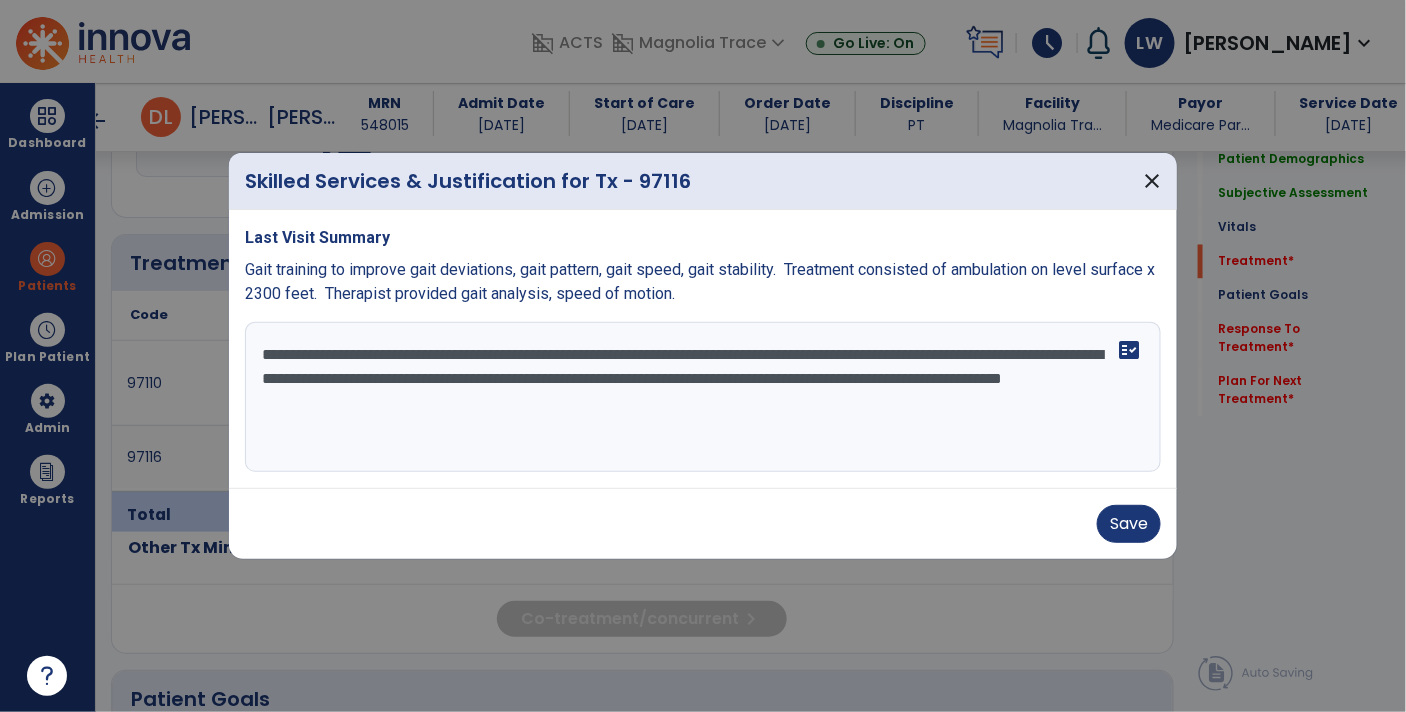 scroll, scrollTop: 1125, scrollLeft: 0, axis: vertical 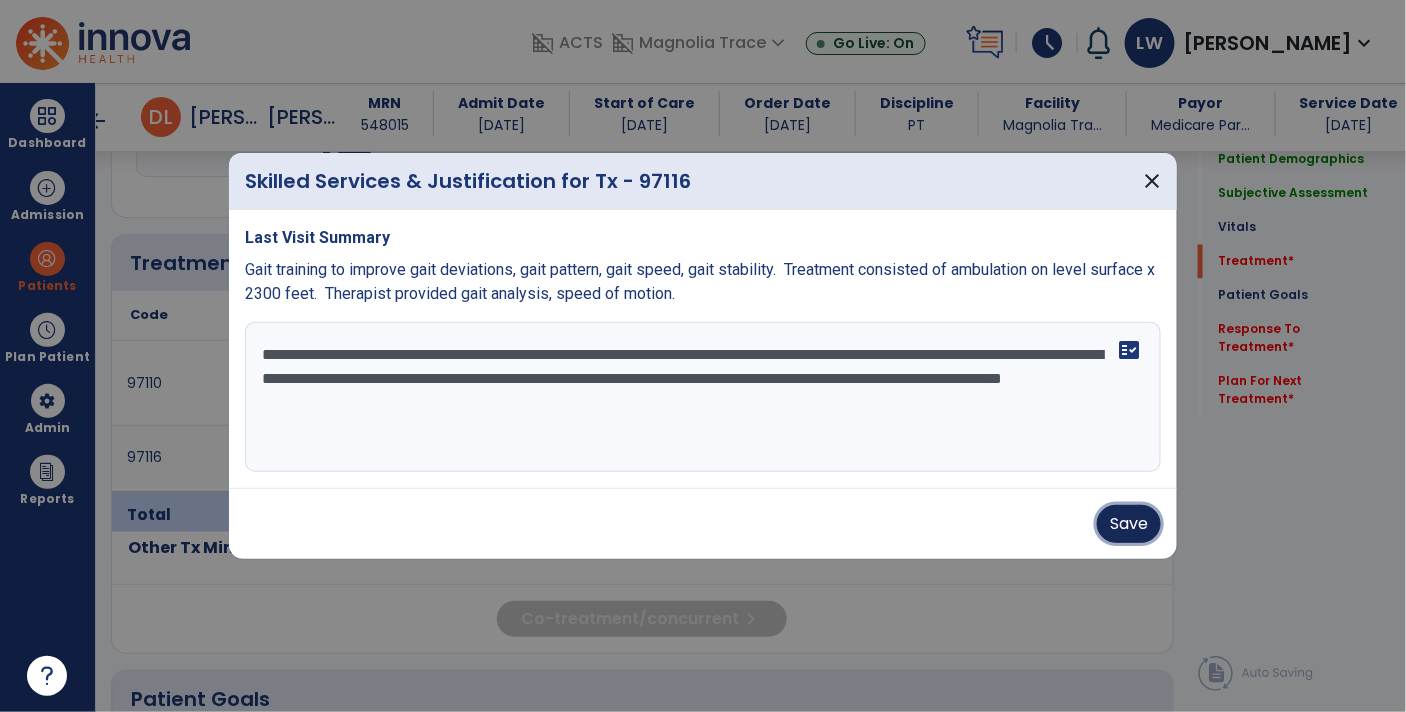 click on "Save" at bounding box center (1129, 524) 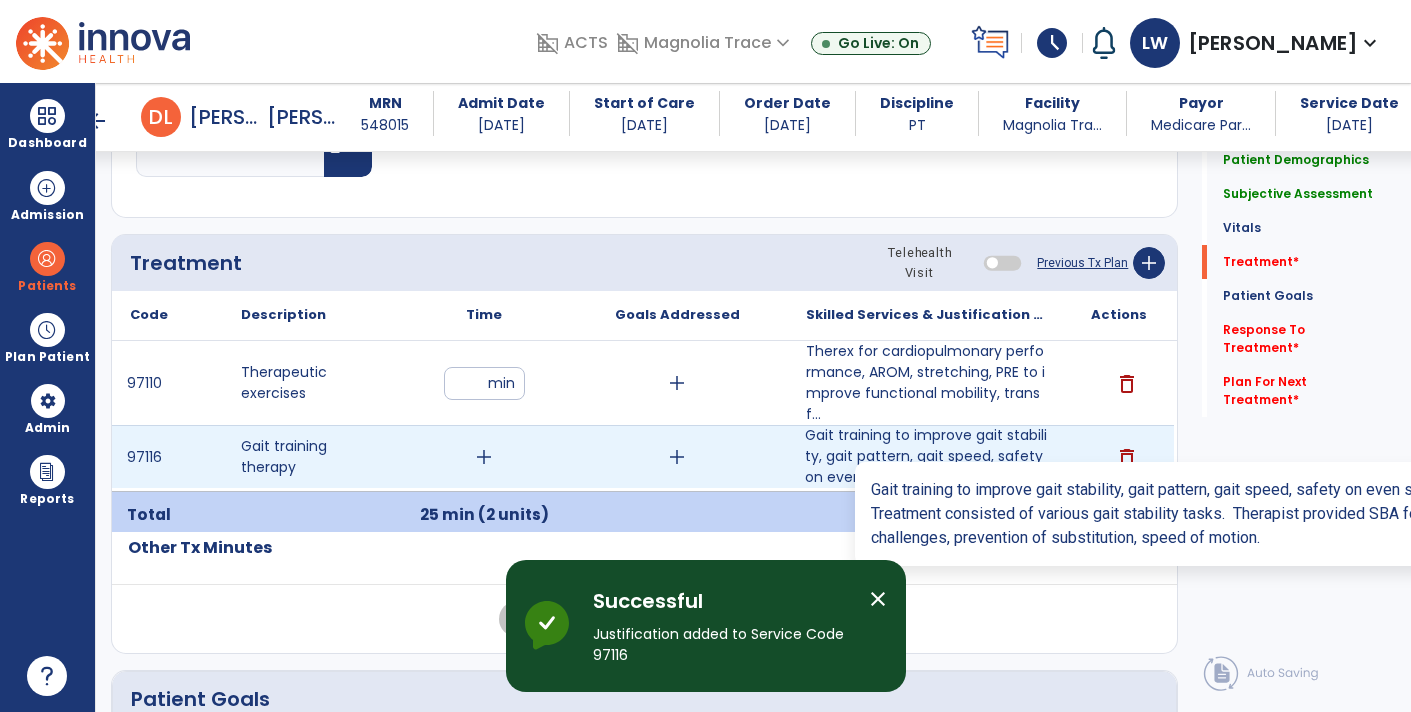 click on "Gait training to improve gait stability, gait pattern, gait speed, safety on even surfaces and stair..." at bounding box center [926, 456] 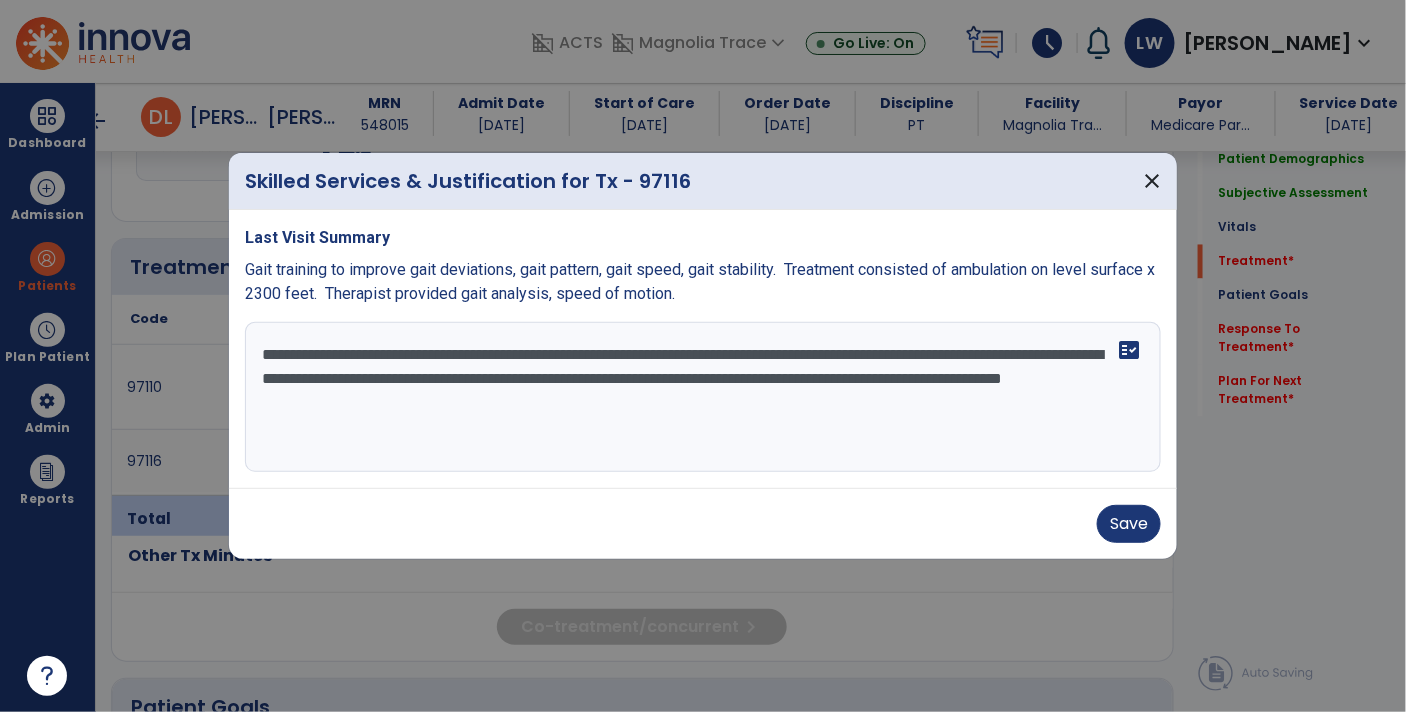scroll, scrollTop: 1125, scrollLeft: 0, axis: vertical 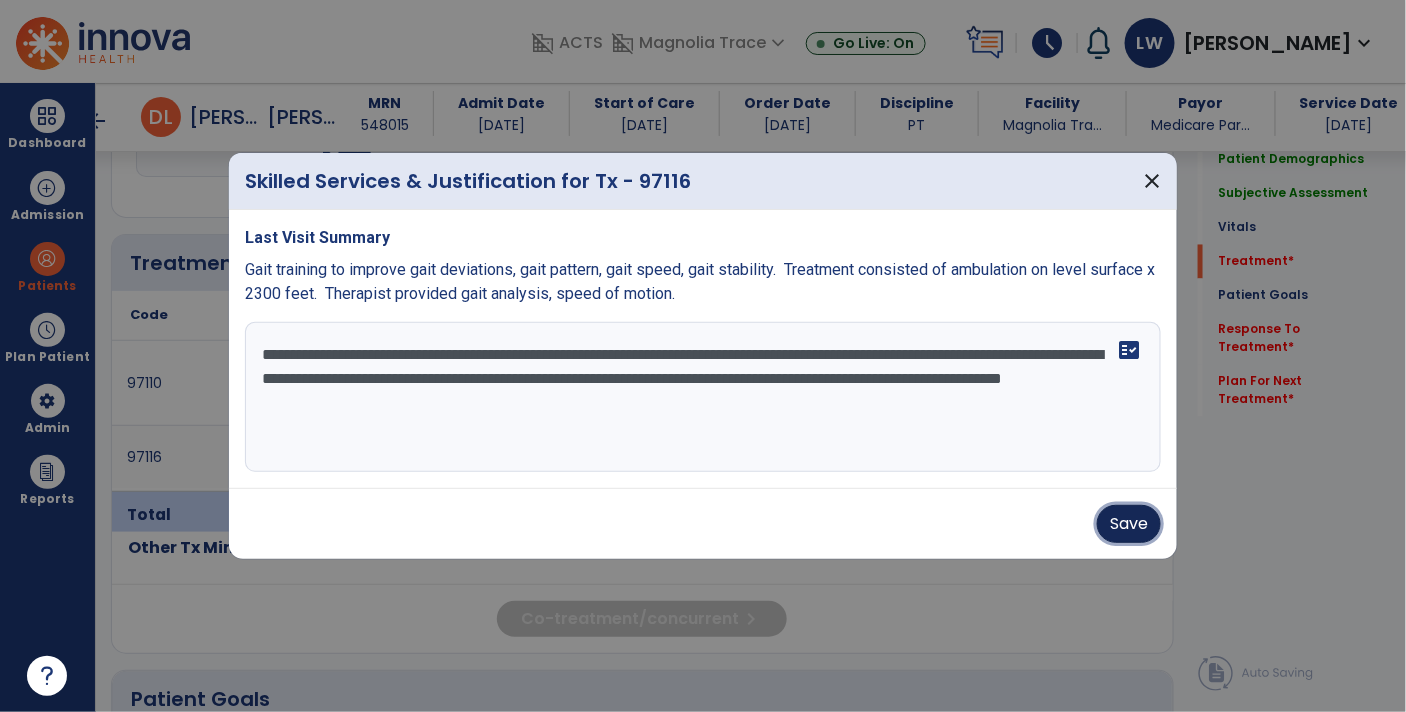 click on "Save" at bounding box center [1129, 524] 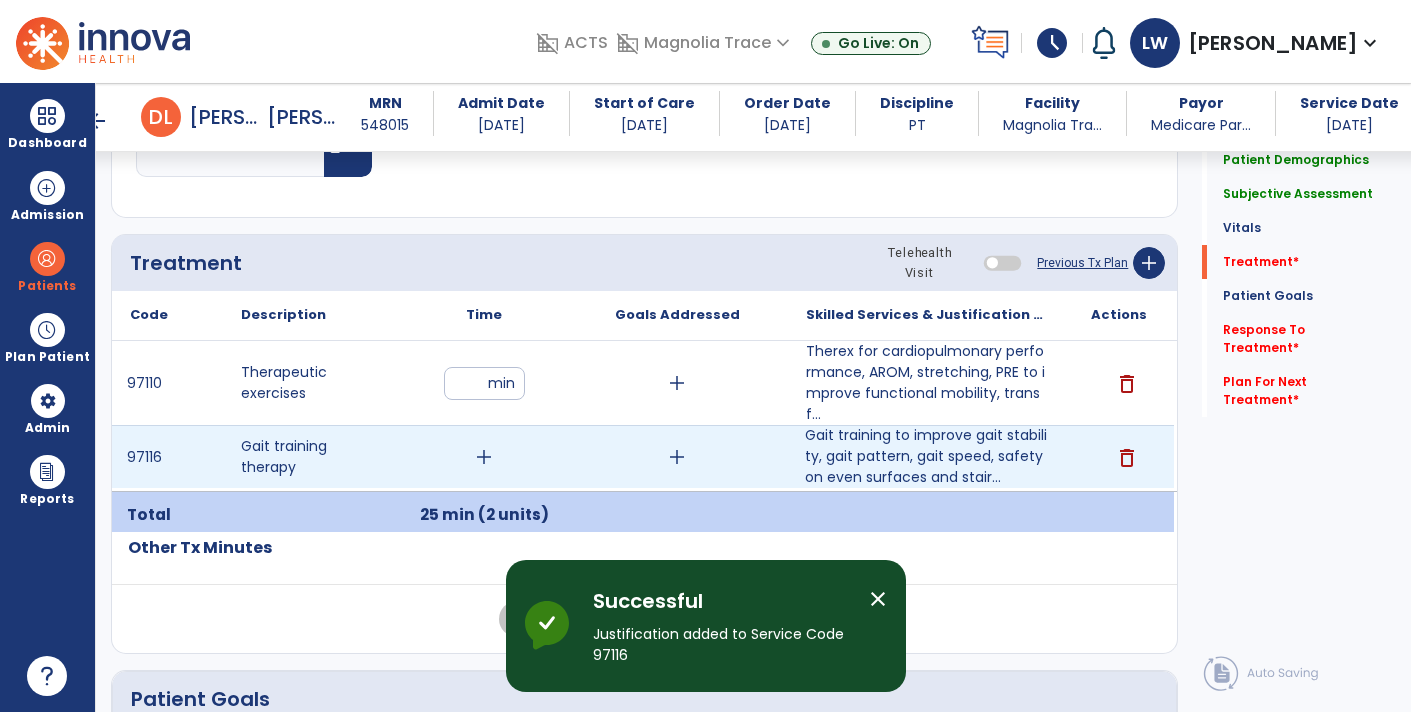 click on "add" at bounding box center (484, 457) 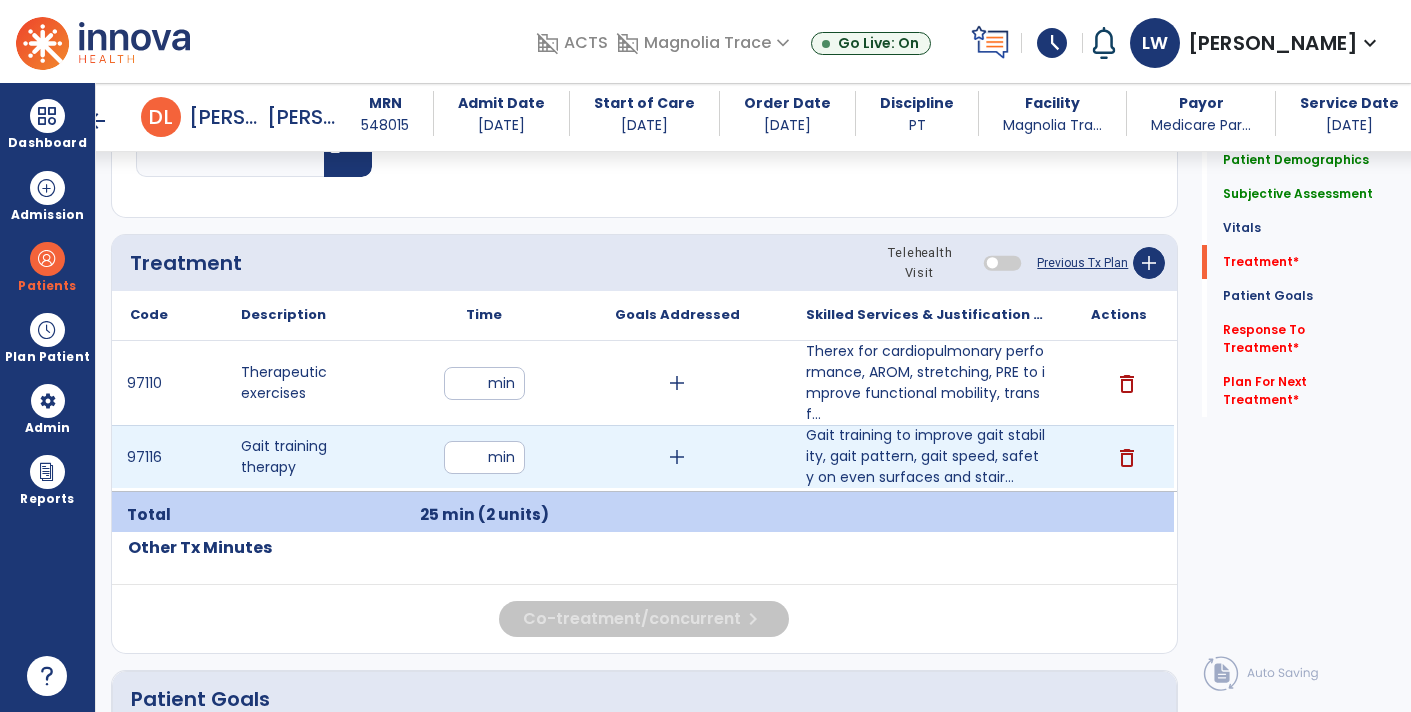 type on "**" 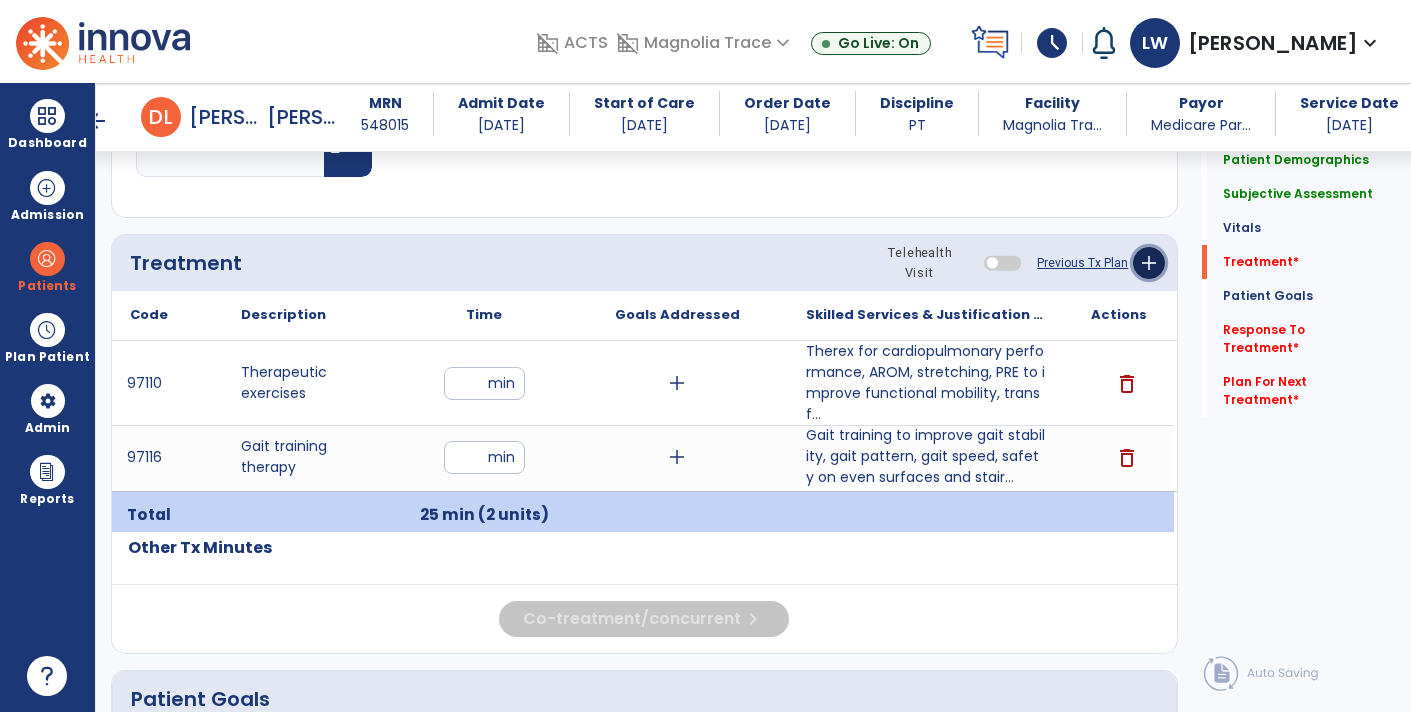 click on "add" 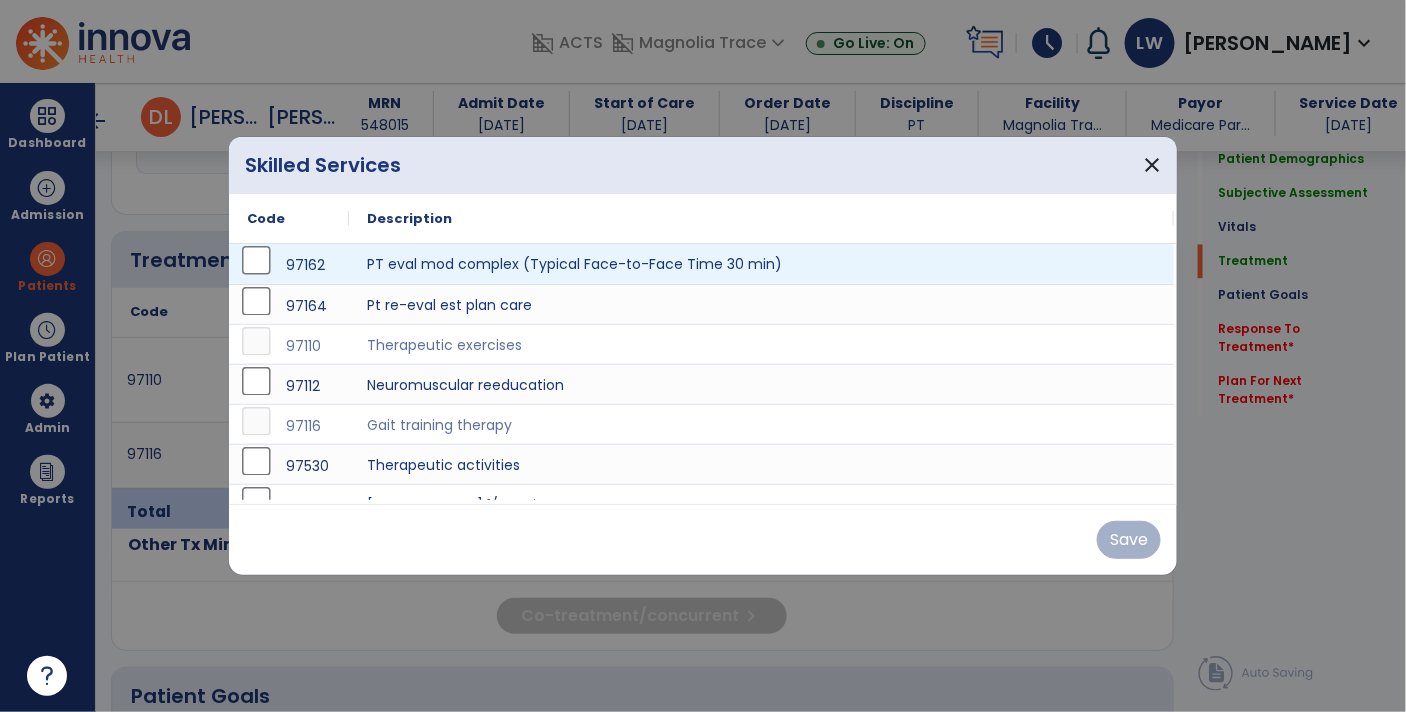 scroll, scrollTop: 1125, scrollLeft: 0, axis: vertical 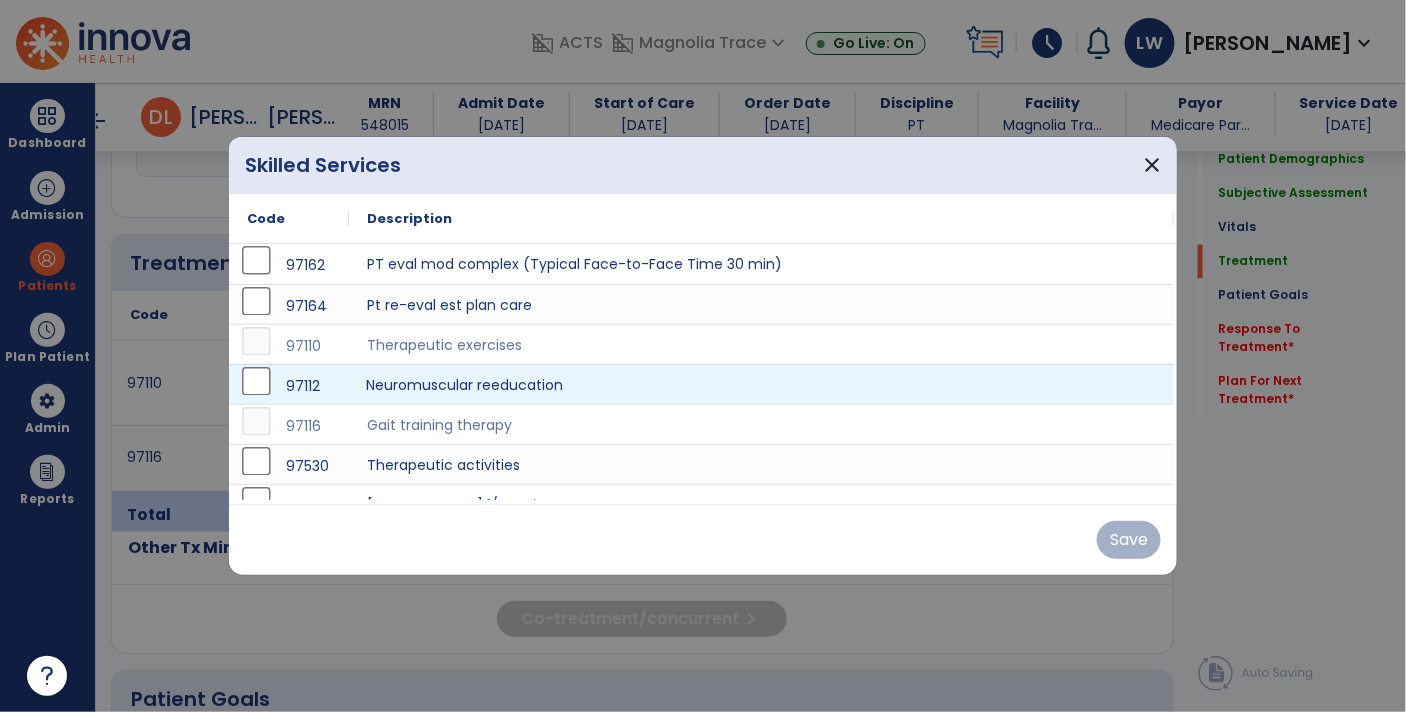 click on "Neuromuscular reeducation" at bounding box center [761, 384] 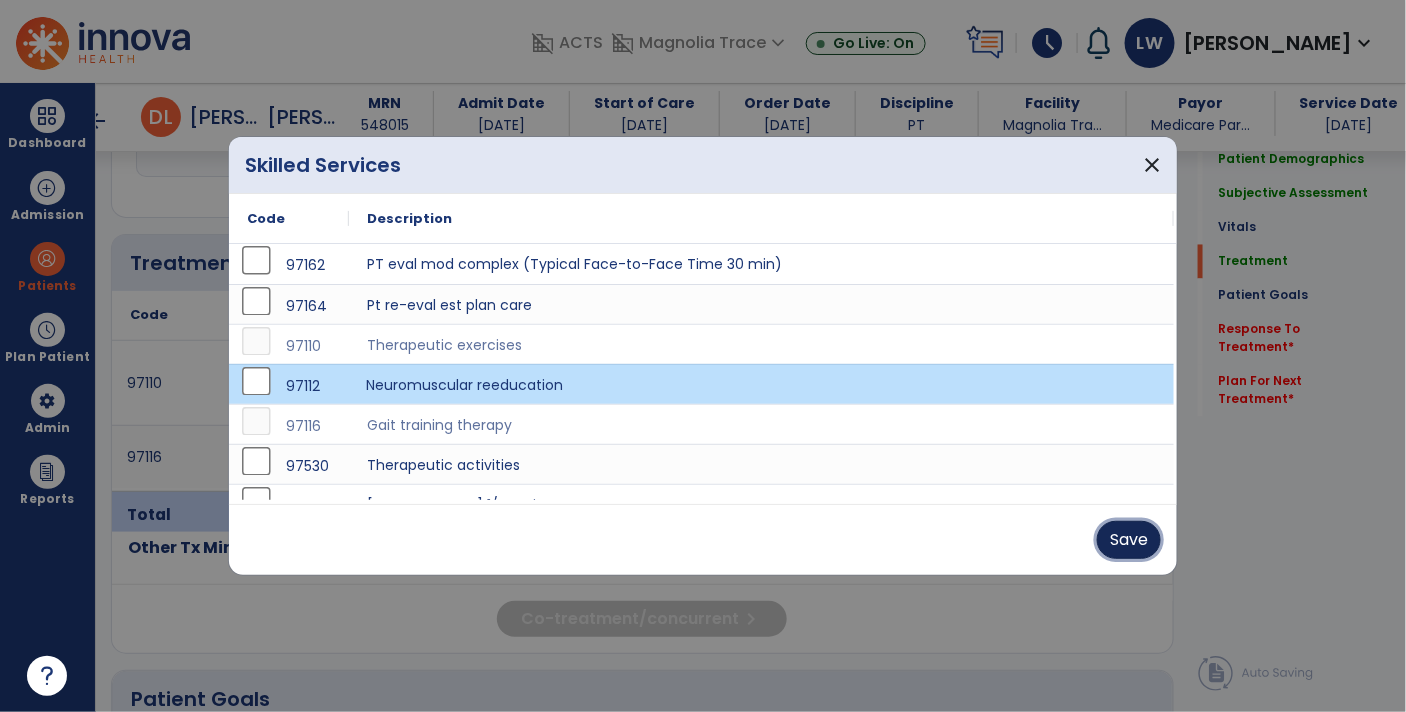 click on "Save" at bounding box center (1129, 540) 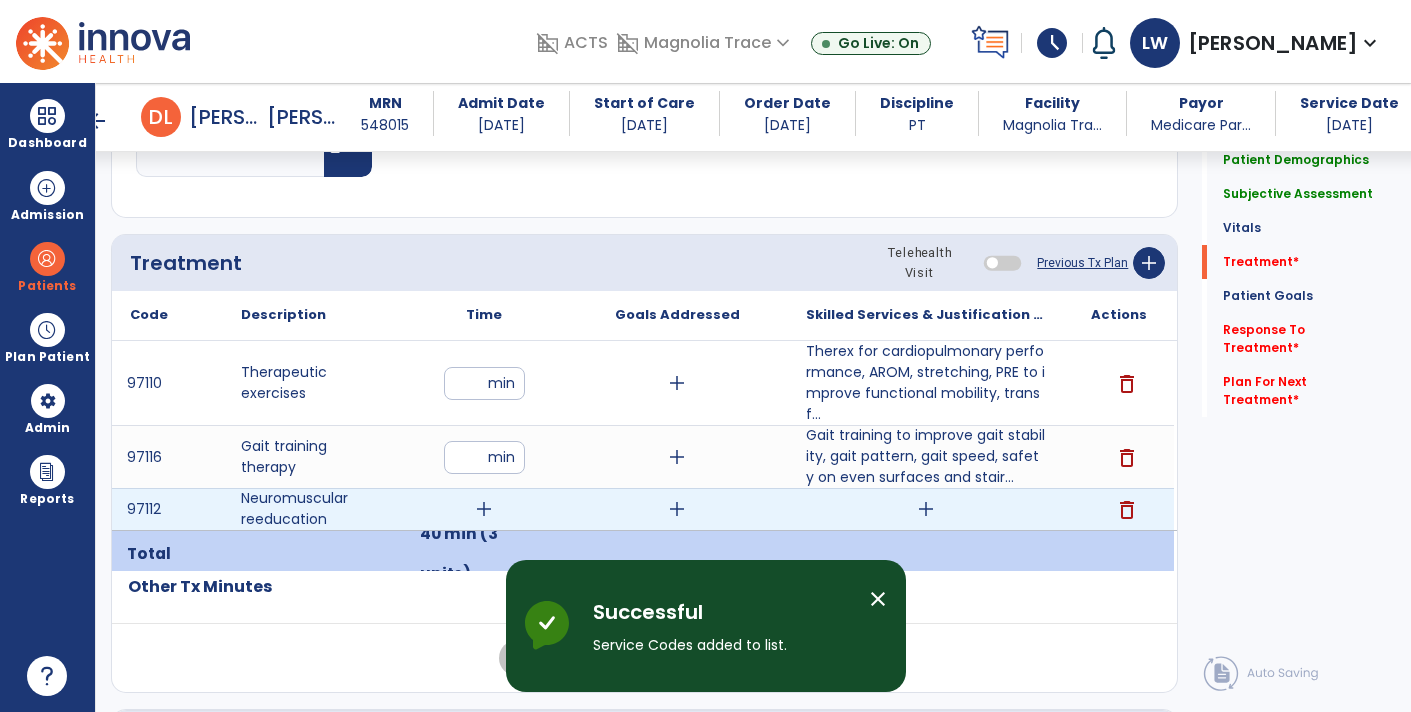 click on "add" at bounding box center (926, 509) 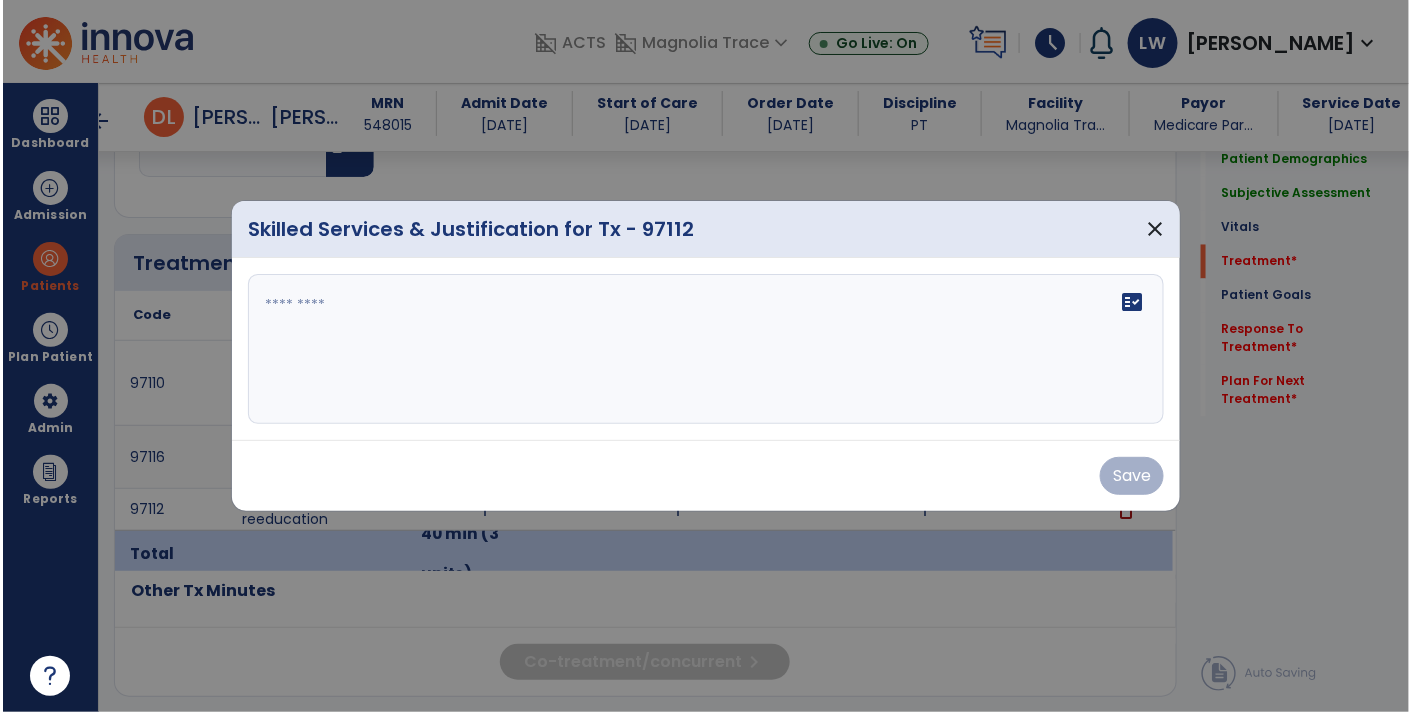 scroll, scrollTop: 1125, scrollLeft: 0, axis: vertical 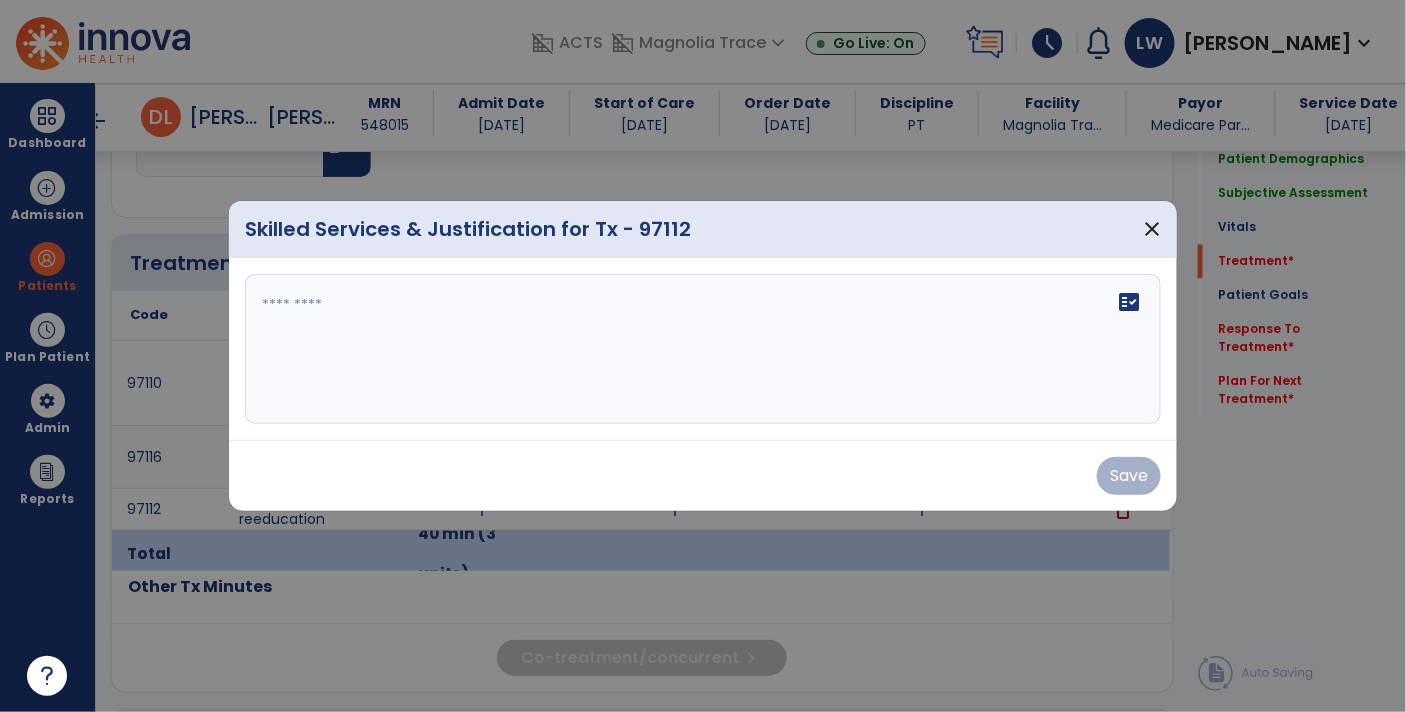 click on "fact_check" at bounding box center (703, 349) 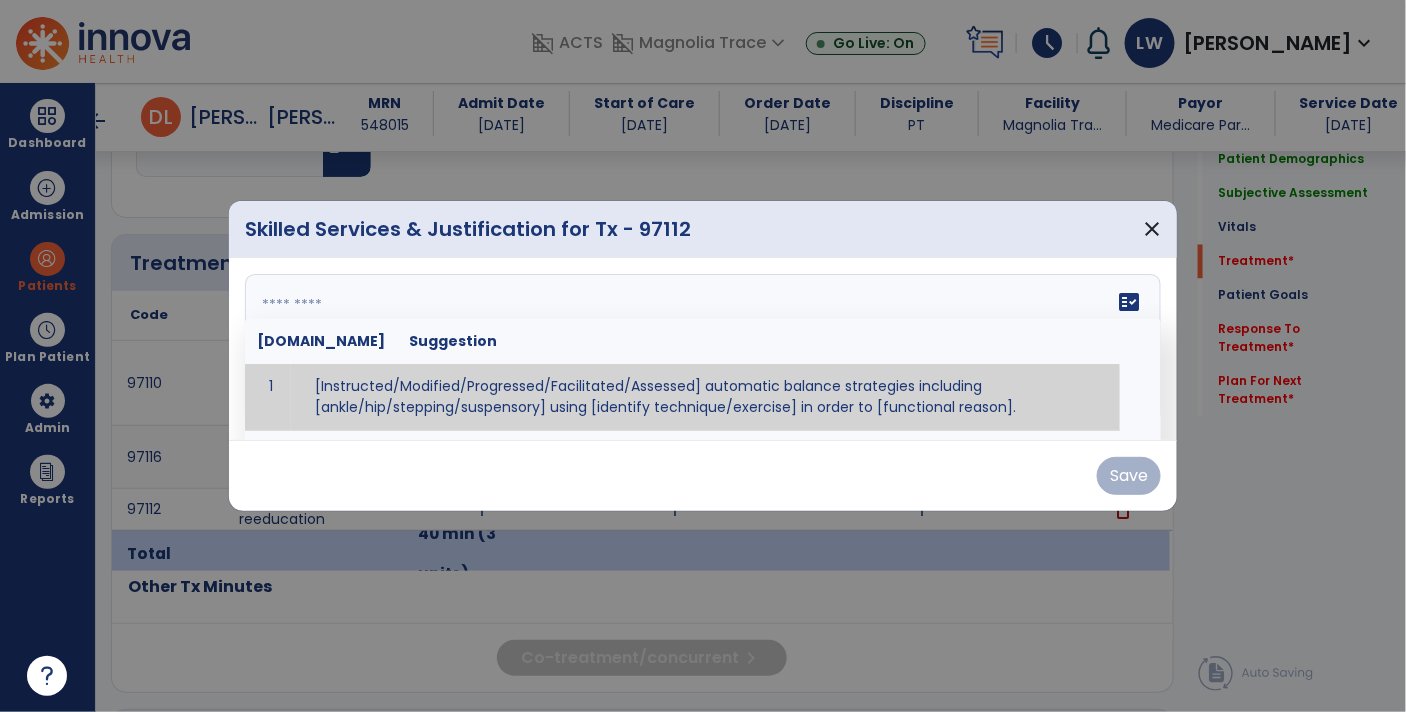 paste on "**********" 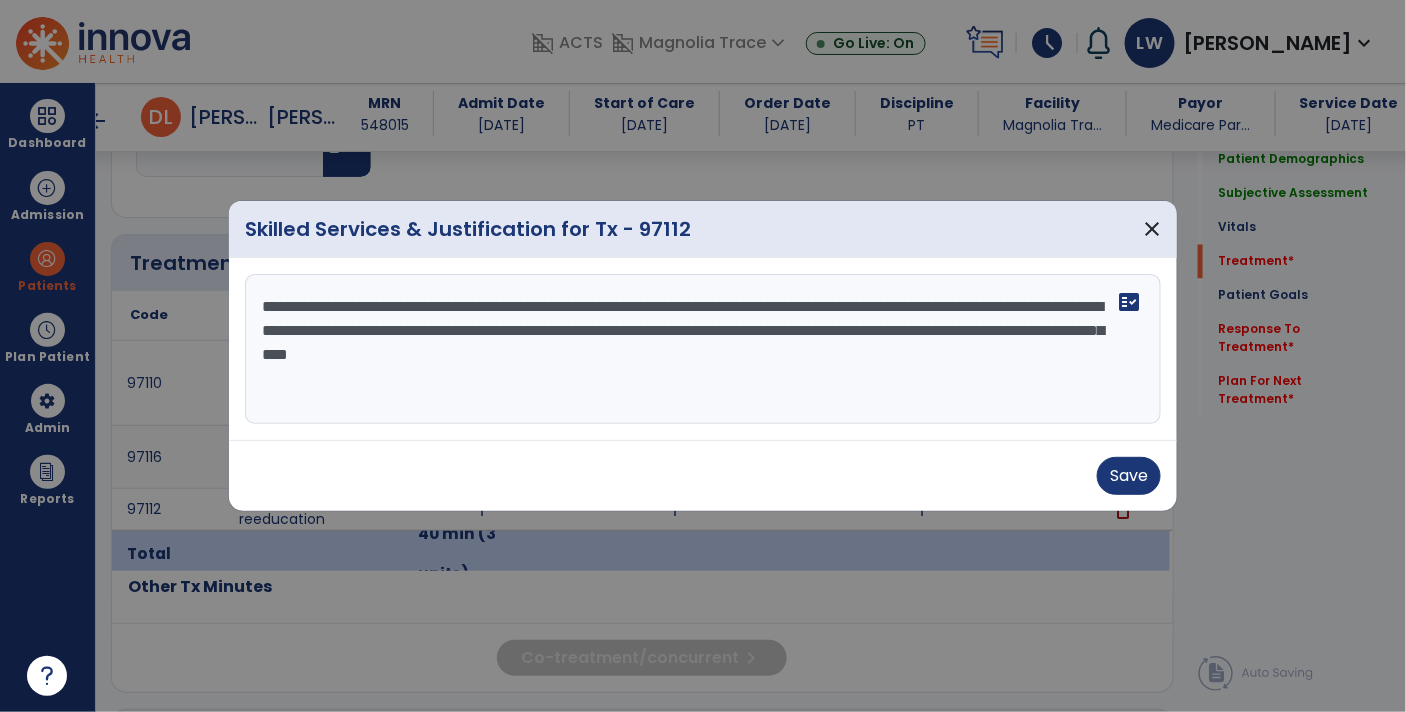 click on "**********" at bounding box center (703, 349) 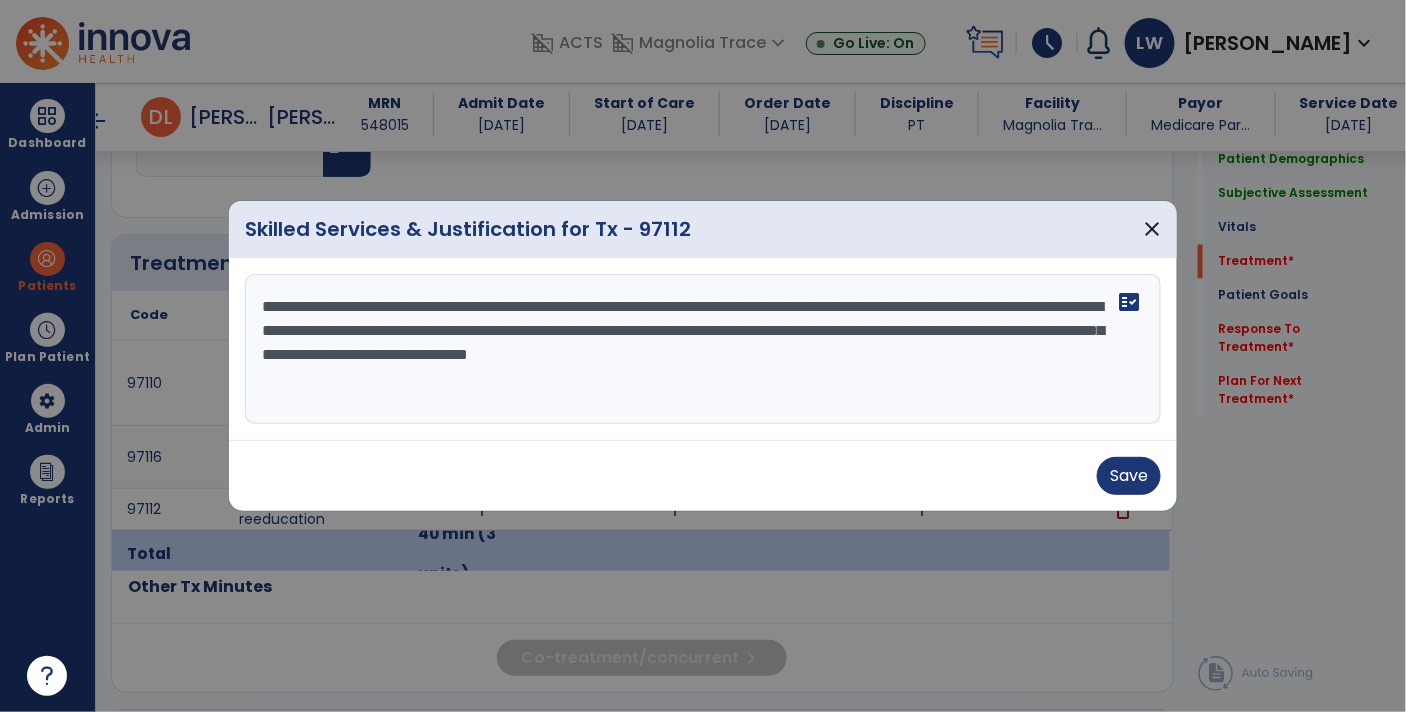 click on "**********" at bounding box center [703, 349] 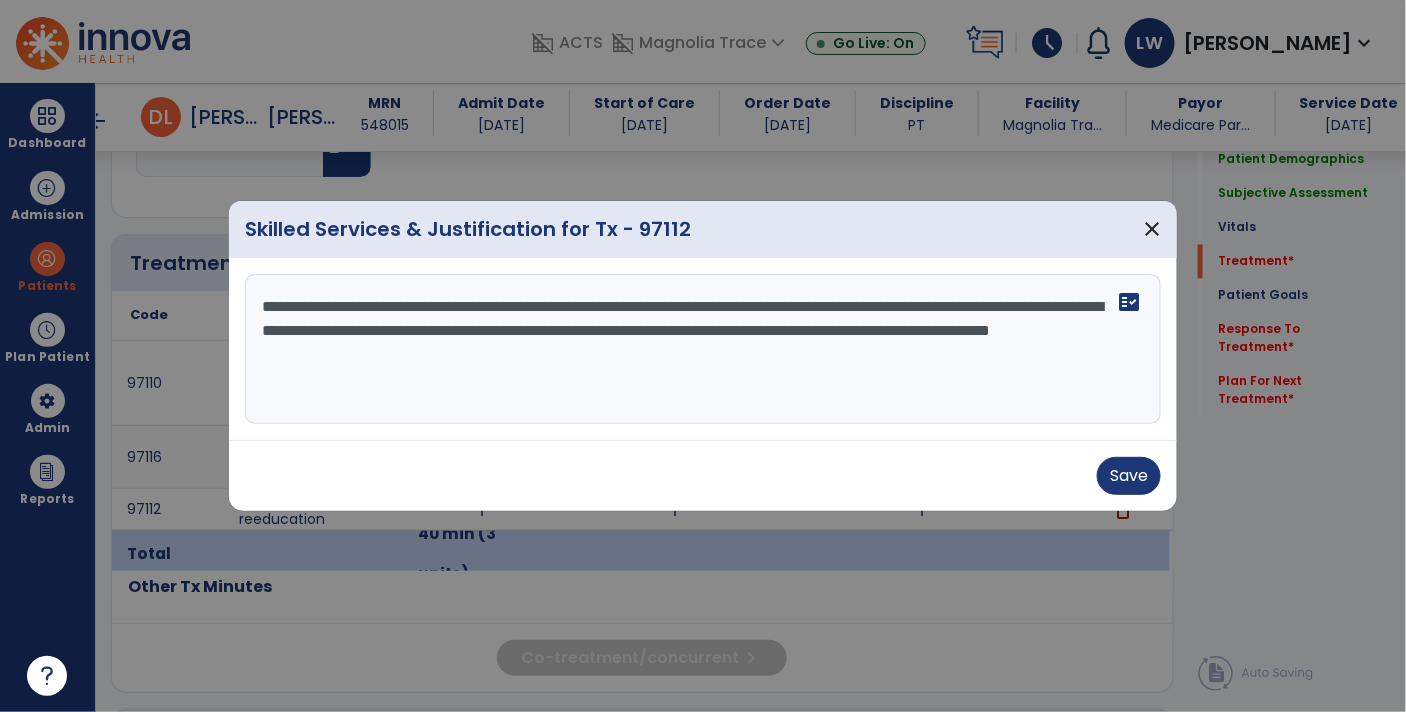 click on "**********" at bounding box center [703, 349] 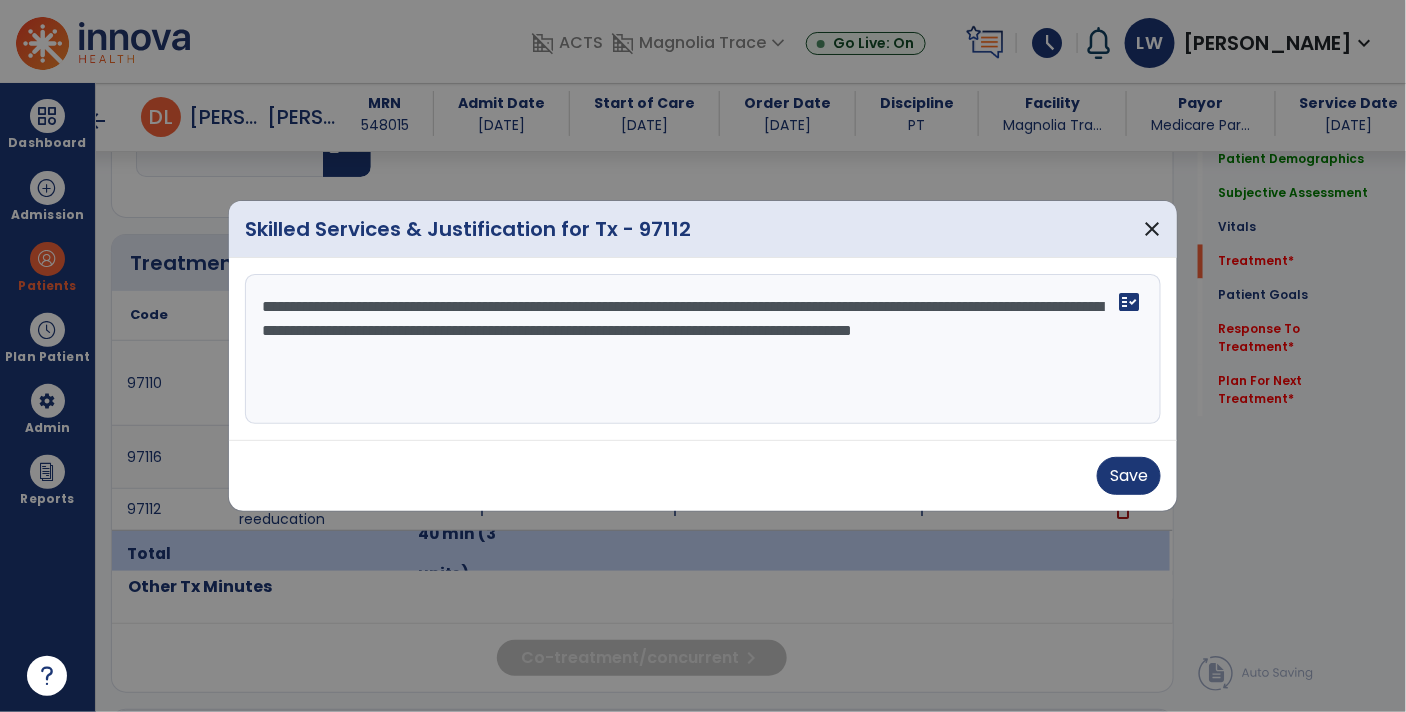 click on "**********" at bounding box center (703, 349) 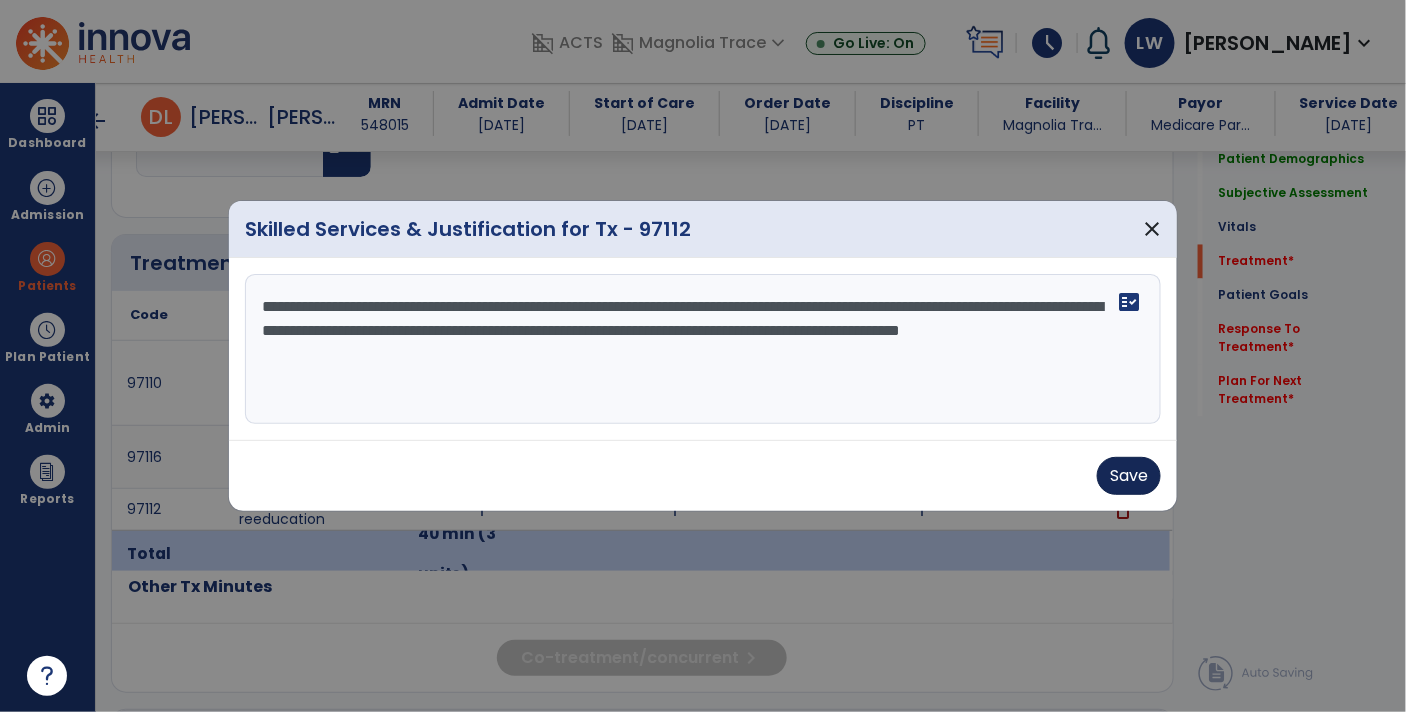 type on "**********" 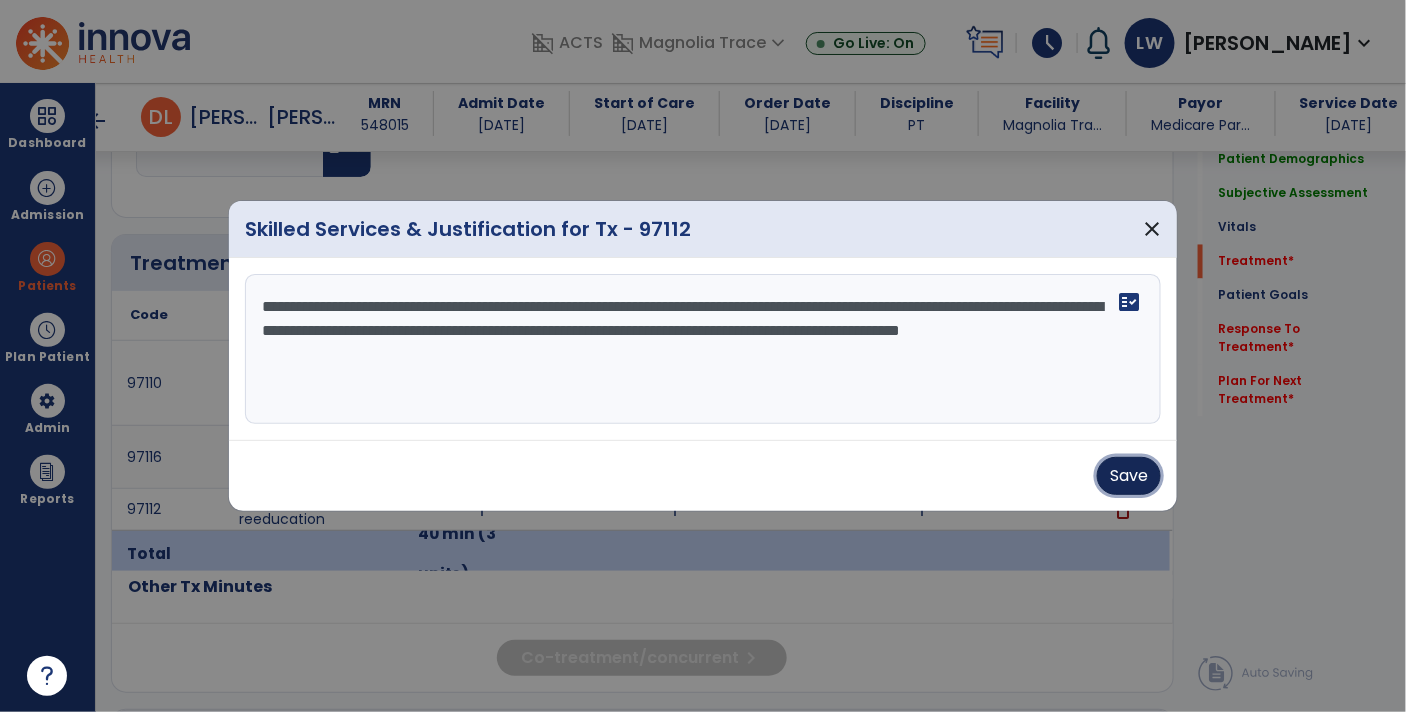 click on "Save" at bounding box center (1129, 476) 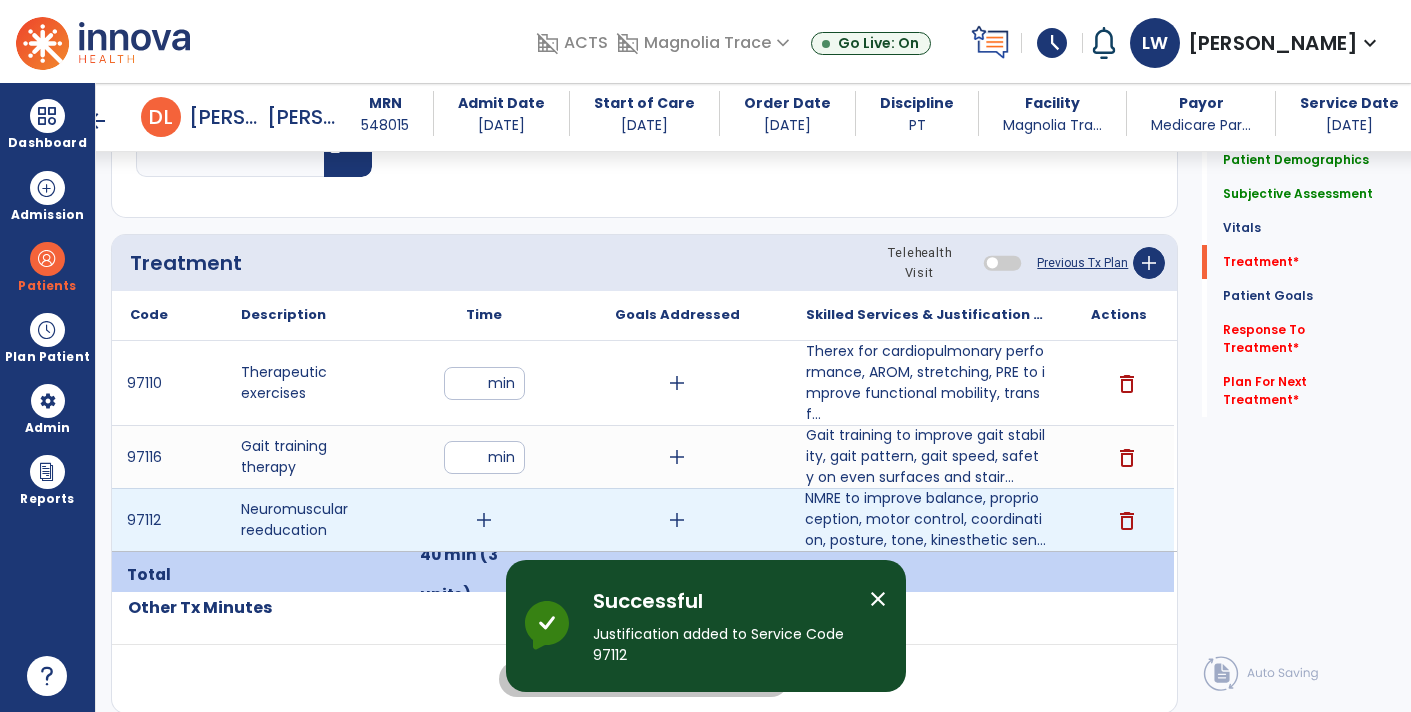 click on "add" at bounding box center [484, 520] 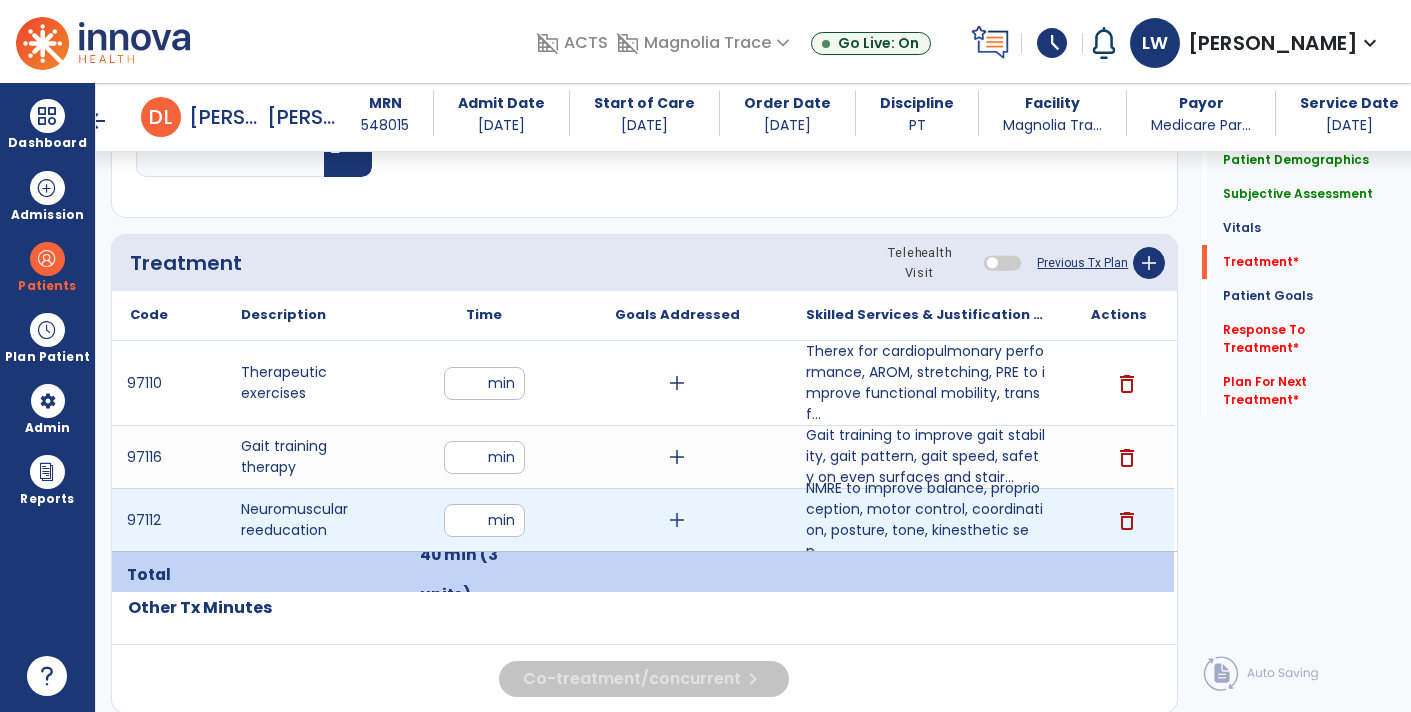 type on "**" 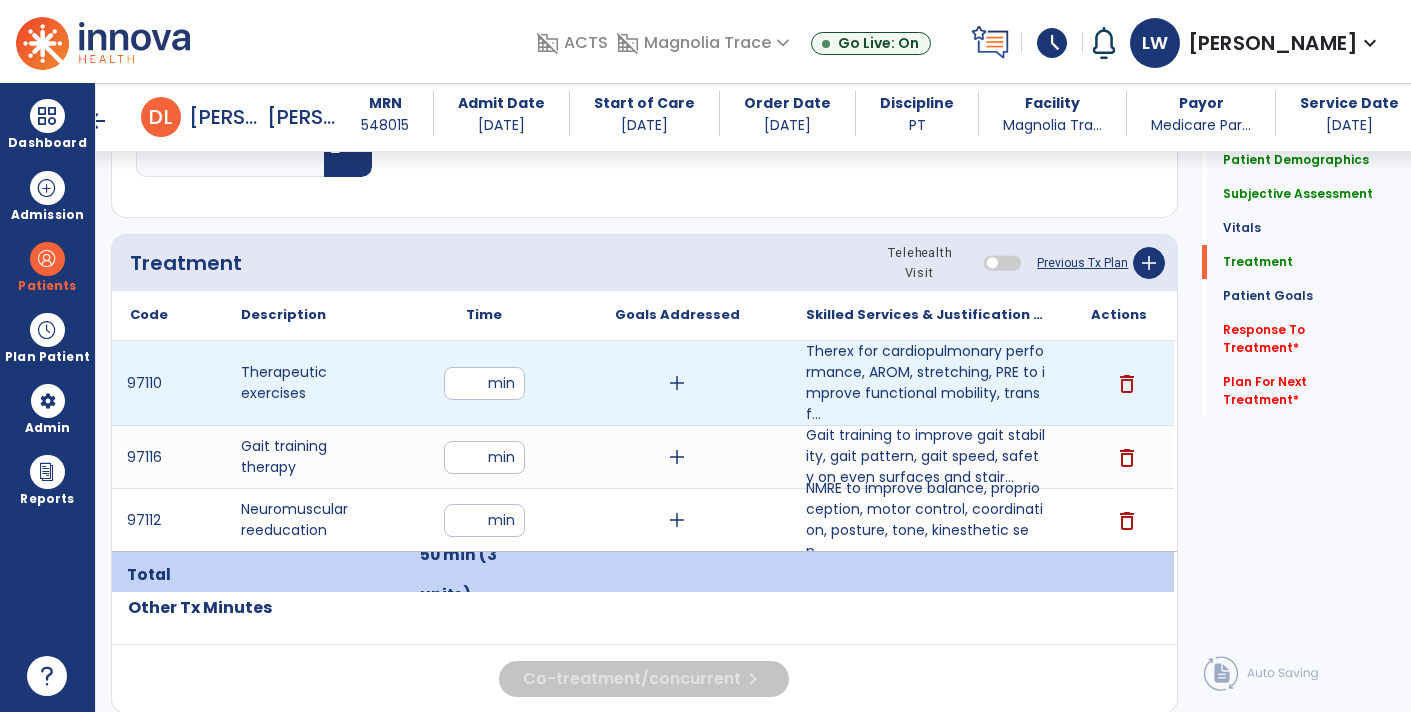 click on "**" at bounding box center (484, 383) 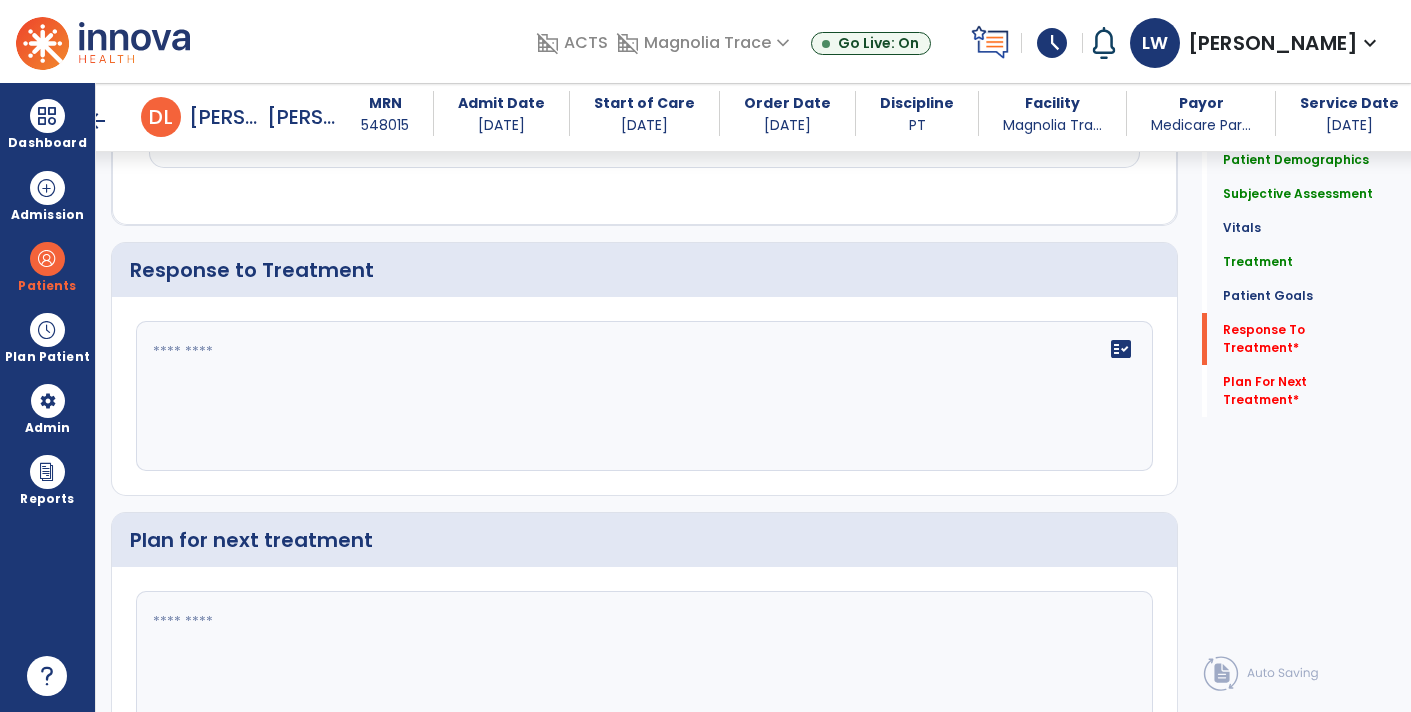 scroll, scrollTop: 2788, scrollLeft: 0, axis: vertical 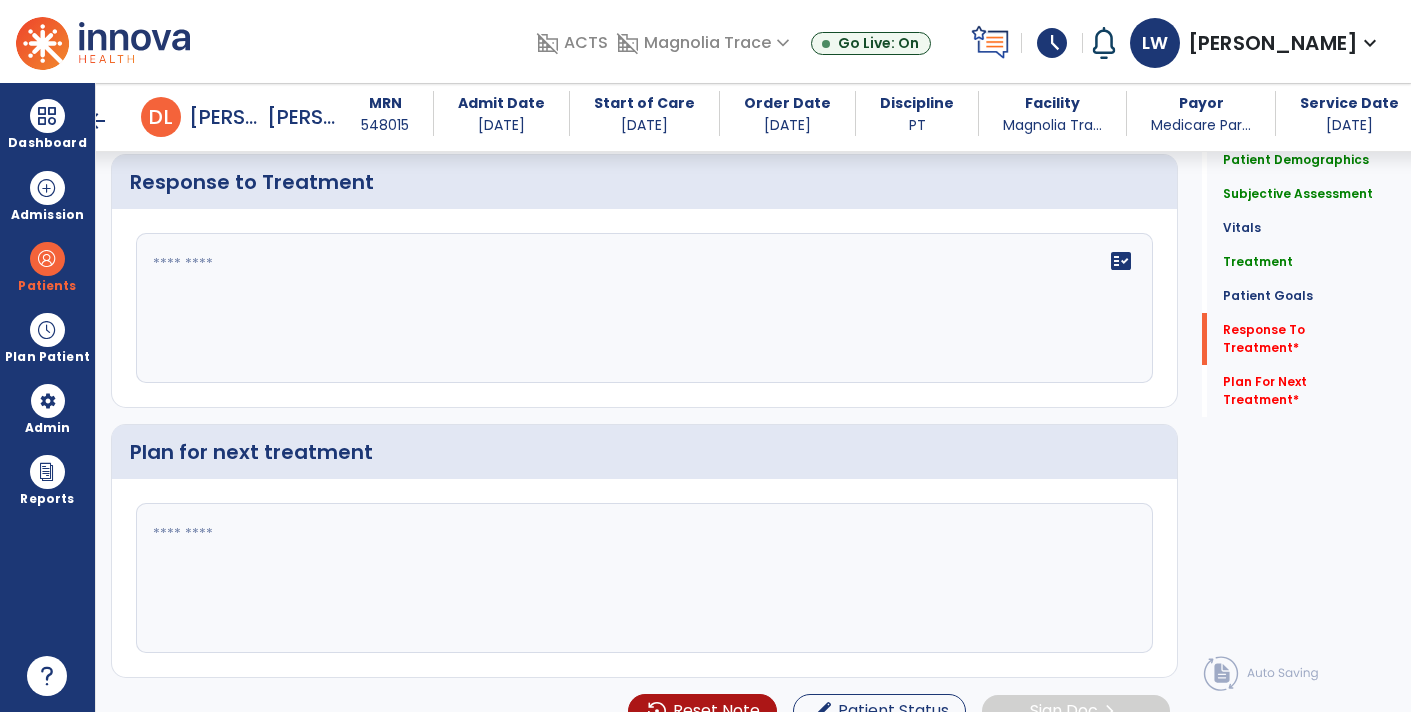 click on "fact_check" 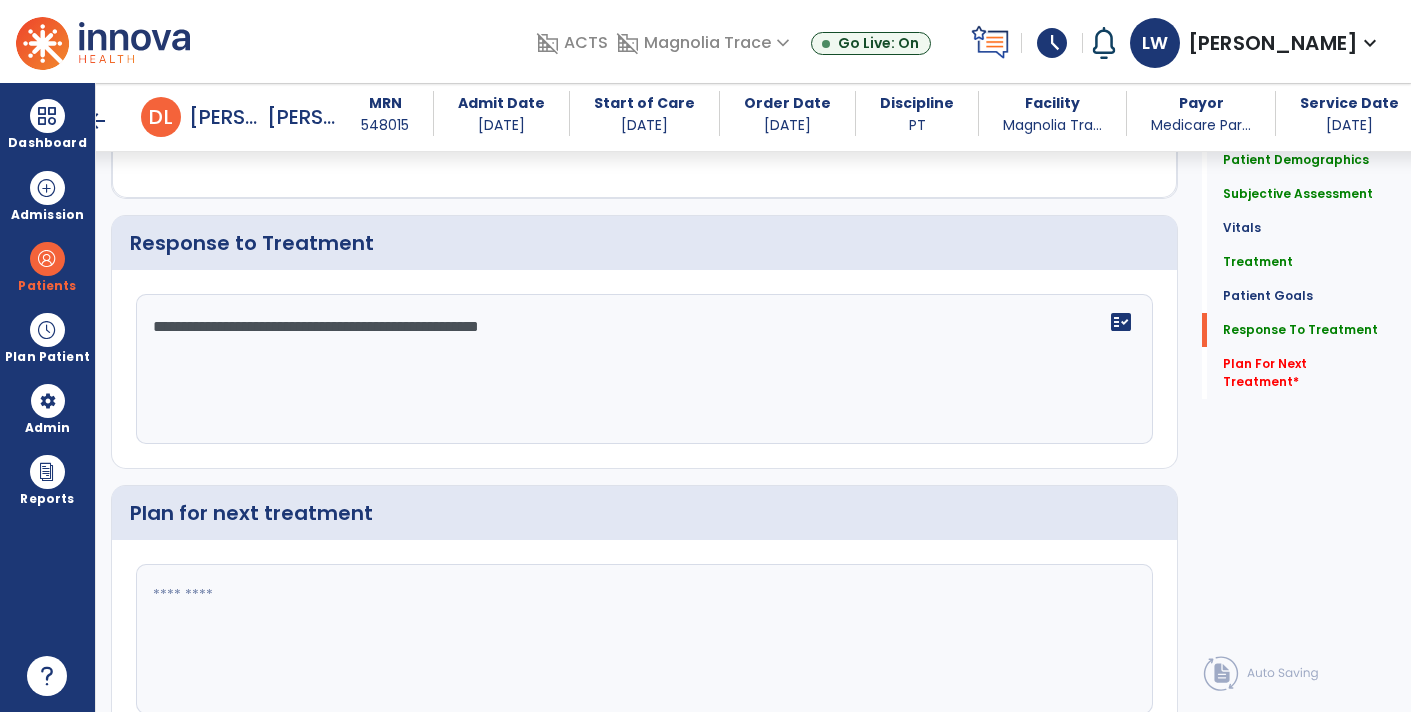 scroll, scrollTop: 2788, scrollLeft: 0, axis: vertical 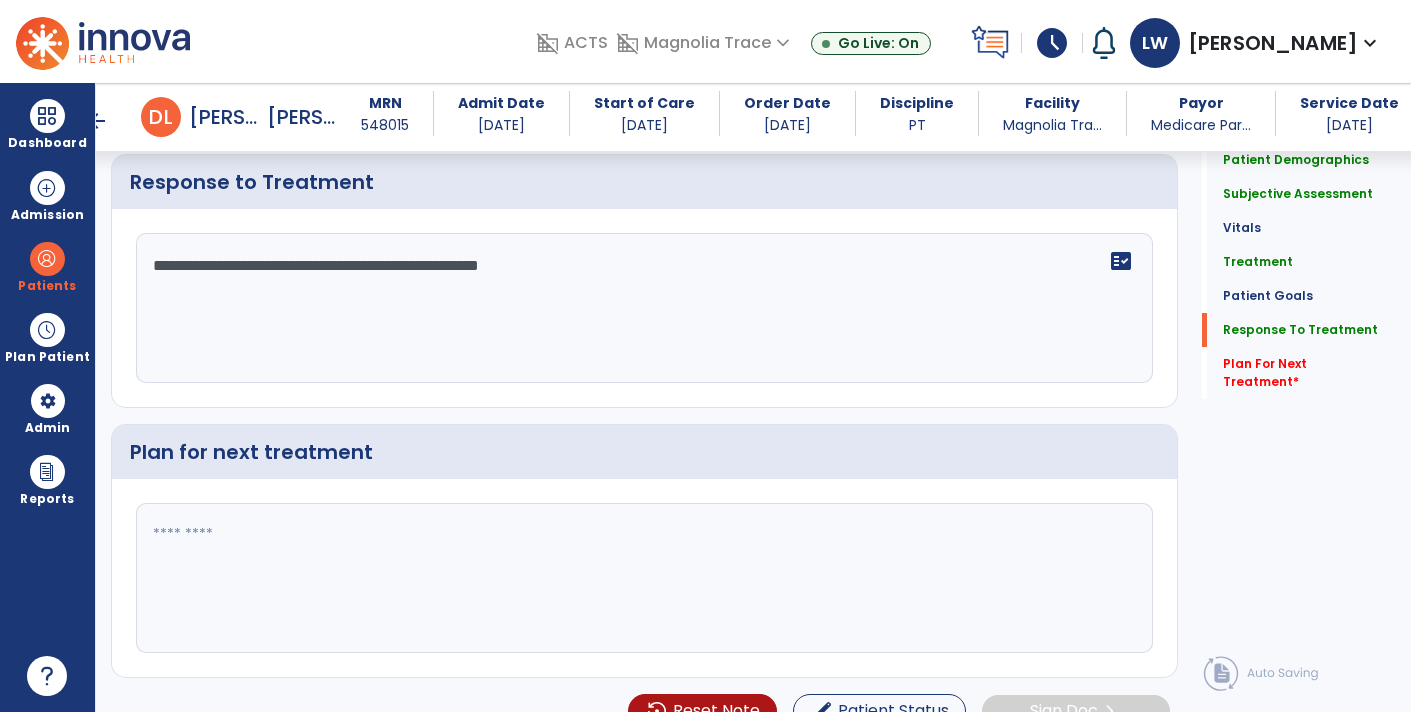 type on "**********" 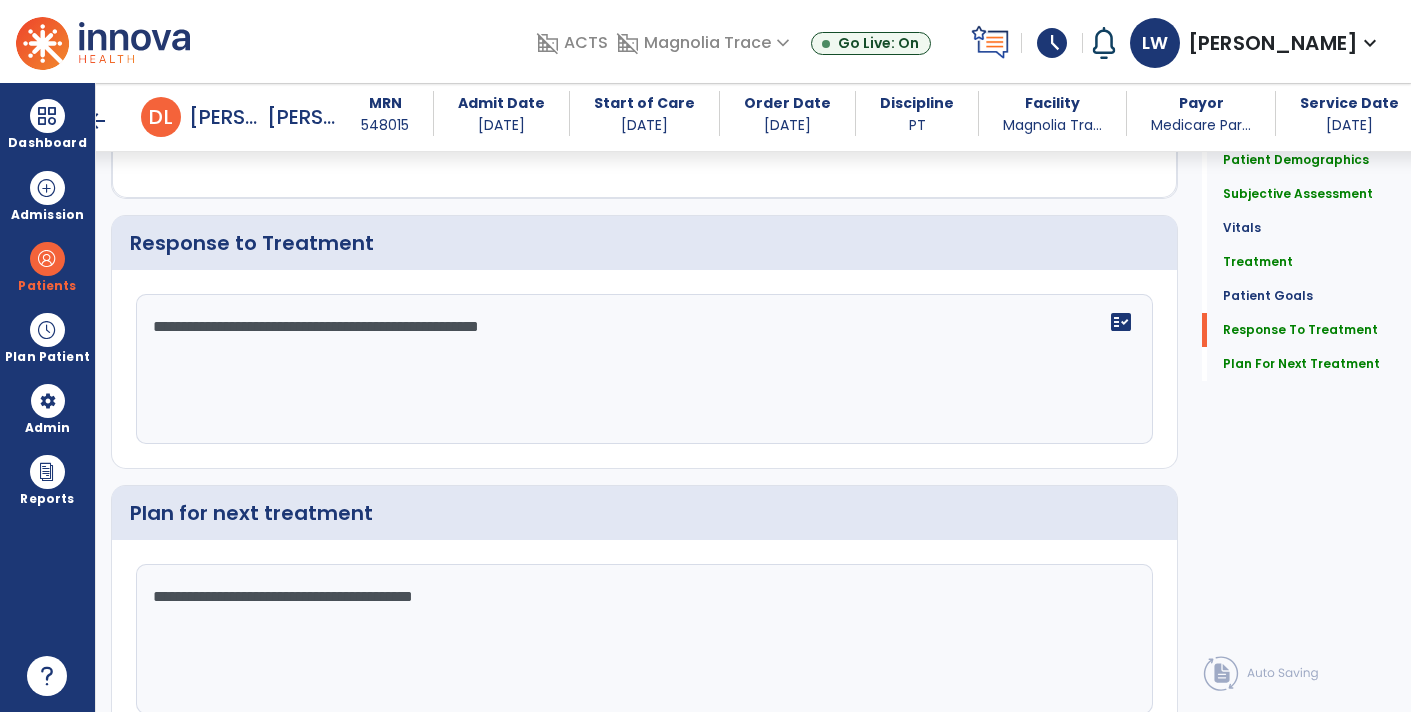 scroll, scrollTop: 2788, scrollLeft: 0, axis: vertical 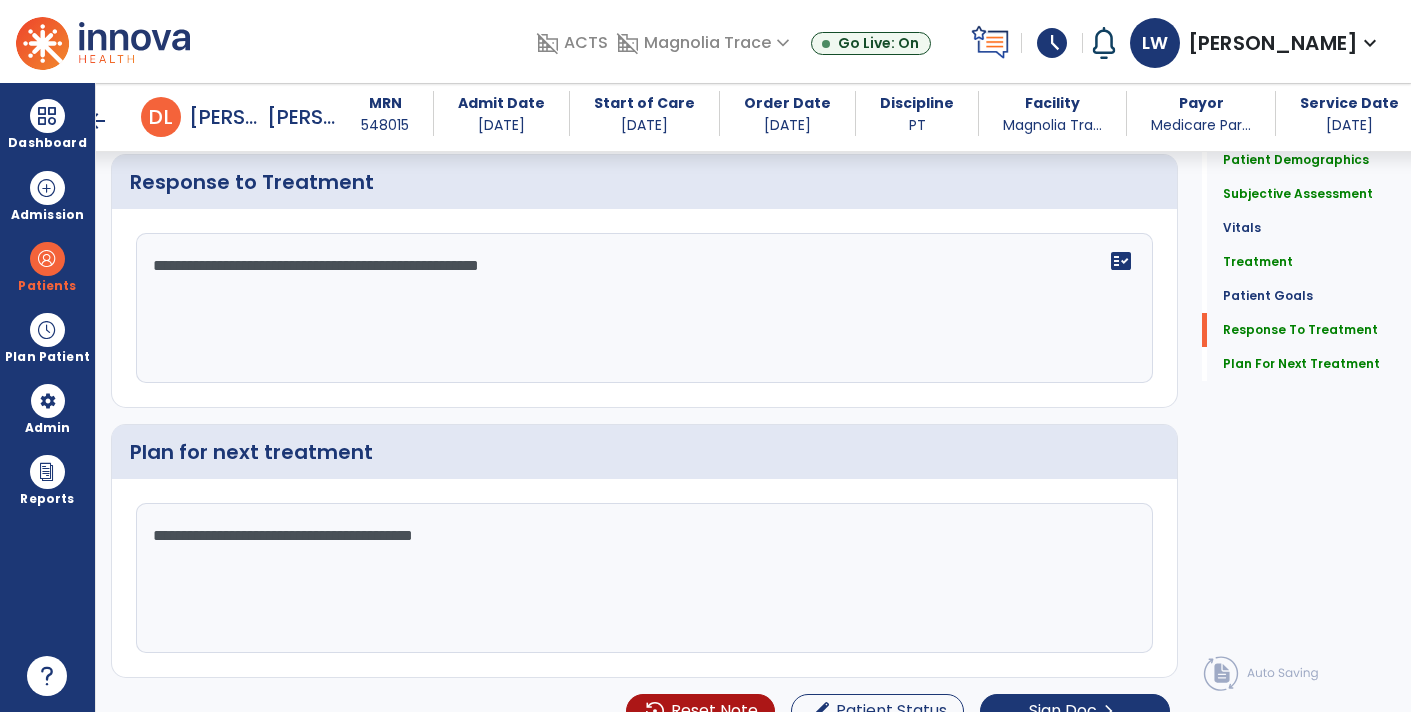 click on "**********" 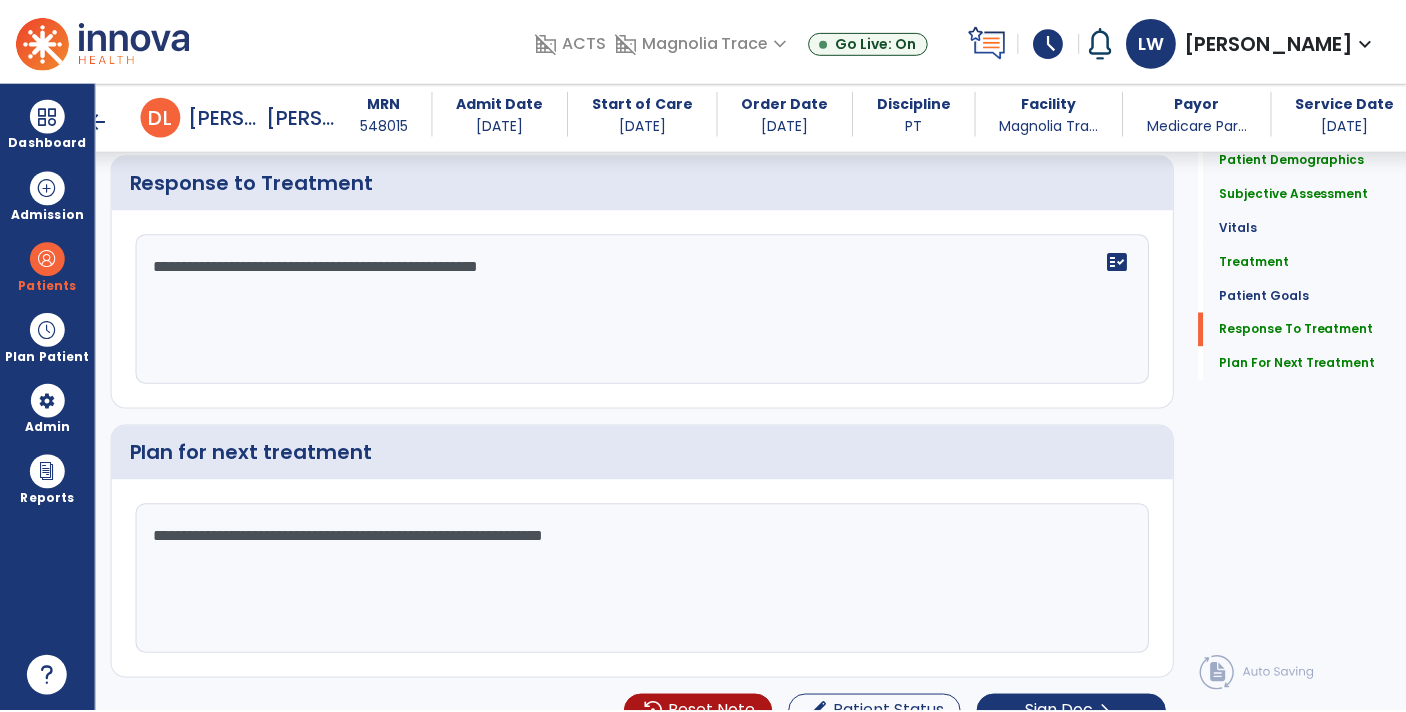 scroll, scrollTop: 2788, scrollLeft: 0, axis: vertical 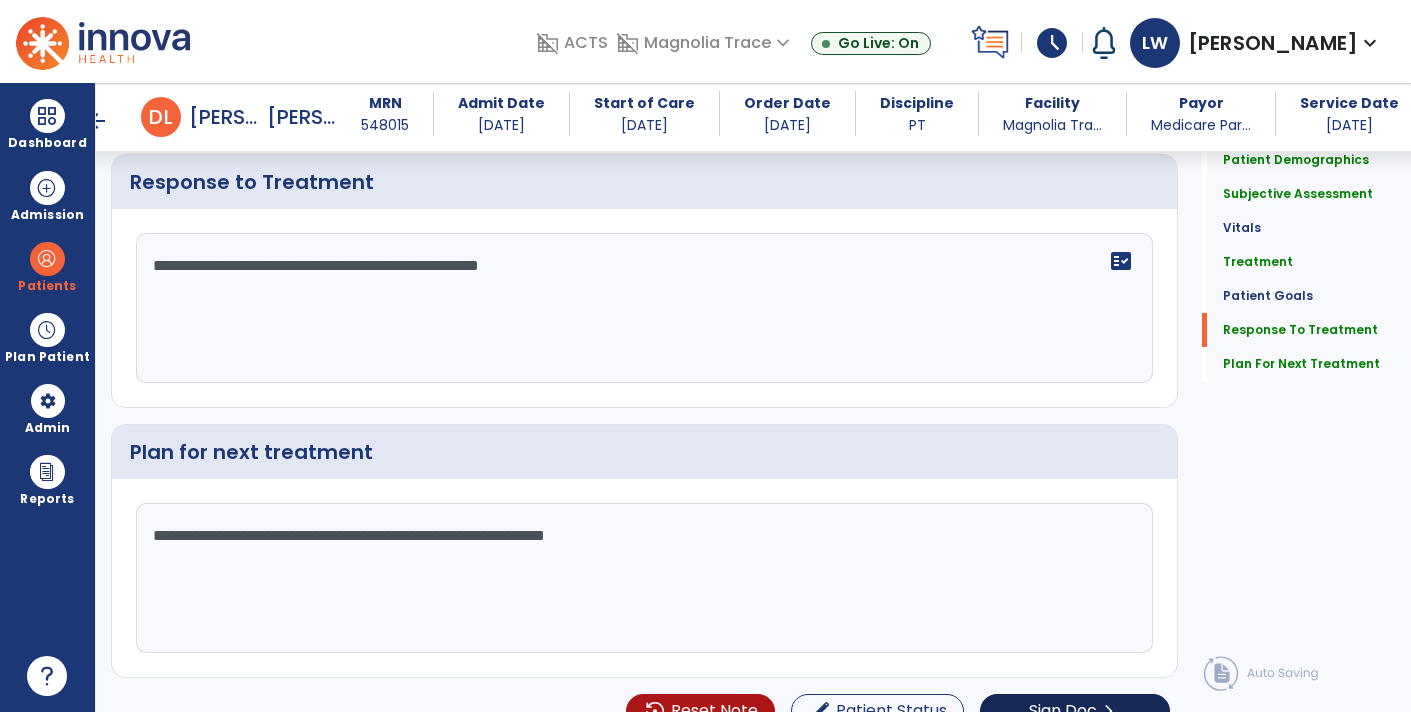type on "**********" 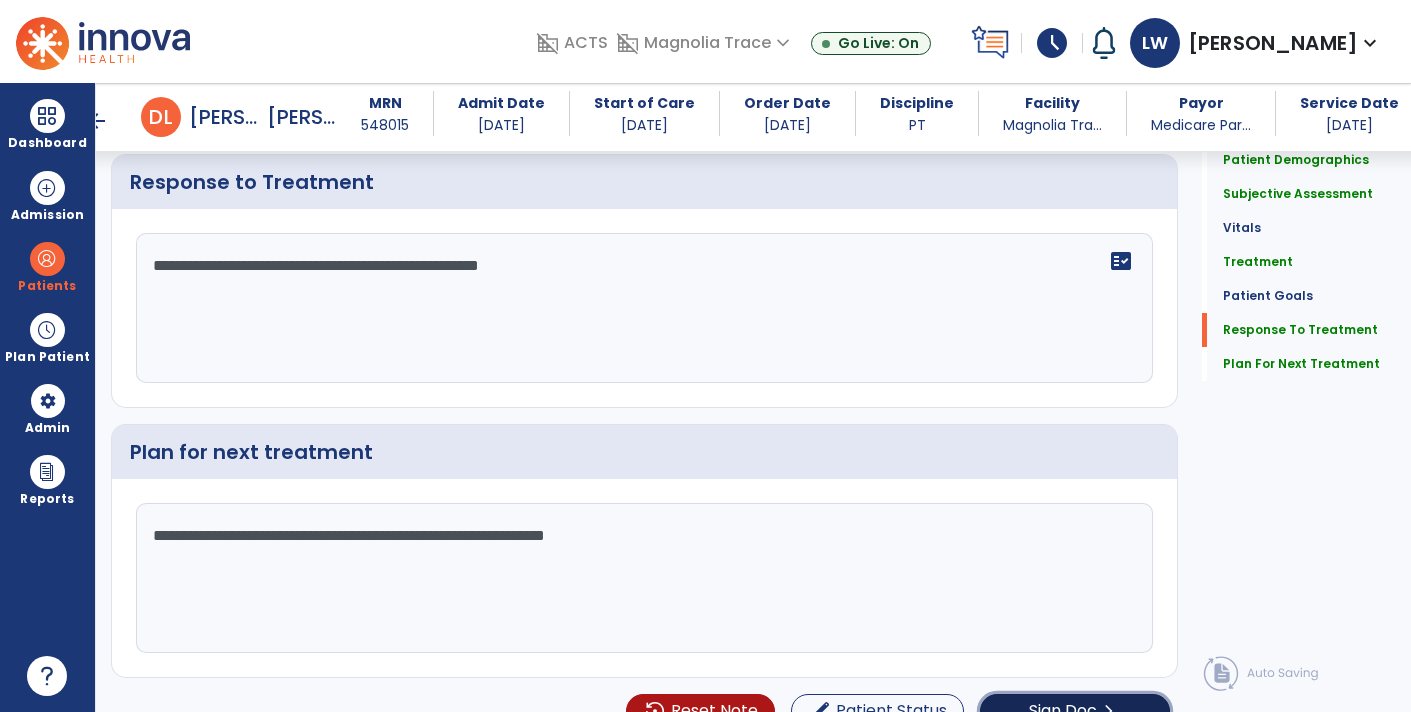 click on "Sign Doc" 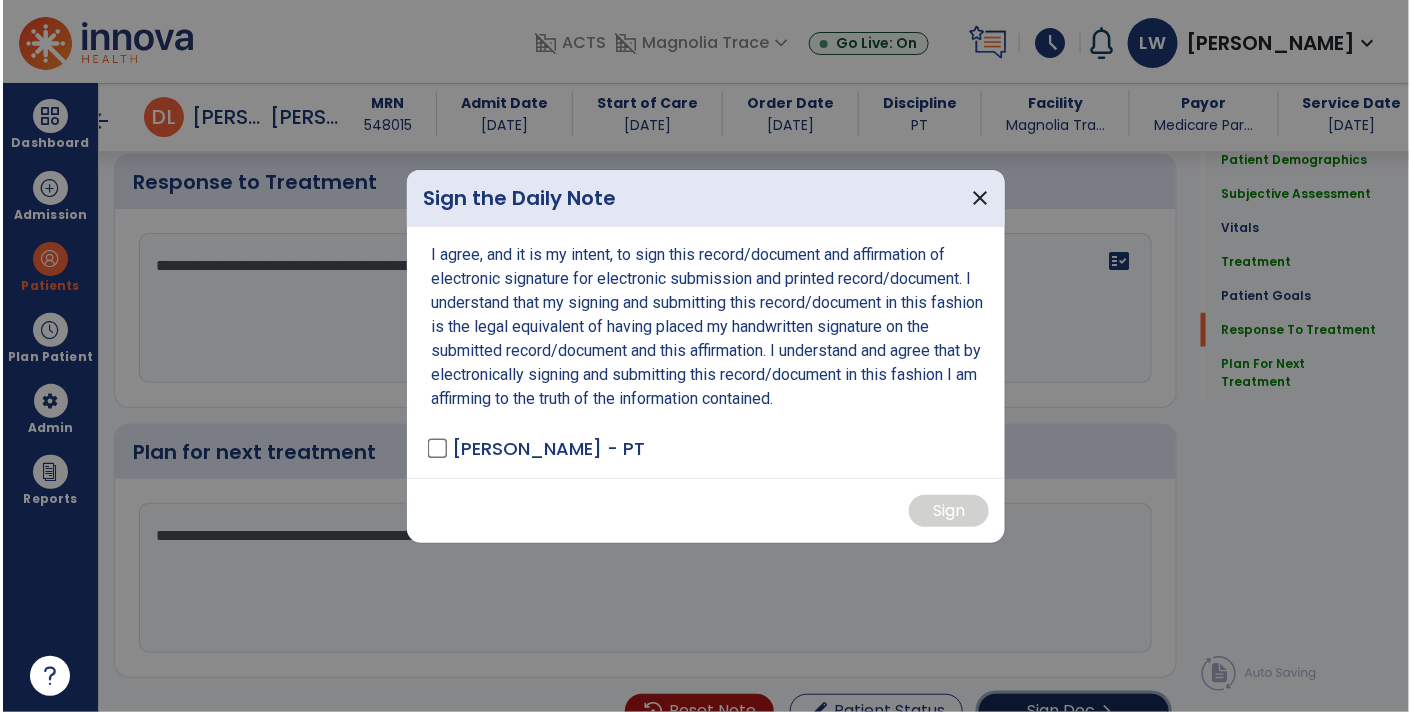 scroll, scrollTop: 2788, scrollLeft: 0, axis: vertical 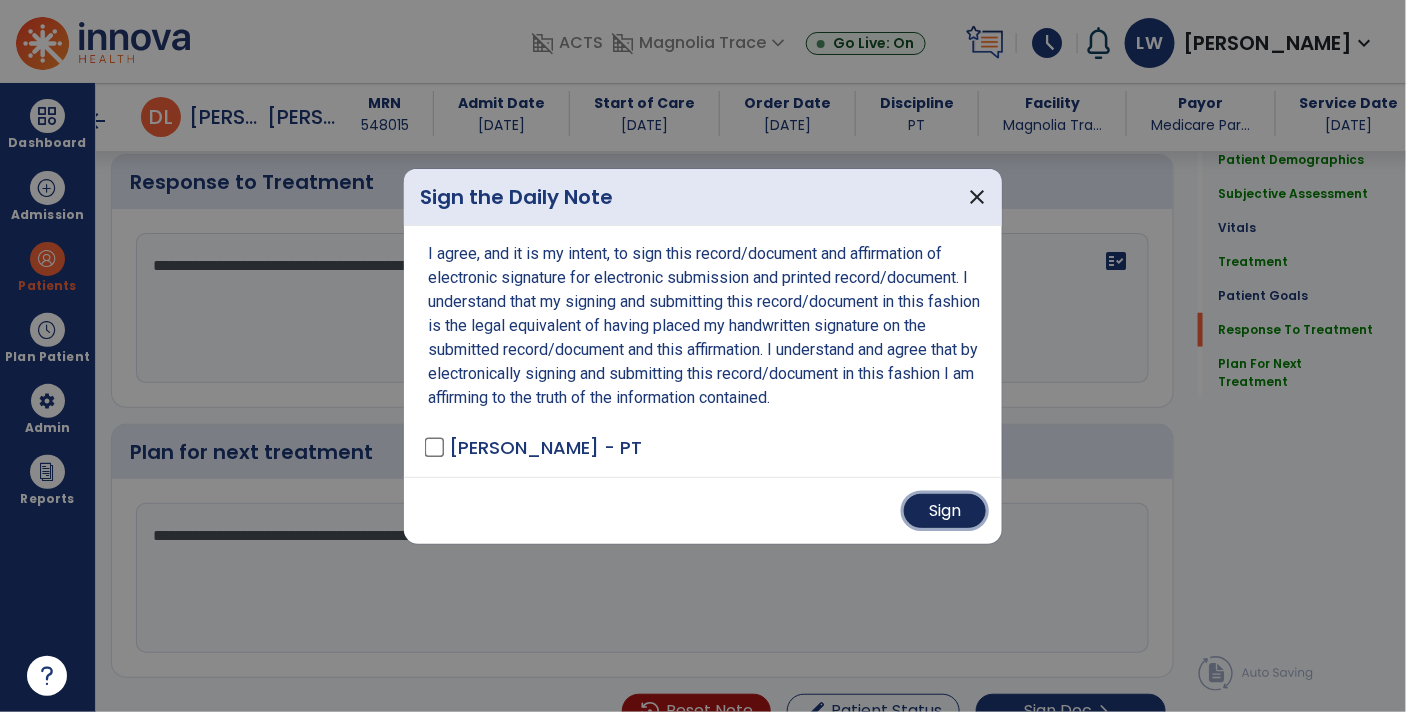 click on "Sign" at bounding box center [945, 511] 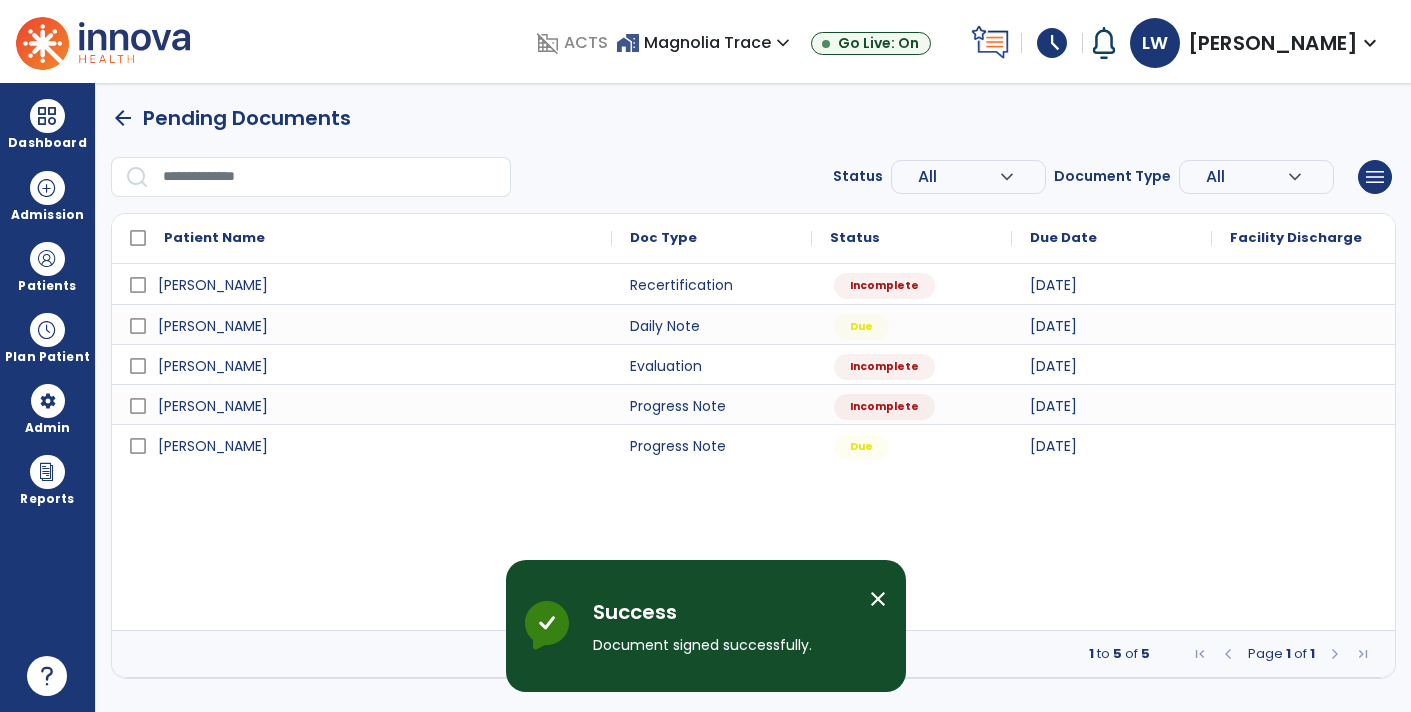 scroll, scrollTop: 0, scrollLeft: 0, axis: both 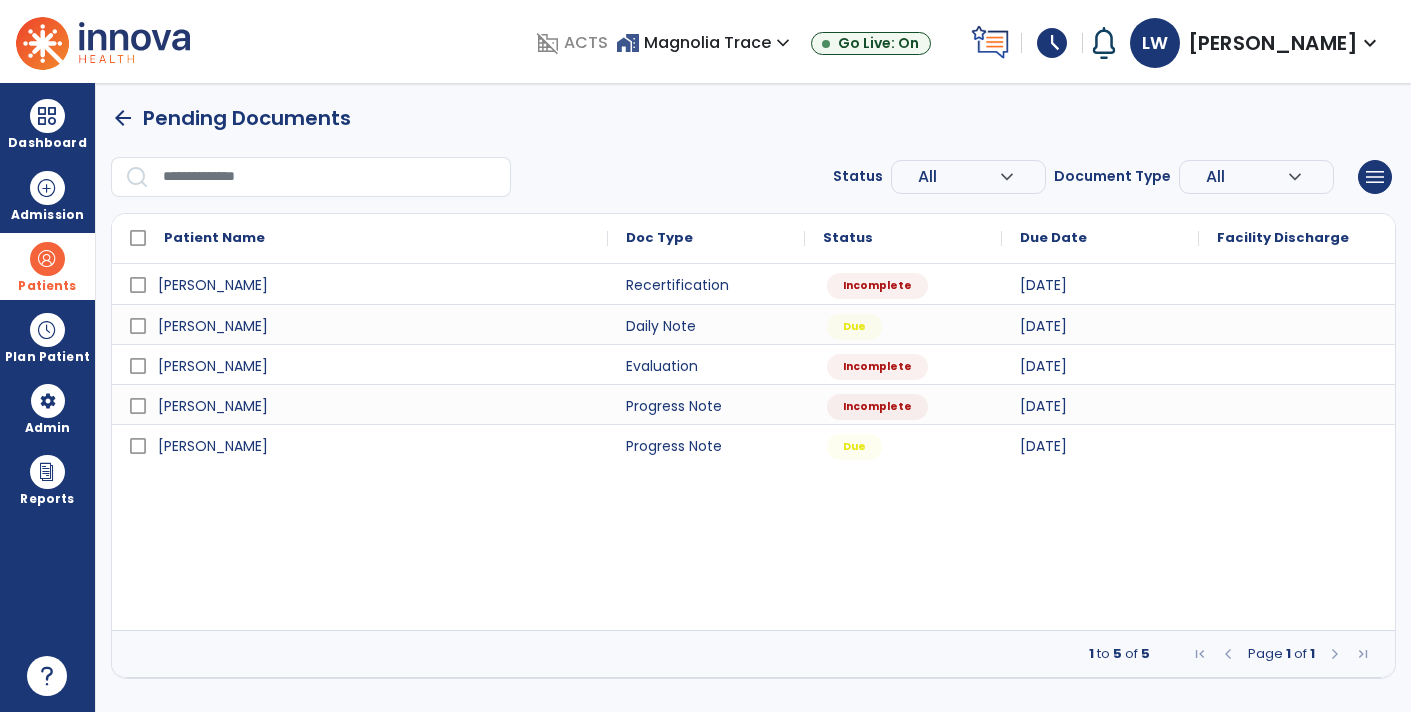 click at bounding box center [47, 259] 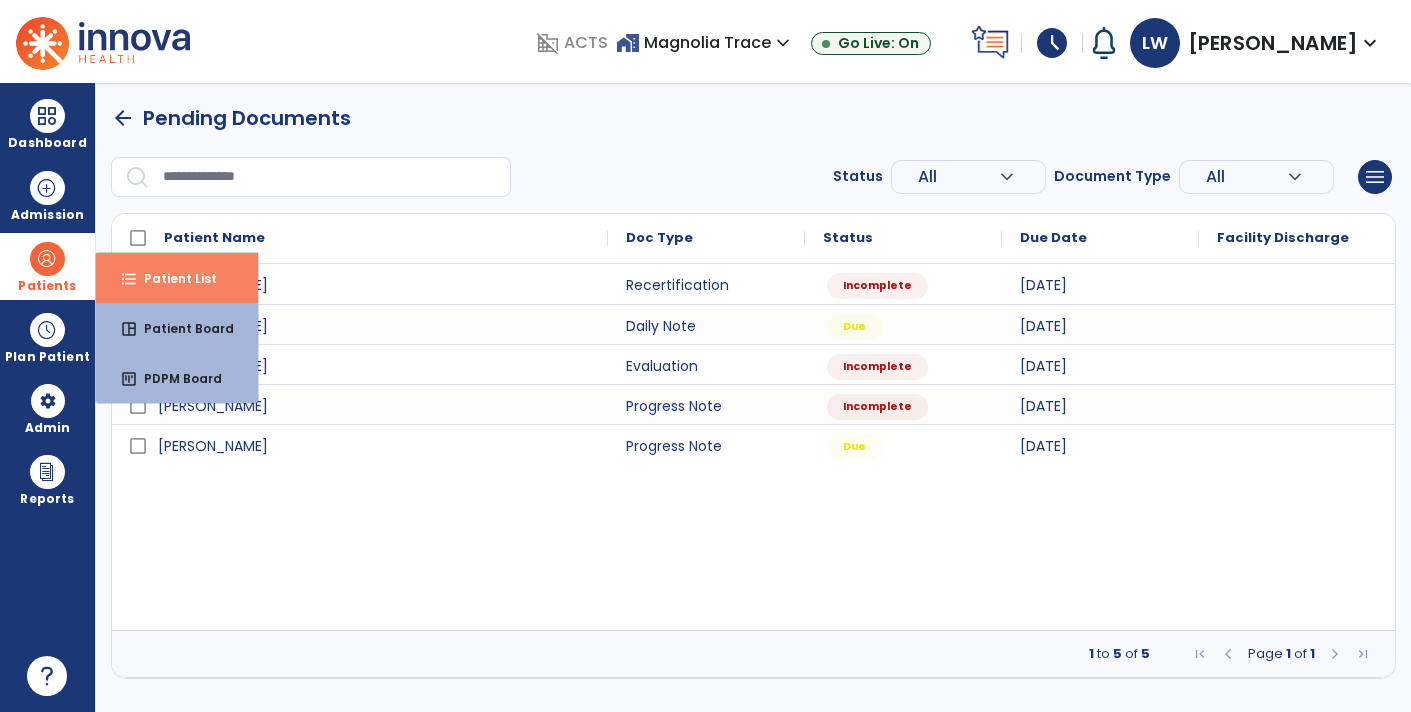 click on "format_list_bulleted" at bounding box center [129, 279] 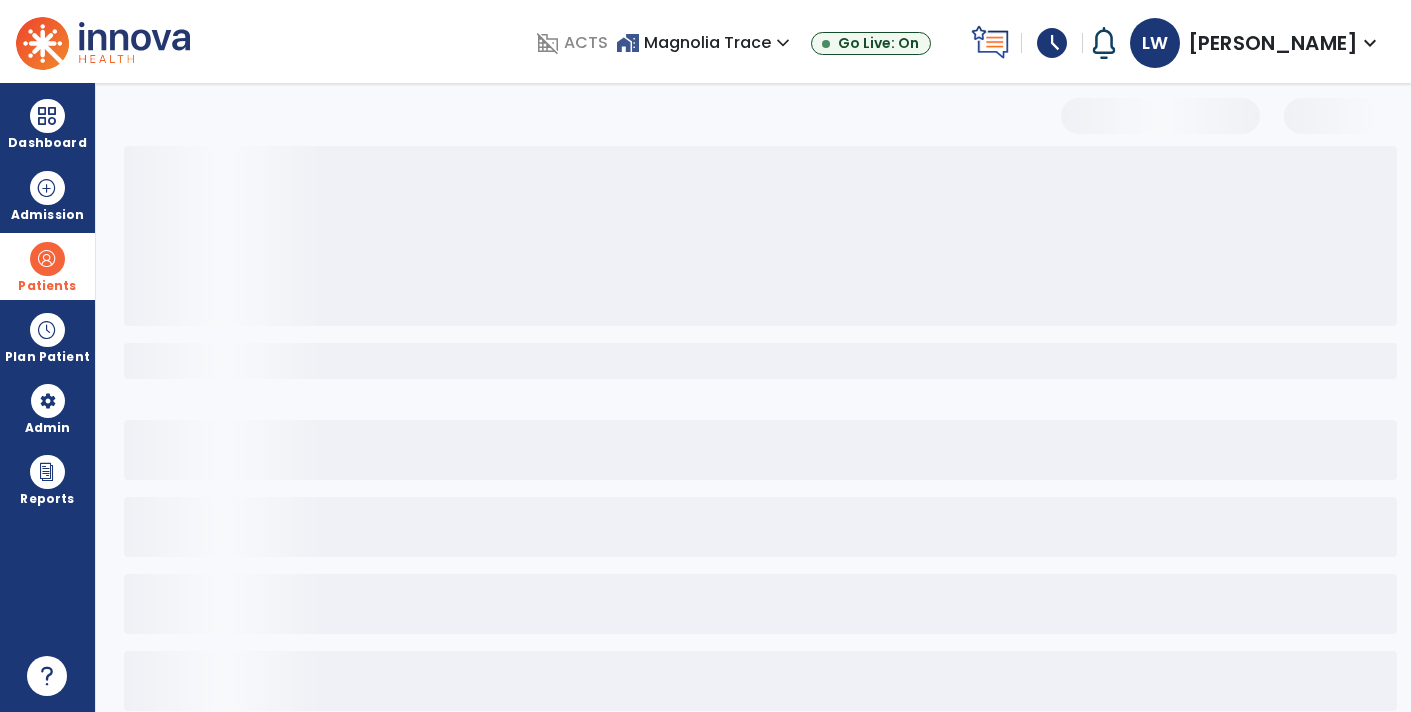 select on "***" 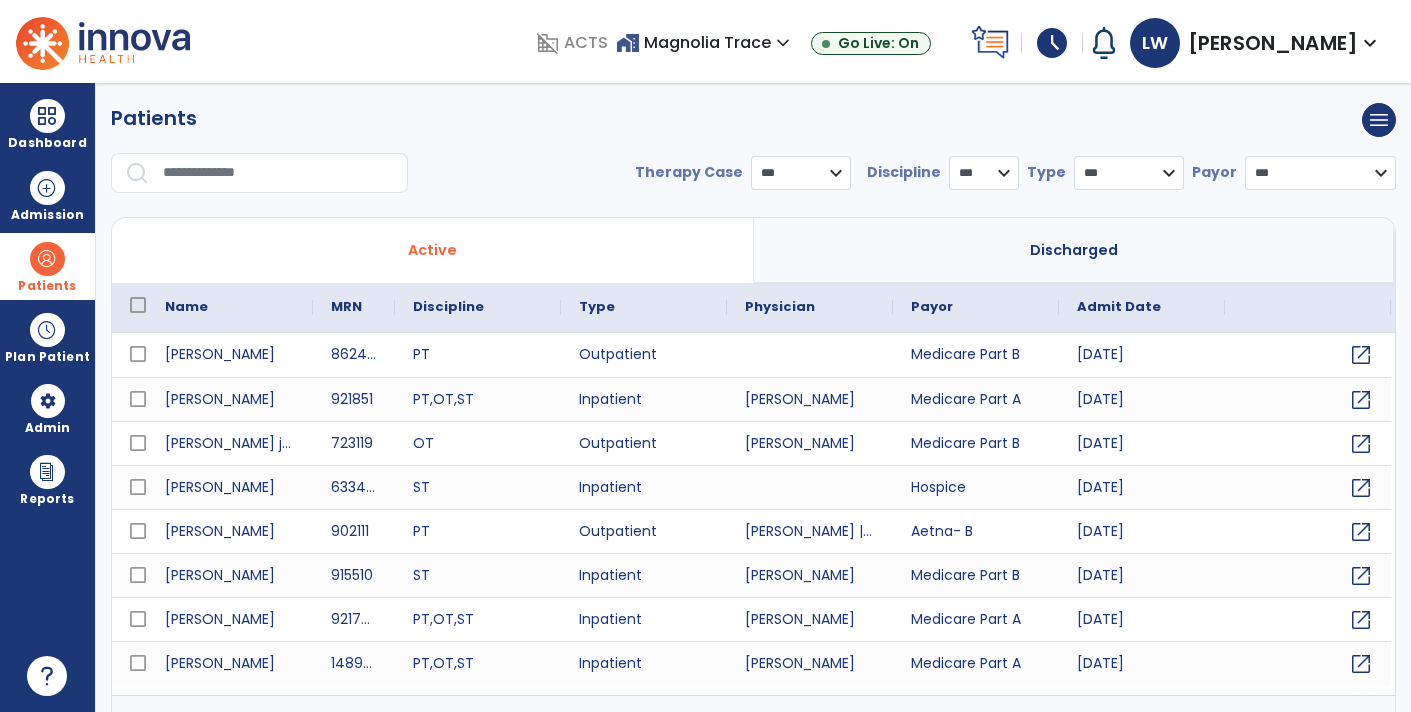 click at bounding box center (278, 173) 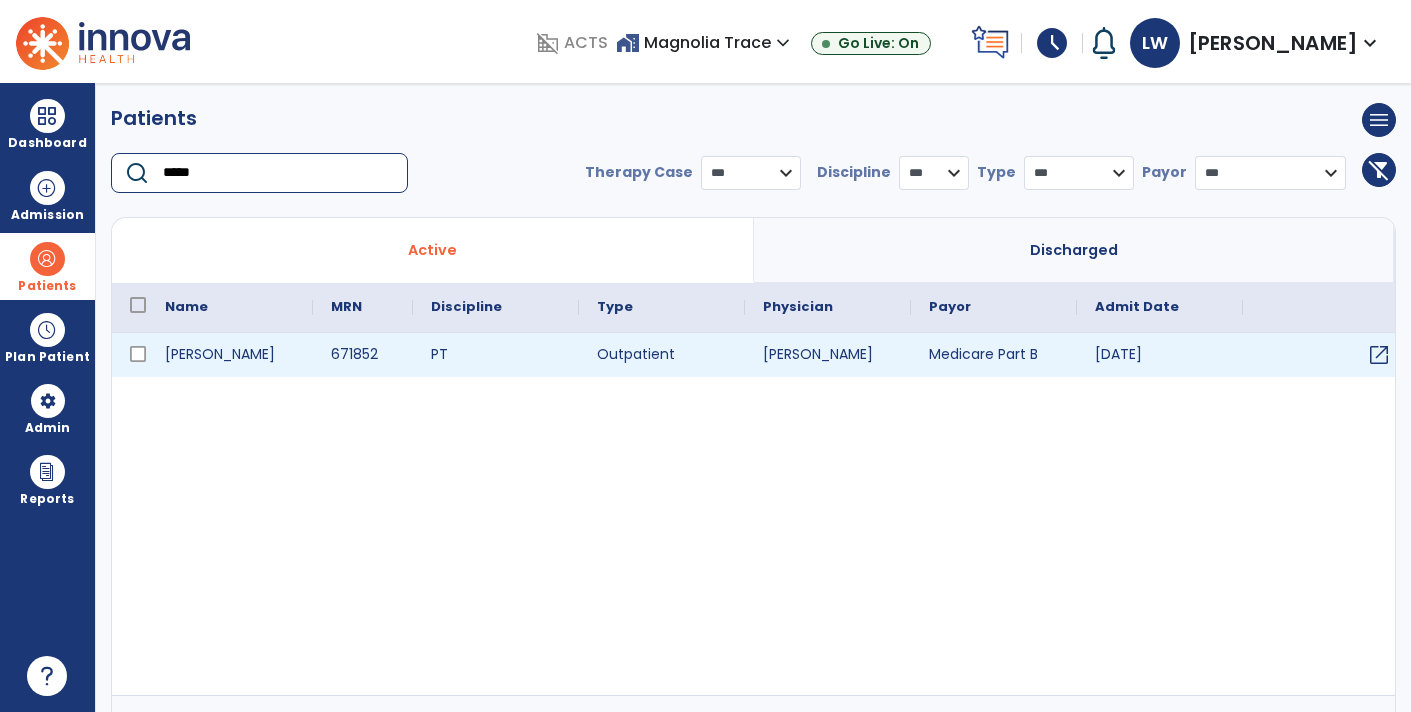 type on "*****" 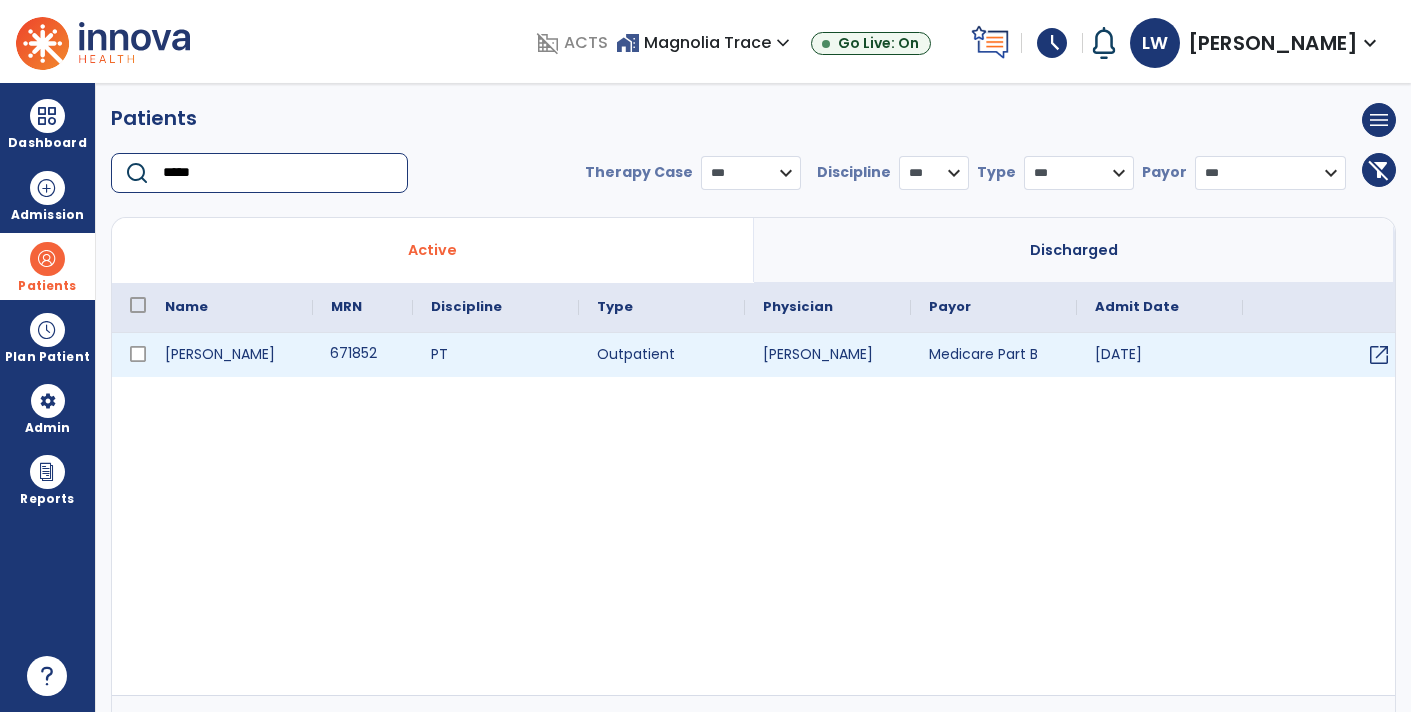 click on "671852" at bounding box center (363, 355) 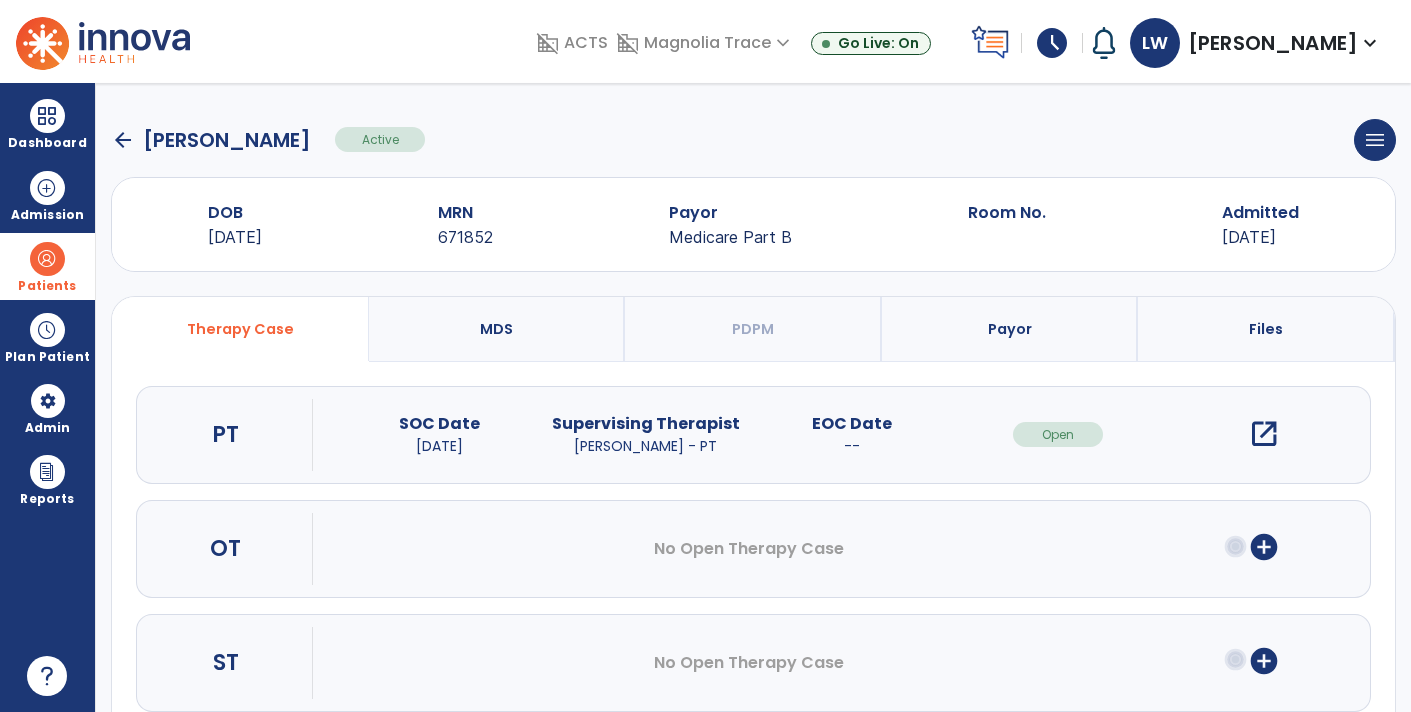click on "open_in_new" at bounding box center [1264, 434] 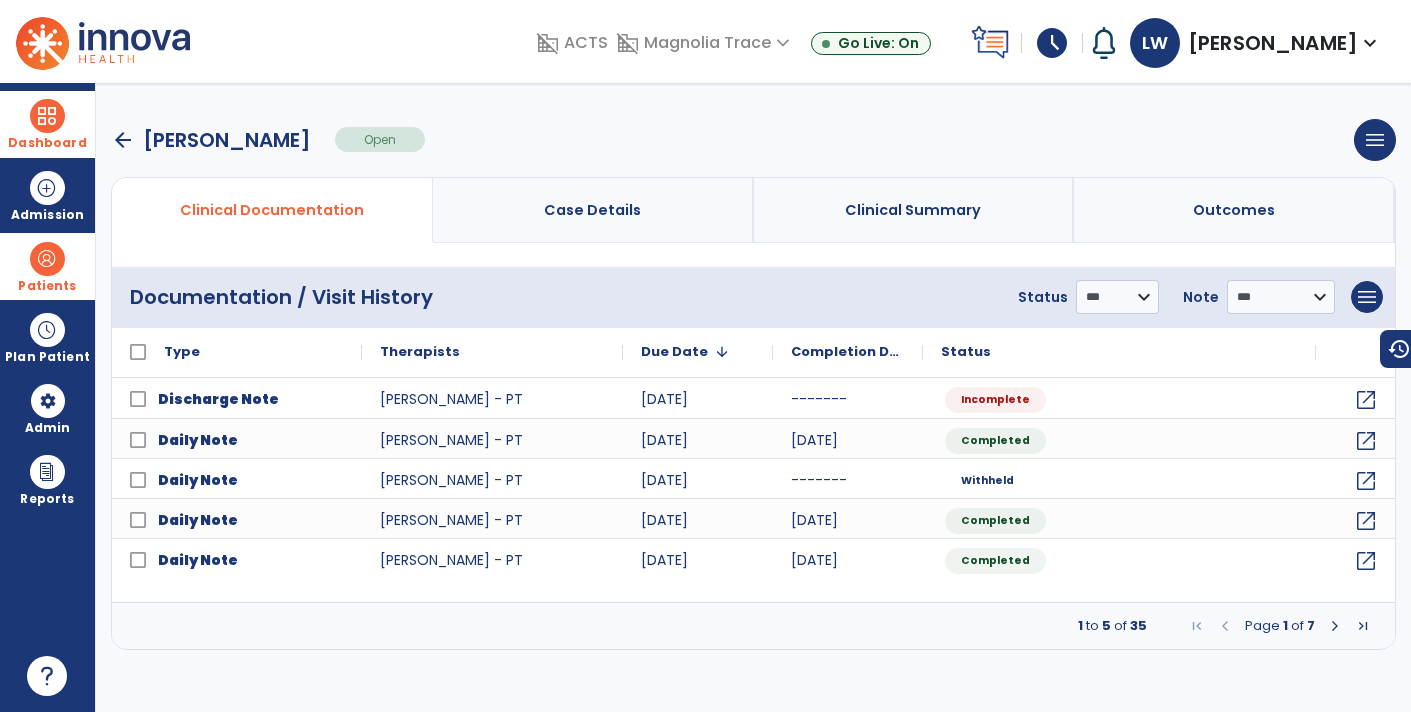 click on "Dashboard" at bounding box center (47, 124) 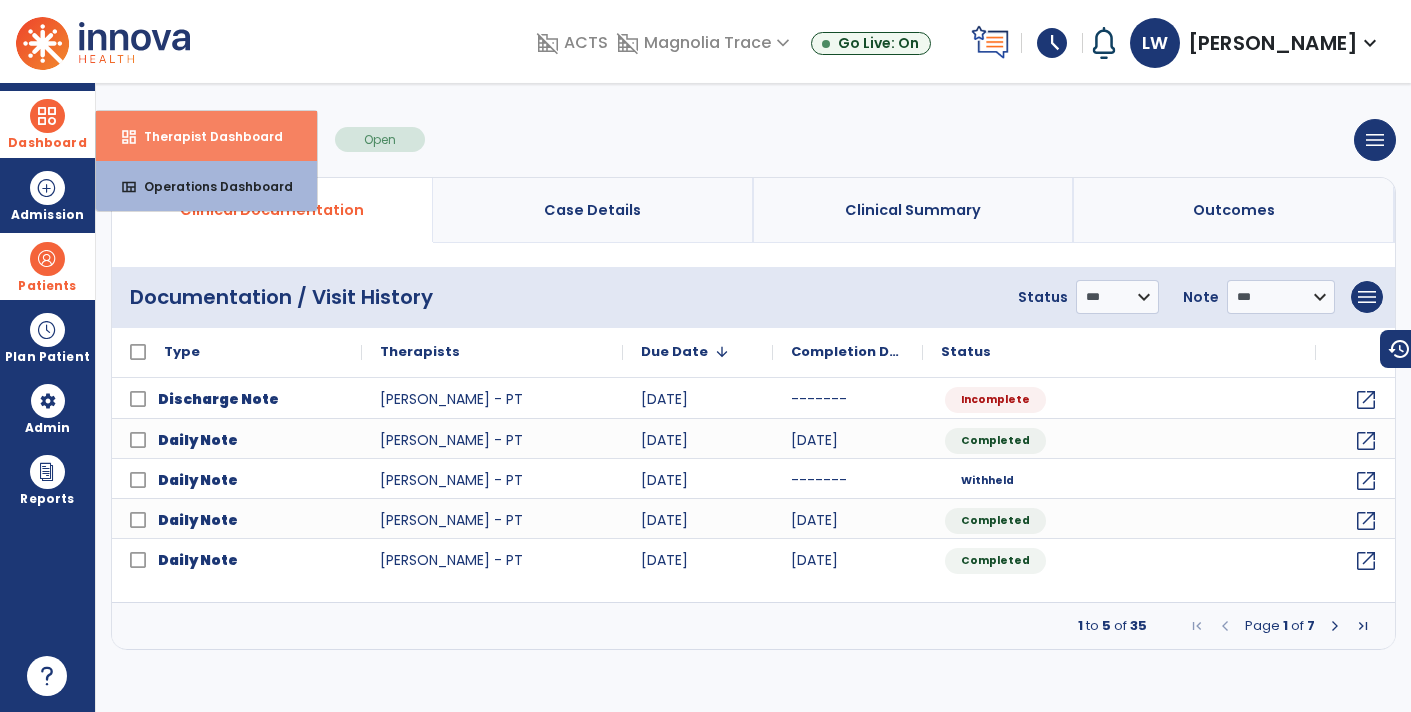 click on "Therapist Dashboard" at bounding box center (205, 136) 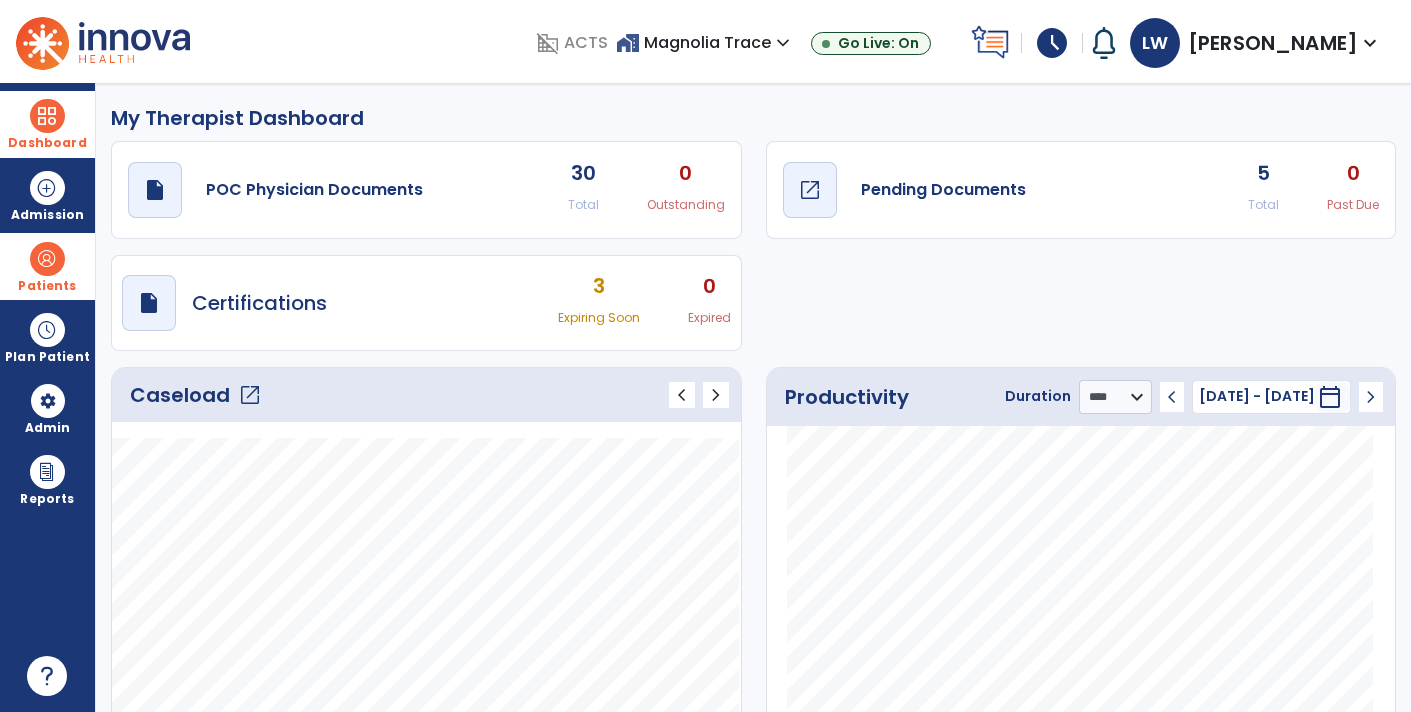 click on "Pending Documents" 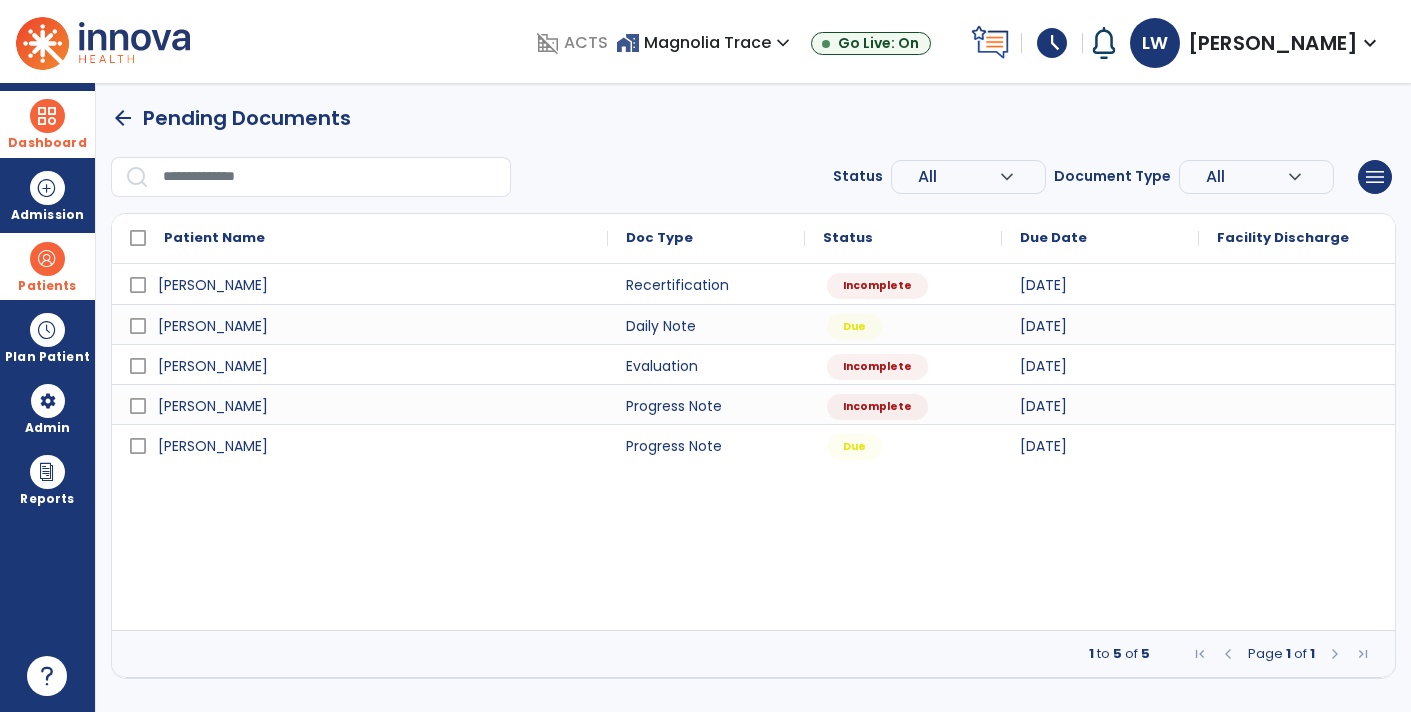 click at bounding box center [47, 259] 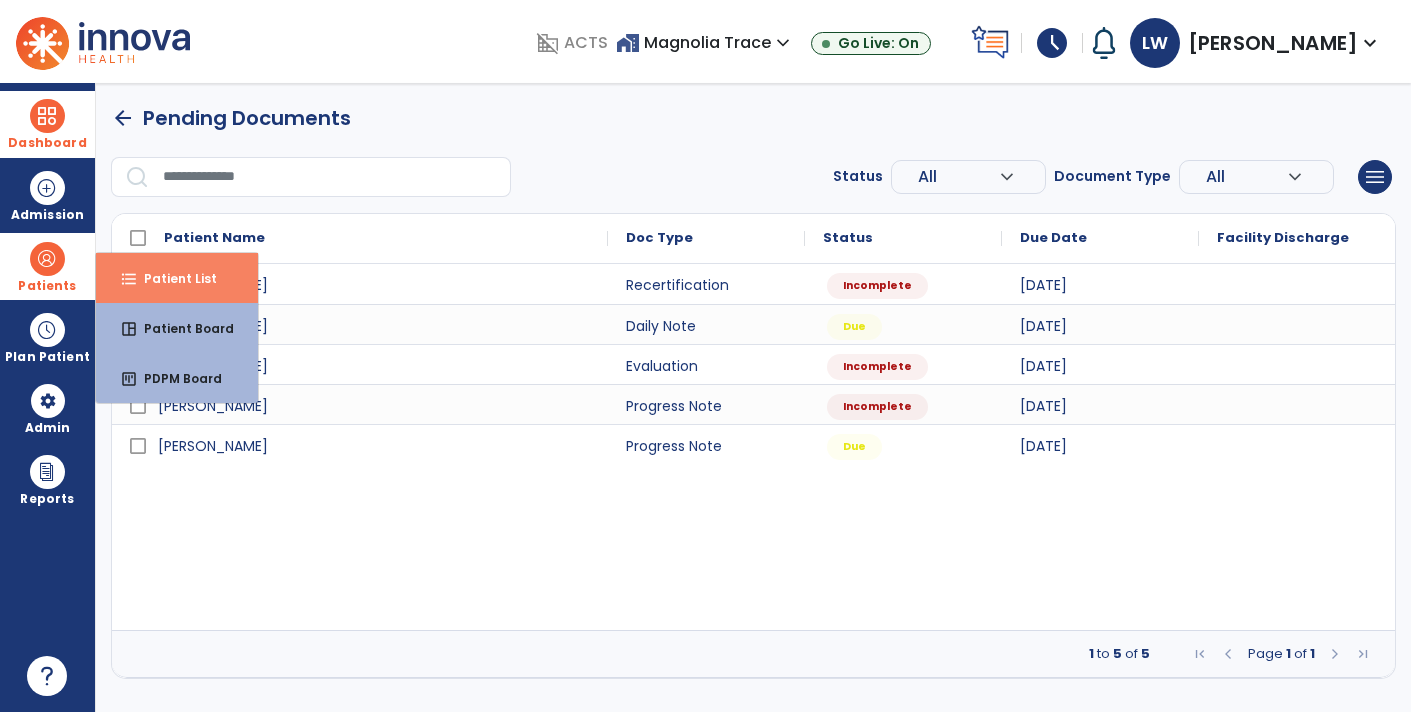 click on "format_list_bulleted" at bounding box center (129, 279) 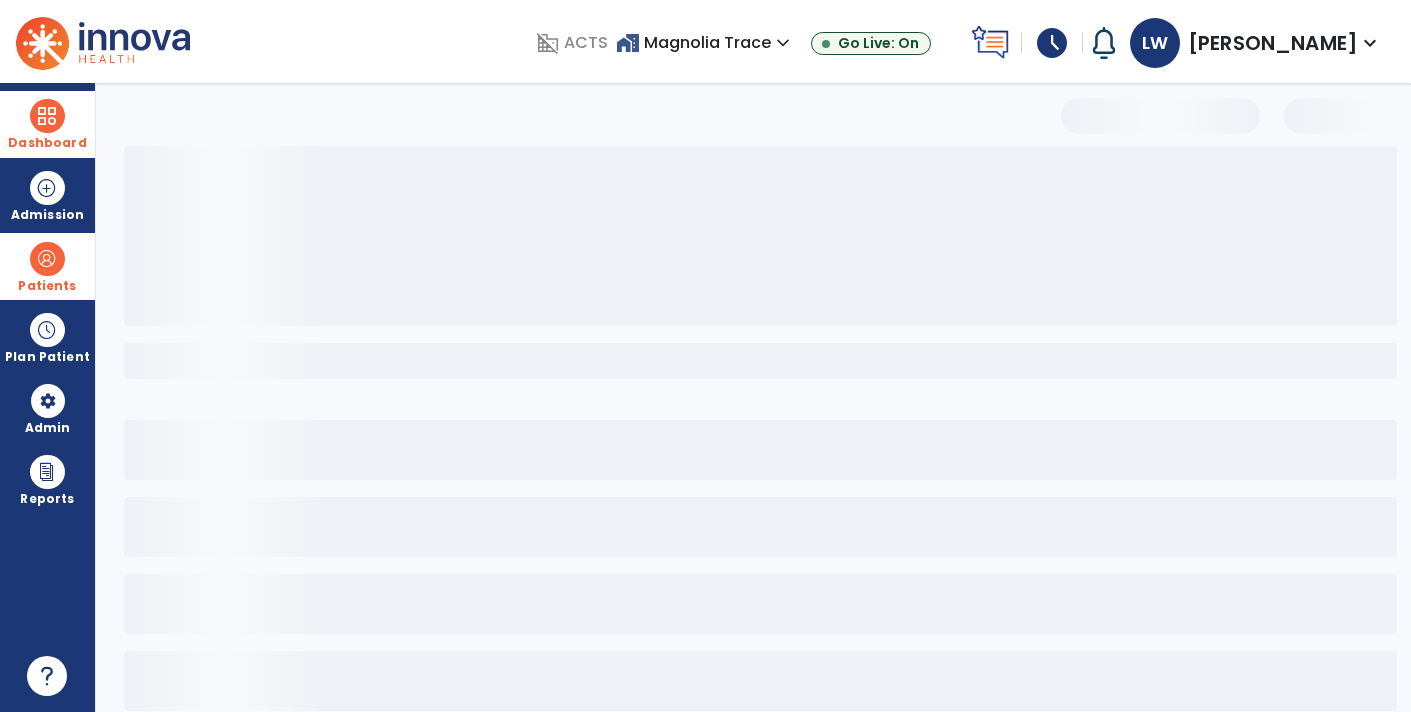select on "***" 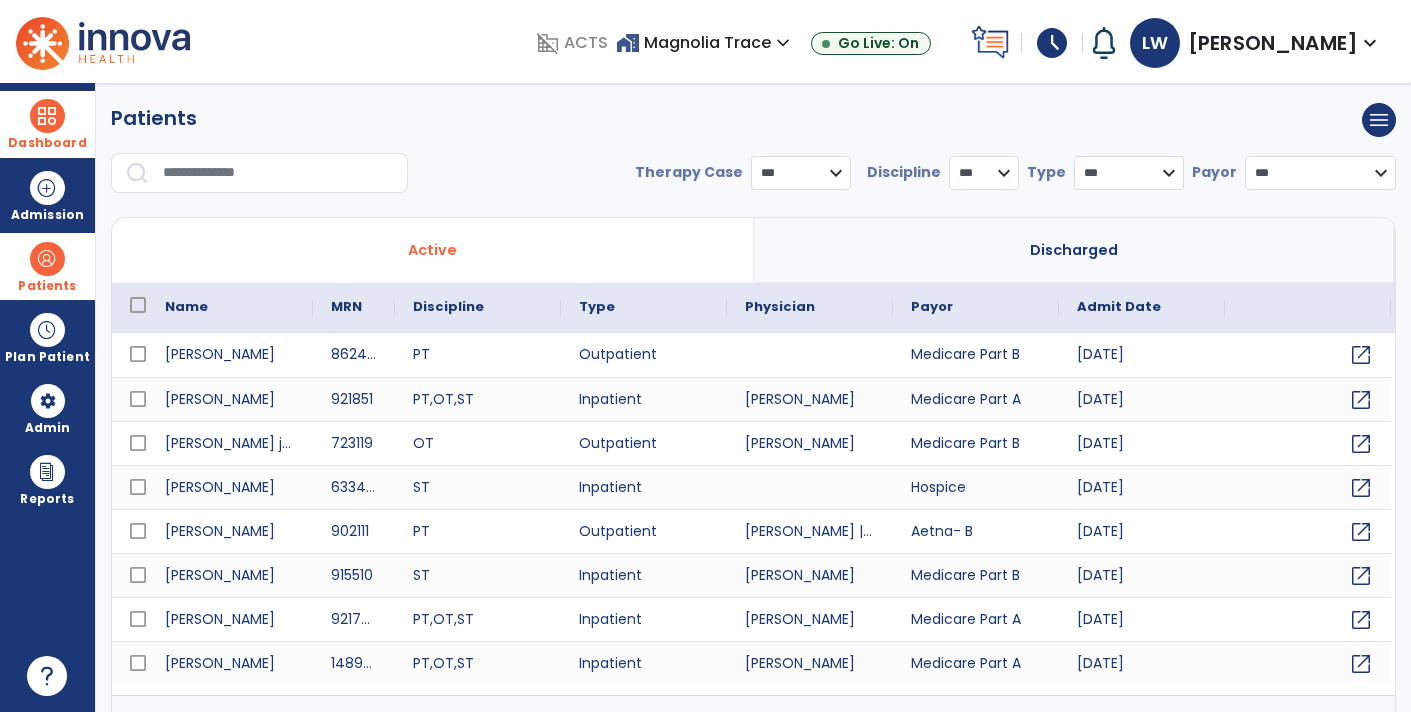 click at bounding box center (278, 173) 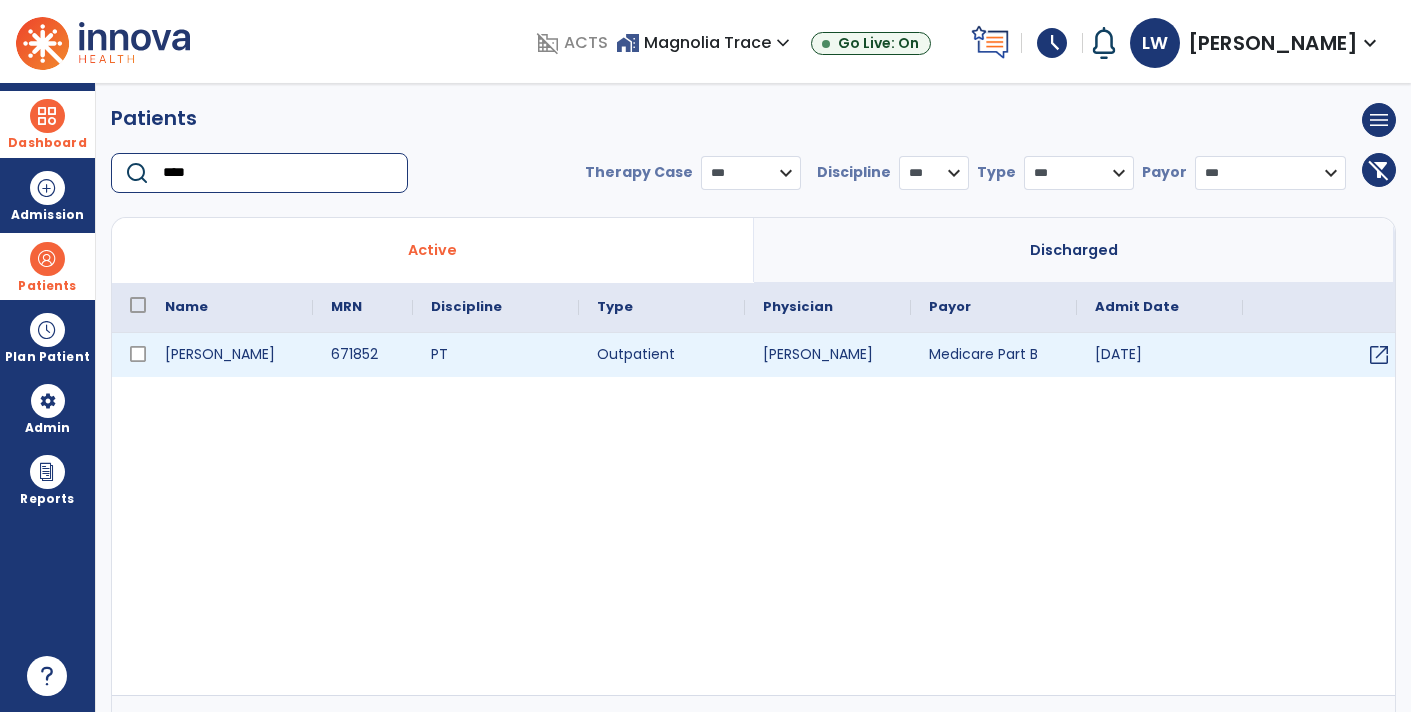 type on "****" 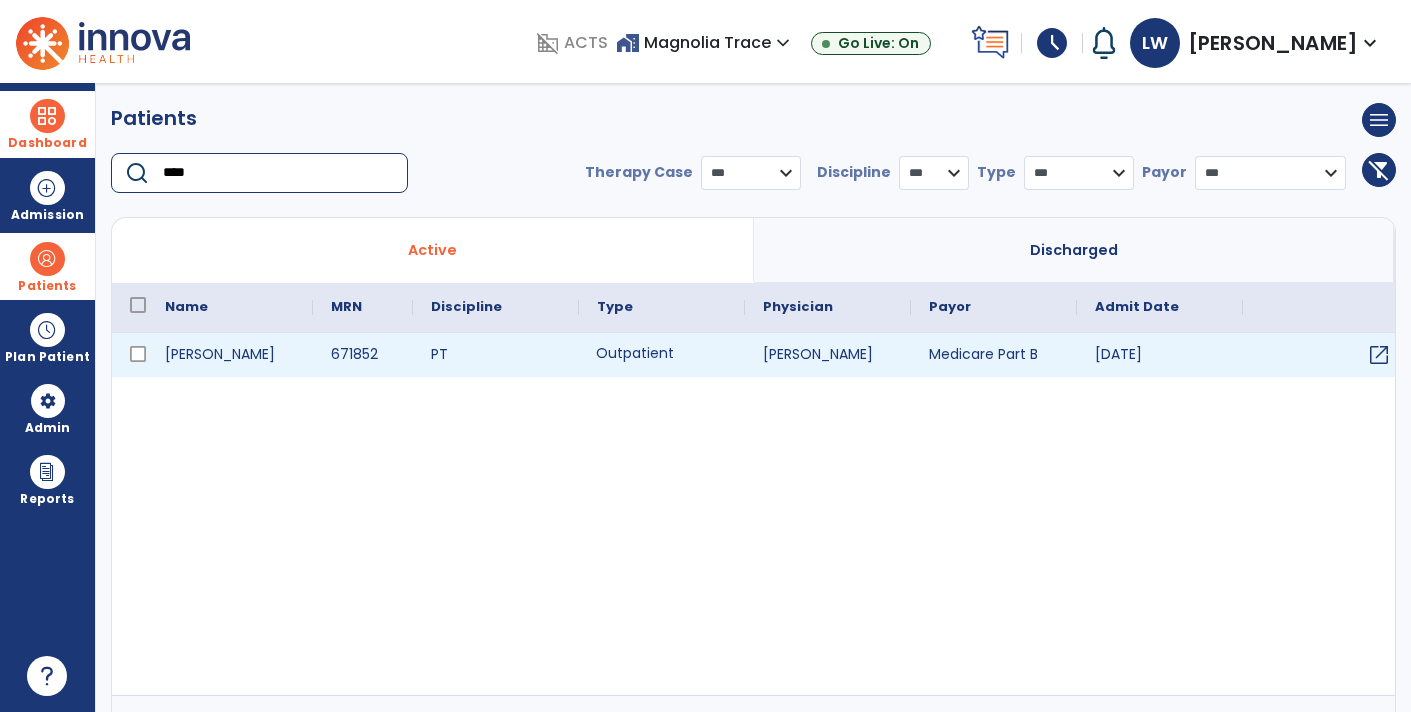 click on "Outpatient" at bounding box center [662, 355] 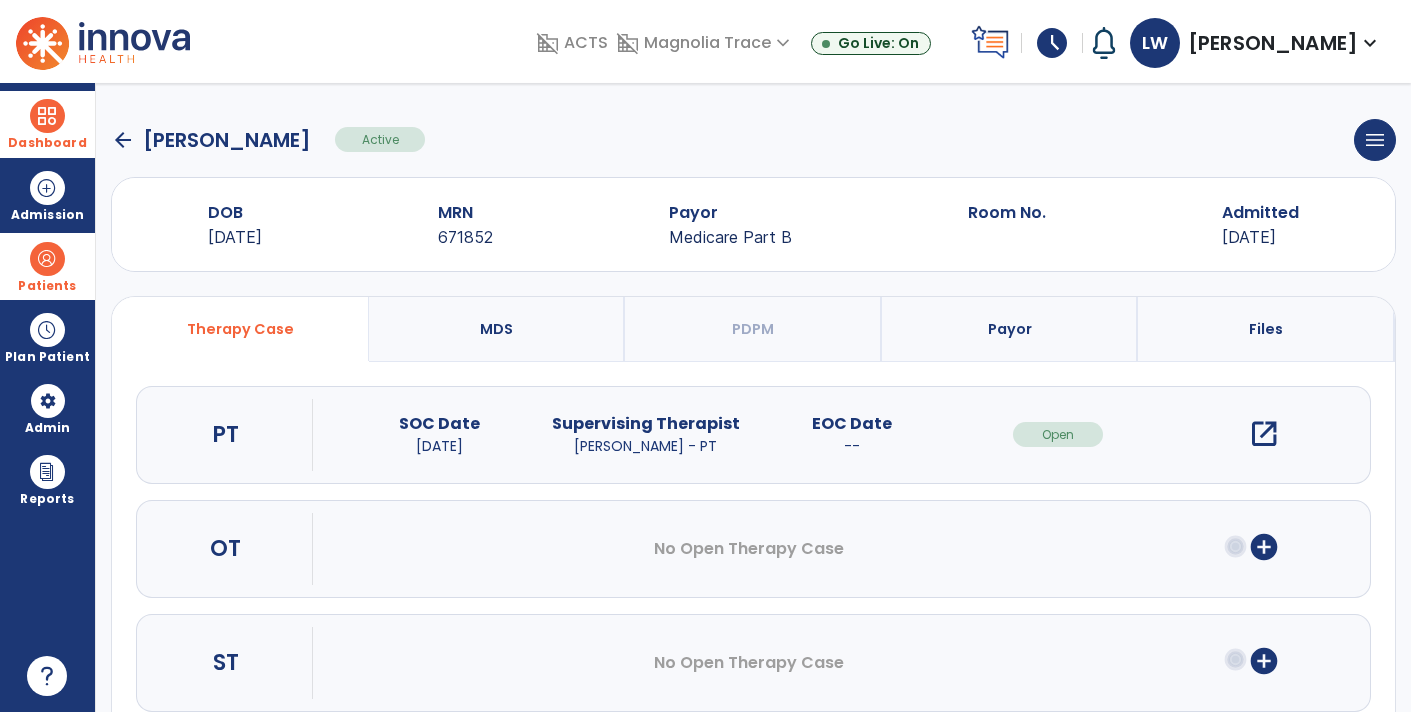 click on "open_in_new" at bounding box center [1264, 434] 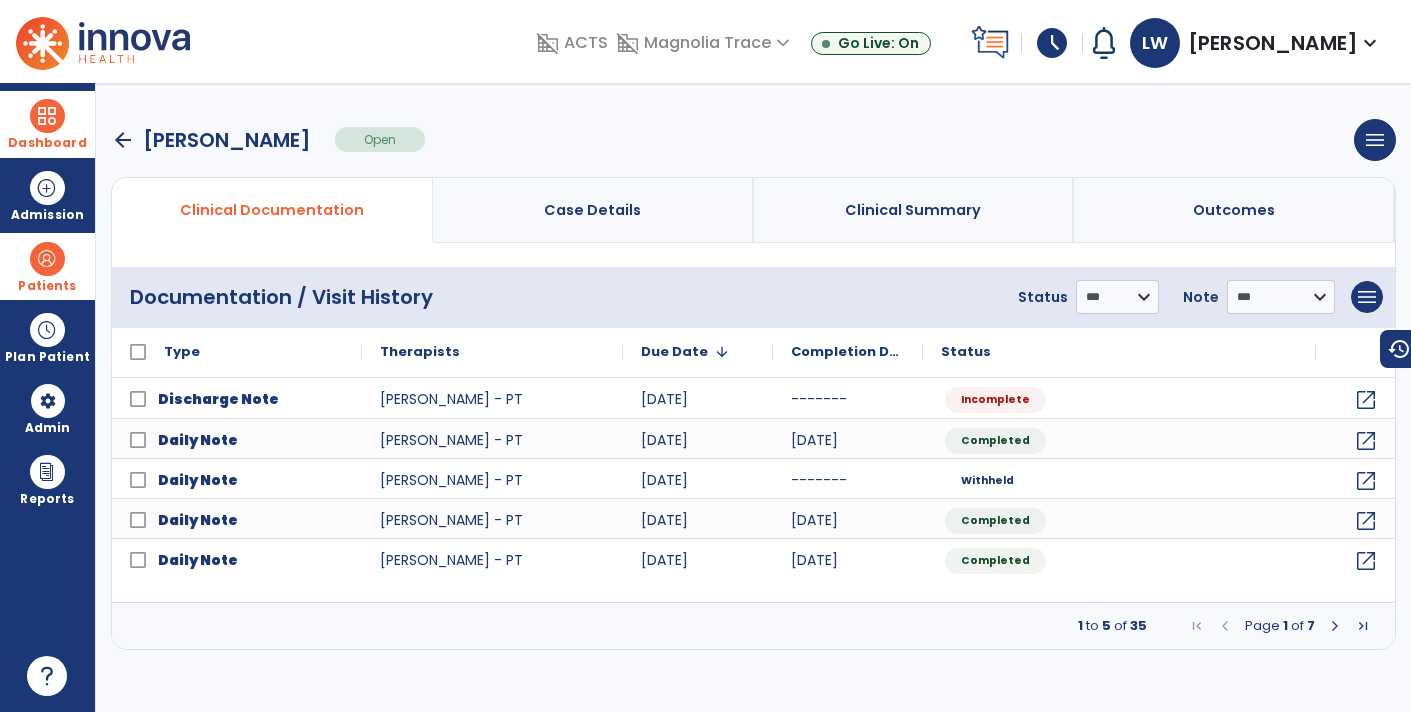 click on "schedule" at bounding box center (1052, 43) 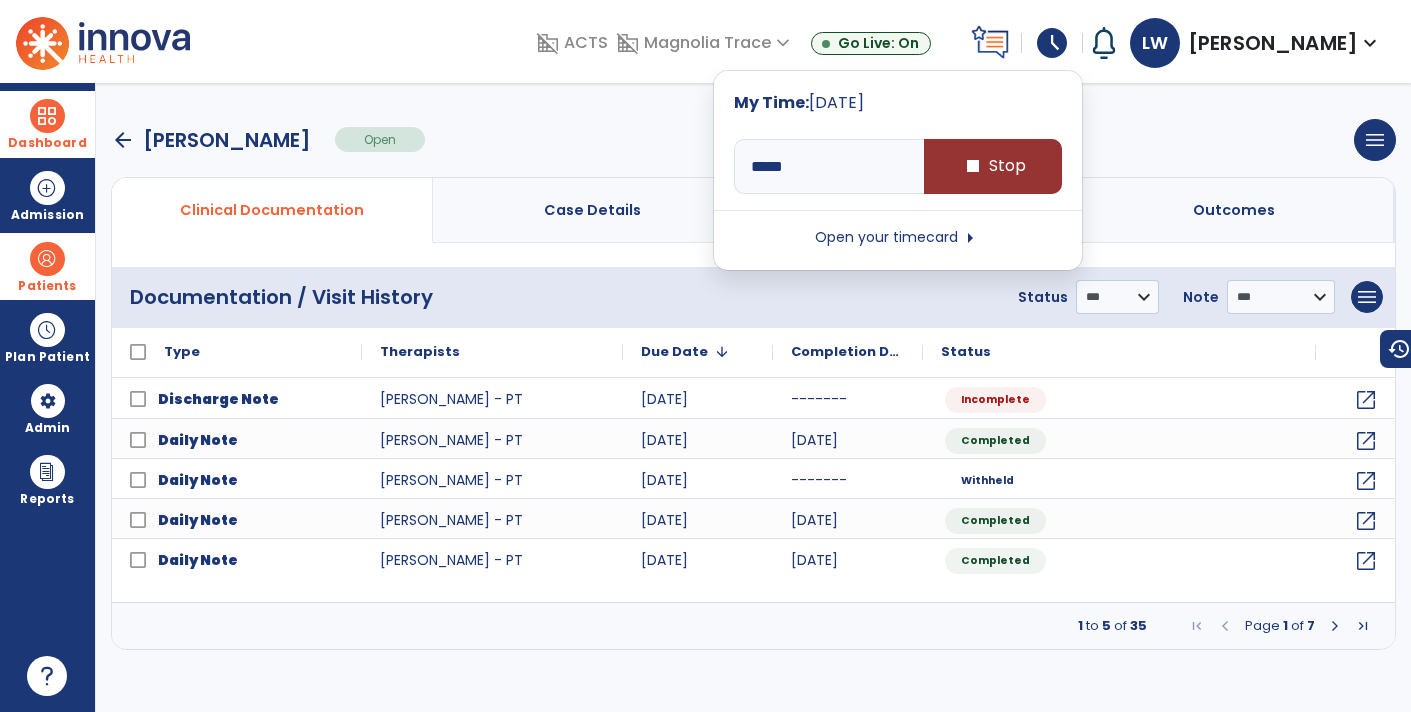 click on "stop  Stop" at bounding box center (993, 166) 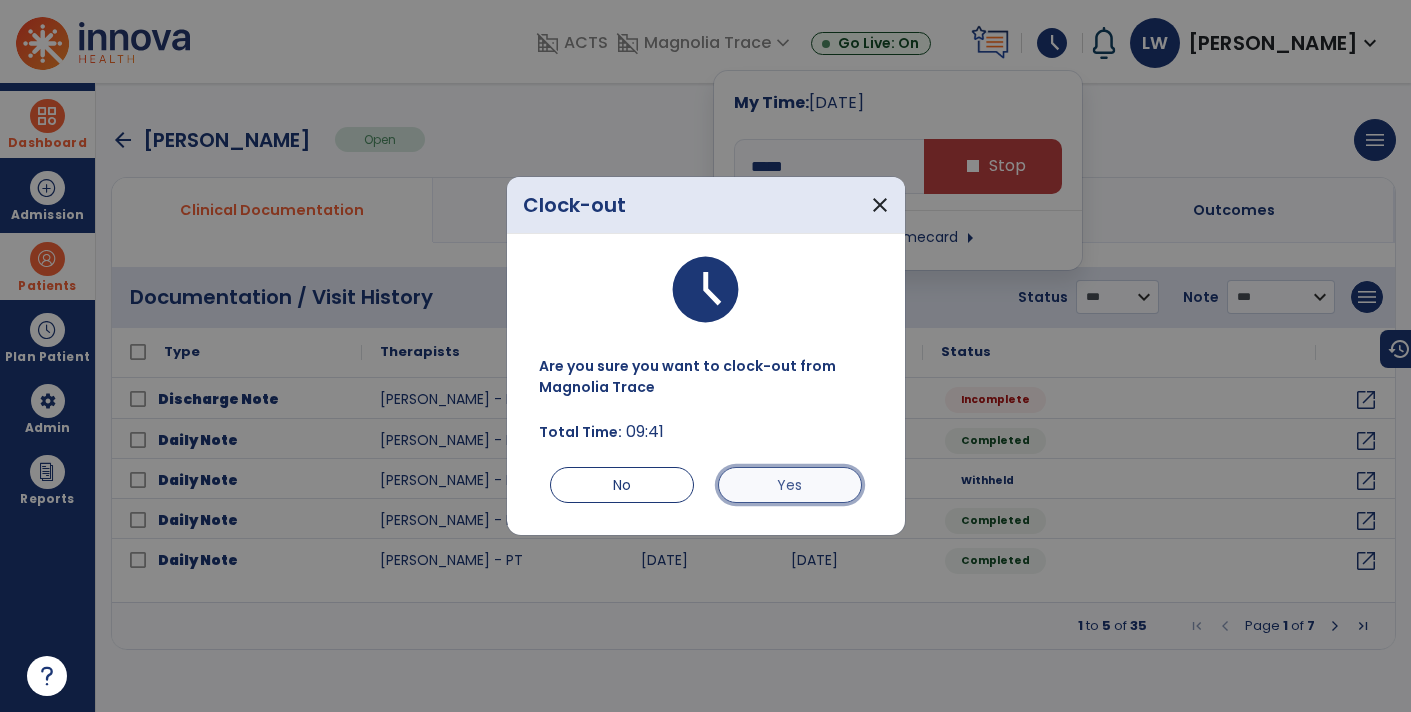 click on "Yes" at bounding box center (790, 485) 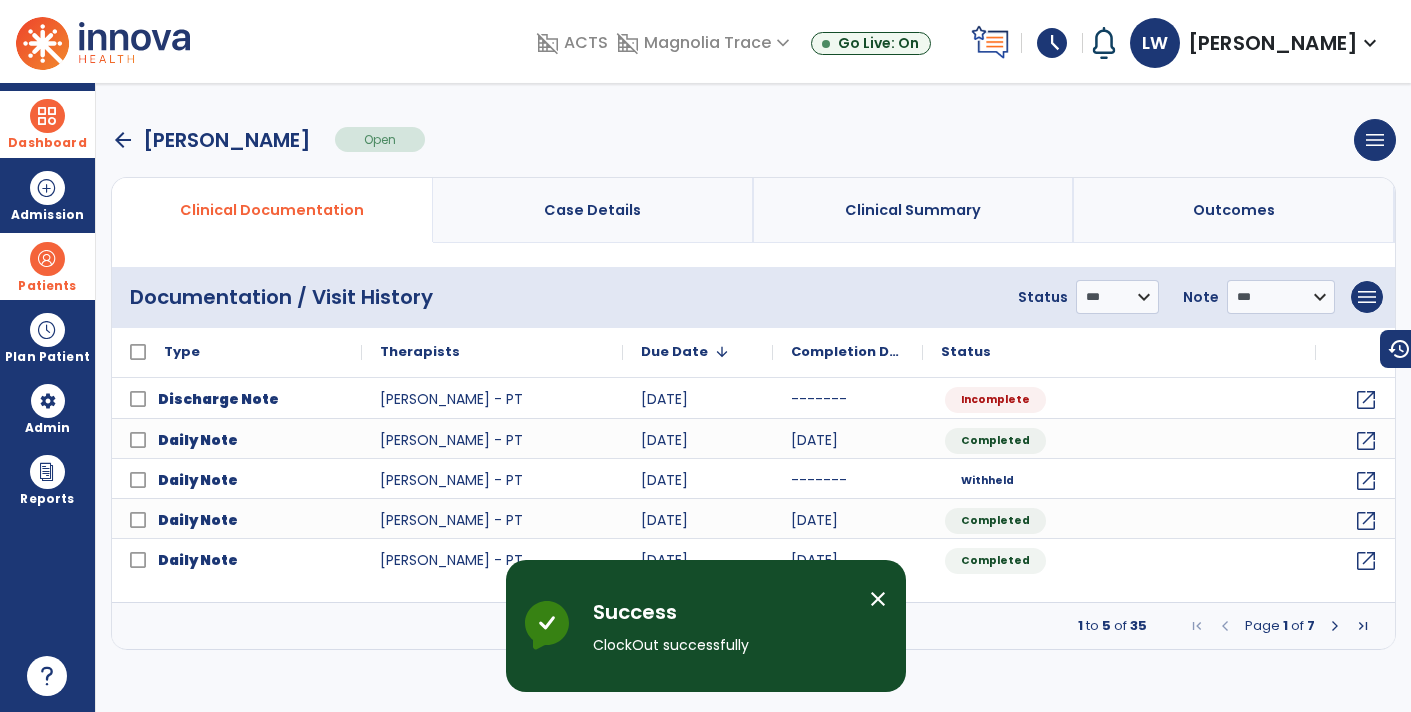 click on "schedule" at bounding box center (1052, 43) 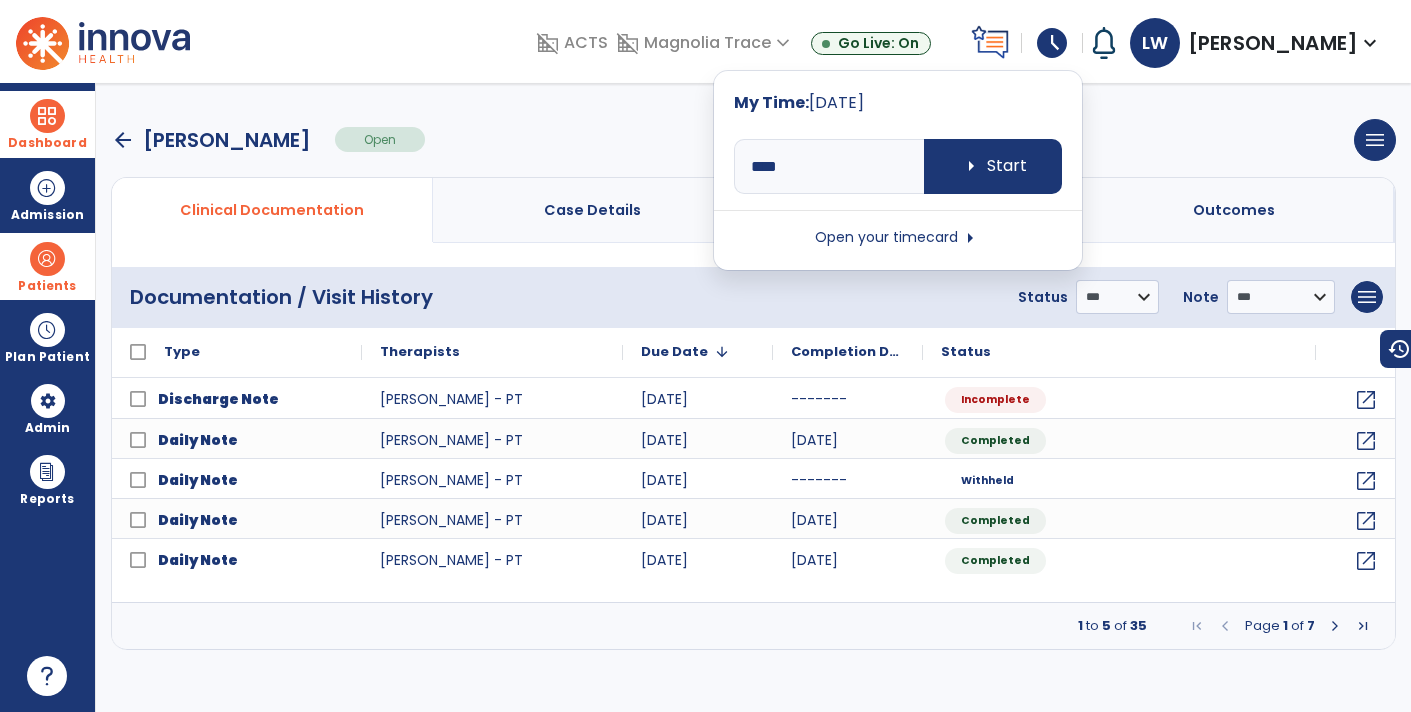 click on "Open your timecard  arrow_right" at bounding box center (898, 238) 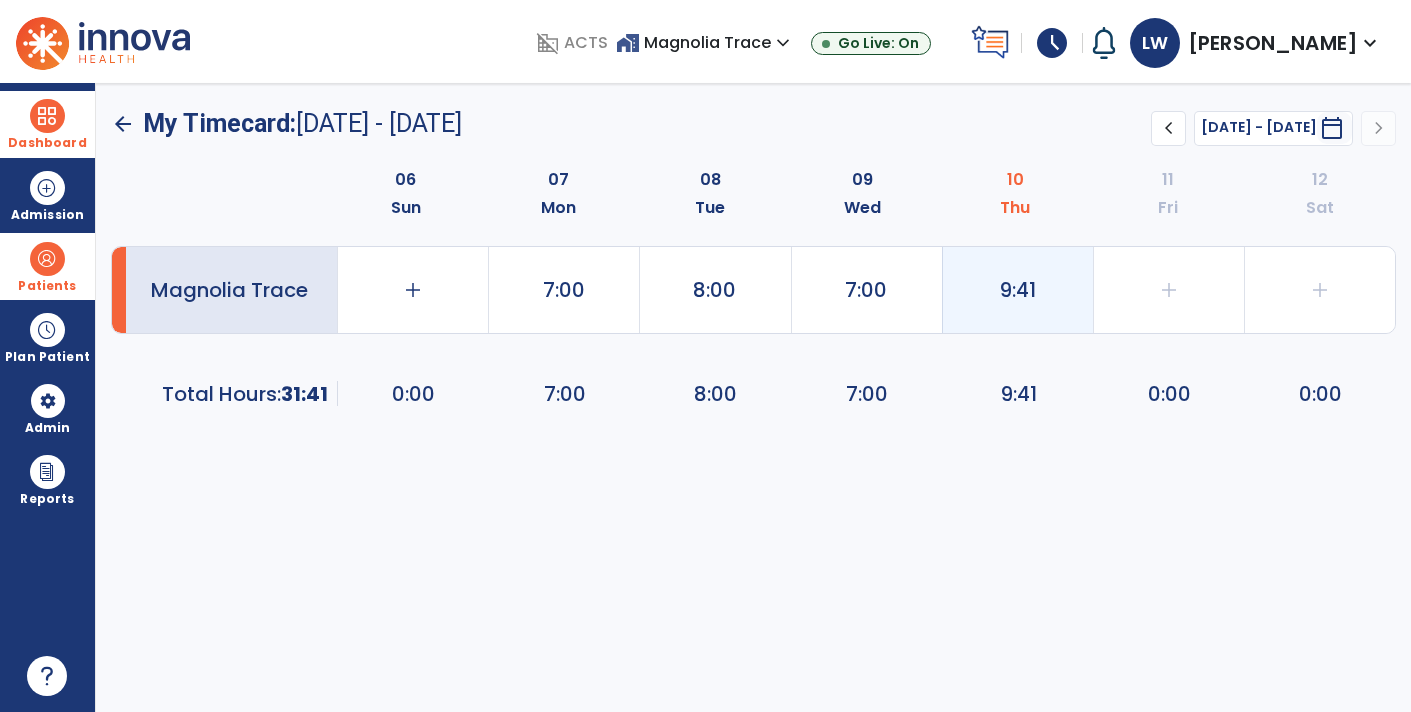 click on "9:41" 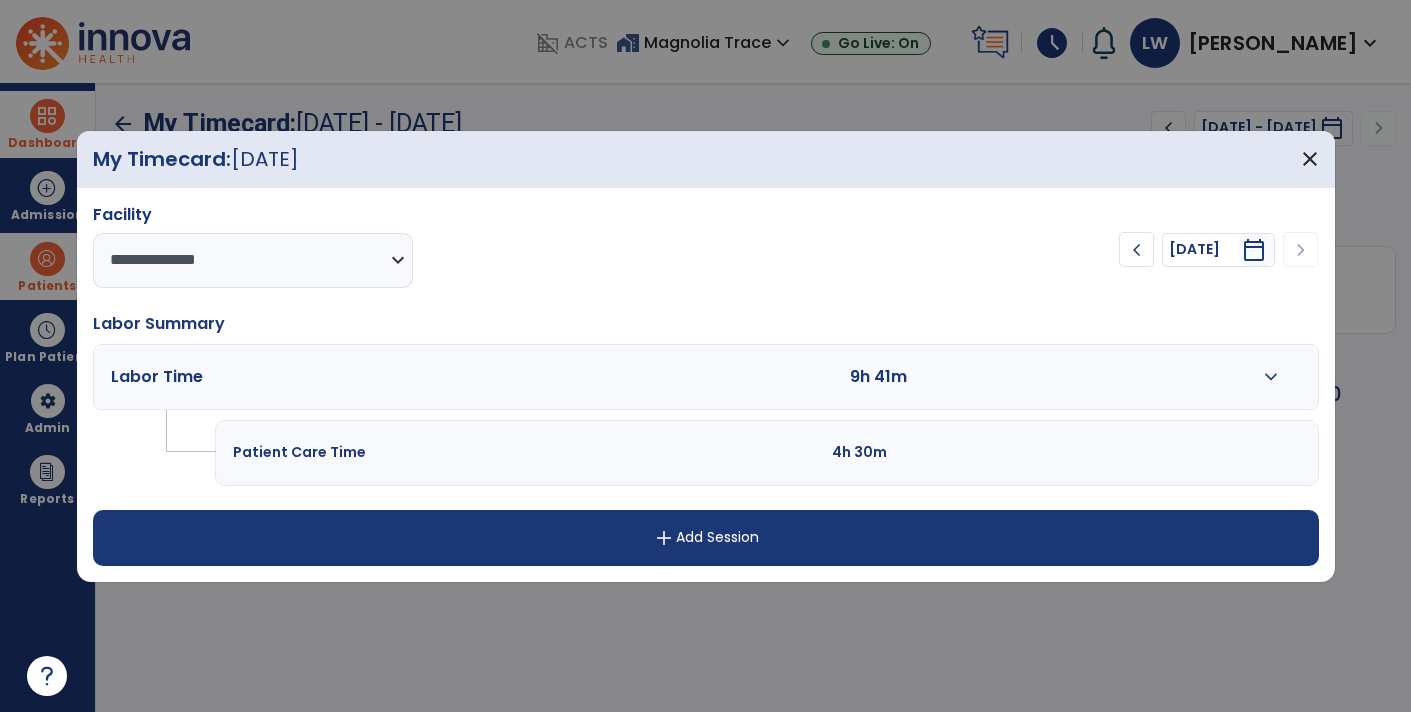 click on "expand_more" at bounding box center (1271, 377) 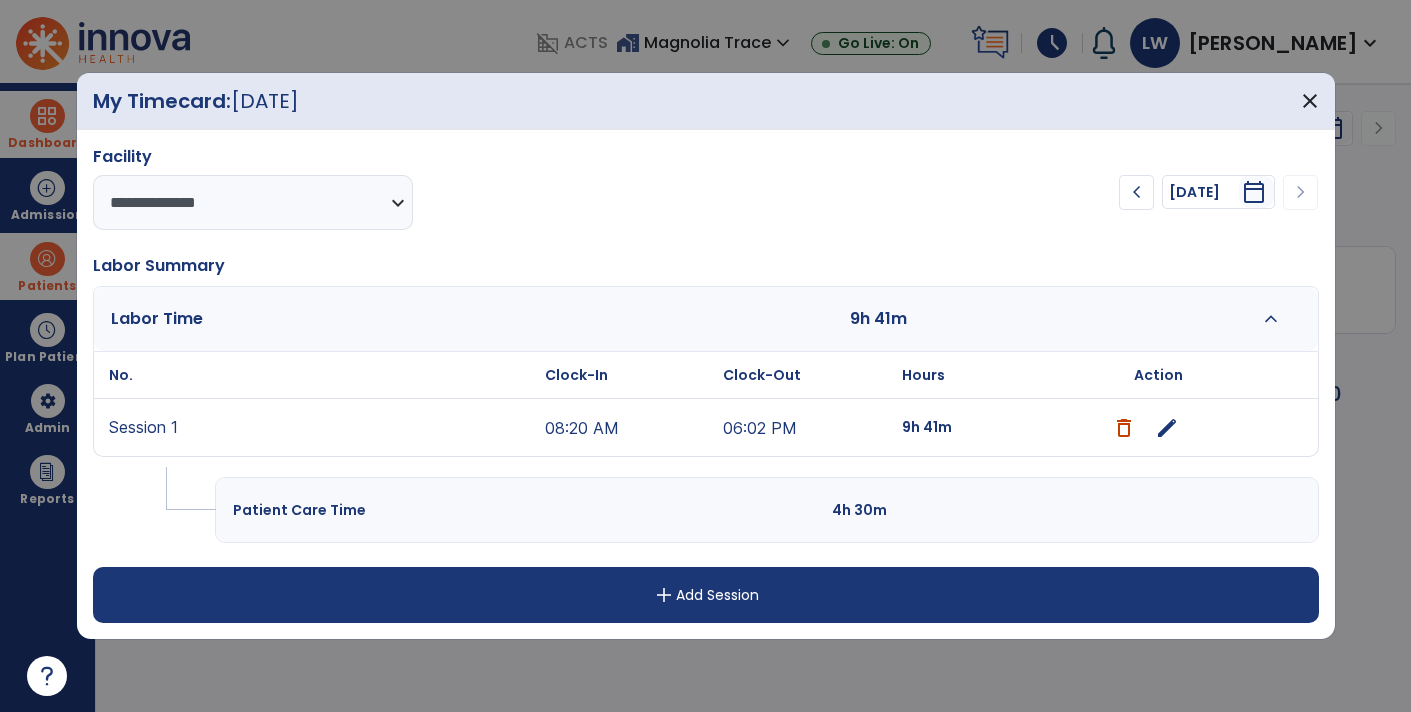 click on "edit" at bounding box center (1167, 428) 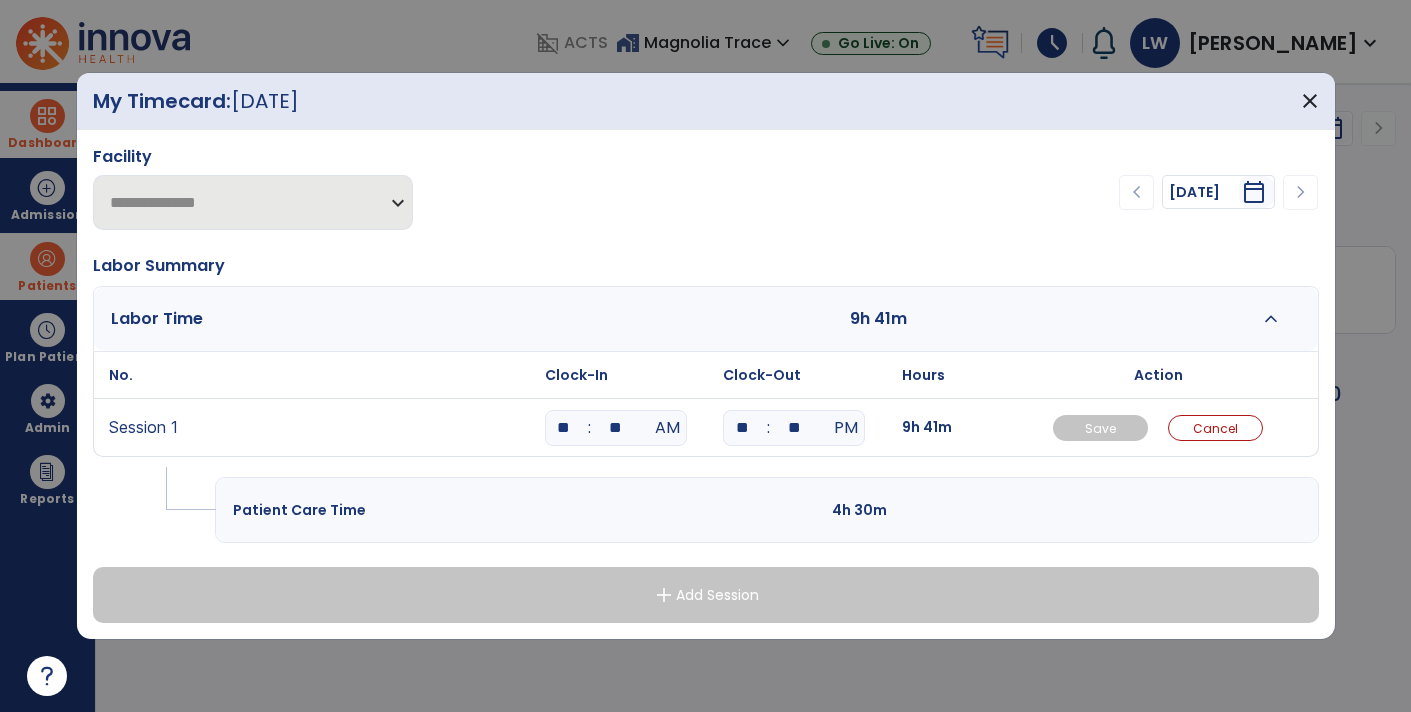 click on "**" at bounding box center [616, 428] 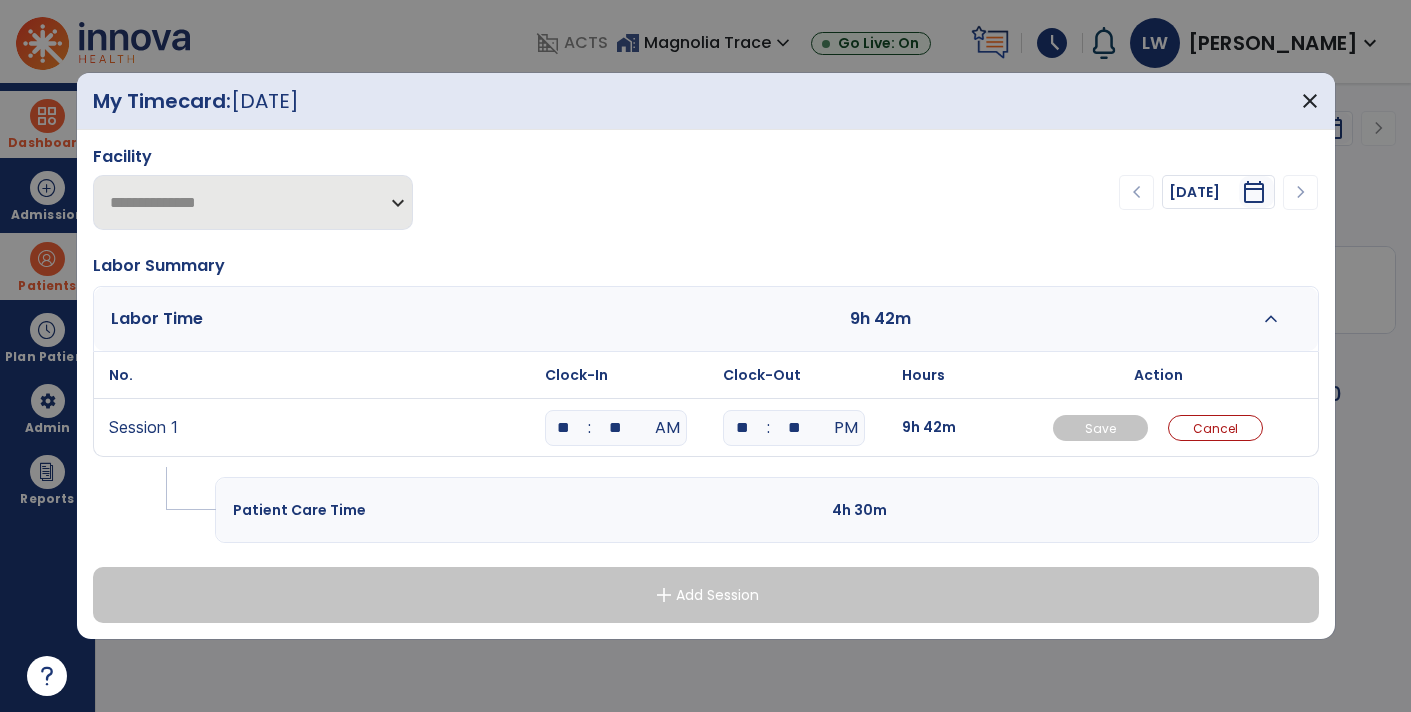 click on "**" at bounding box center (616, 428) 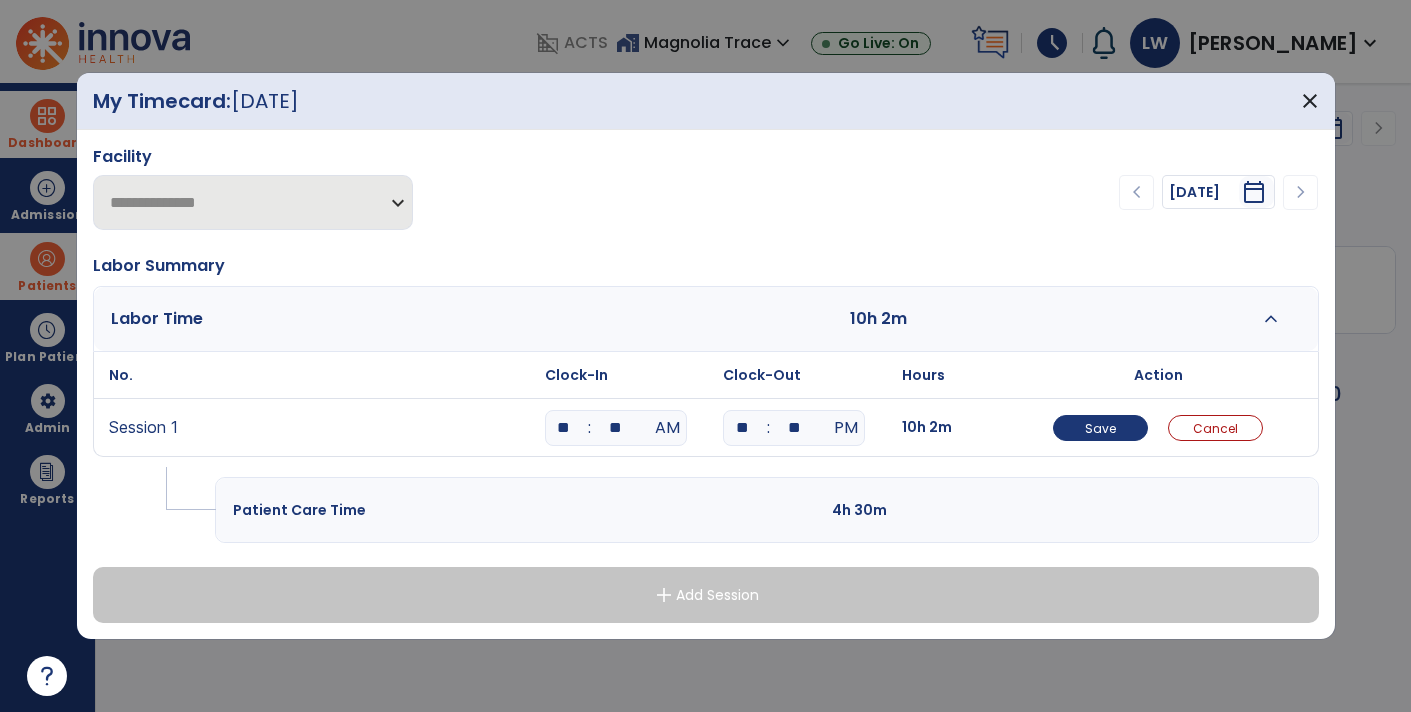 click on "**" at bounding box center [742, 428] 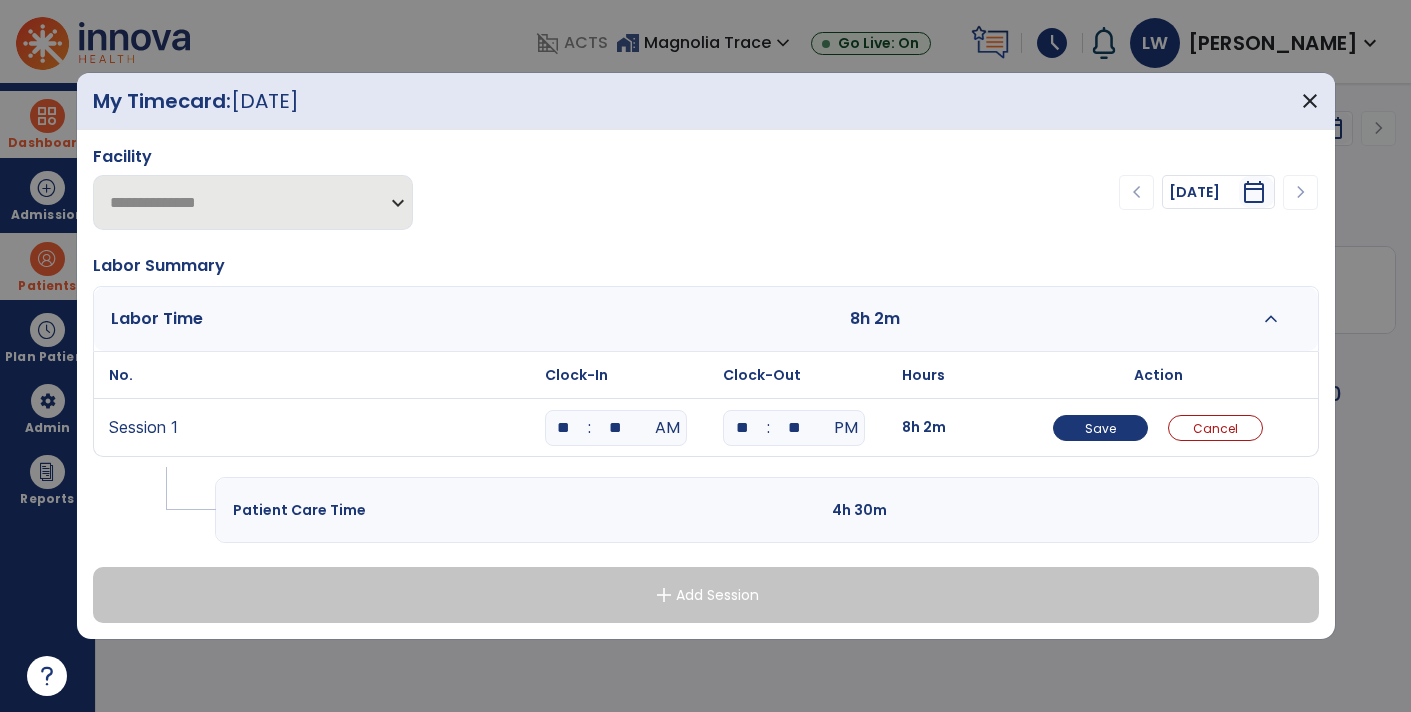 click on "**" at bounding box center [794, 428] 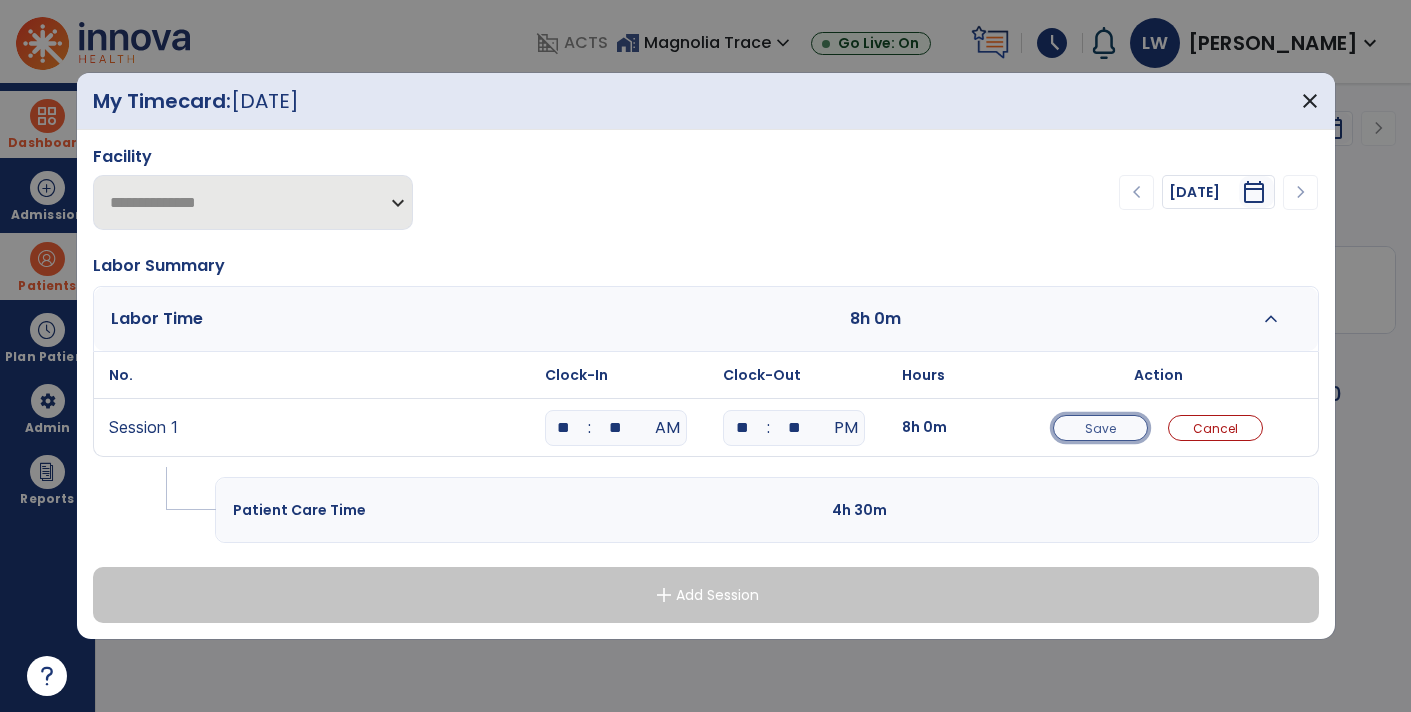 click on "Save" at bounding box center (1100, 428) 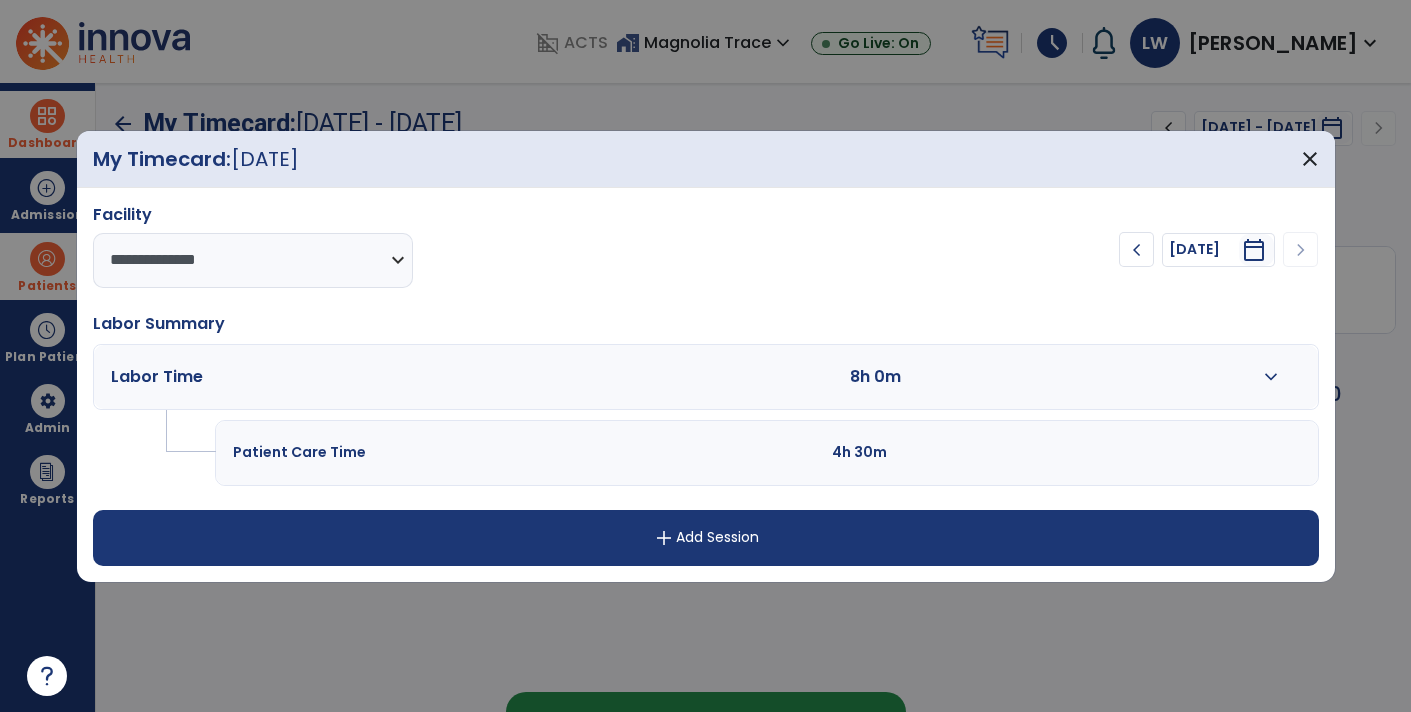 click on "expand_more" at bounding box center [1271, 377] 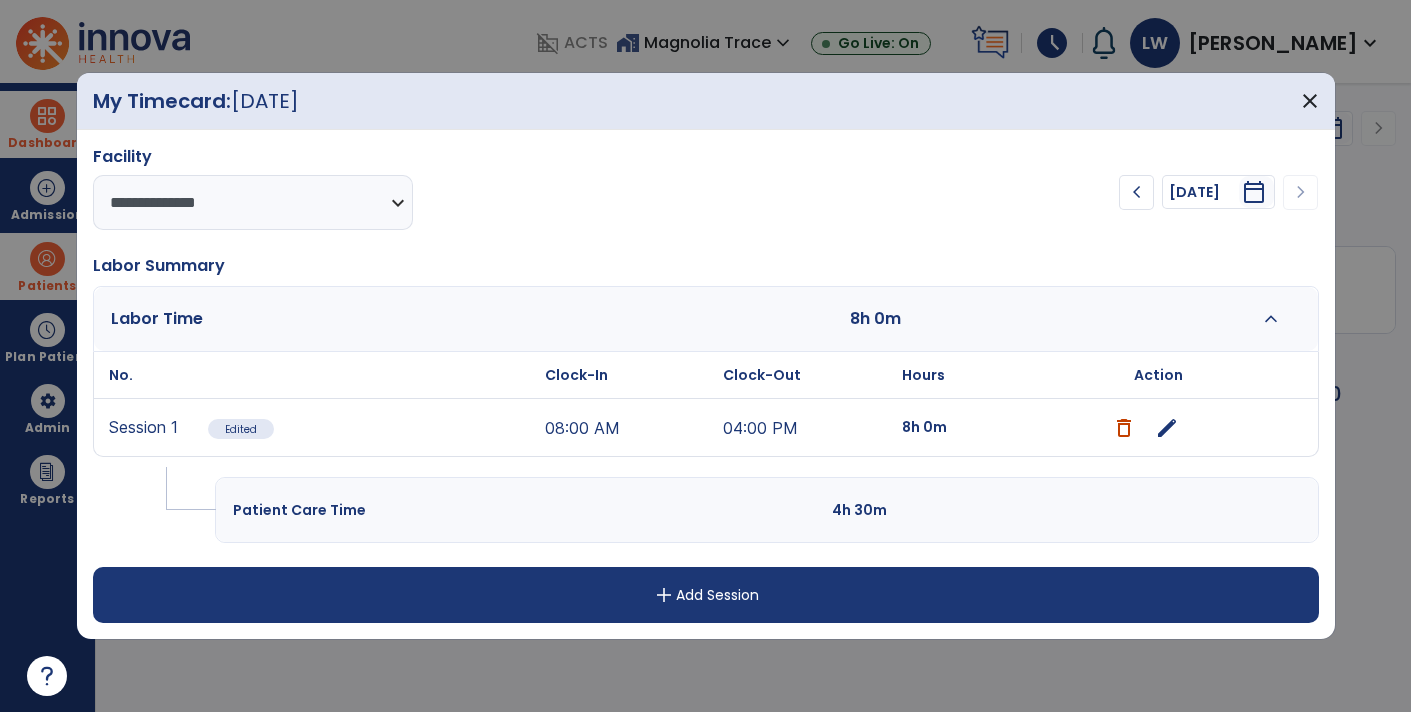 click on "edit" at bounding box center [1167, 428] 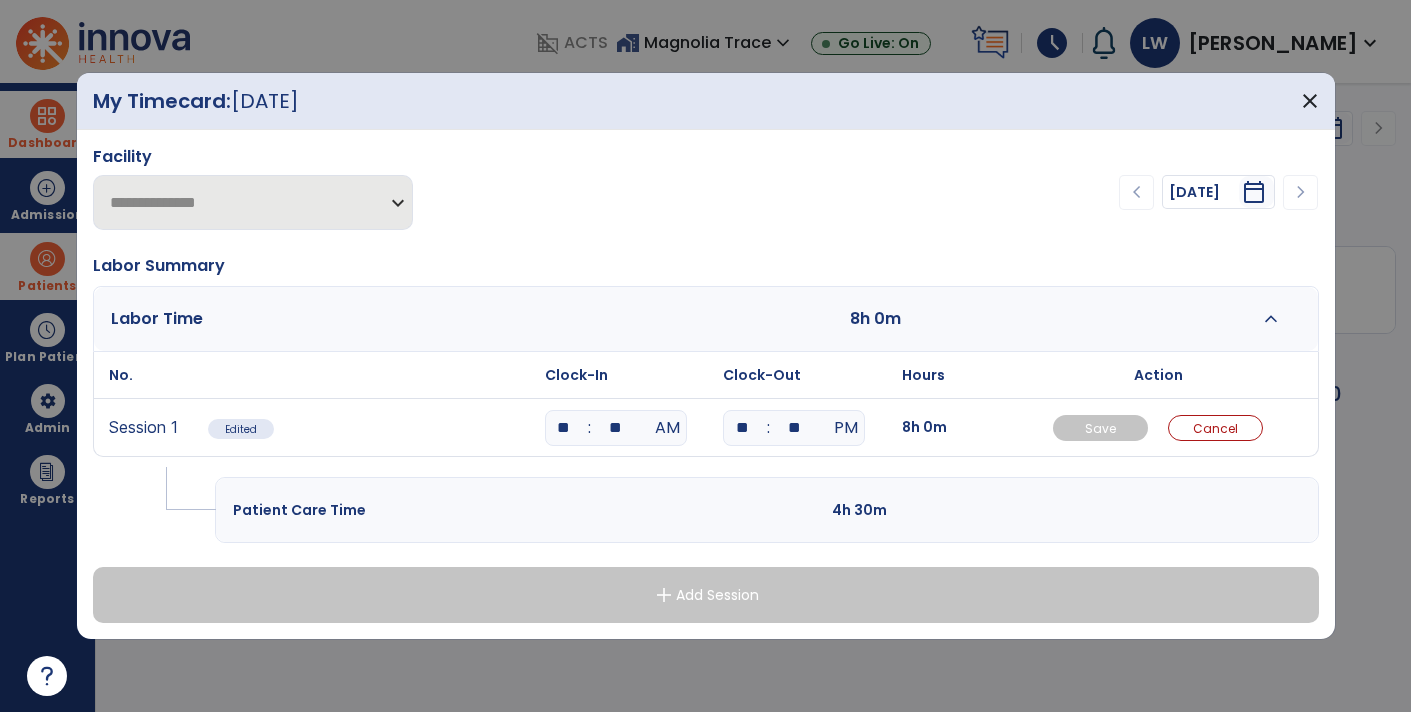 click on "**" at bounding box center (742, 428) 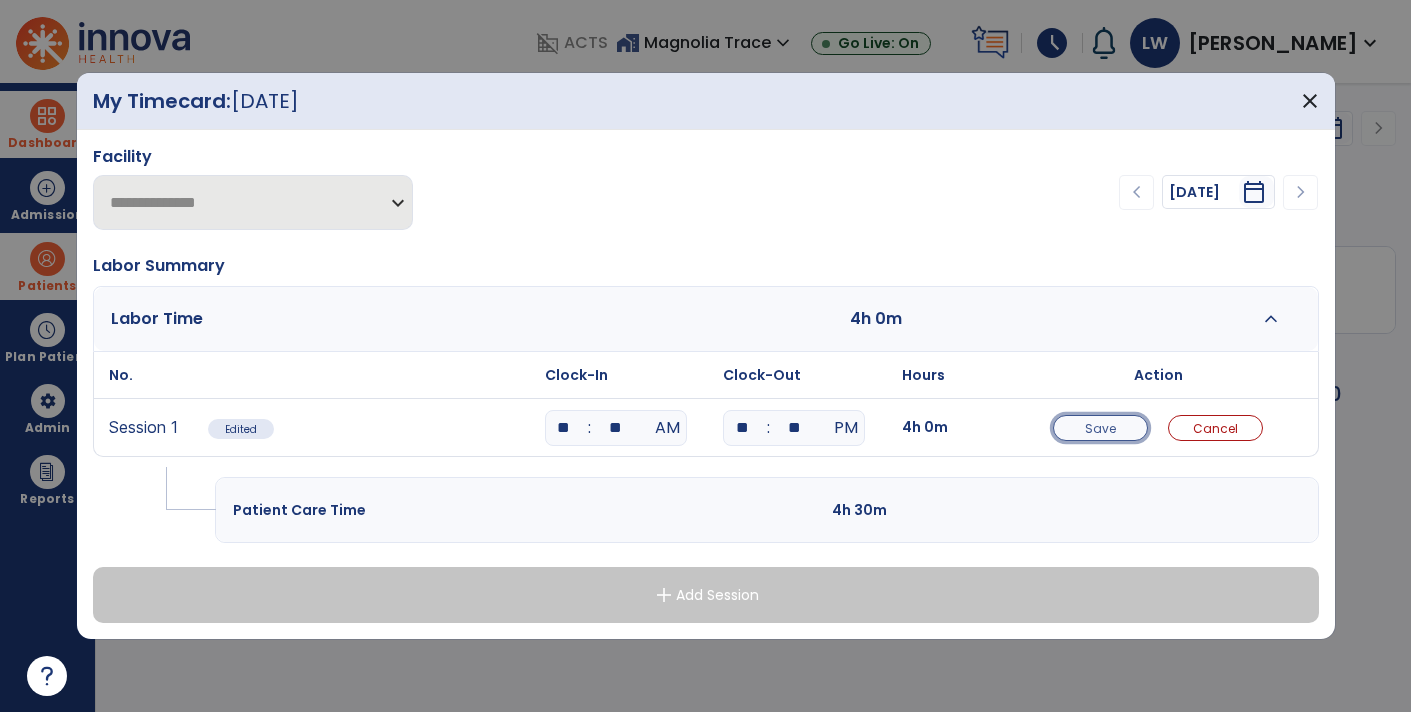 click on "Save" at bounding box center [1100, 428] 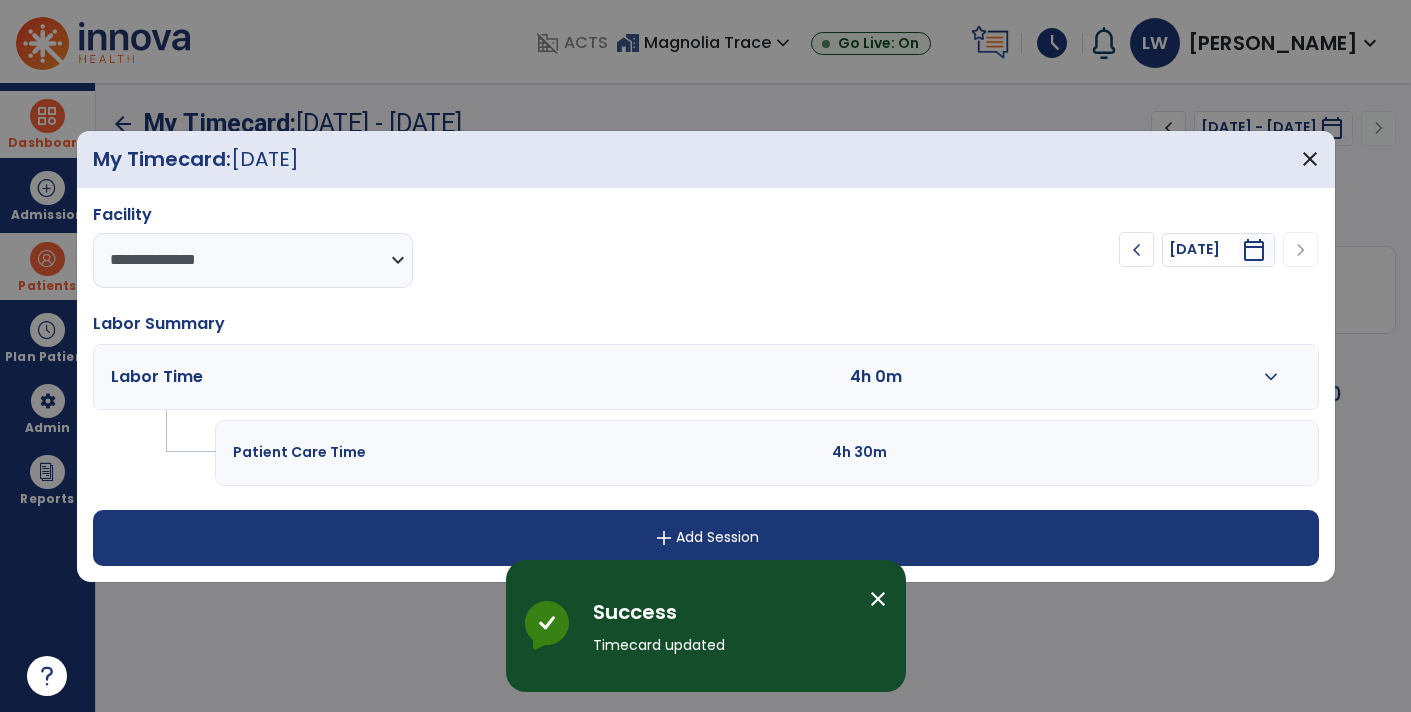 click on "add  Add Session" at bounding box center [706, 538] 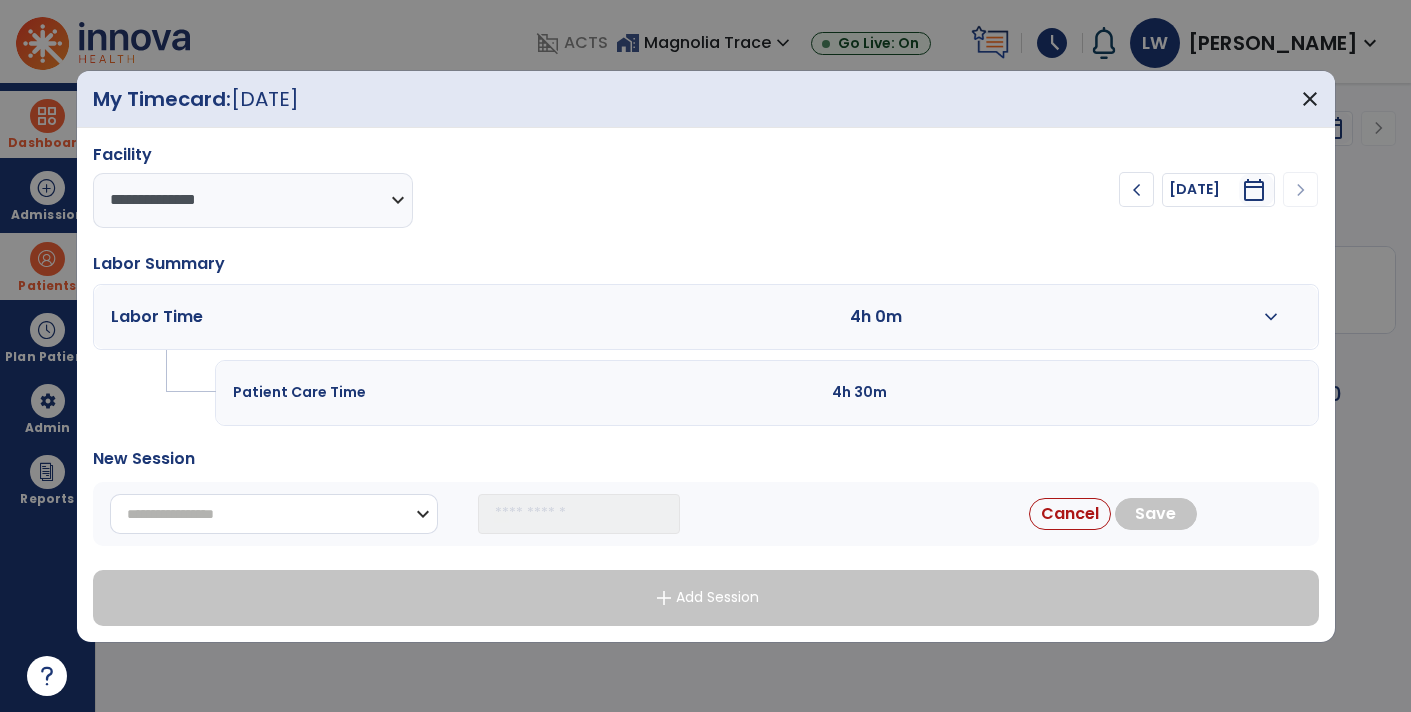 click on "**********" at bounding box center (274, 514) 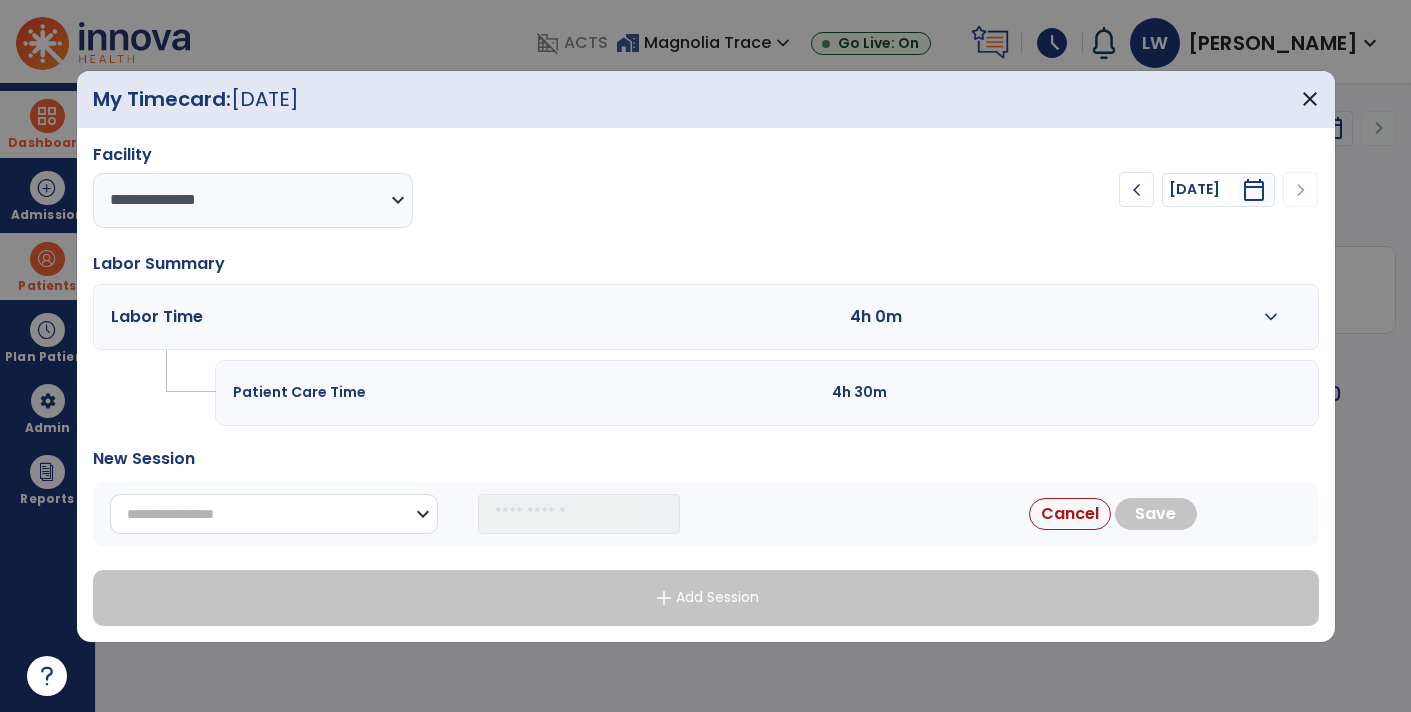 select on "**********" 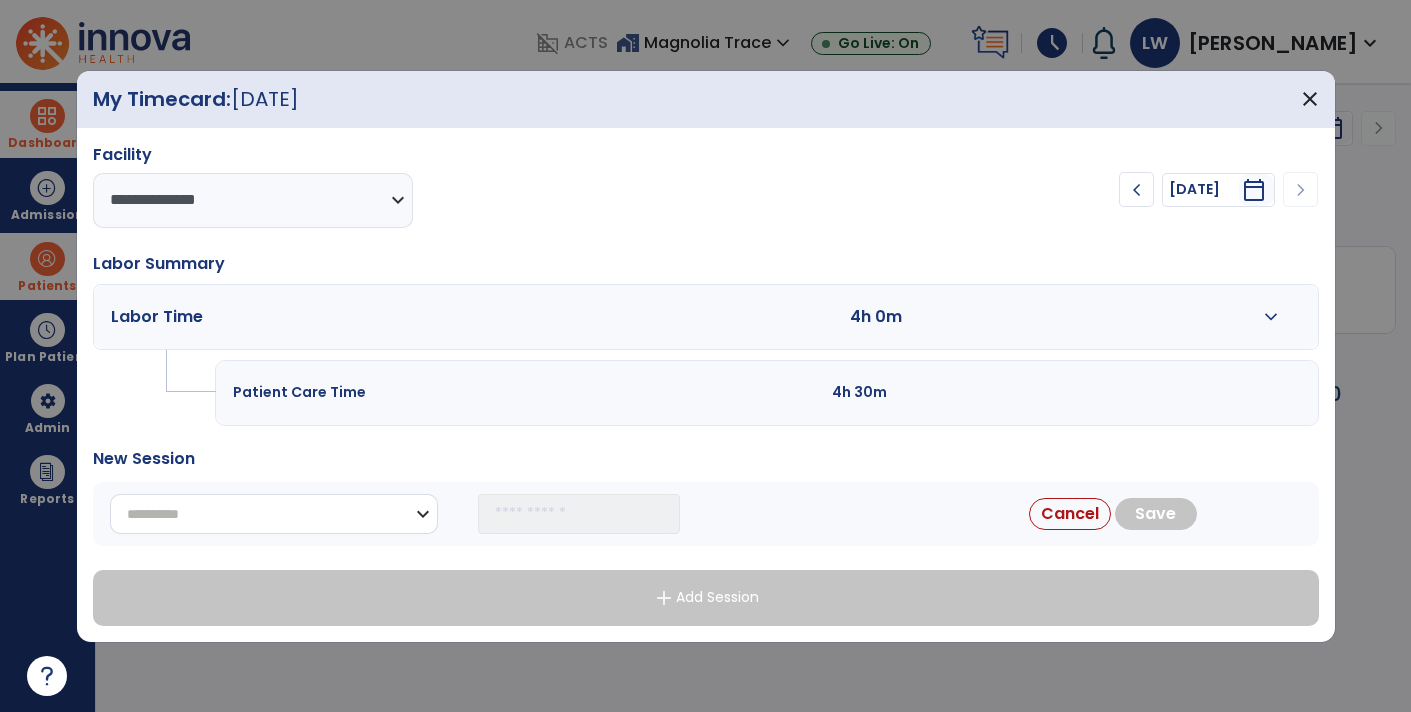 click on "**********" at bounding box center (274, 514) 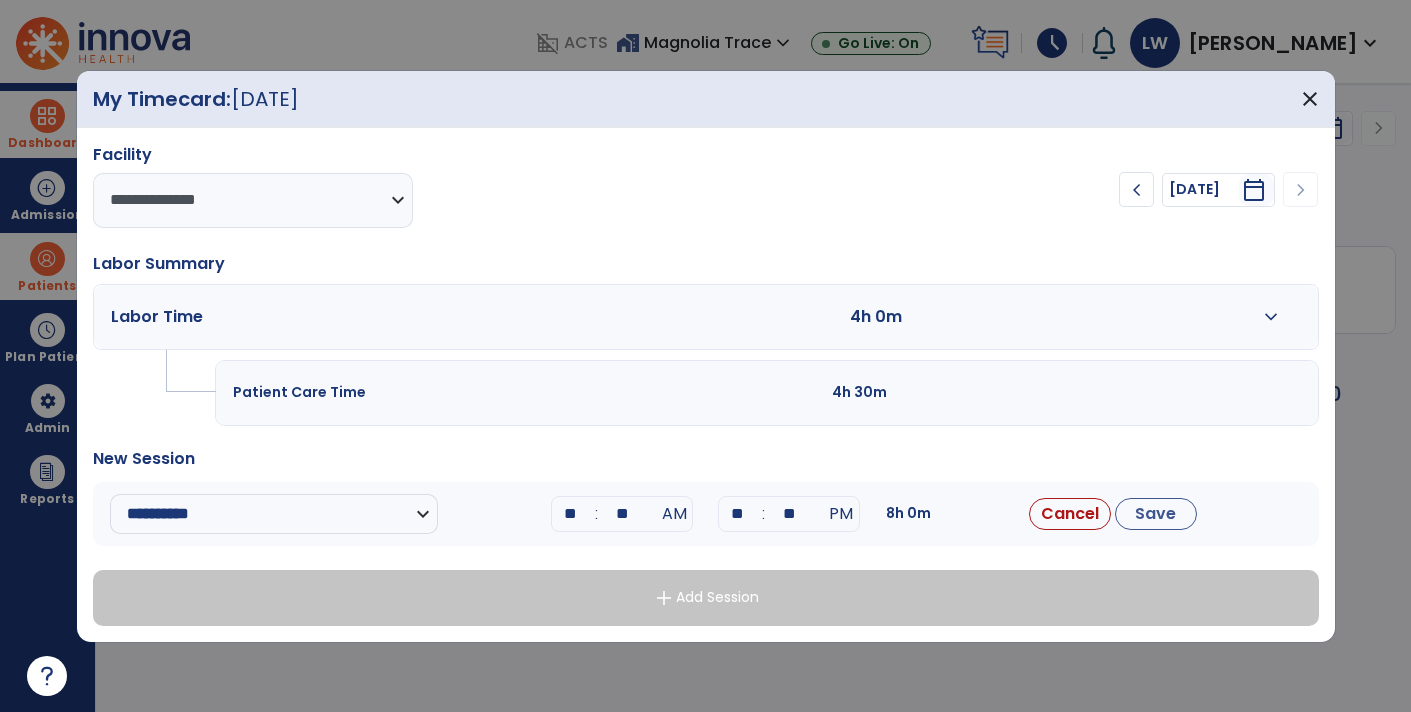 click on "**" at bounding box center [570, 514] 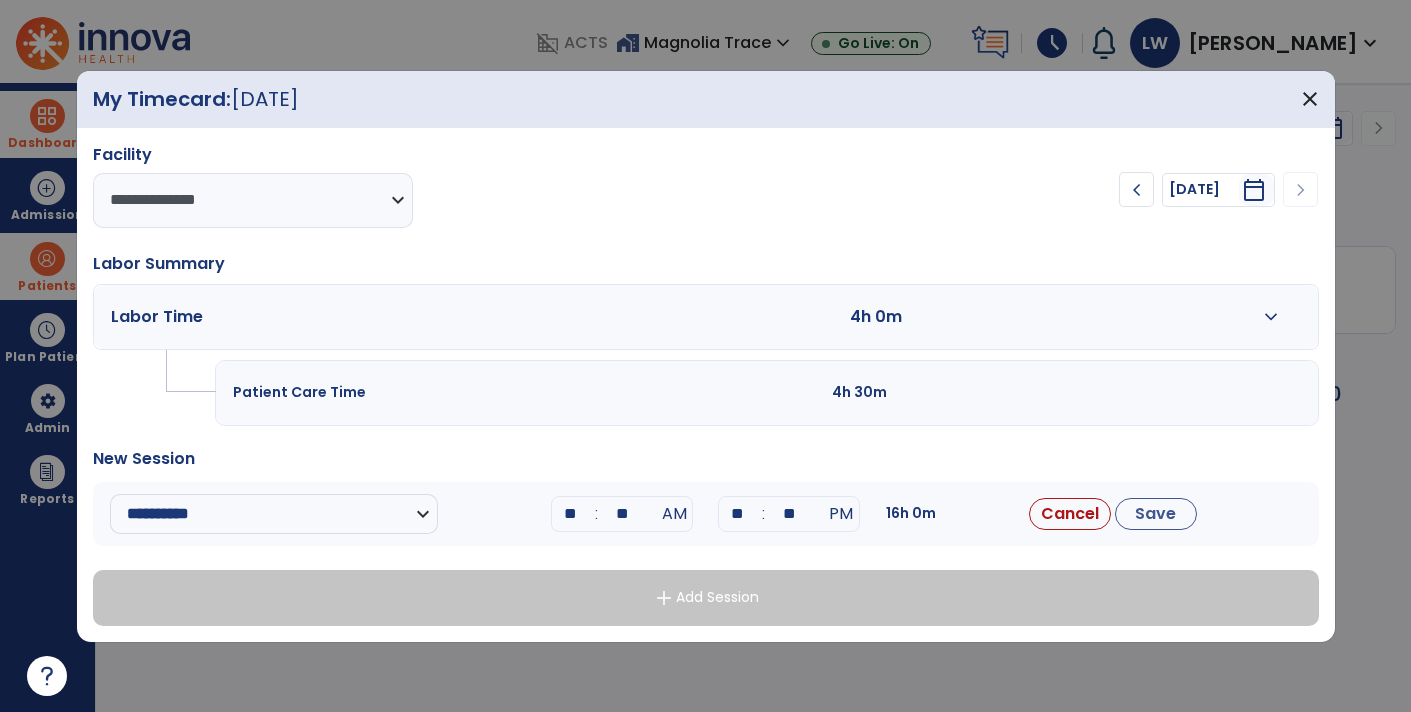 type on "**" 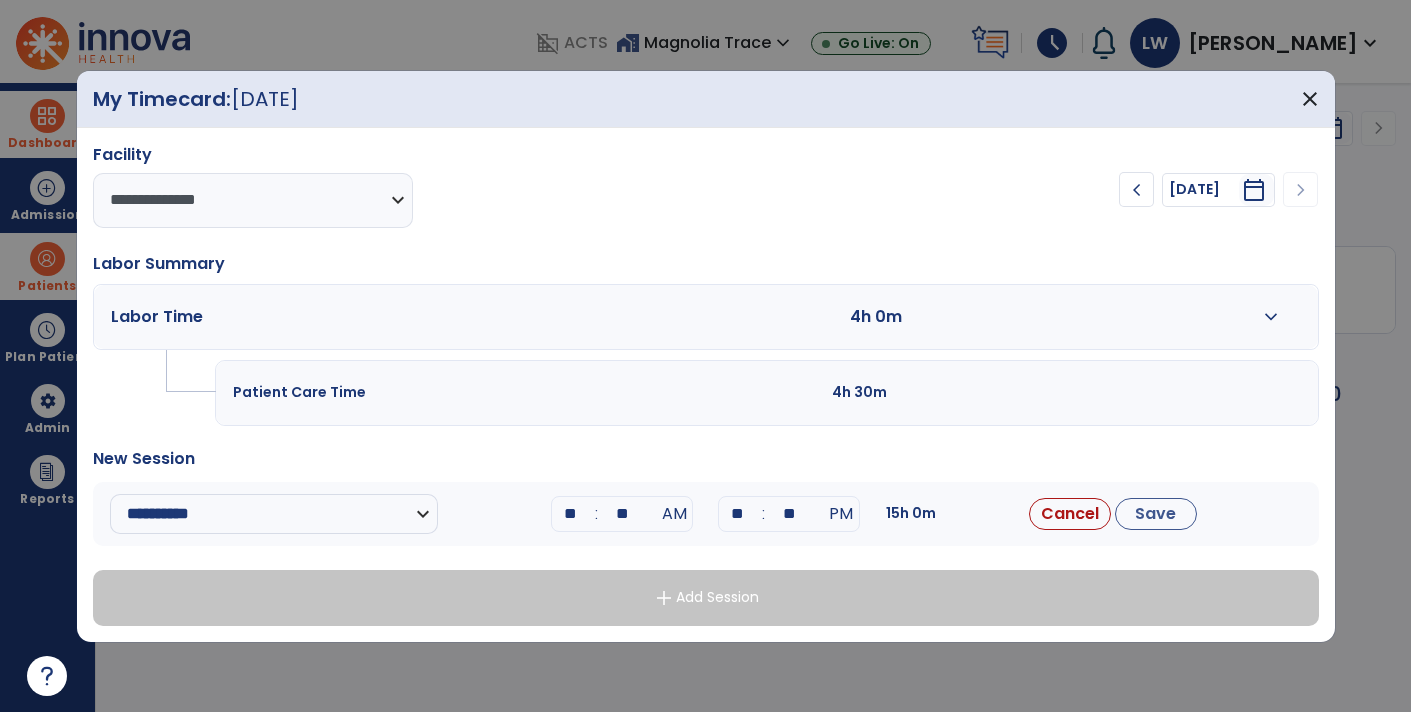 click on "New Session" at bounding box center (706, 459) 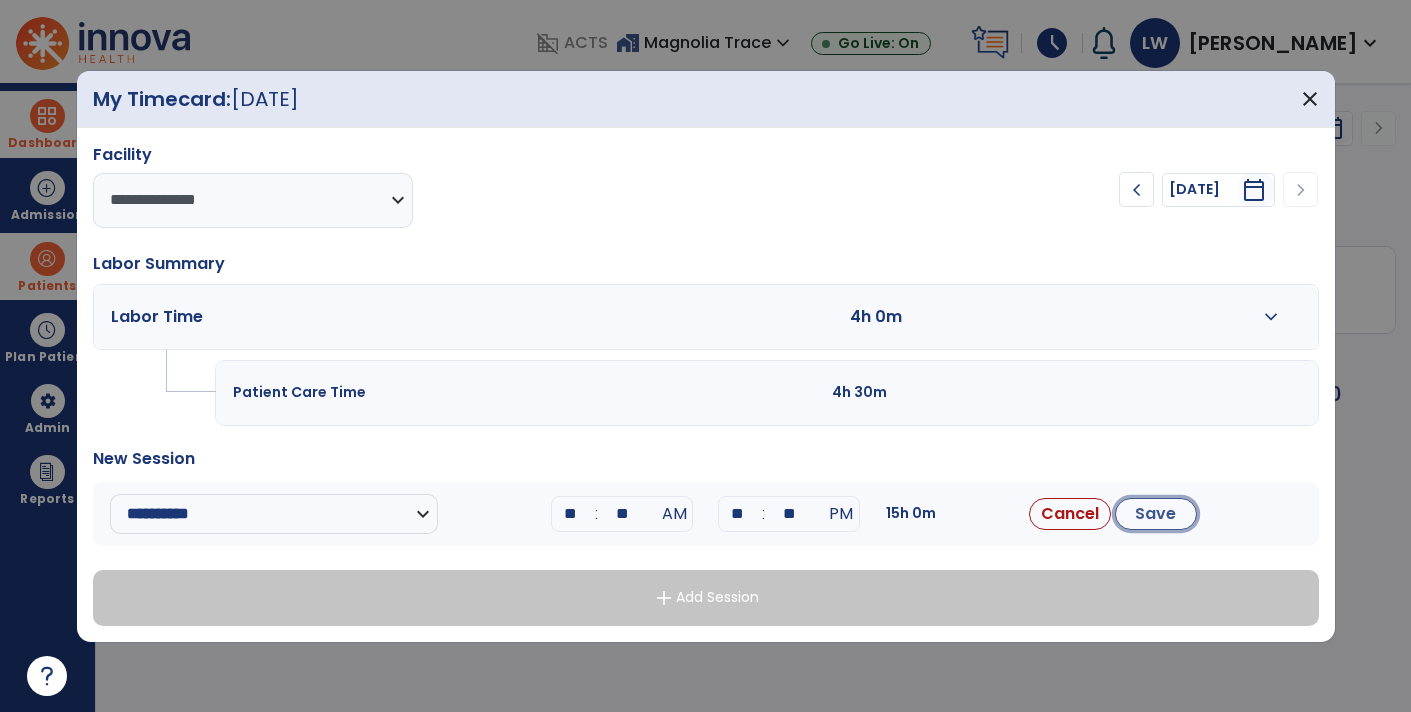 click on "Save" at bounding box center [1156, 514] 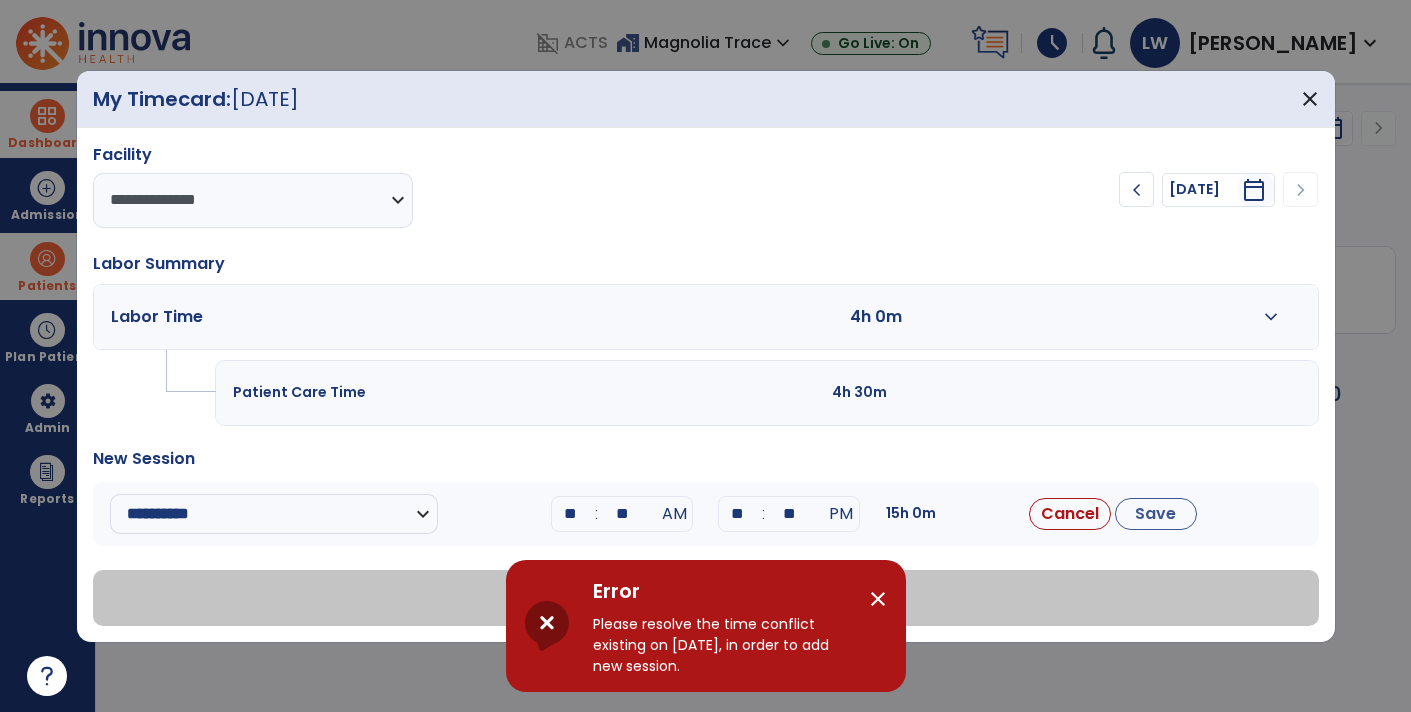 click on "close" at bounding box center (878, 599) 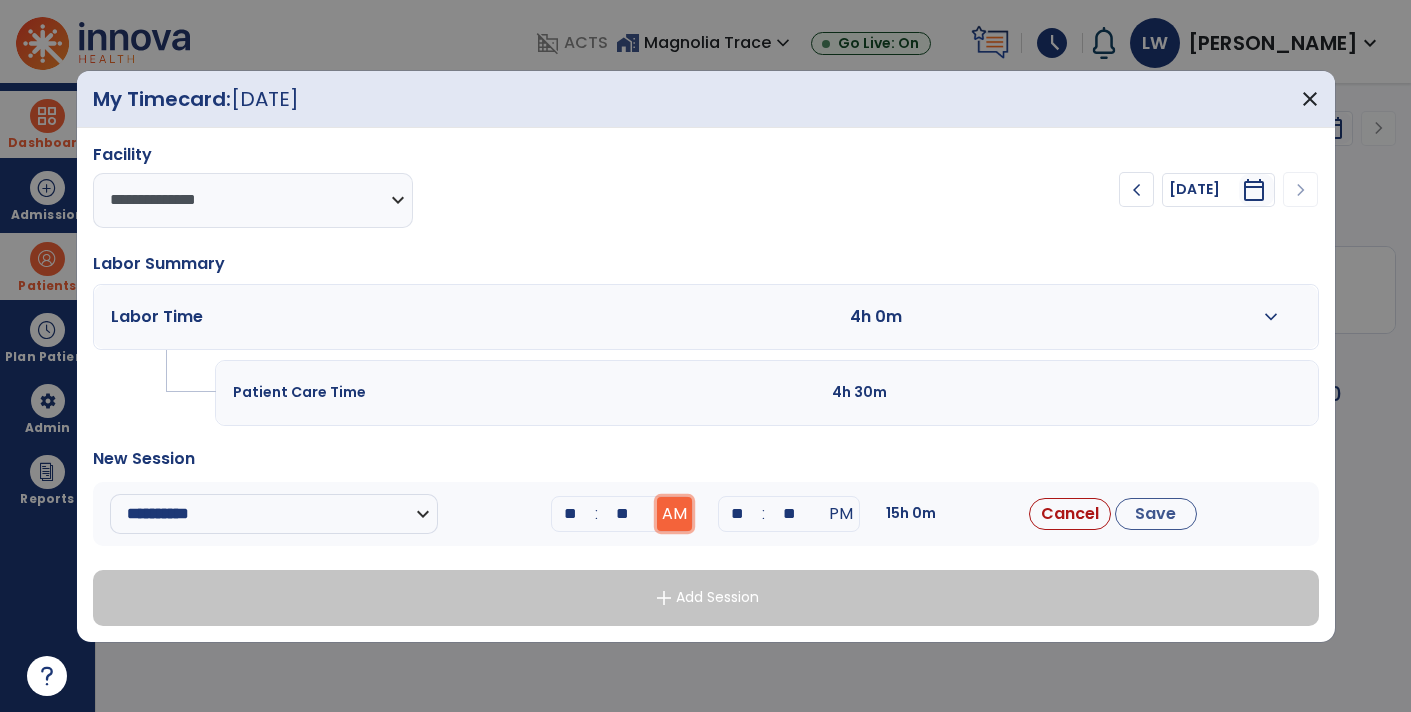 click on "AM" at bounding box center (674, 514) 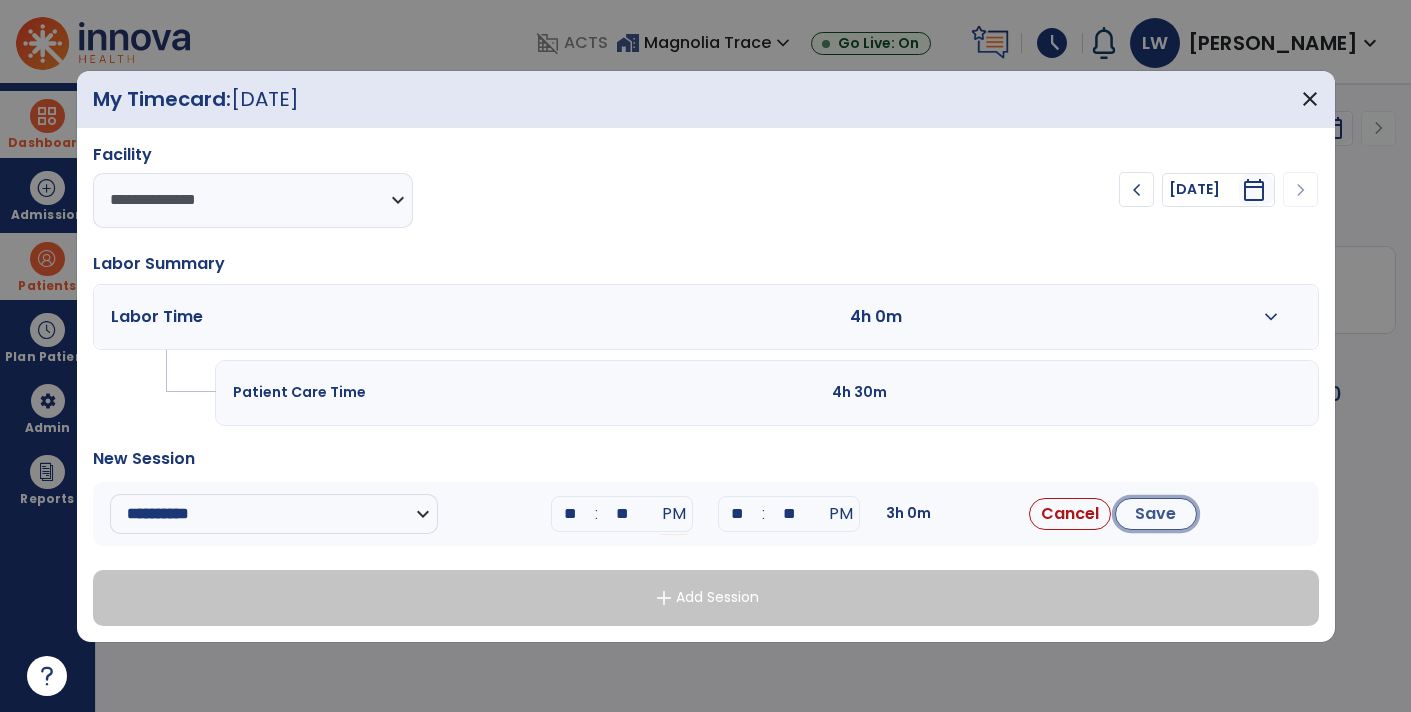 click on "Save" at bounding box center (1156, 514) 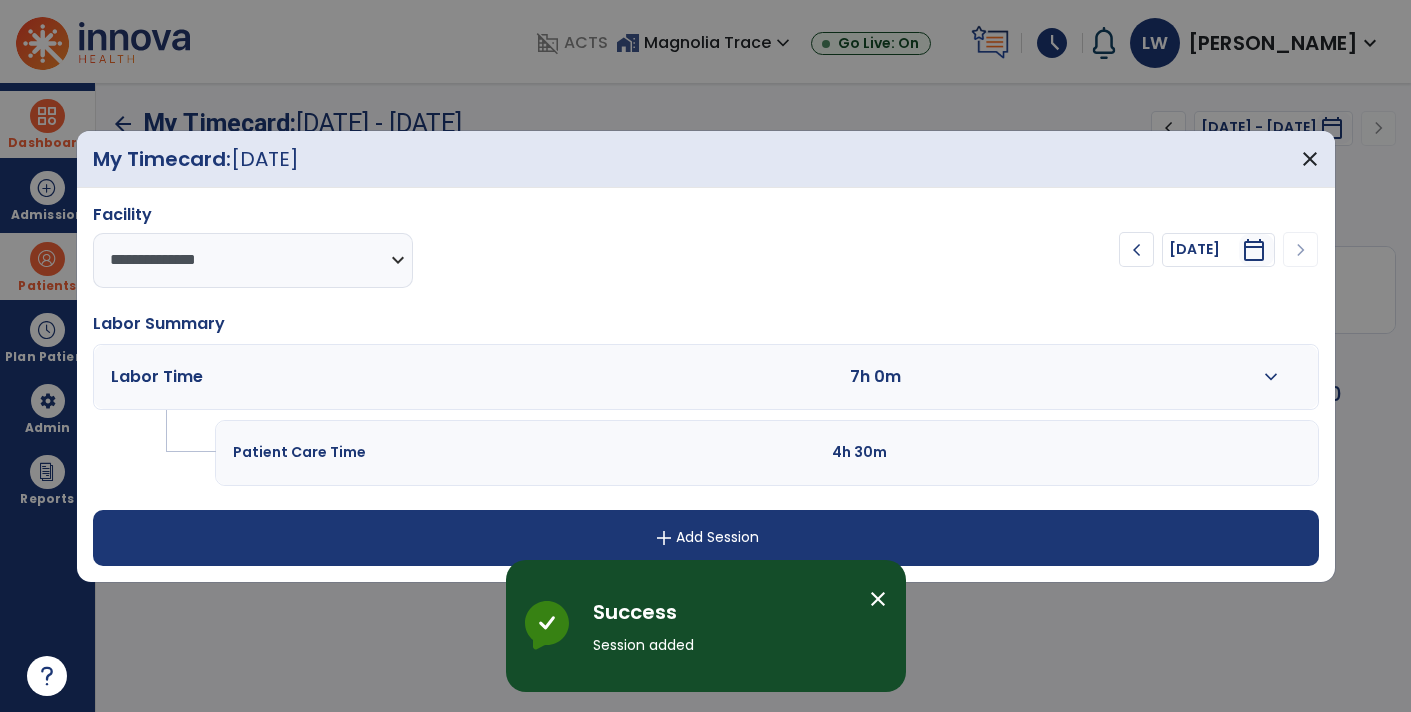 click on "expand_more" at bounding box center [1271, 377] 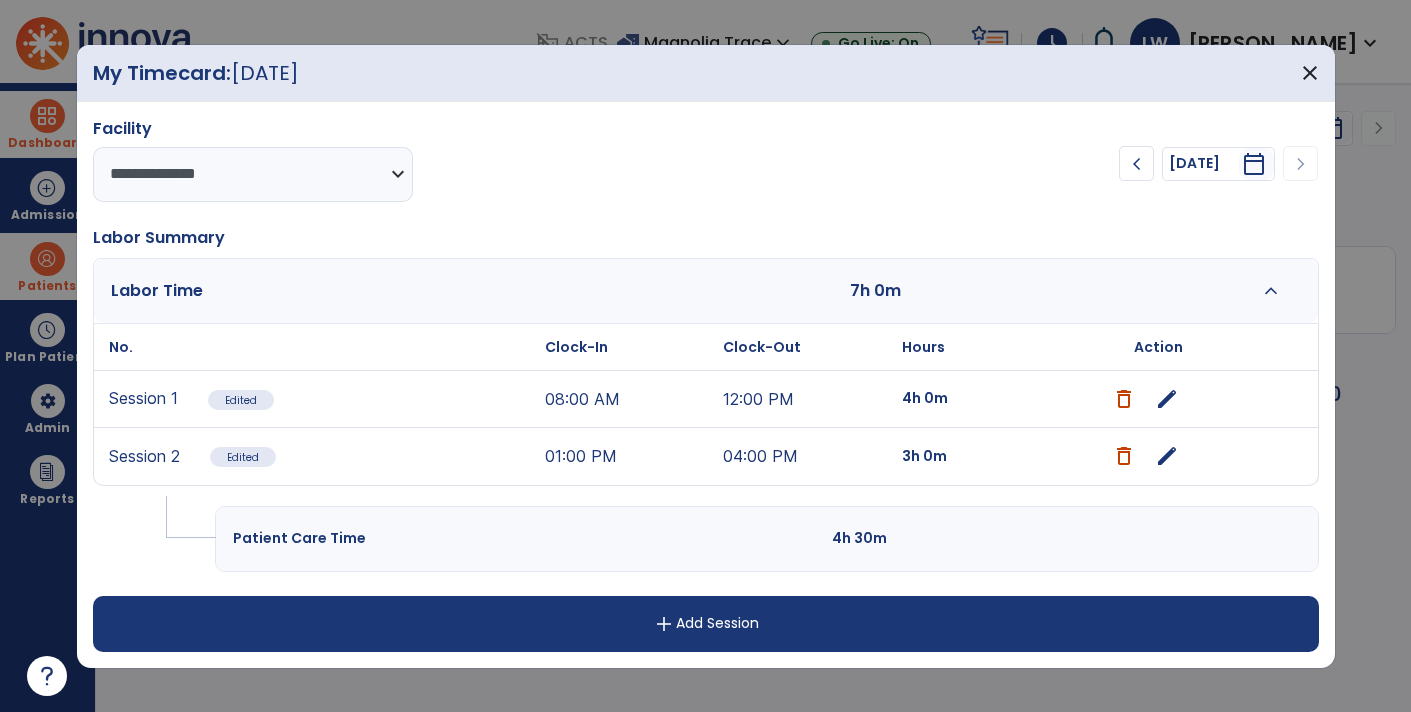 click on "edit" at bounding box center [1167, 456] 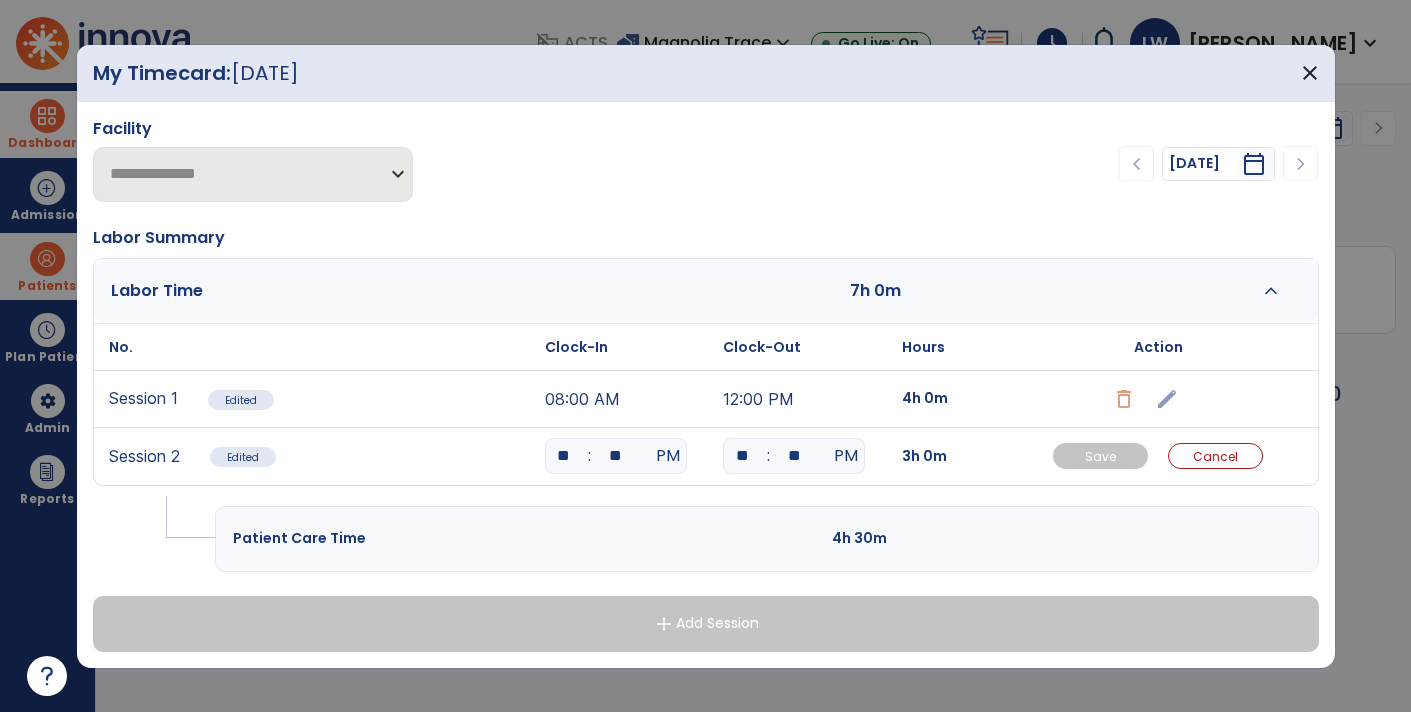 click on "**" at bounding box center (742, 456) 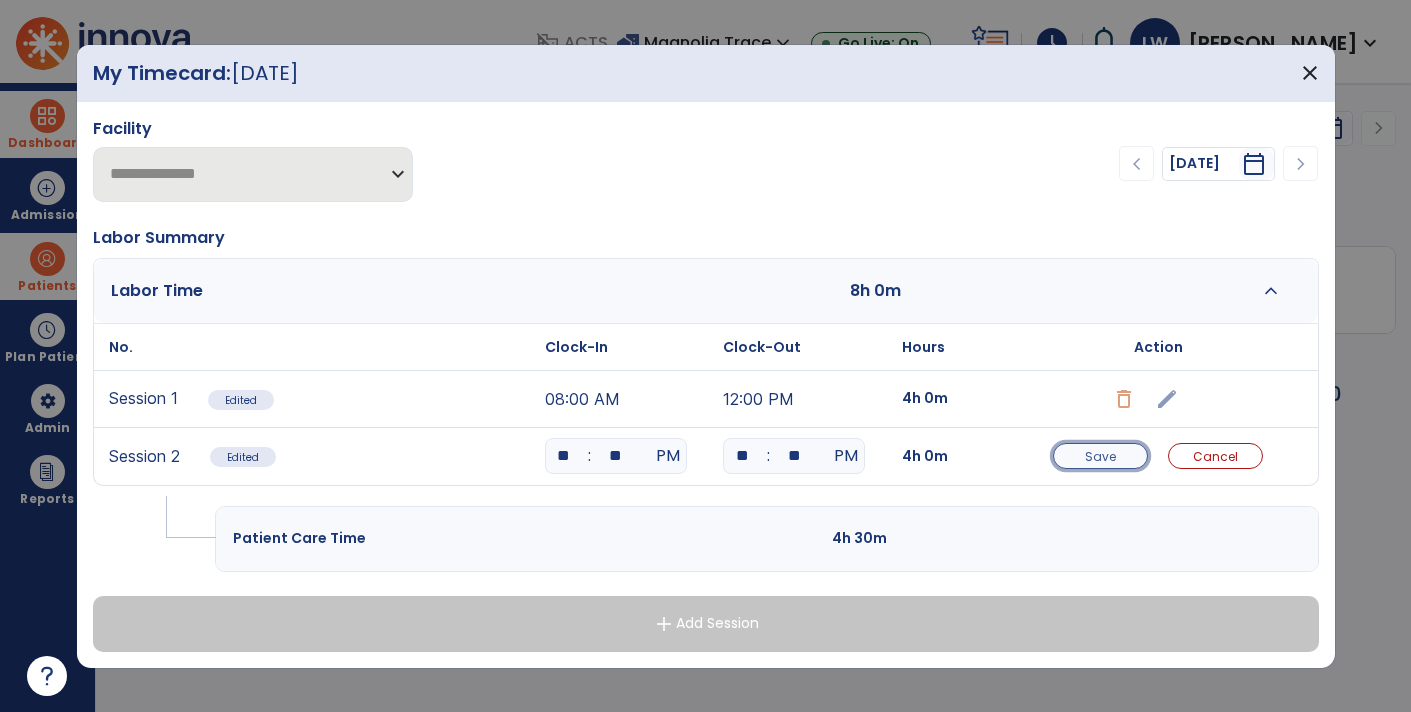 click on "Save" at bounding box center (1100, 456) 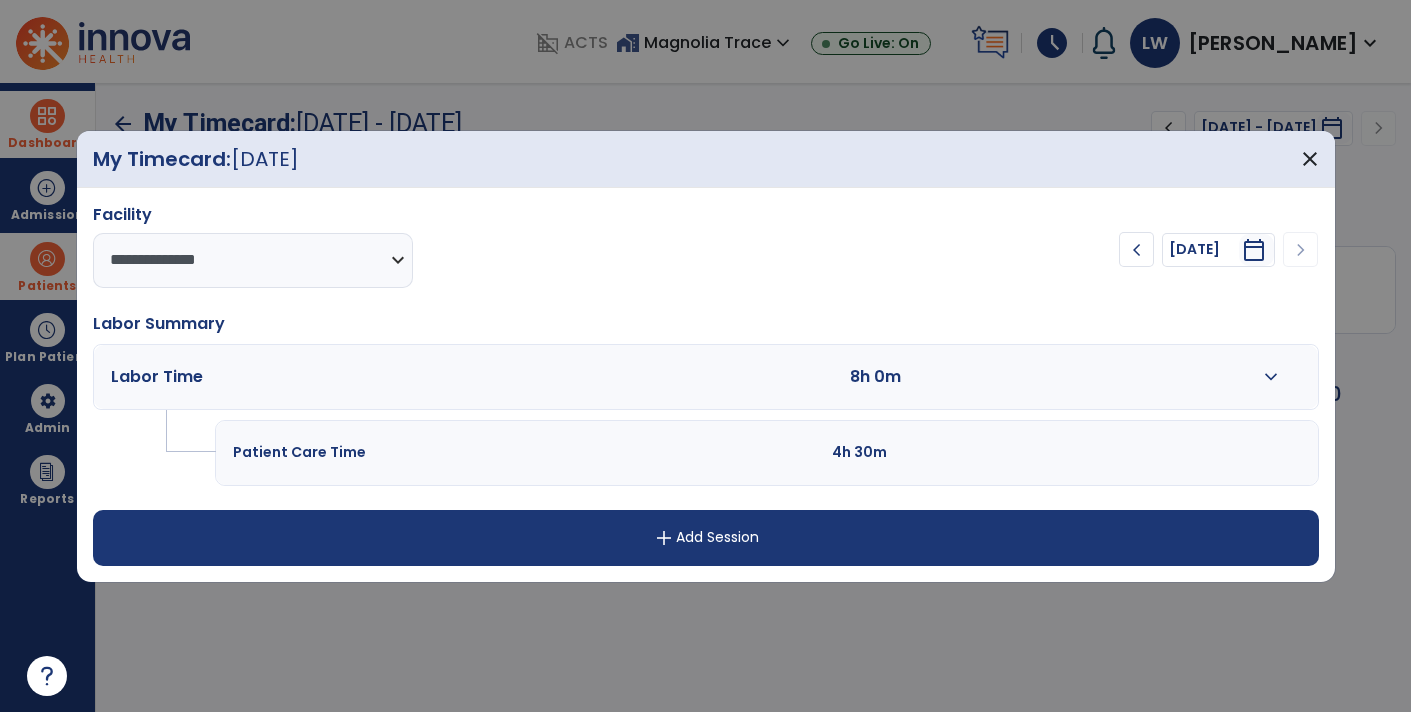 click on "add  Add Session" at bounding box center [706, 538] 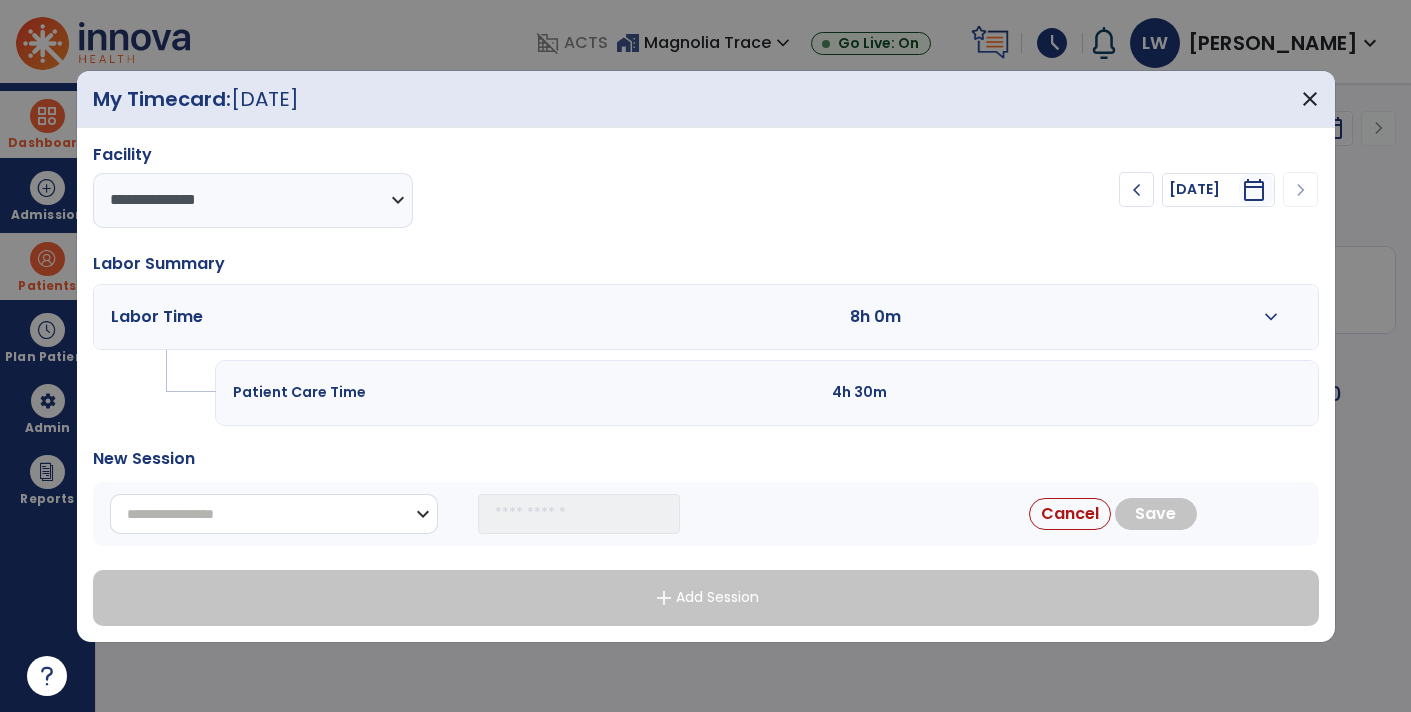 click on "**********" at bounding box center [274, 514] 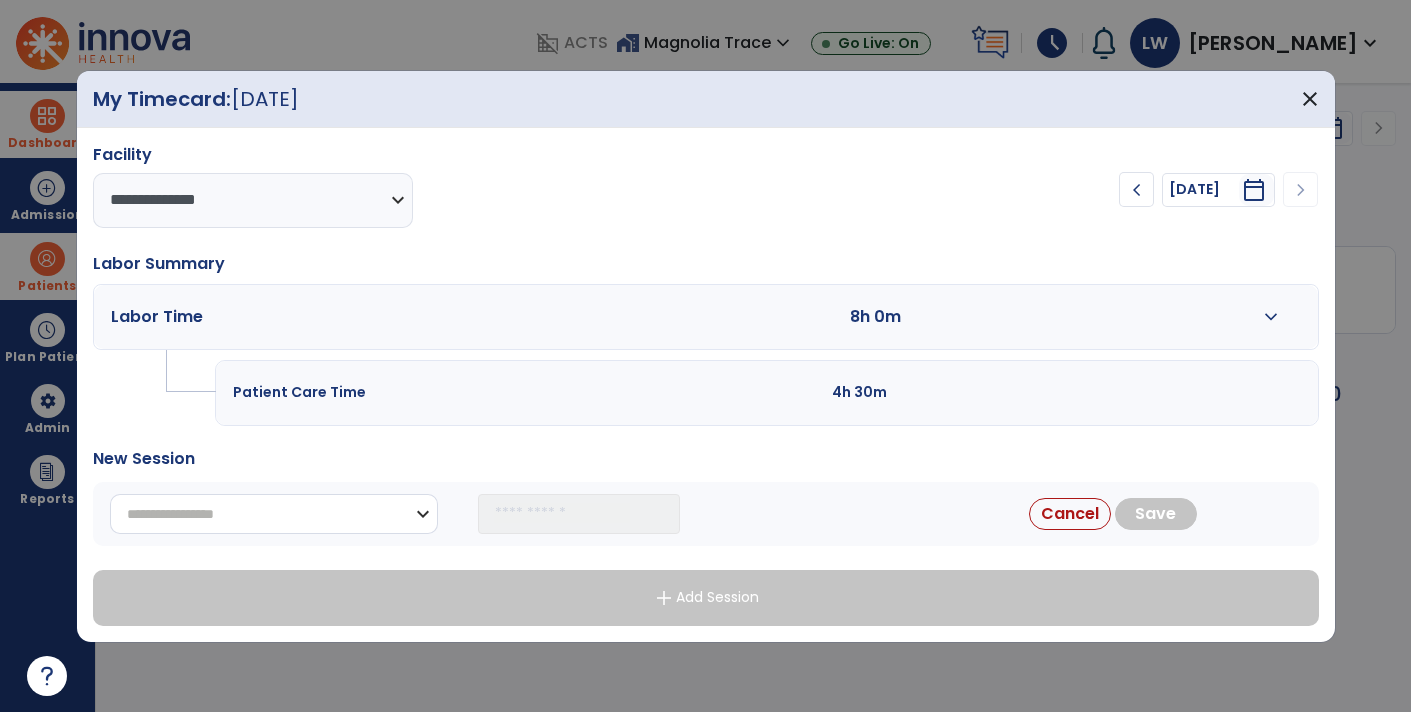 select on "**********" 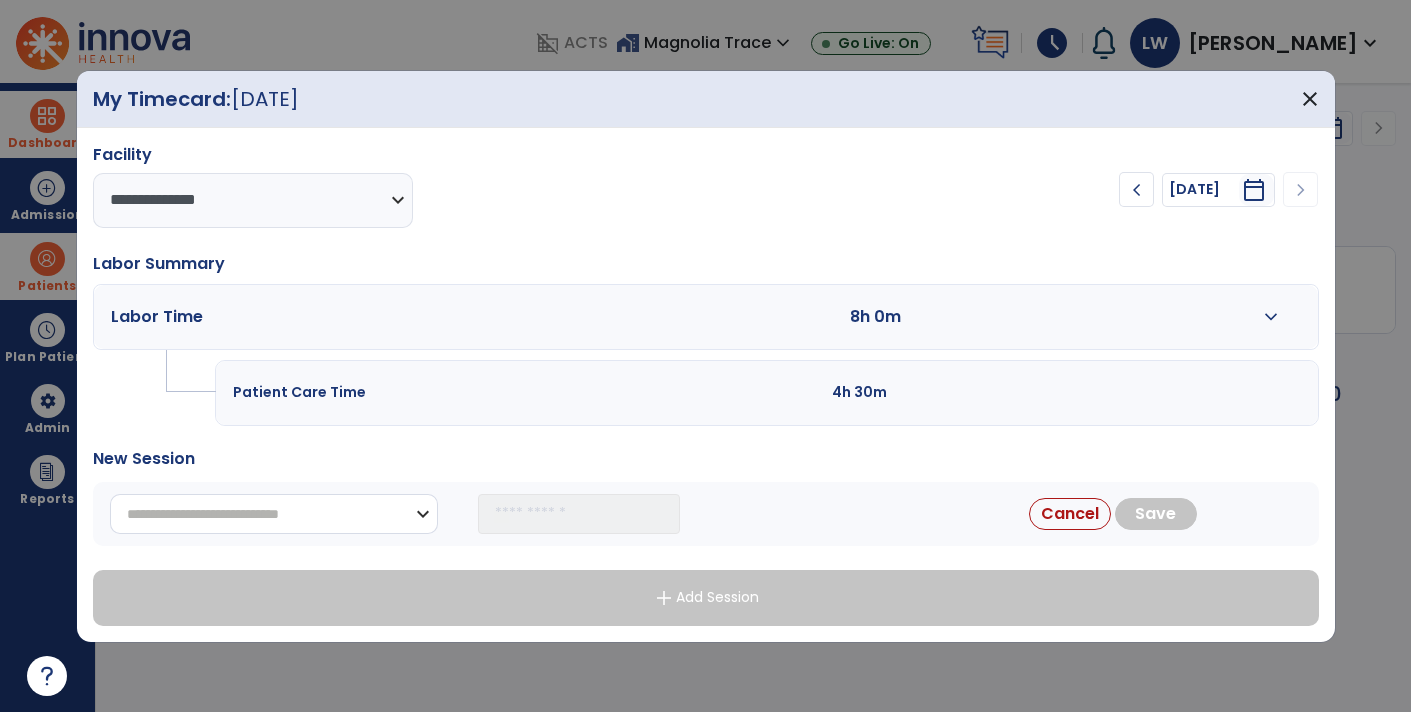 click on "**********" at bounding box center [274, 514] 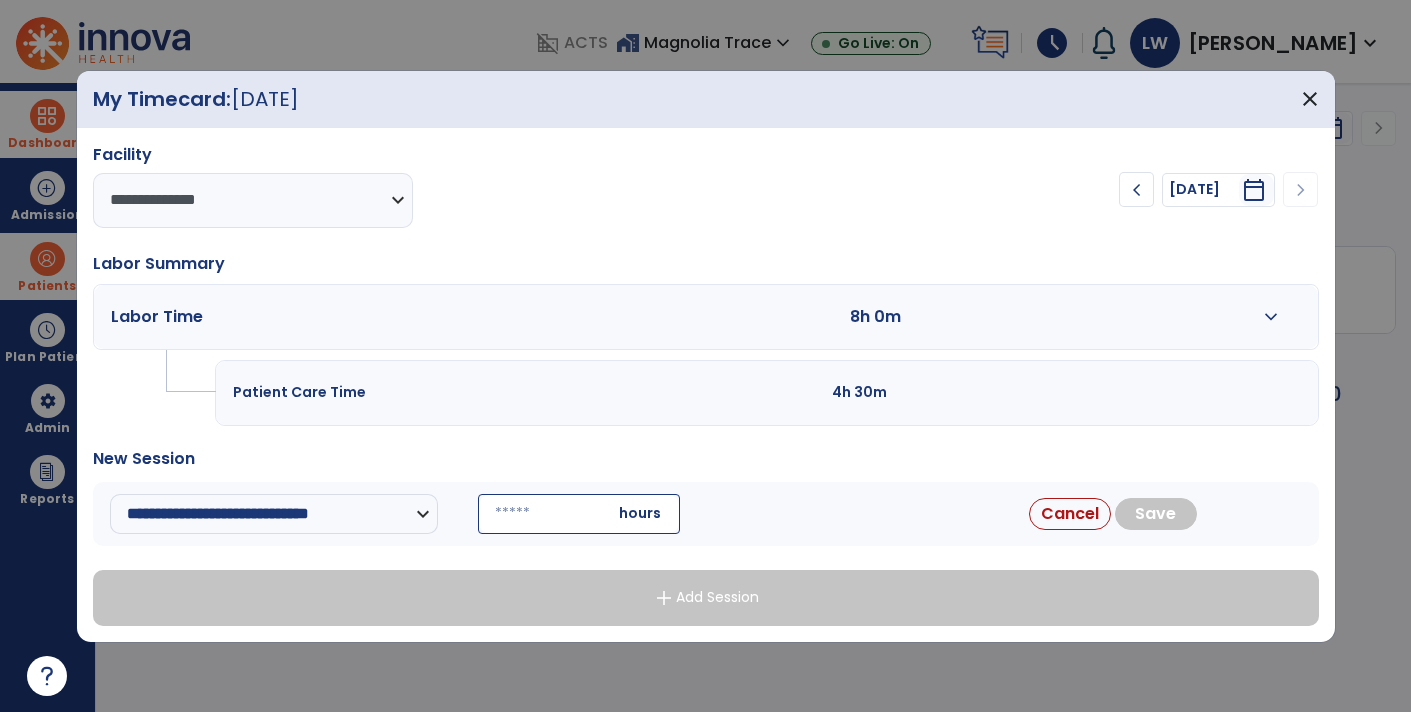 click at bounding box center [579, 514] 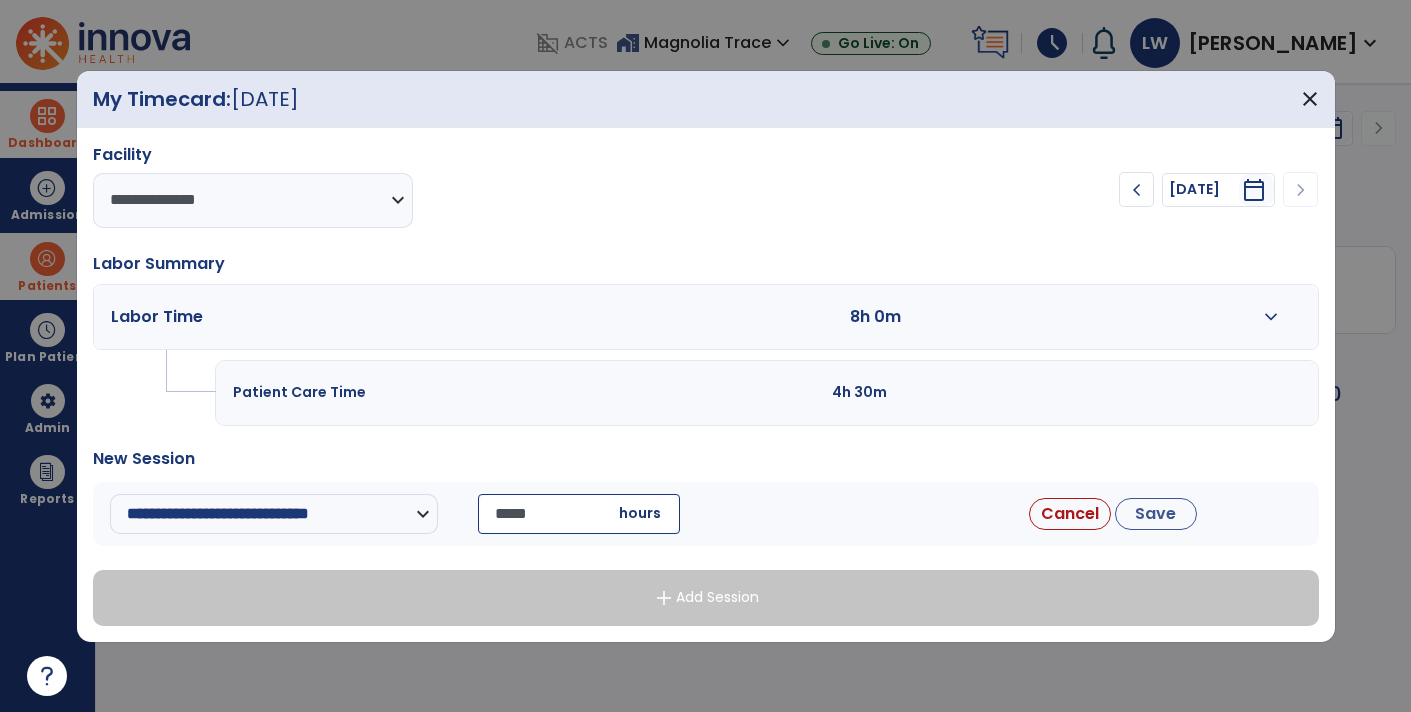 type on "*****" 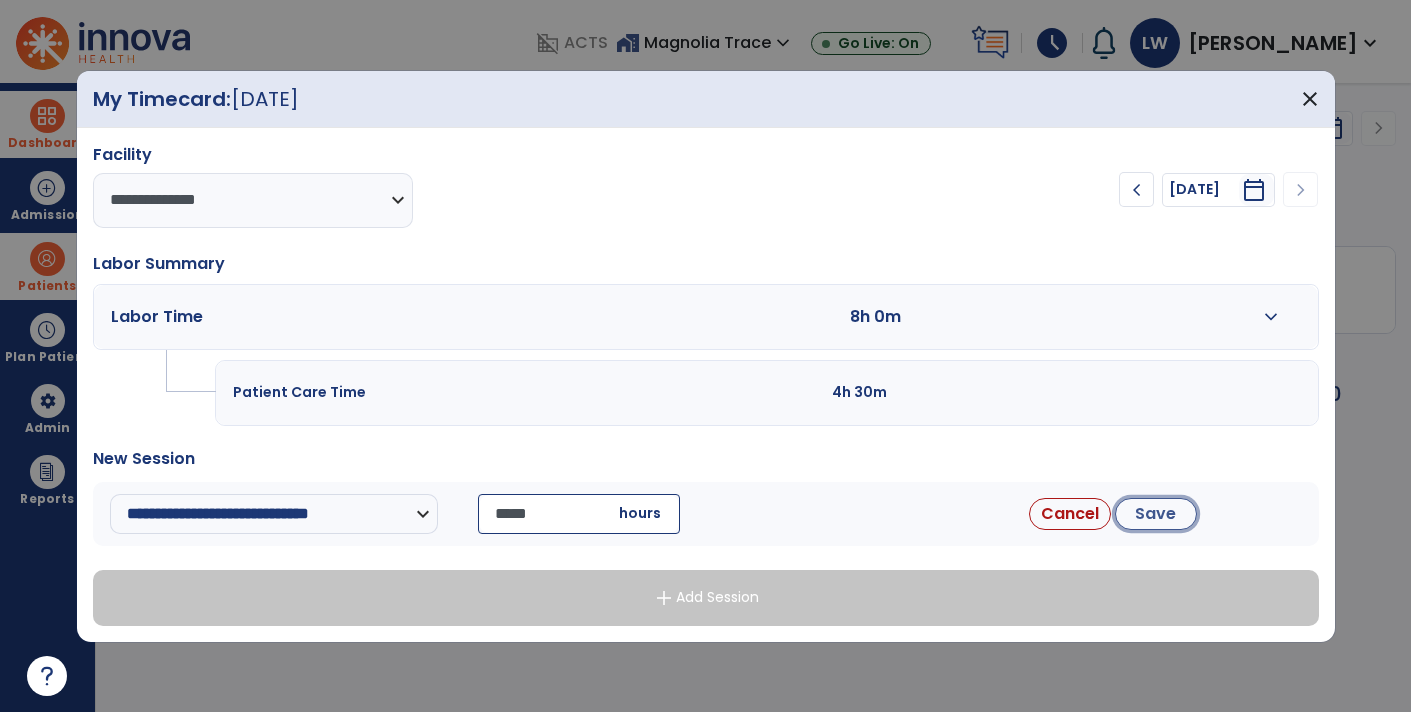 click on "Save" at bounding box center [1156, 514] 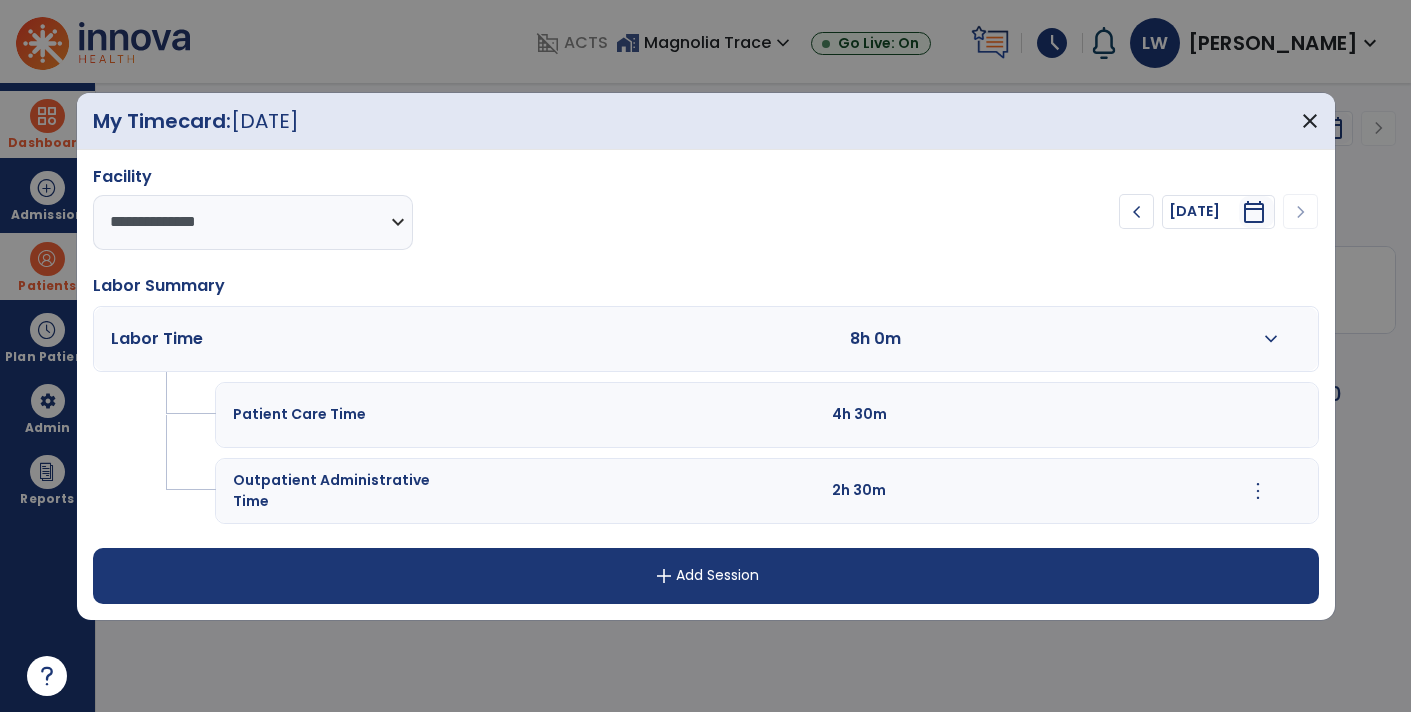 click on "expand_more" at bounding box center [1271, 339] 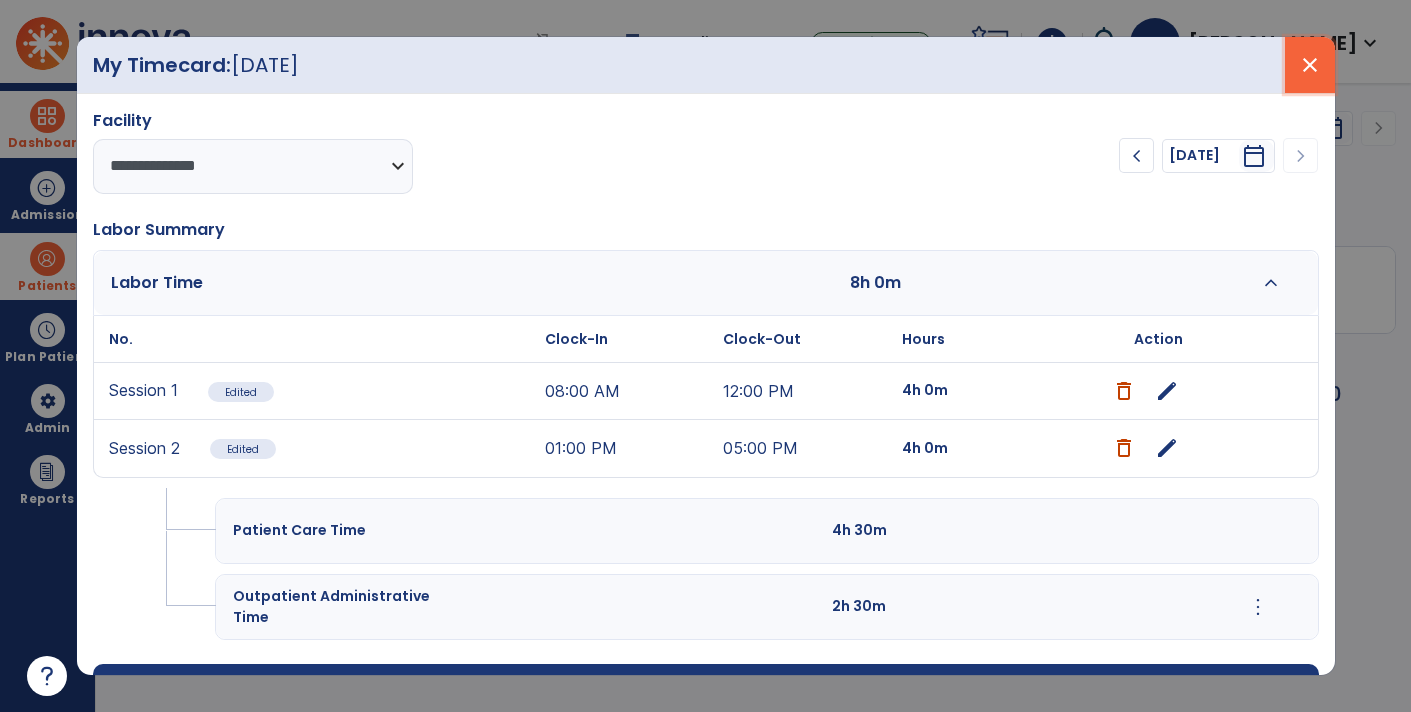 click on "close" at bounding box center [1310, 65] 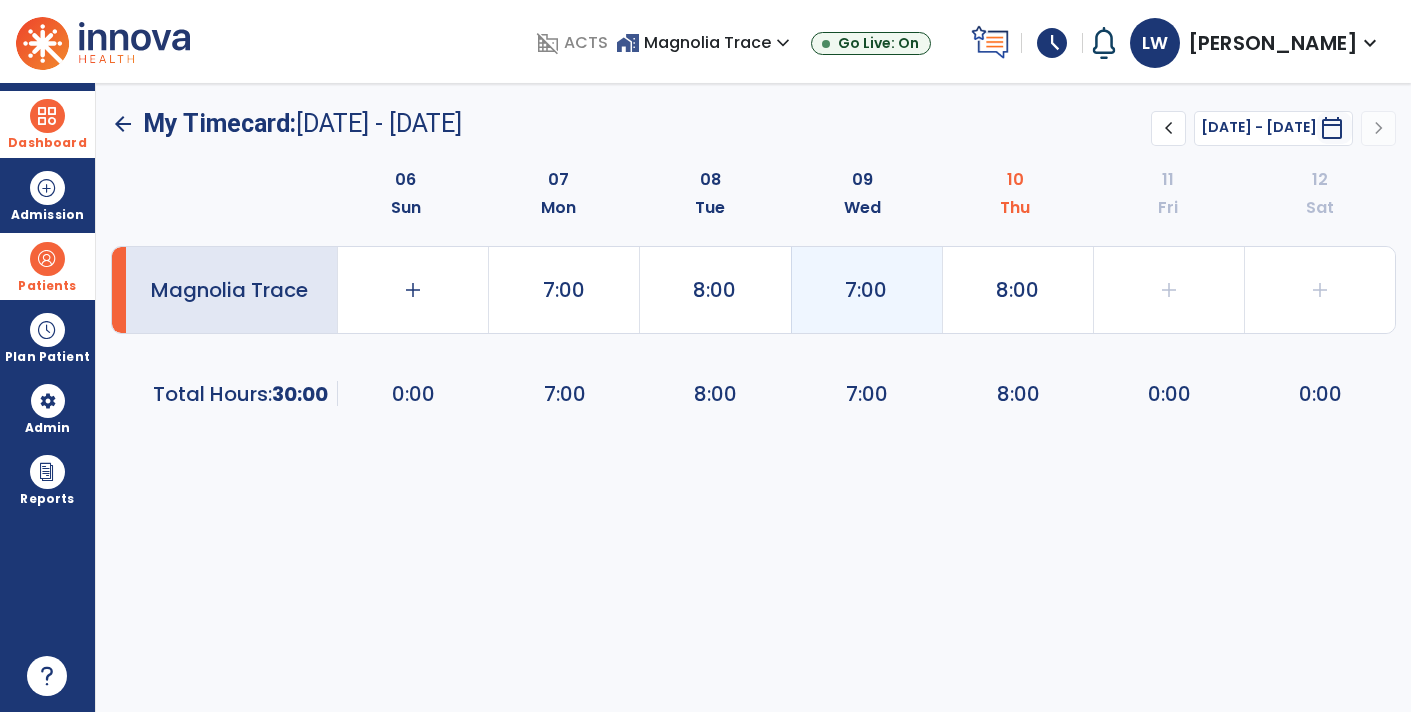 select on "**********" 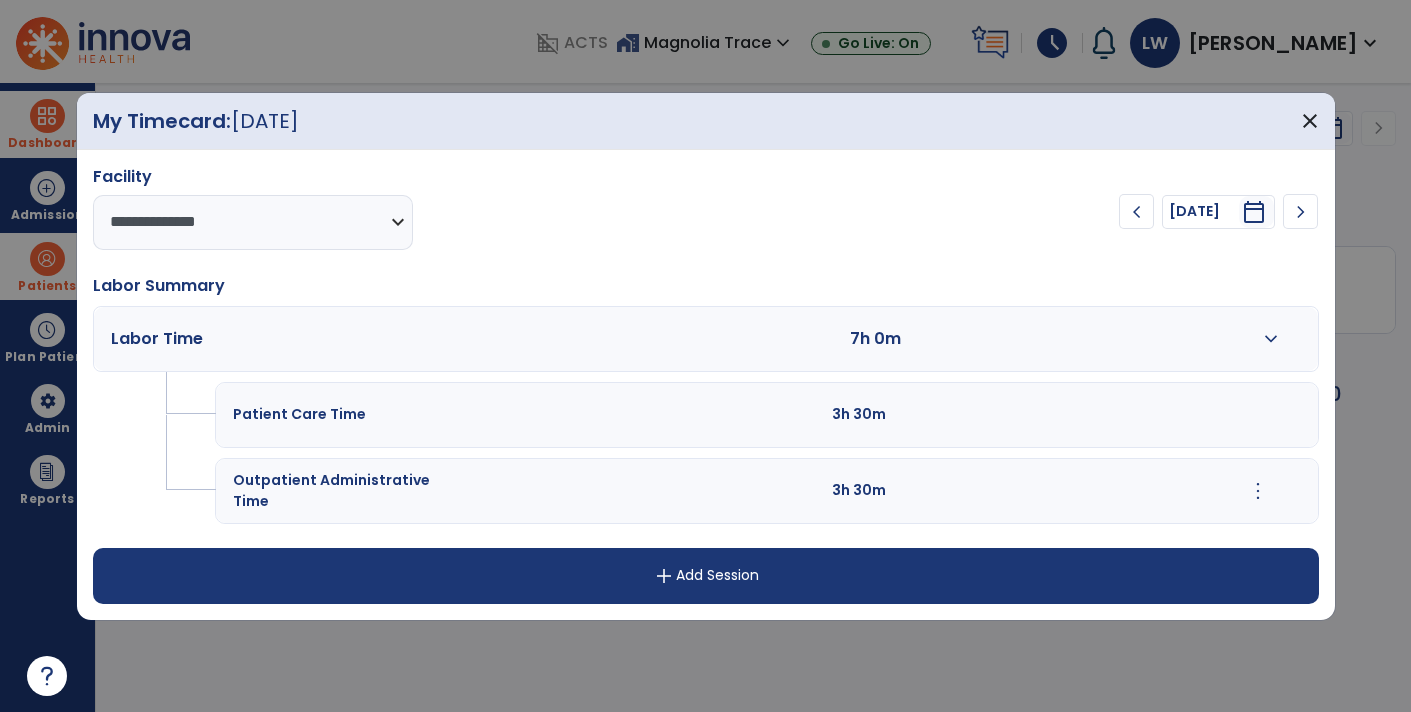 click on "more_vert" at bounding box center [1258, 491] 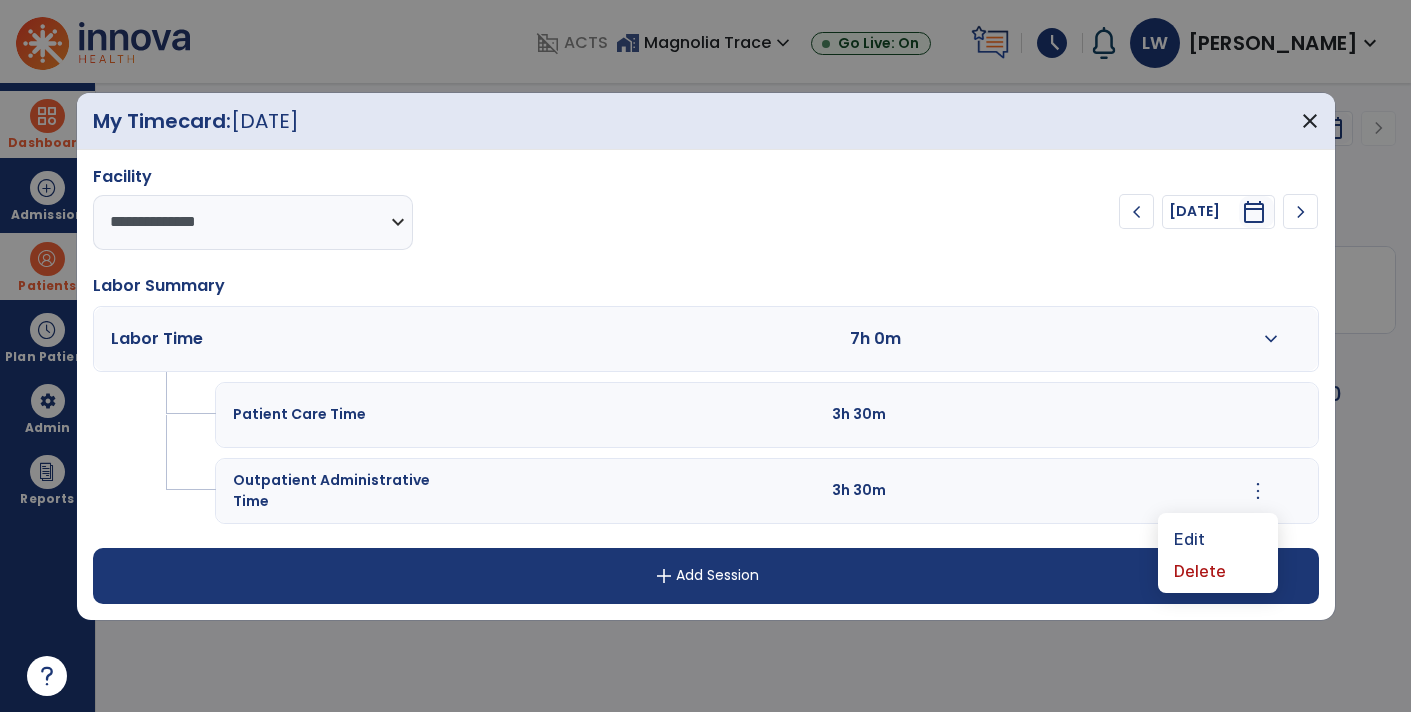 click on "expand_more" at bounding box center (1271, 339) 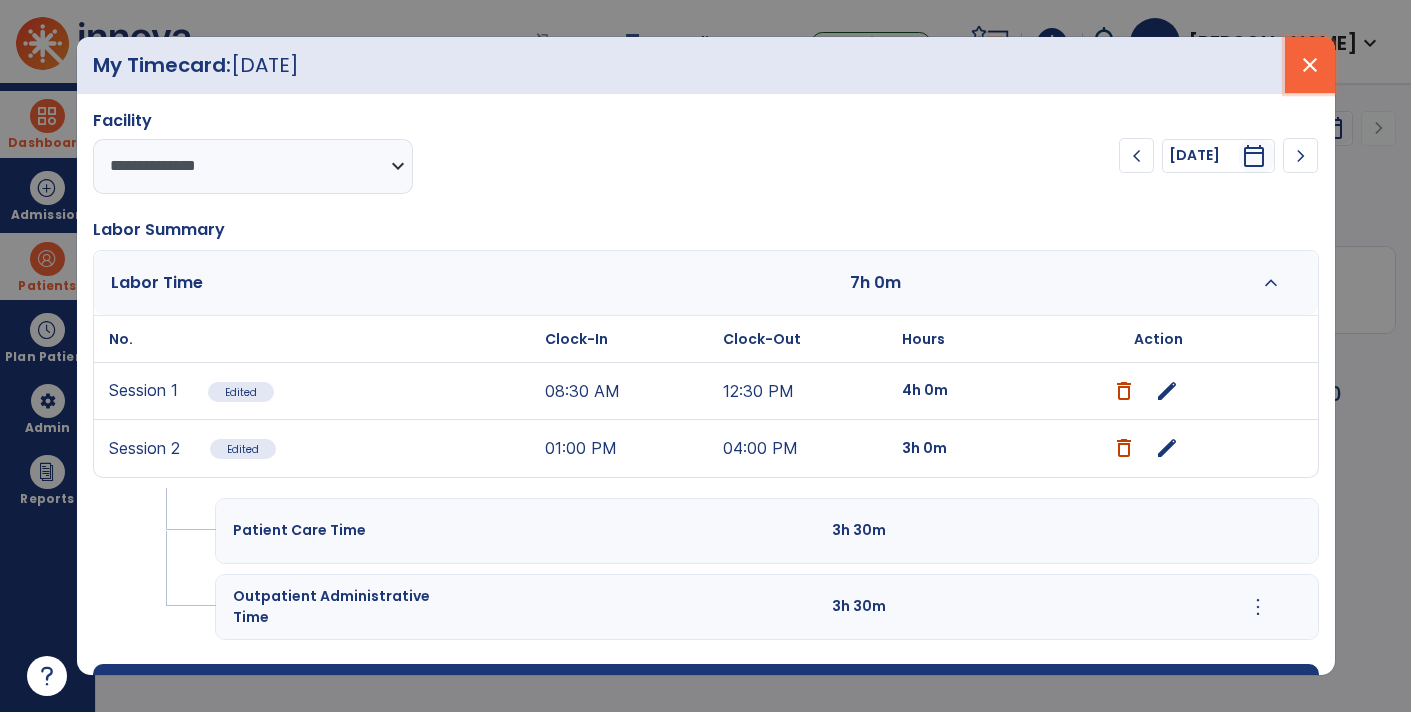 click on "close" at bounding box center [1310, 65] 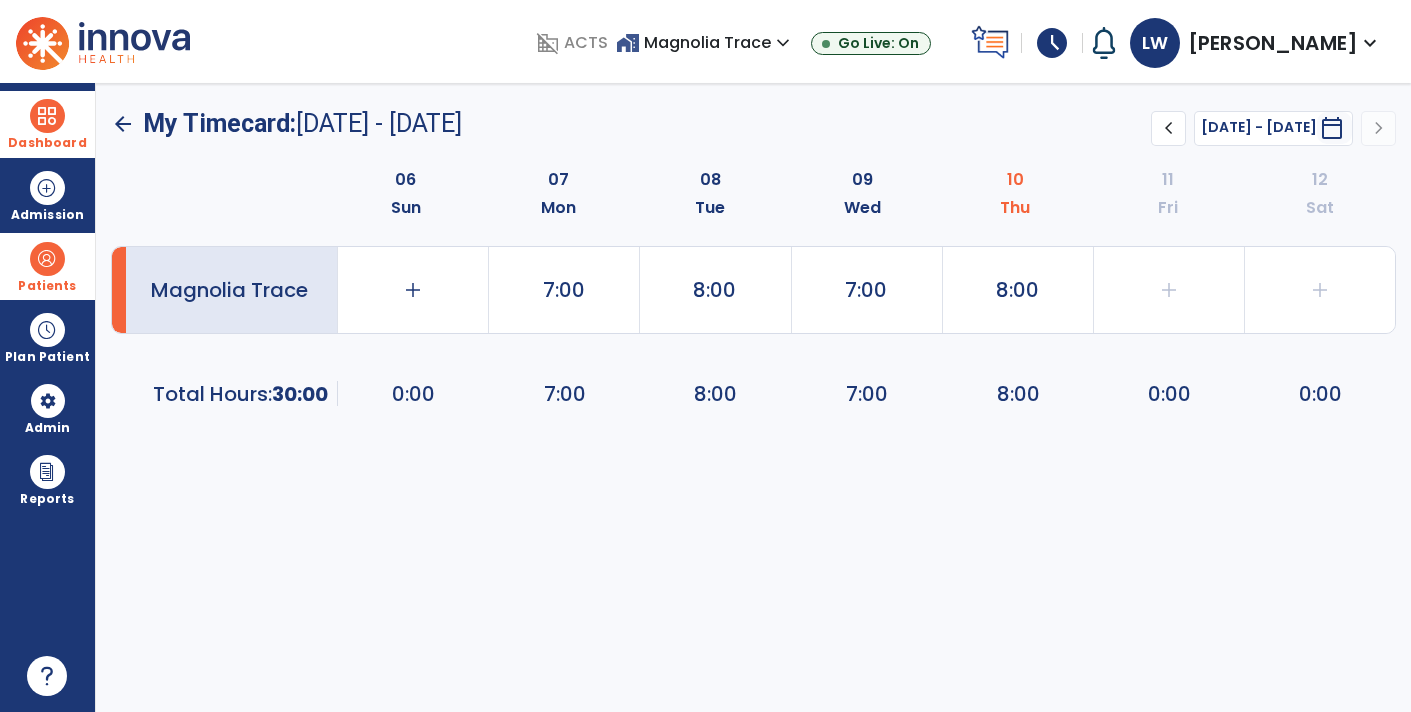 click on "LW   Warlick, Lee   expand_more" at bounding box center [1256, 43] 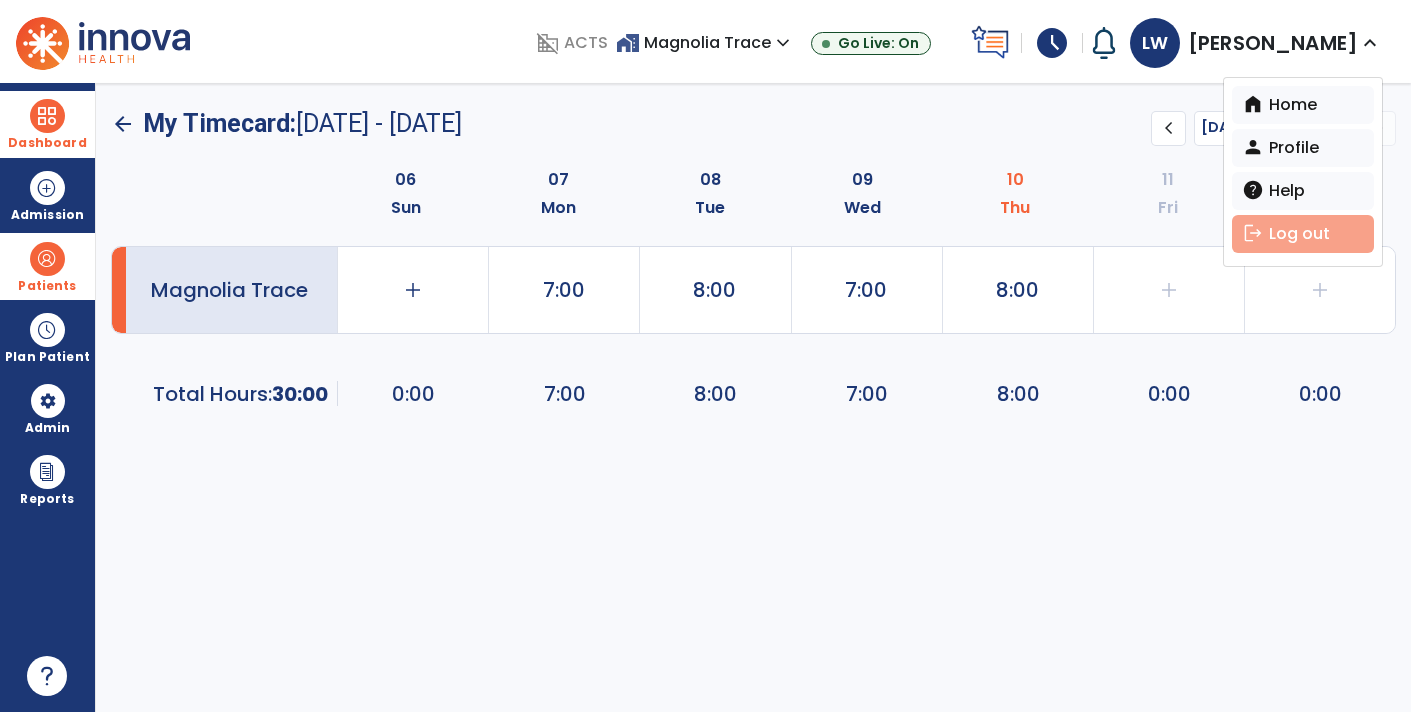 click on "logout   Log out" at bounding box center (1303, 234) 